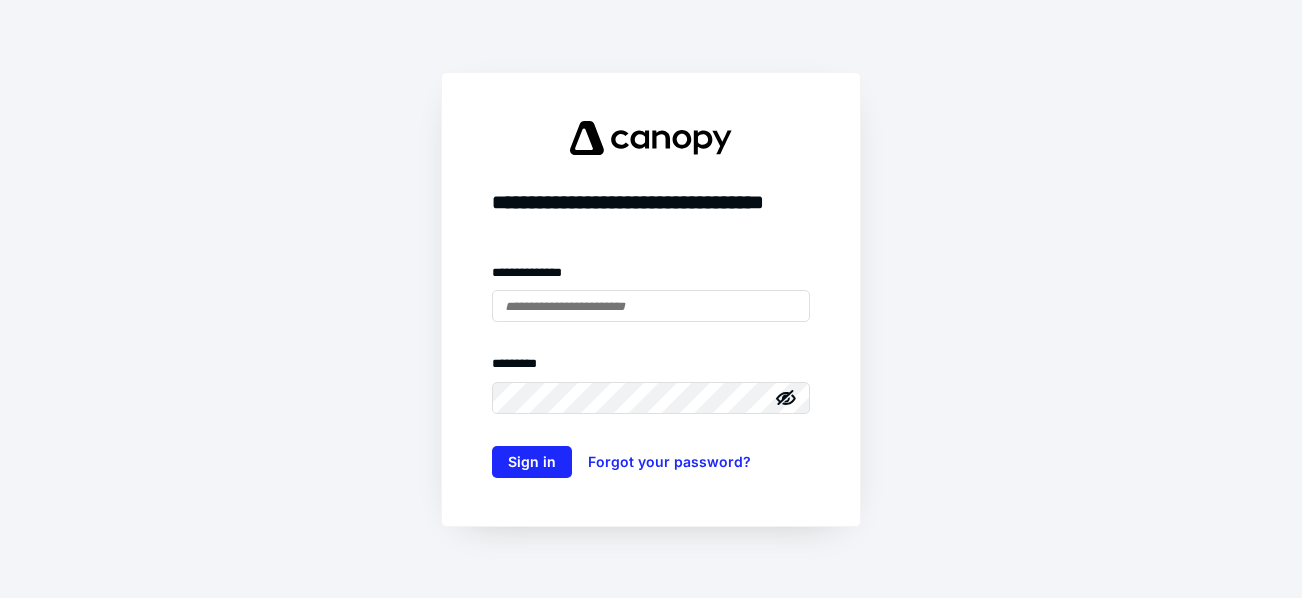 scroll, scrollTop: 0, scrollLeft: 0, axis: both 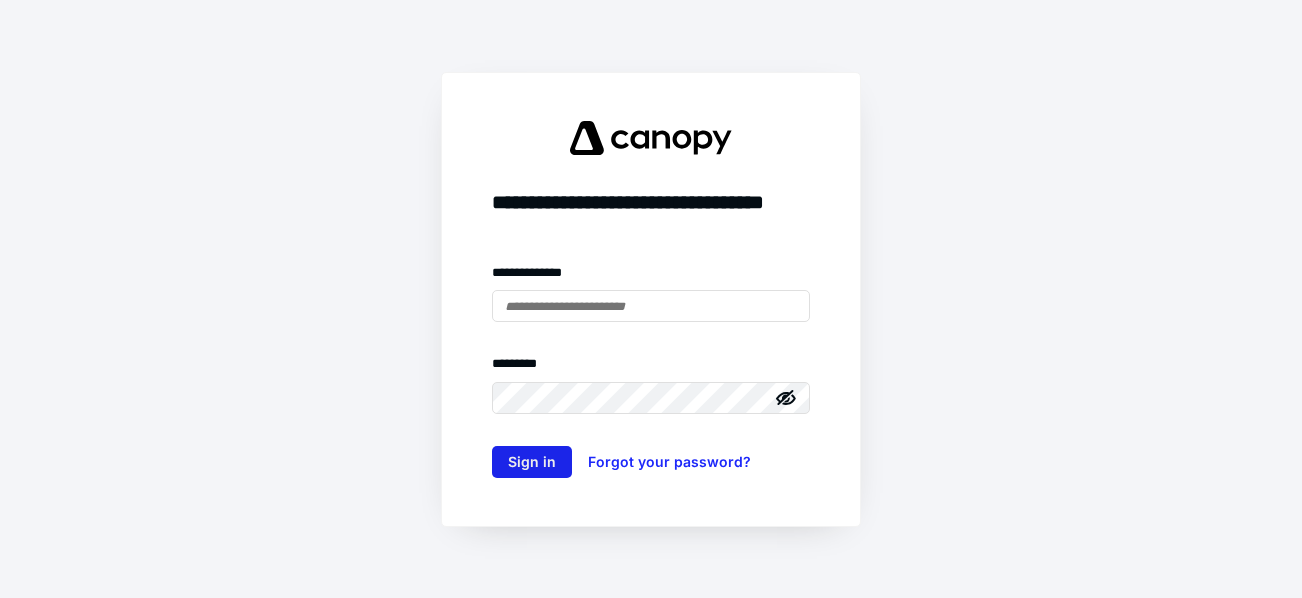type on "**********" 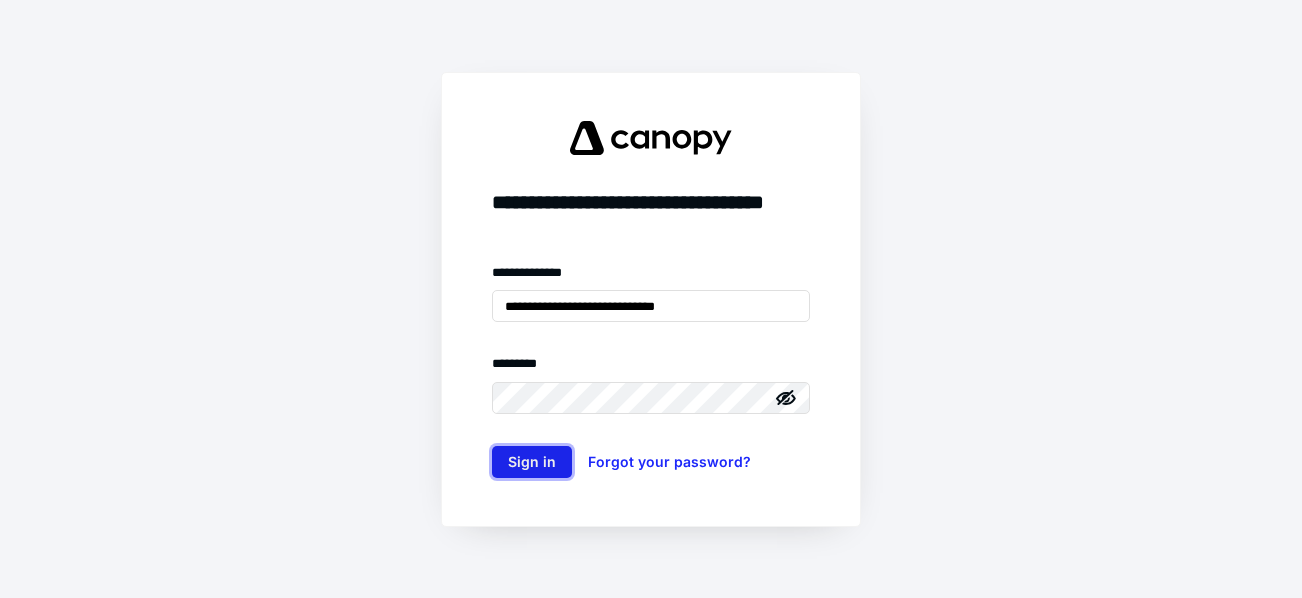 click on "Sign in" at bounding box center (532, 462) 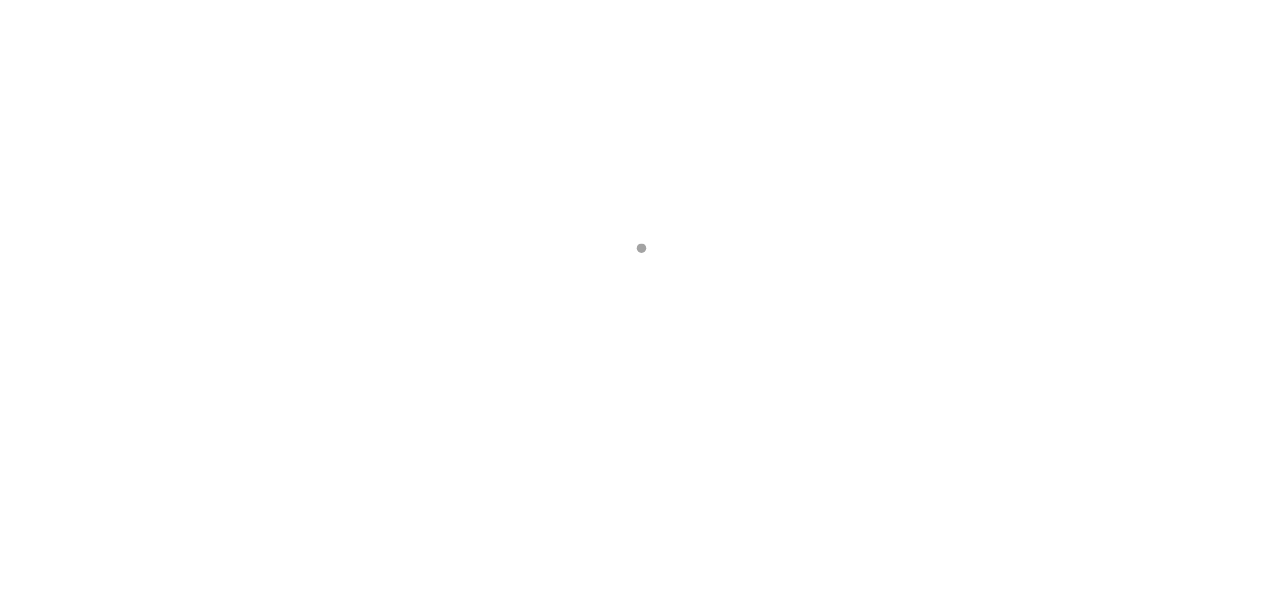scroll, scrollTop: 0, scrollLeft: 0, axis: both 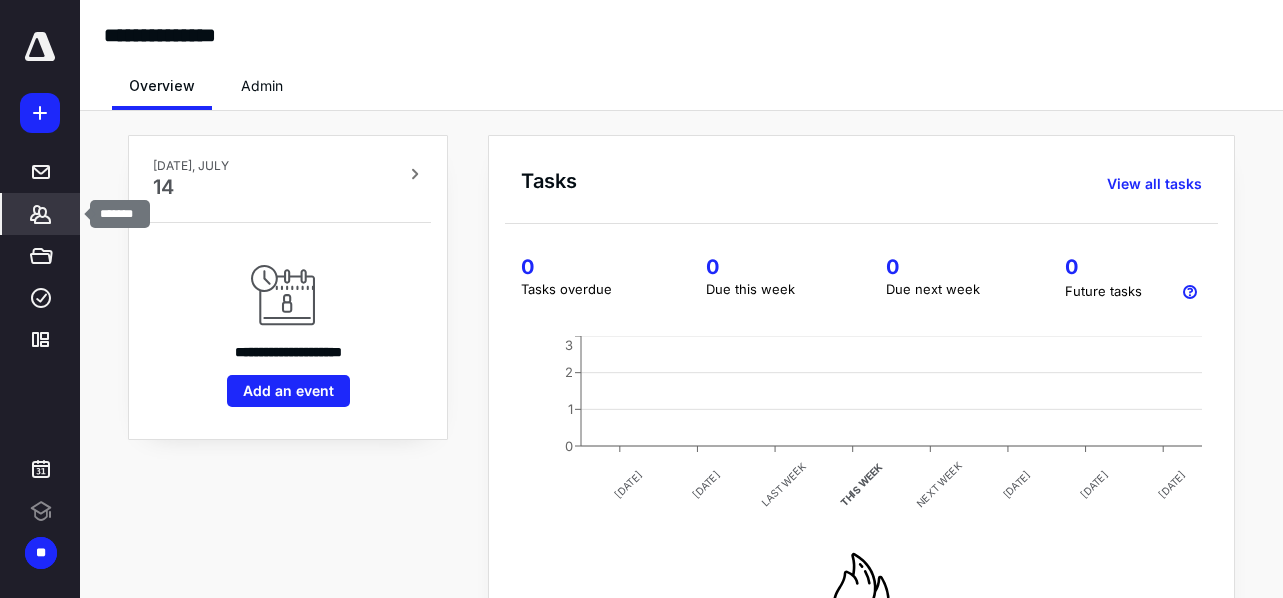 click 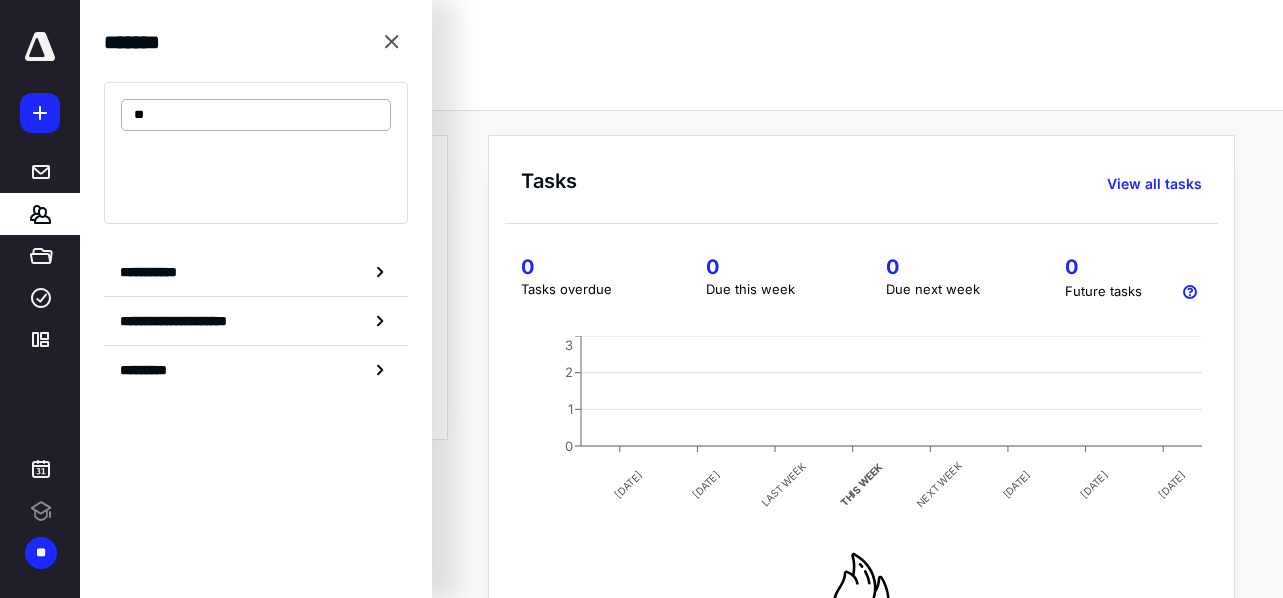 type on "*" 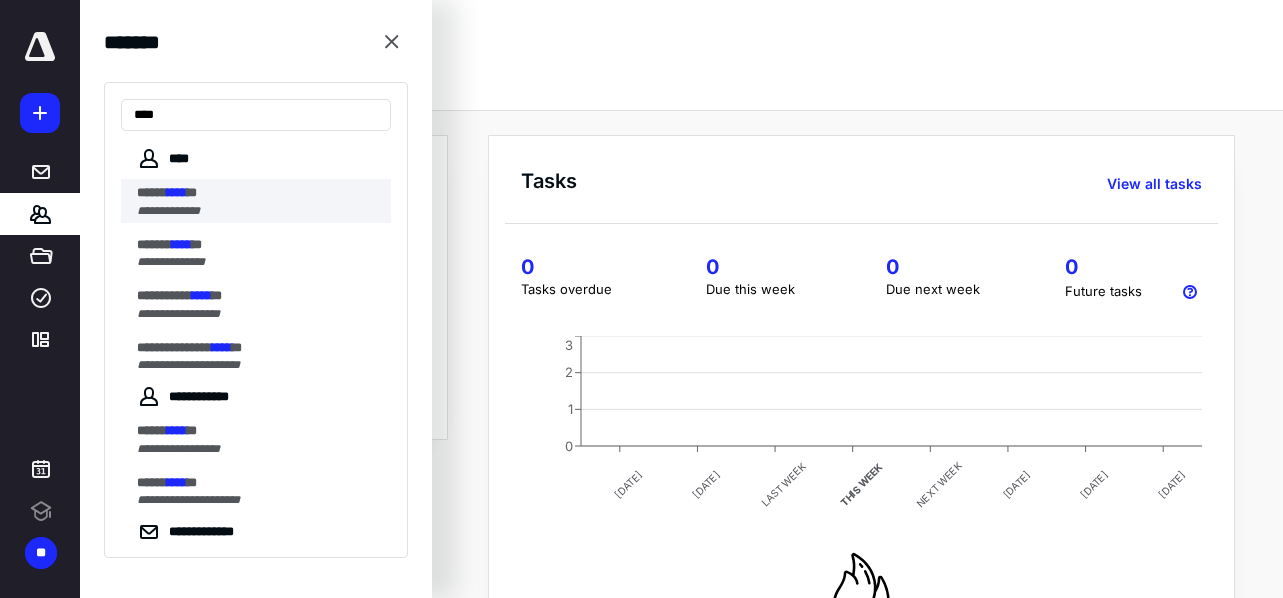 type on "****" 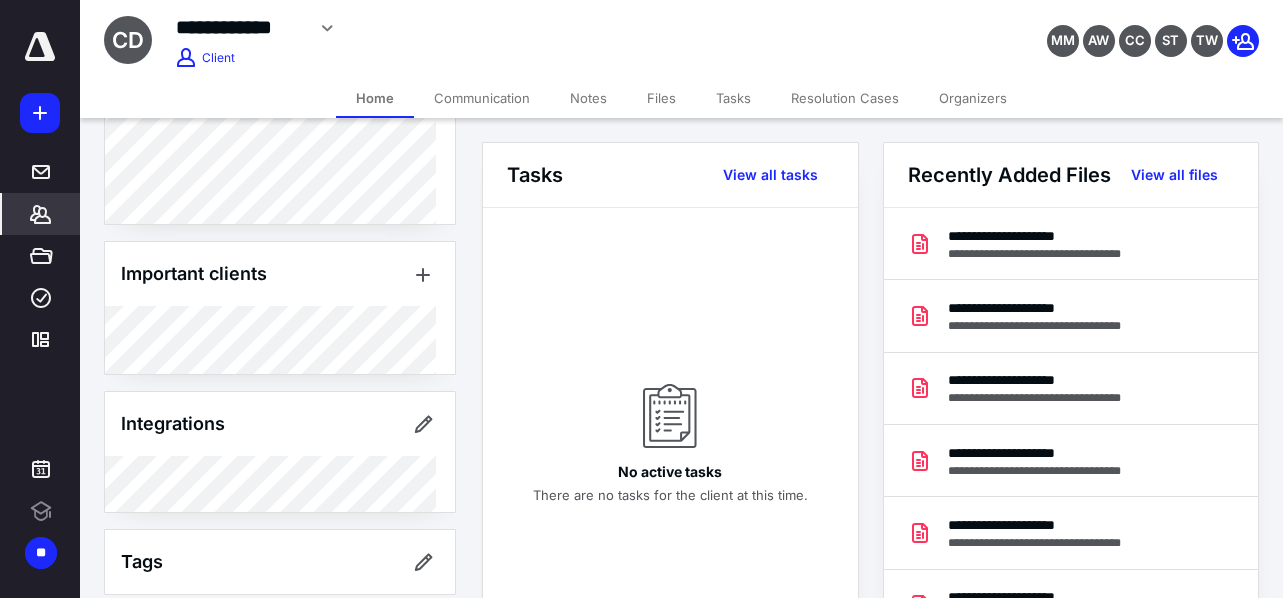 scroll, scrollTop: 1106, scrollLeft: 0, axis: vertical 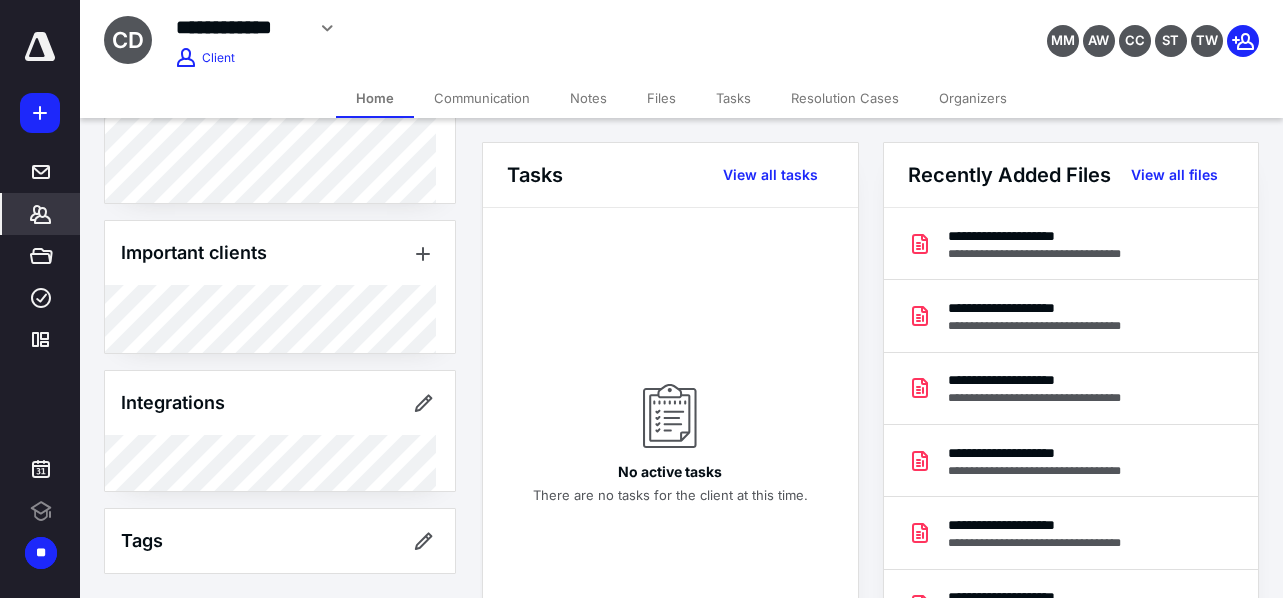 click on "Files" at bounding box center [661, 98] 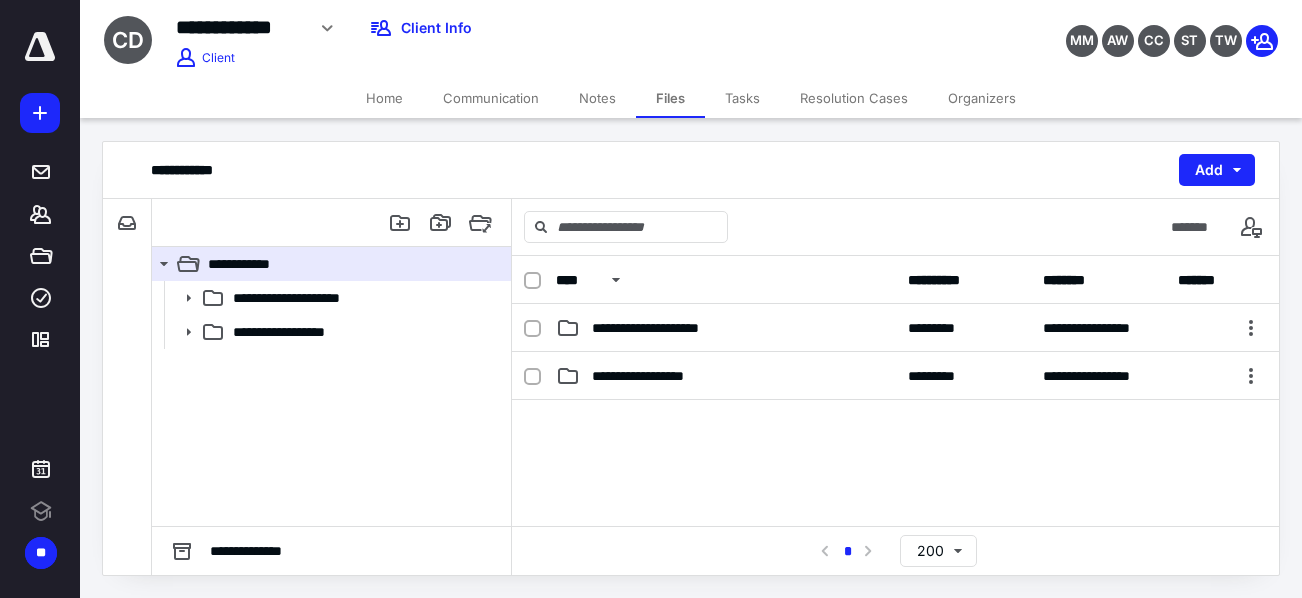 scroll, scrollTop: 0, scrollLeft: 0, axis: both 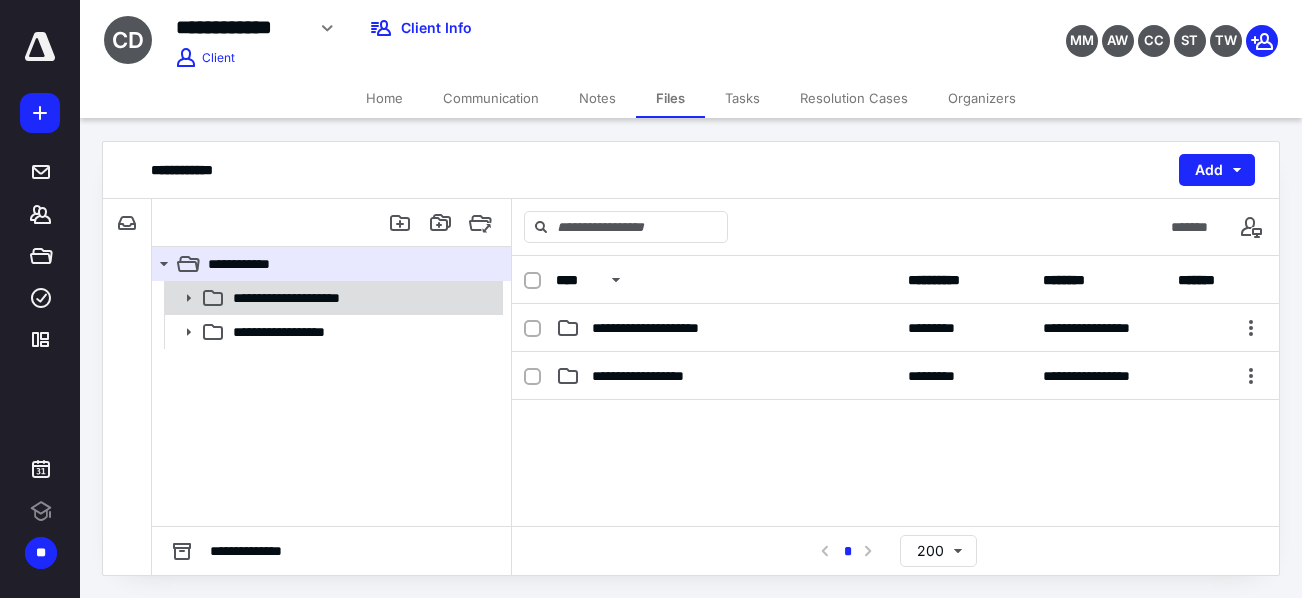 click 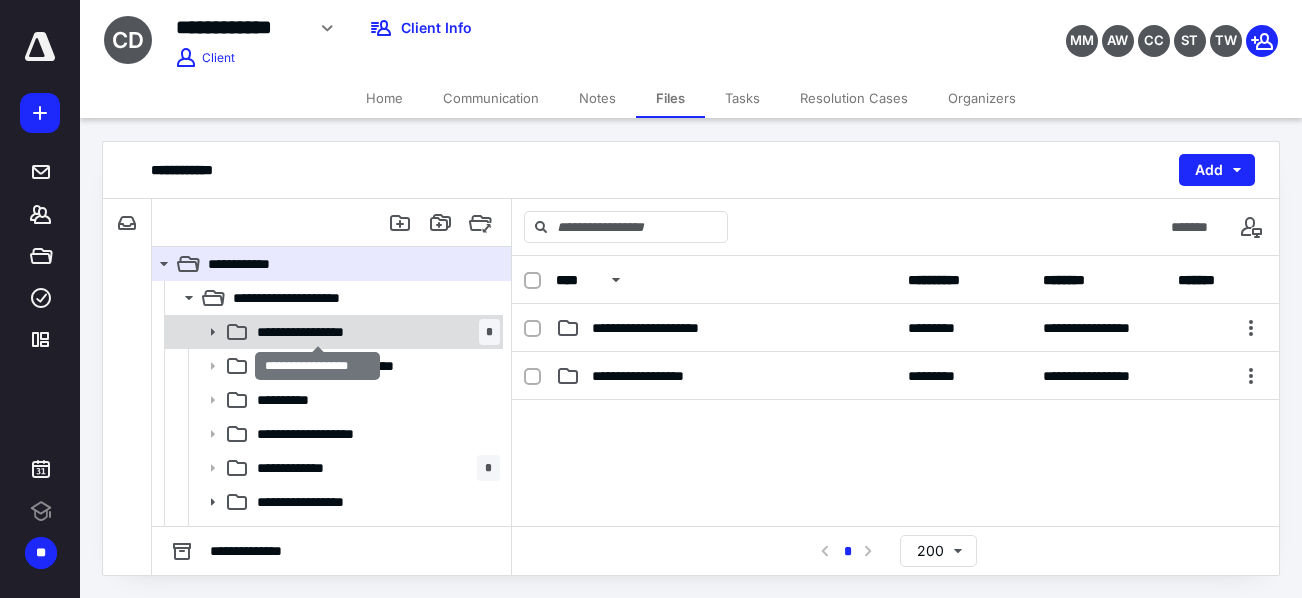 click on "**********" at bounding box center [317, 332] 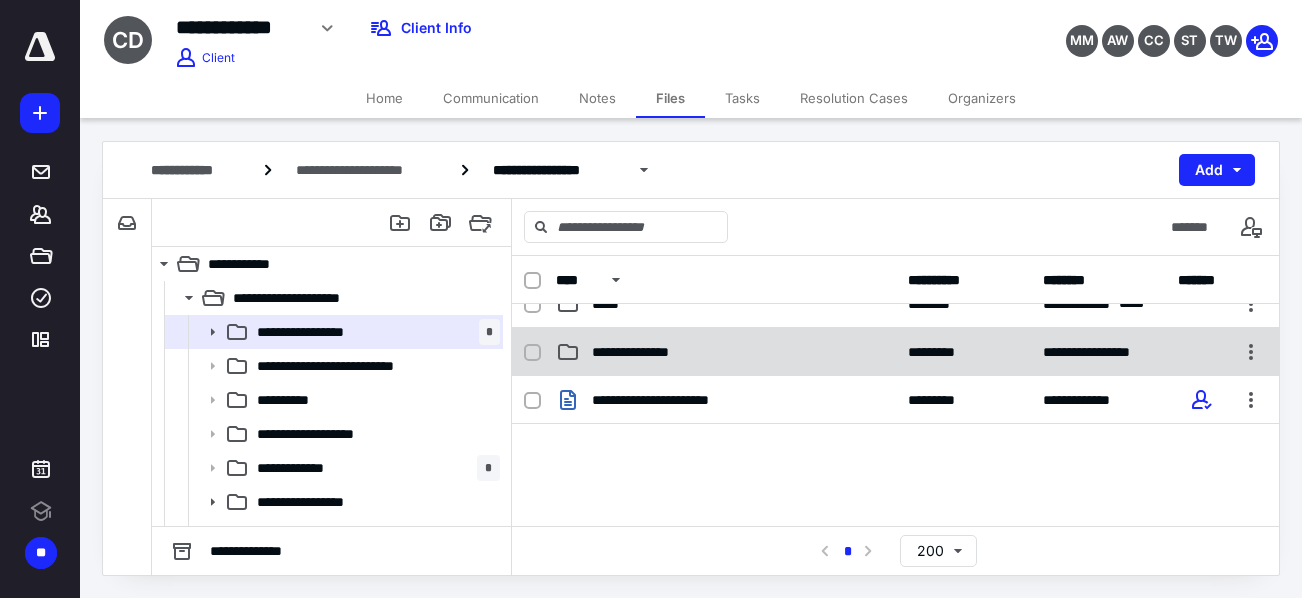 scroll, scrollTop: 125, scrollLeft: 0, axis: vertical 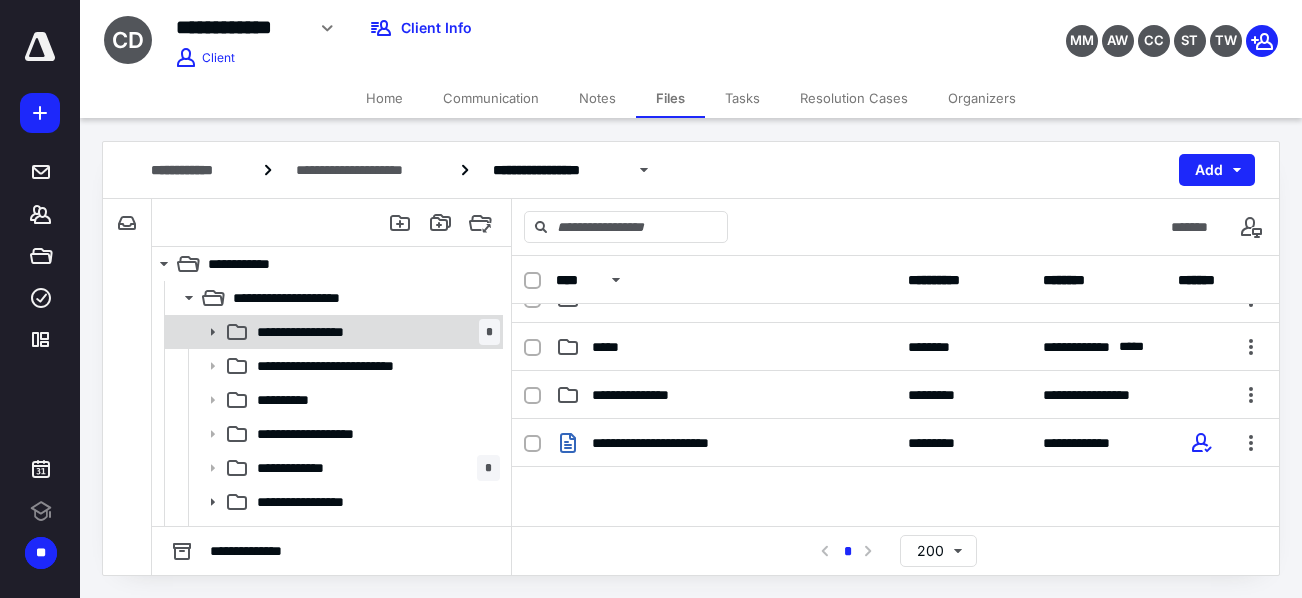 click 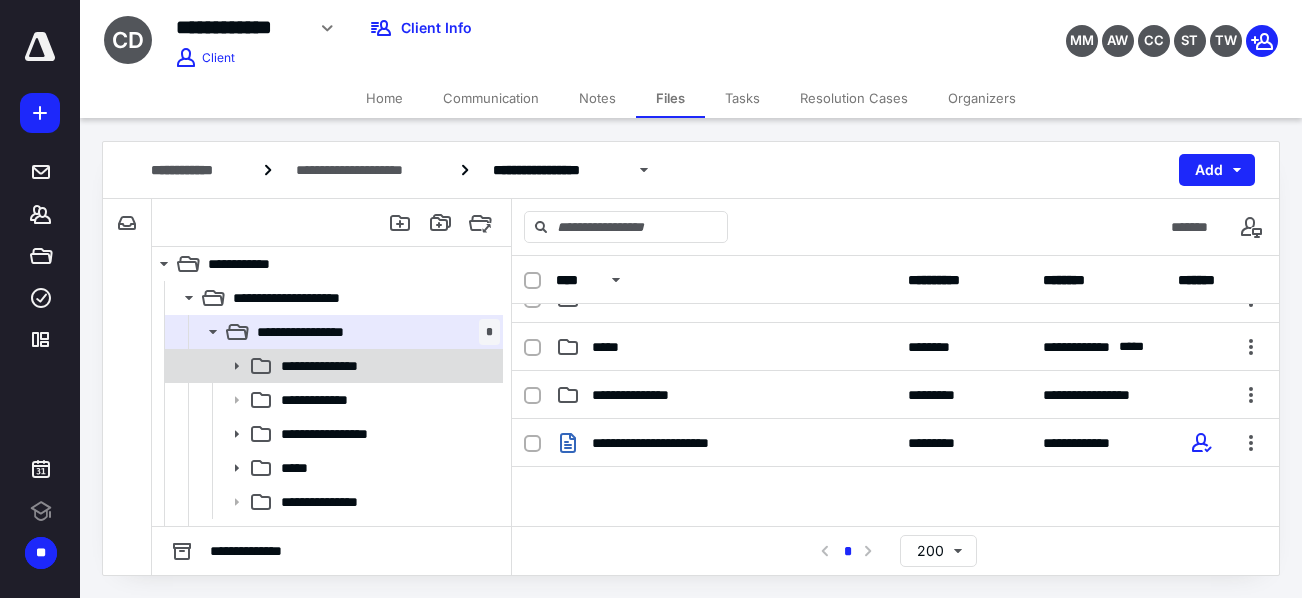 click 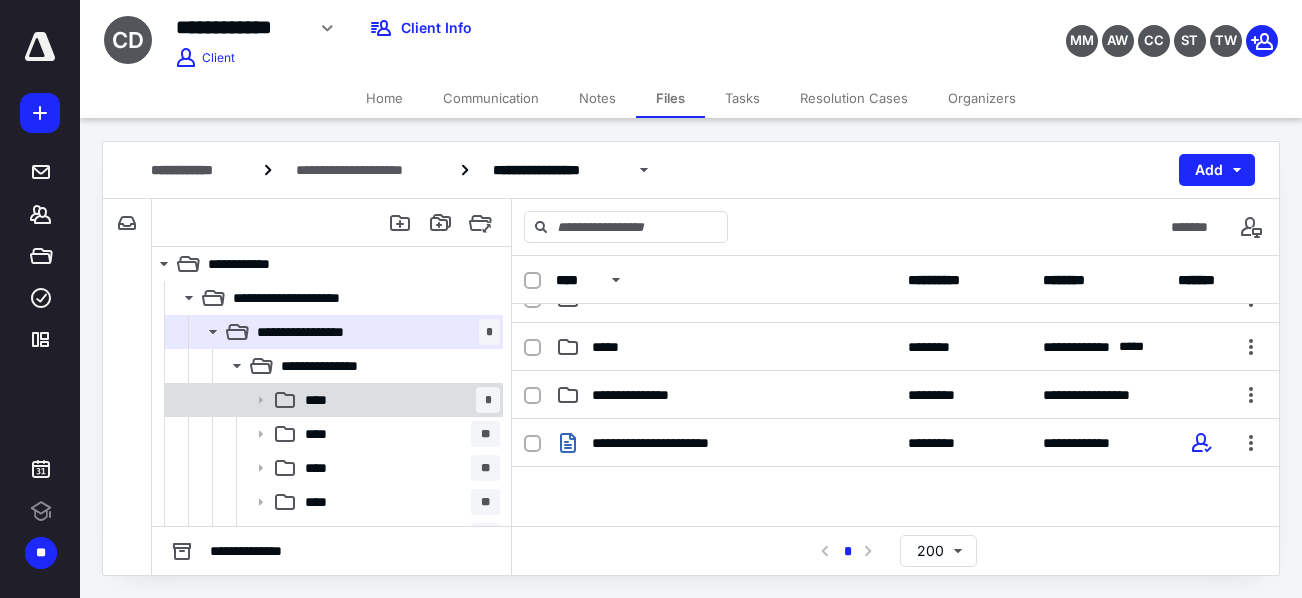scroll, scrollTop: 125, scrollLeft: 0, axis: vertical 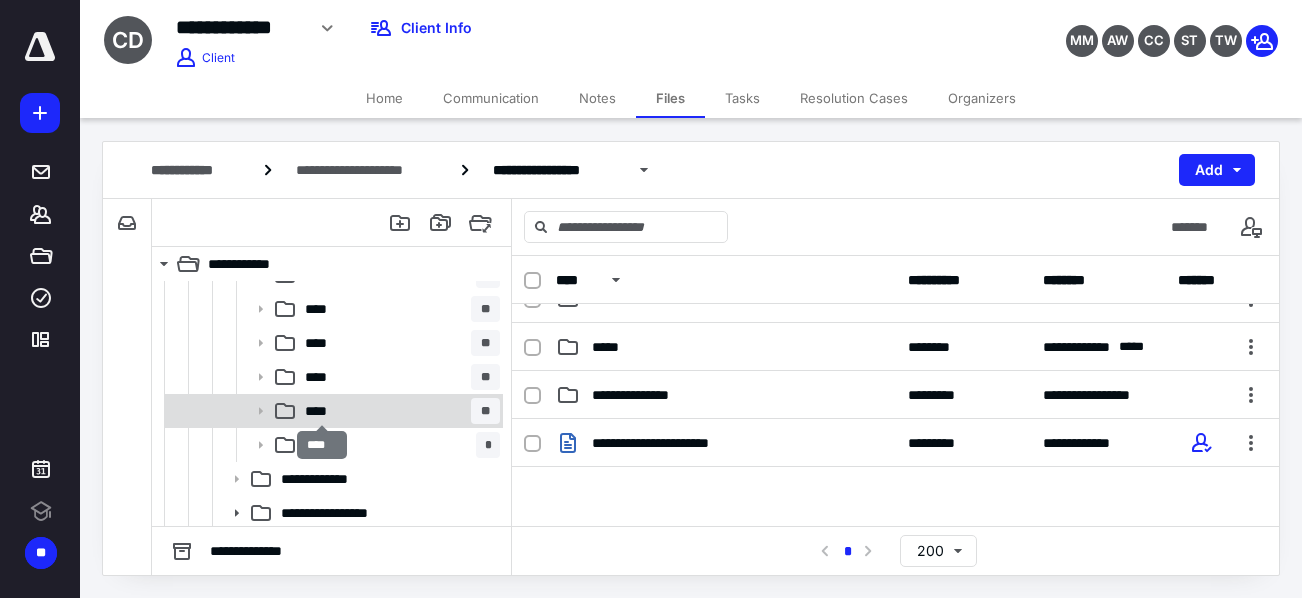 click on "****" at bounding box center (322, 411) 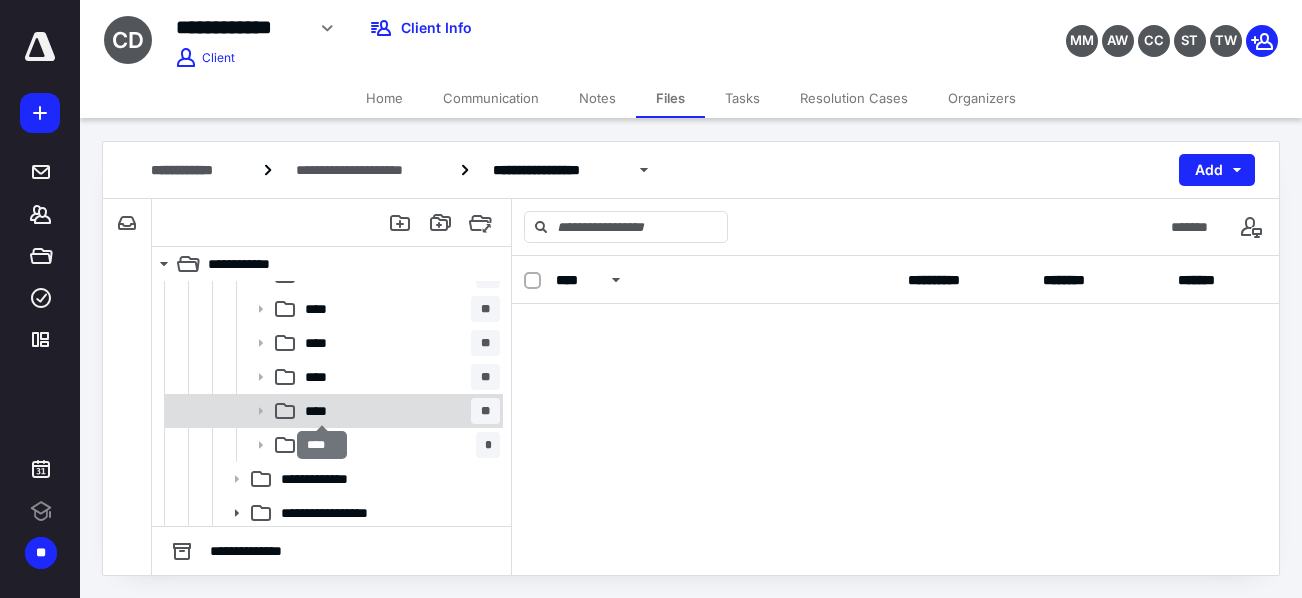 scroll, scrollTop: 0, scrollLeft: 0, axis: both 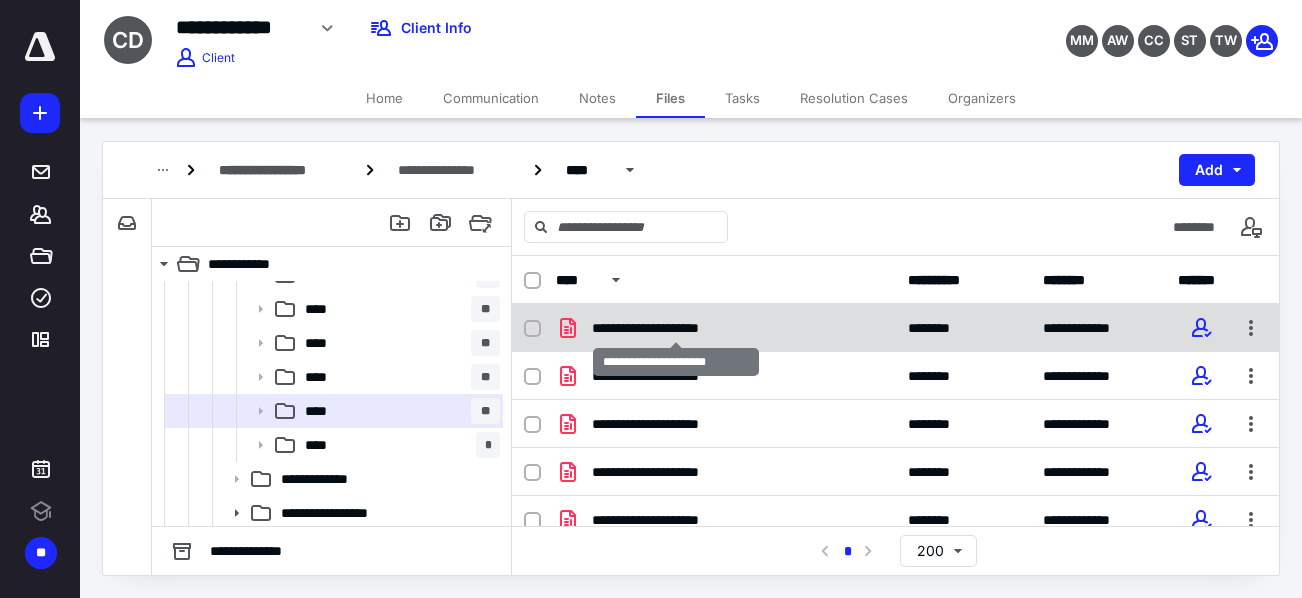 click on "**********" at bounding box center (675, 328) 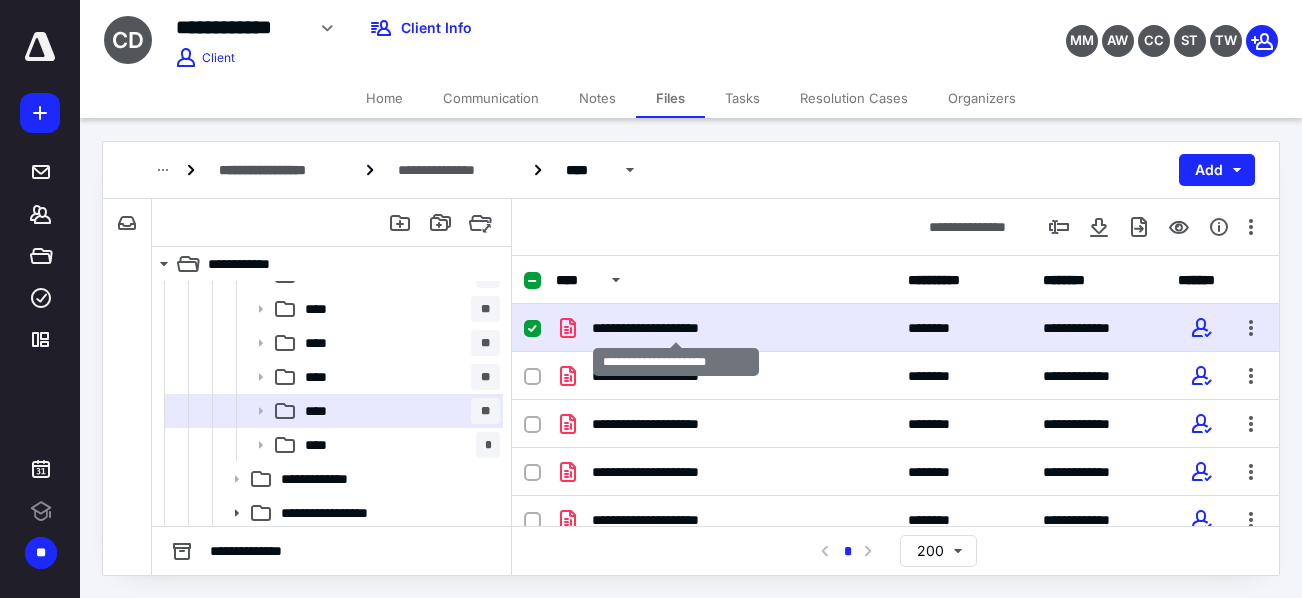 click on "**********" at bounding box center [675, 328] 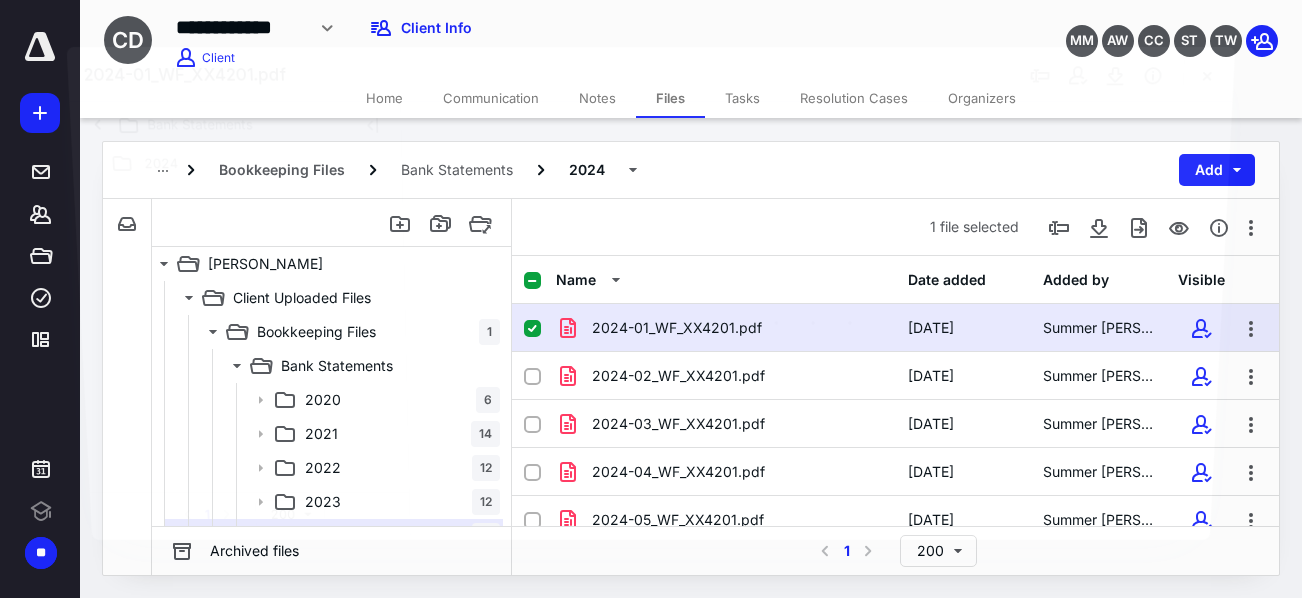 scroll, scrollTop: 125, scrollLeft: 0, axis: vertical 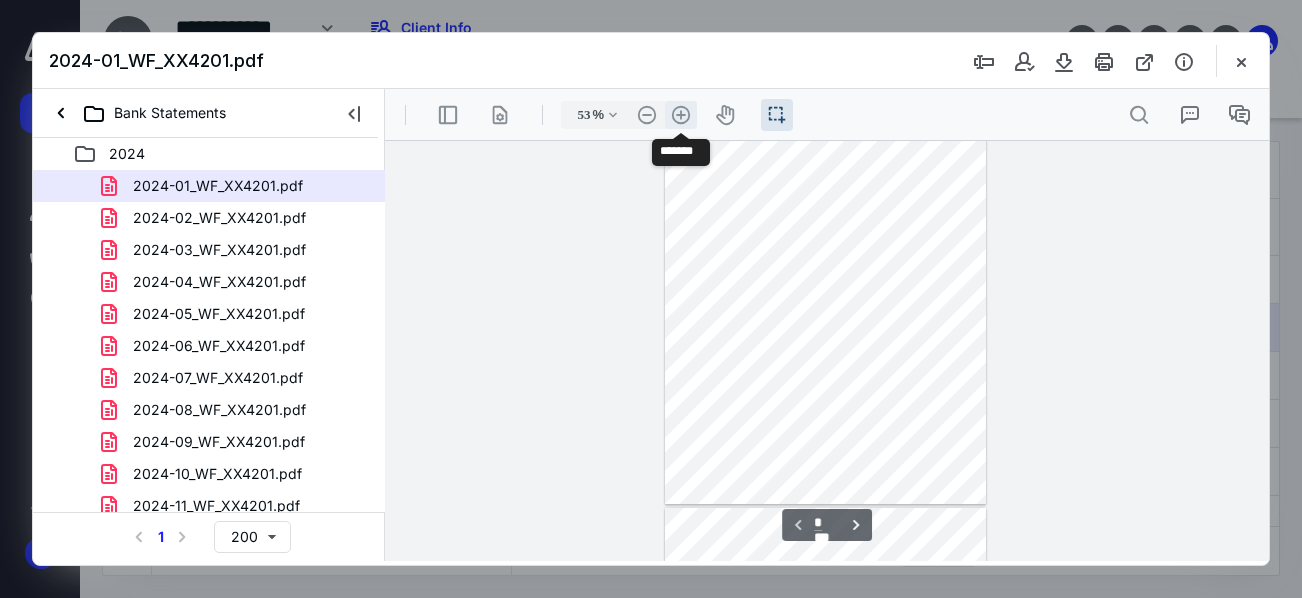 click on ".cls-1{fill:#abb0c4;} icon - header - zoom - in - line" at bounding box center [681, 115] 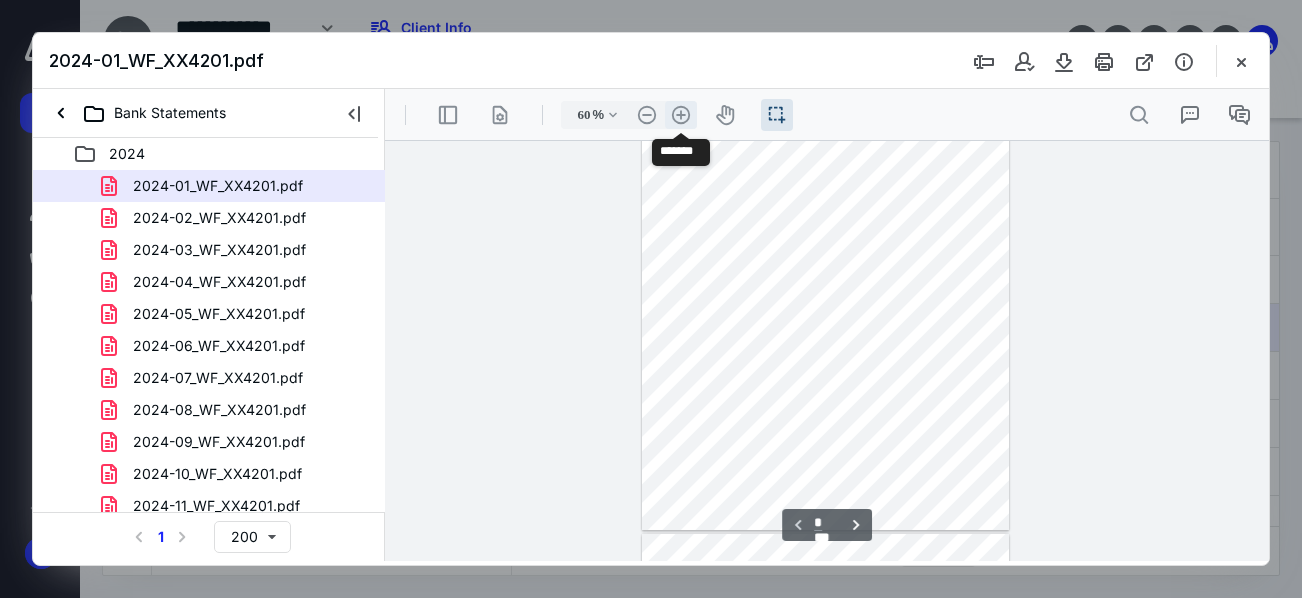 click on ".cls-1{fill:#abb0c4;} icon - header - zoom - in - line" at bounding box center (681, 115) 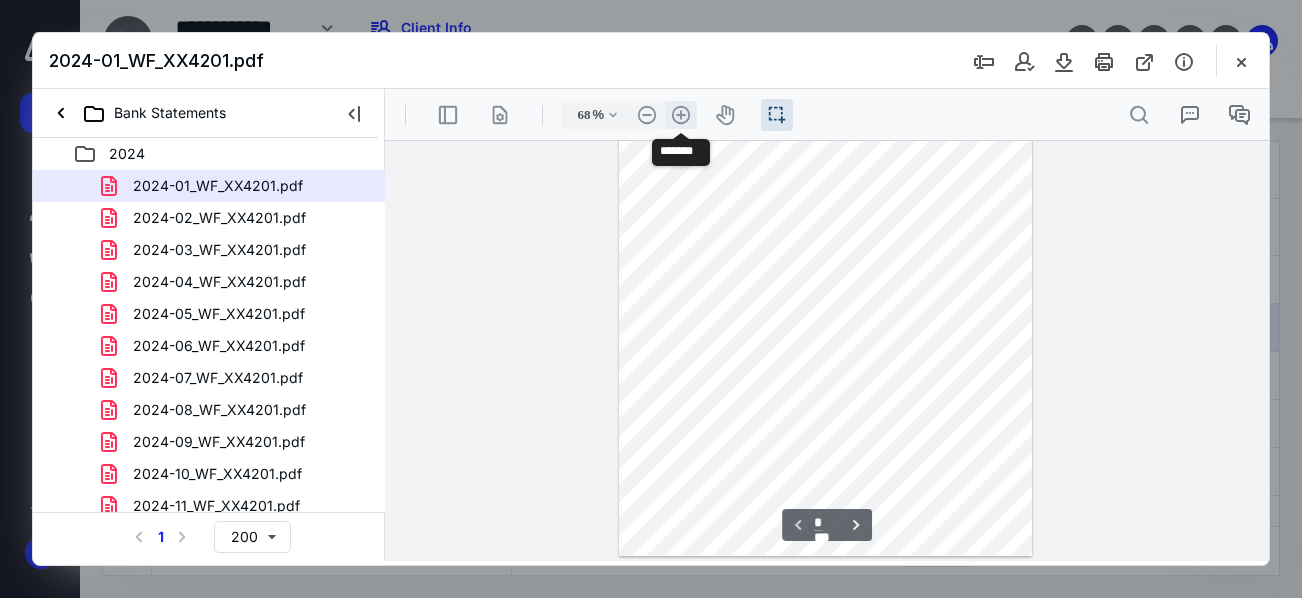 click on ".cls-1{fill:#abb0c4;} icon - header - zoom - in - line" at bounding box center [681, 115] 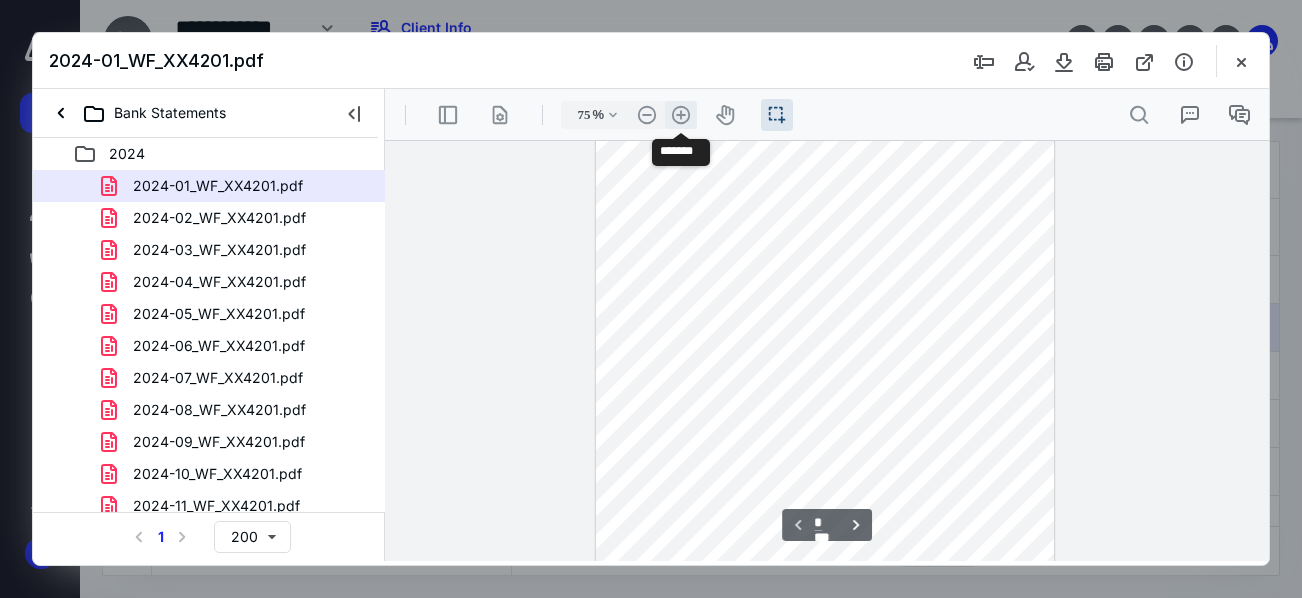 click on ".cls-1{fill:#abb0c4;} icon - header - zoom - in - line" at bounding box center (681, 115) 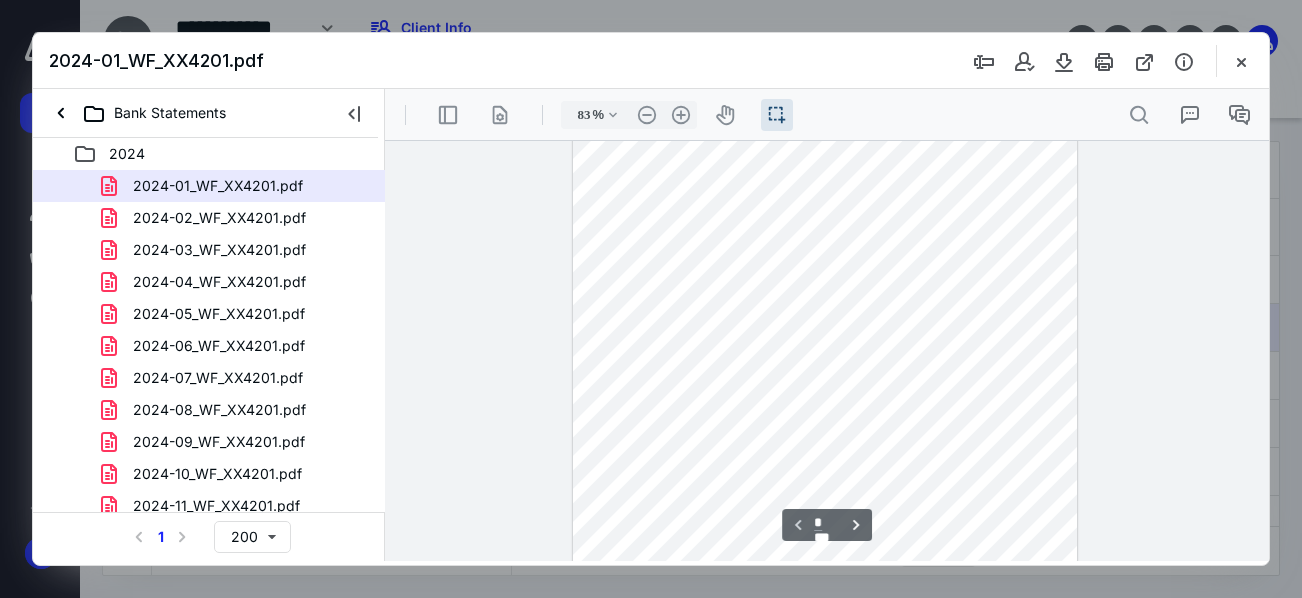 scroll, scrollTop: 65, scrollLeft: 0, axis: vertical 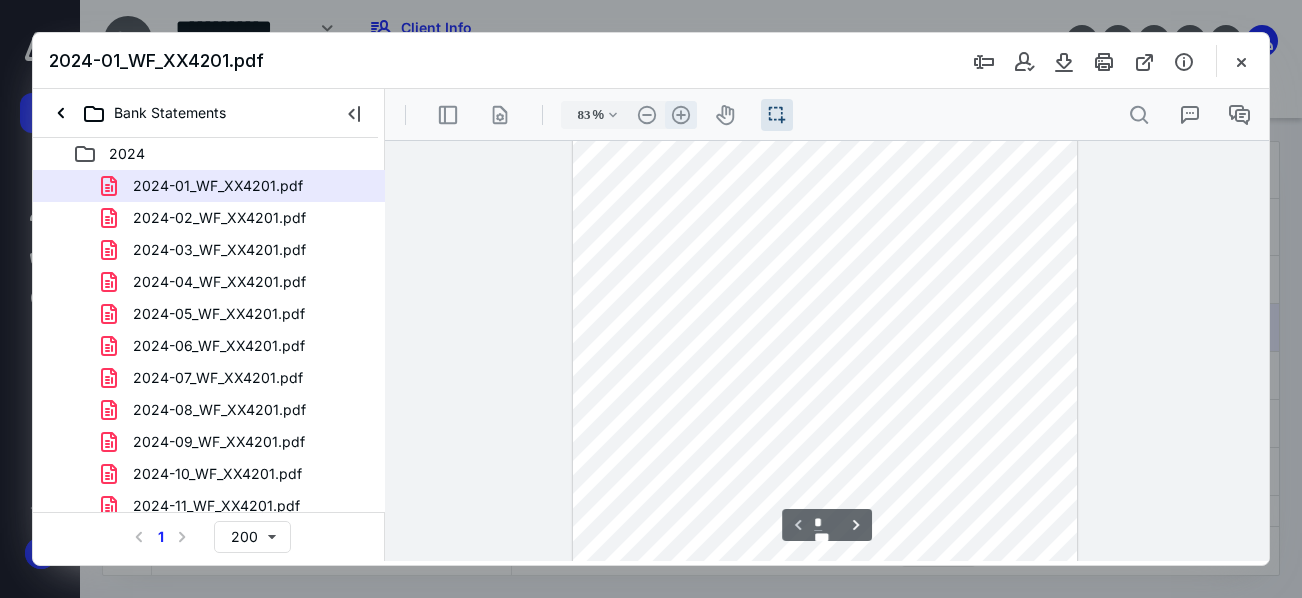 click on ".cls-1{fill:#abb0c4;} icon - header - zoom - in - line" at bounding box center [681, 115] 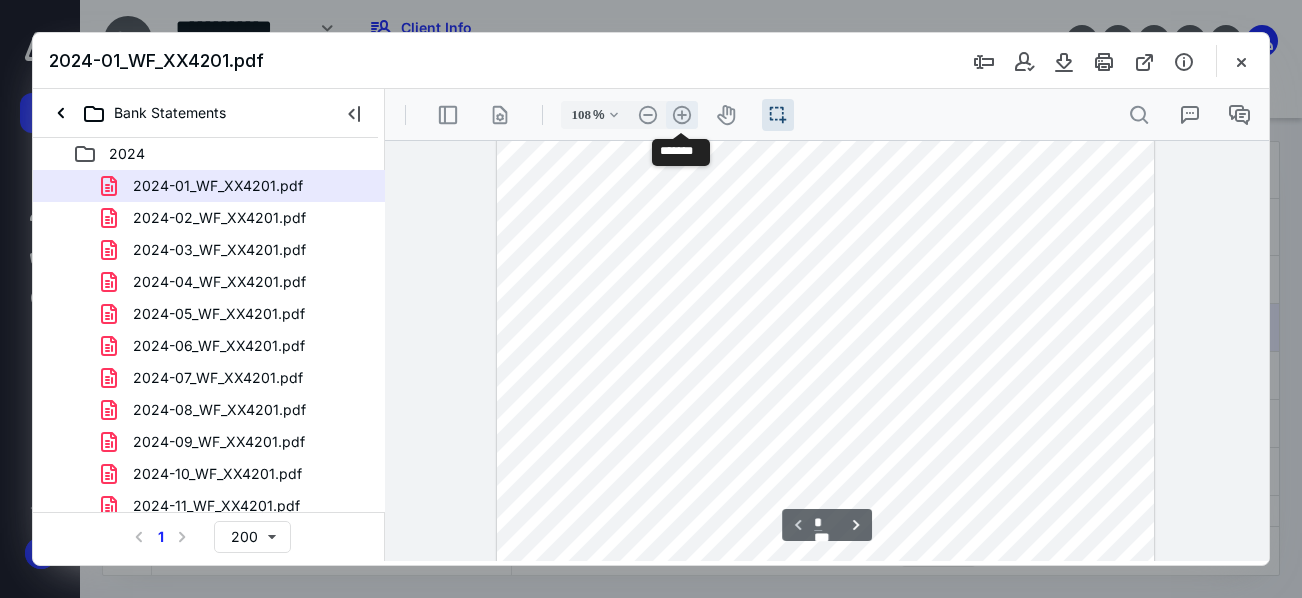 click on ".cls-1{fill:#abb0c4;} icon - header - zoom - in - line" at bounding box center (682, 115) 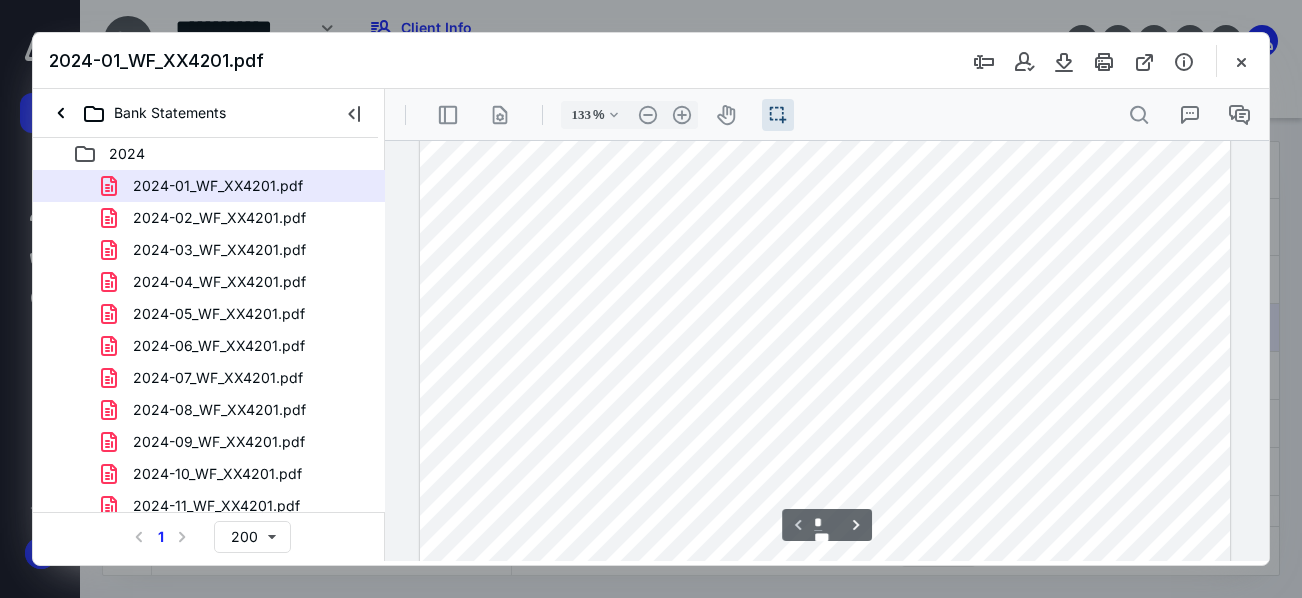 scroll, scrollTop: 340, scrollLeft: 0, axis: vertical 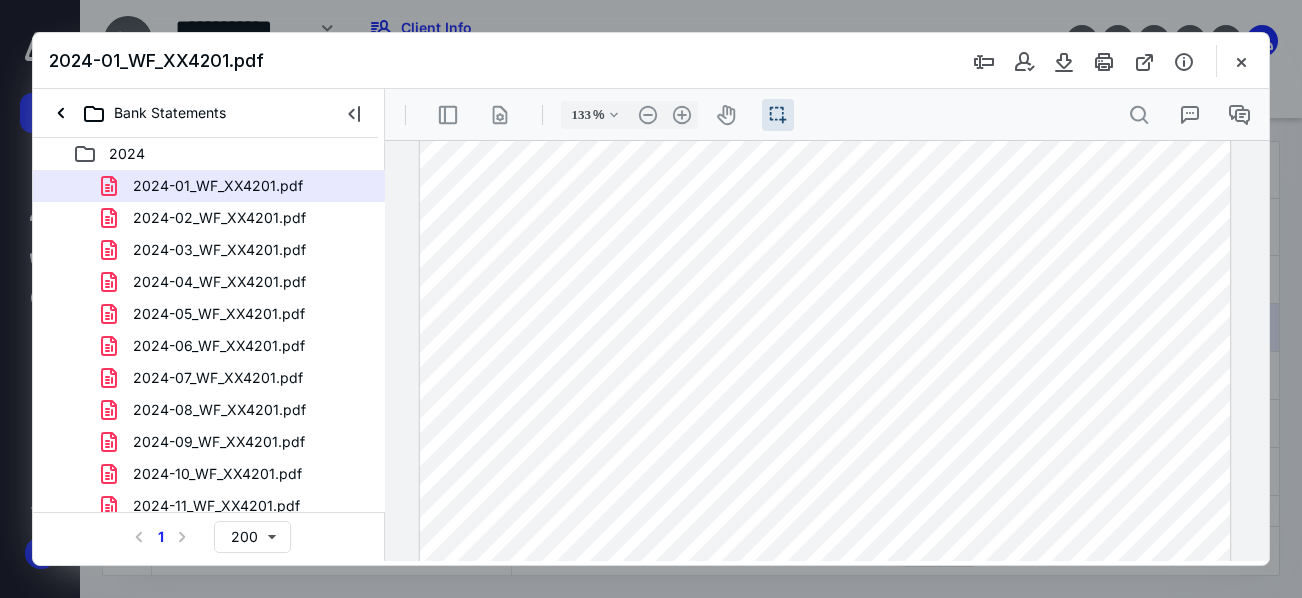 drag, startPoint x: 526, startPoint y: 196, endPoint x: 671, endPoint y: 196, distance: 145 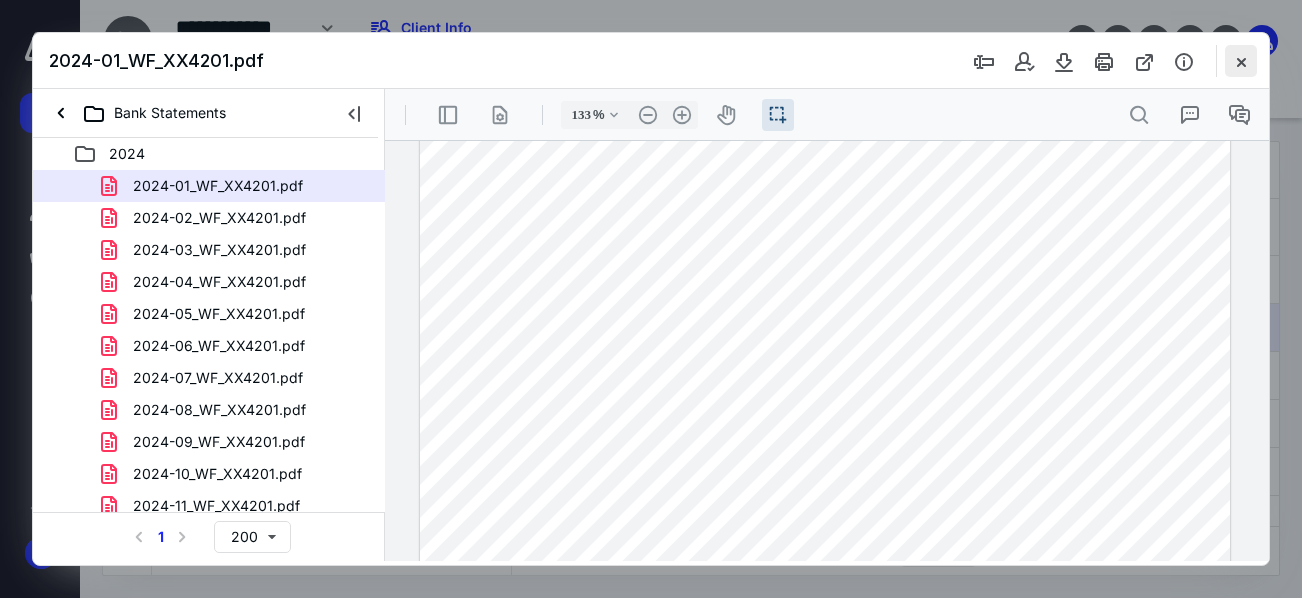 click at bounding box center (1241, 61) 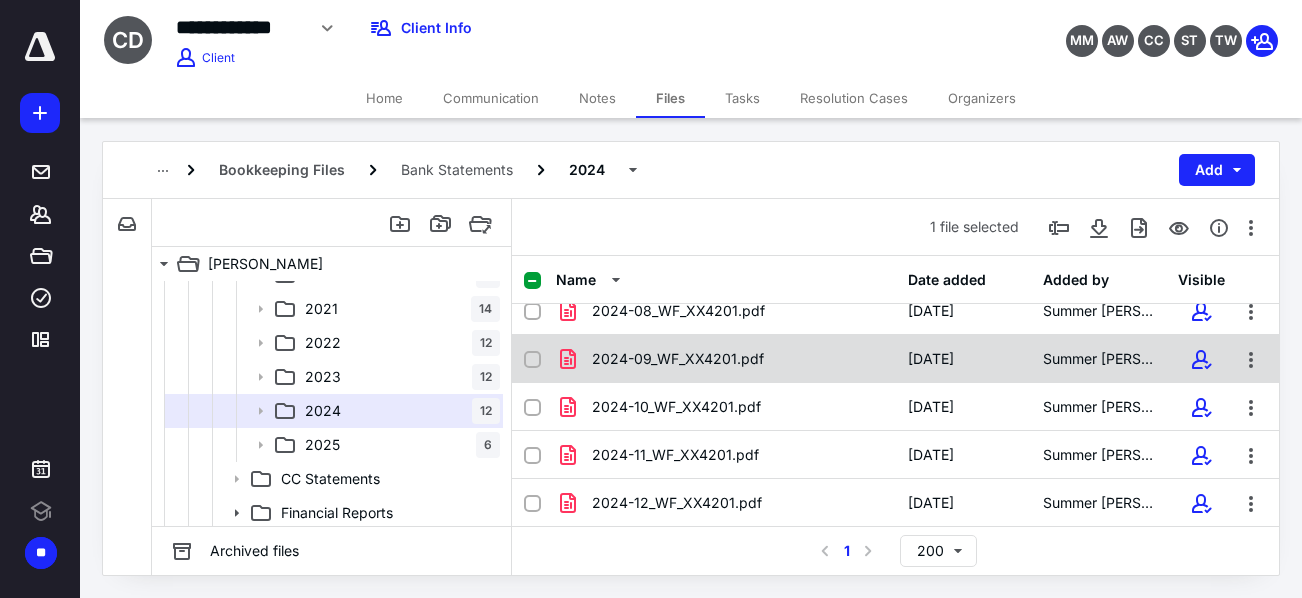scroll, scrollTop: 354, scrollLeft: 0, axis: vertical 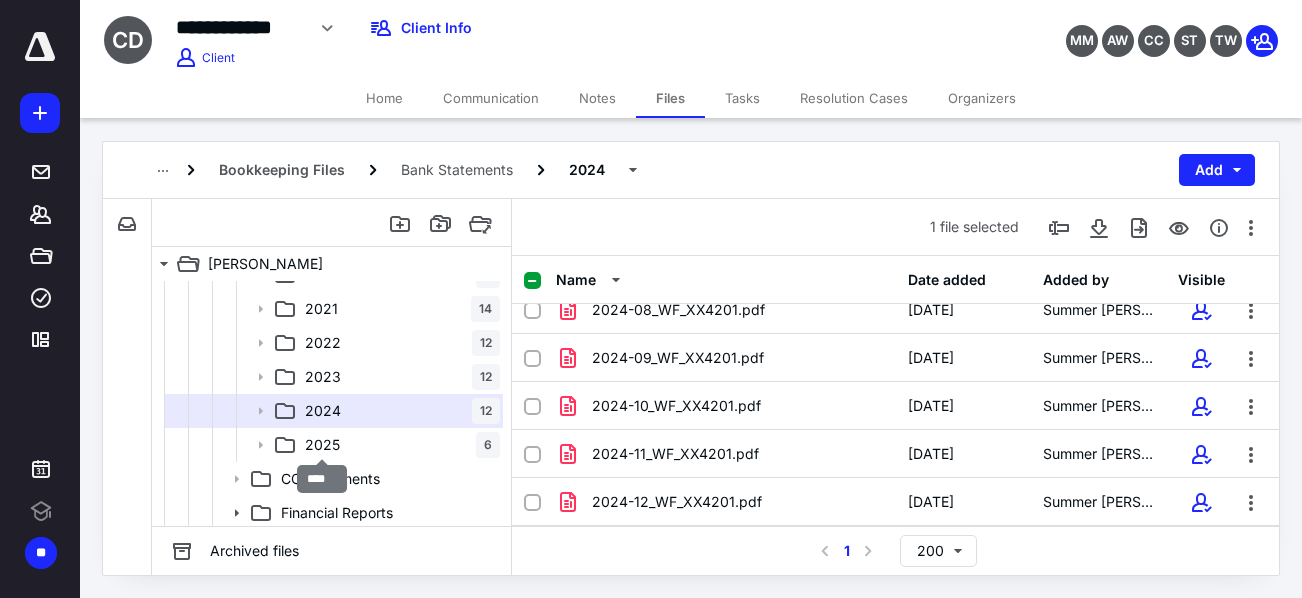 click on "2025" at bounding box center [322, 445] 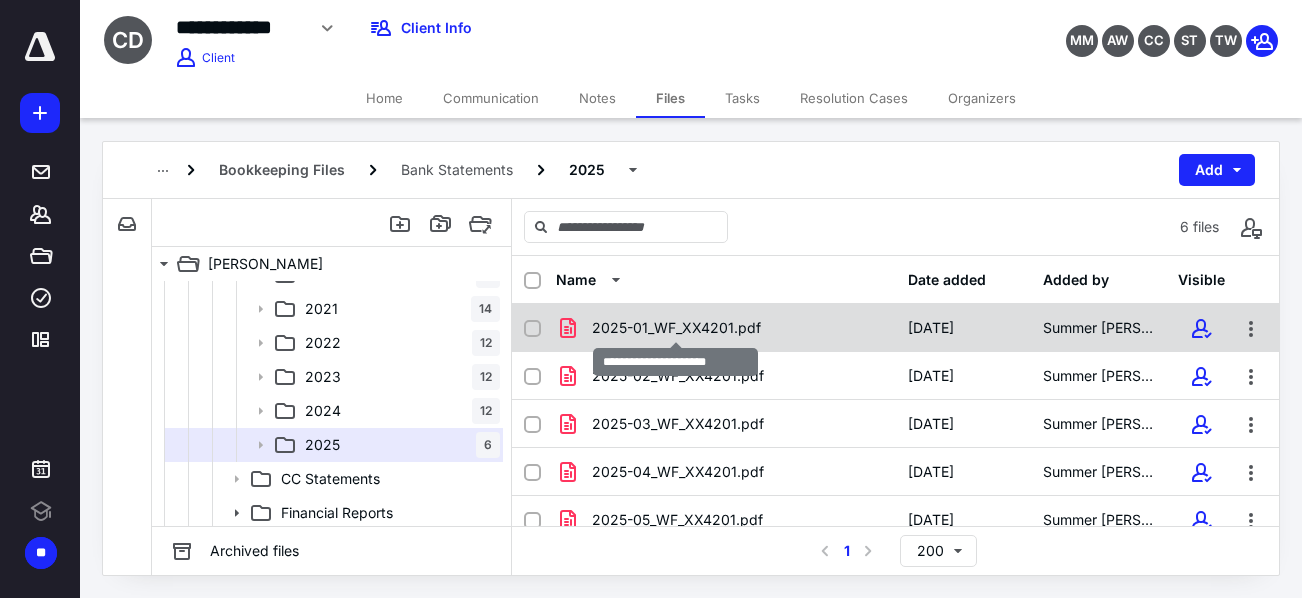 click on "2025-01_WF_XX4201.pdf" at bounding box center (676, 328) 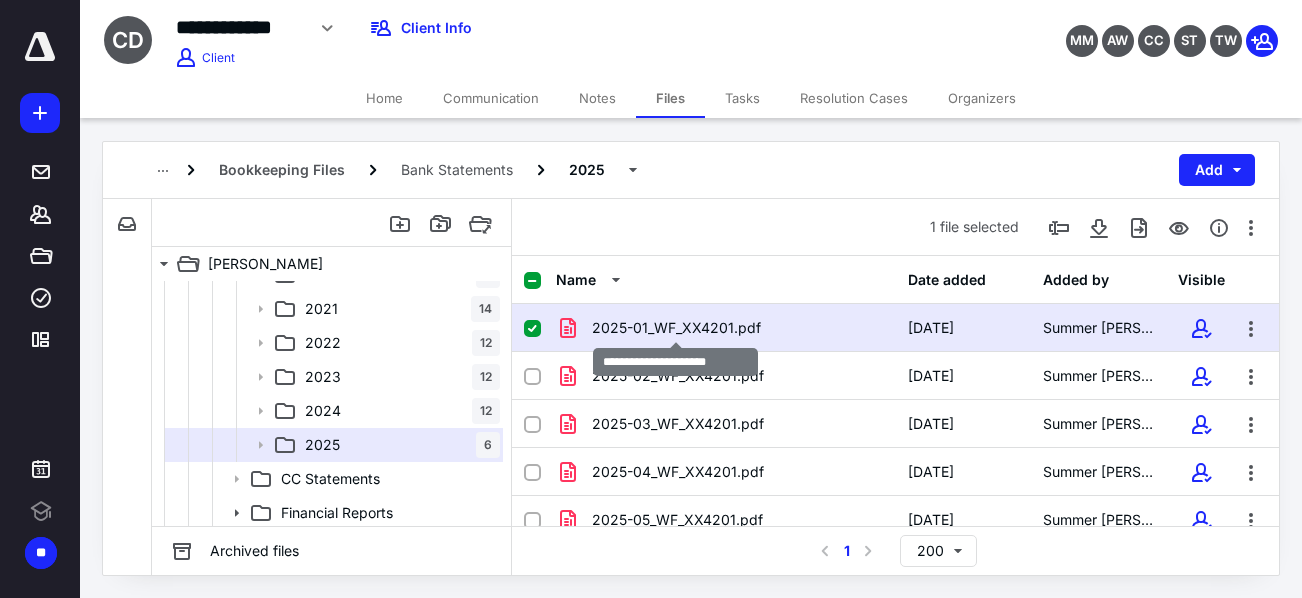 click on "2025-01_WF_XX4201.pdf" at bounding box center (676, 328) 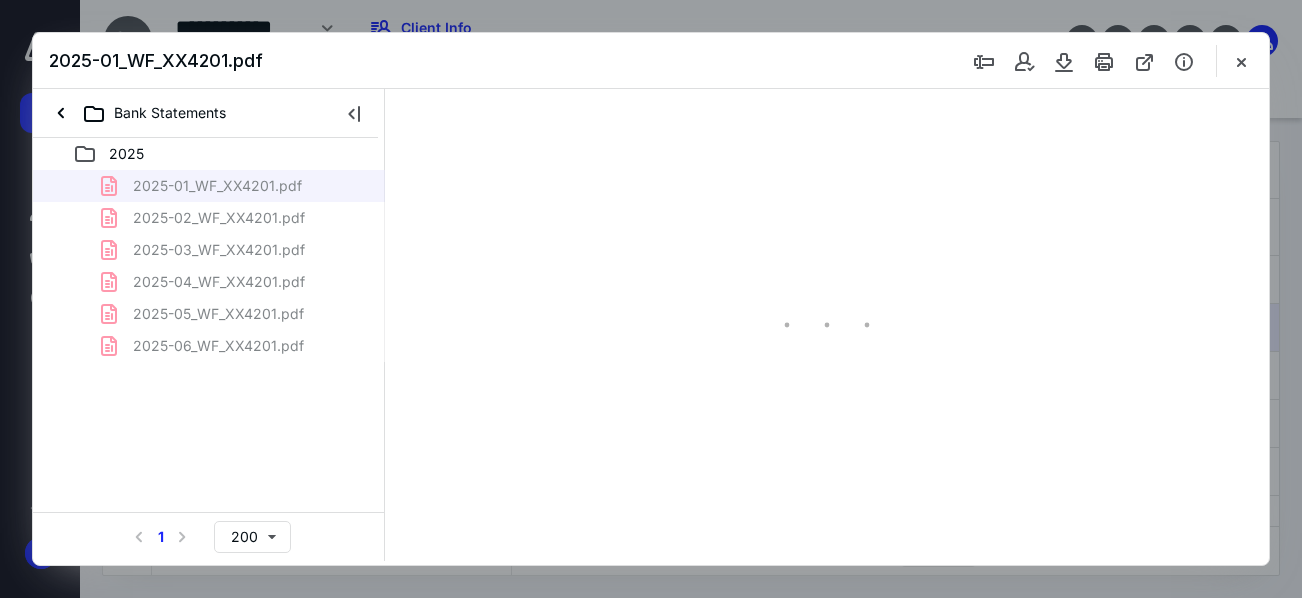 scroll, scrollTop: 0, scrollLeft: 0, axis: both 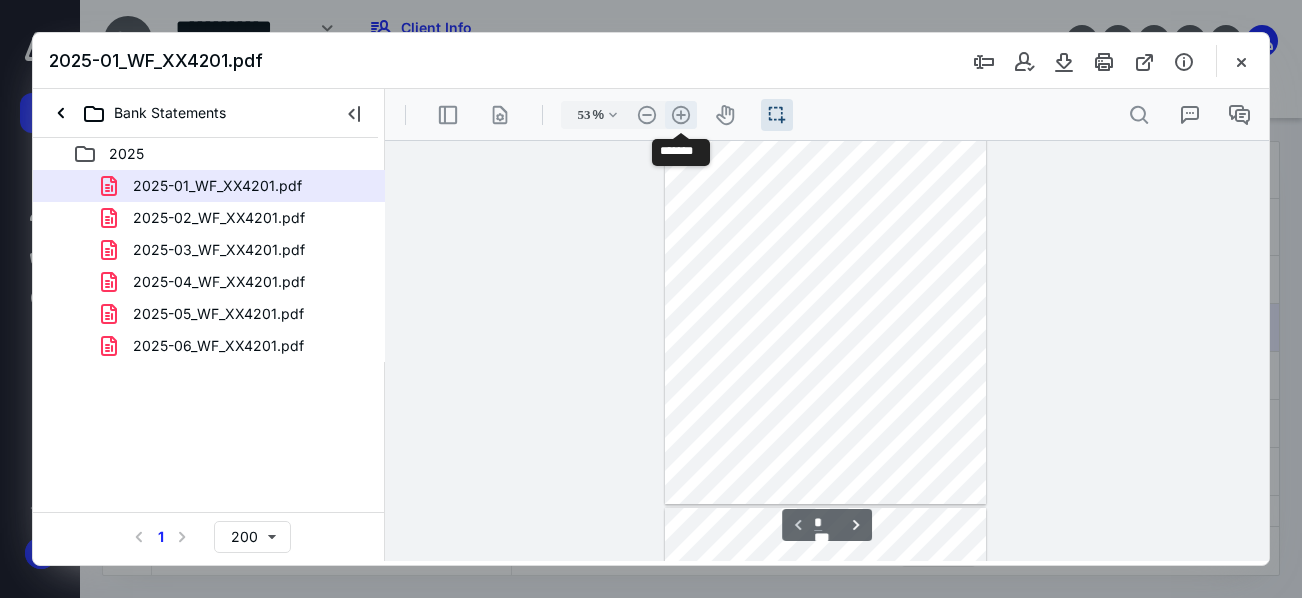 click on ".cls-1{fill:#abb0c4;} icon - header - zoom - in - line" at bounding box center [681, 115] 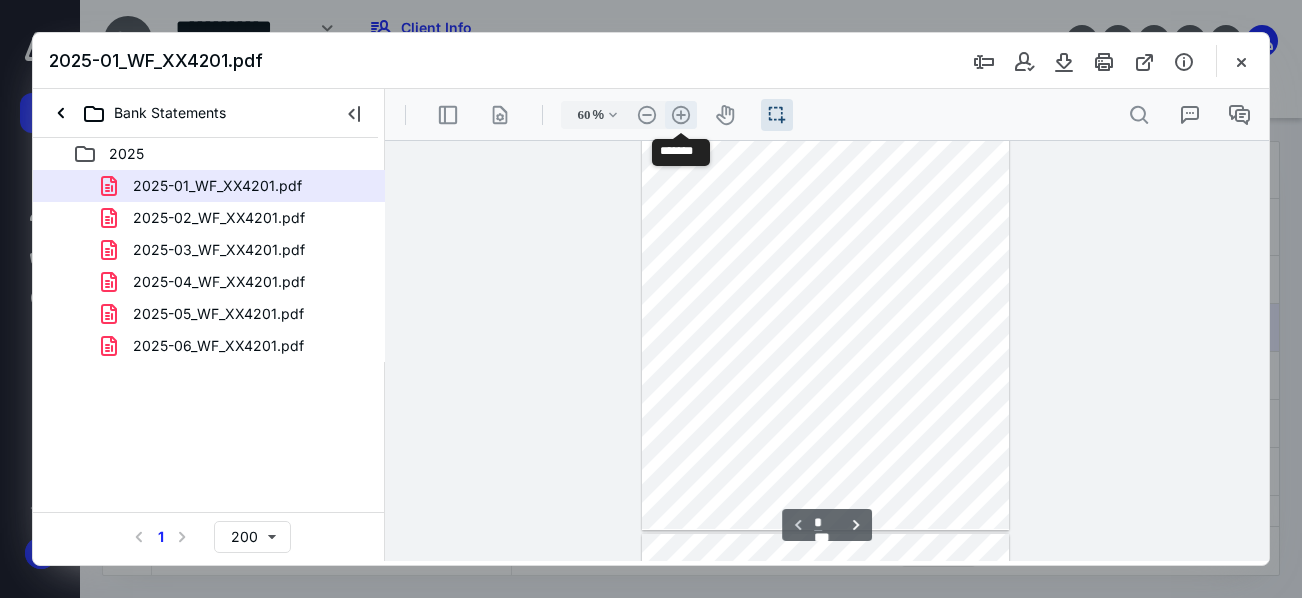 click on ".cls-1{fill:#abb0c4;} icon - header - zoom - in - line" at bounding box center (681, 115) 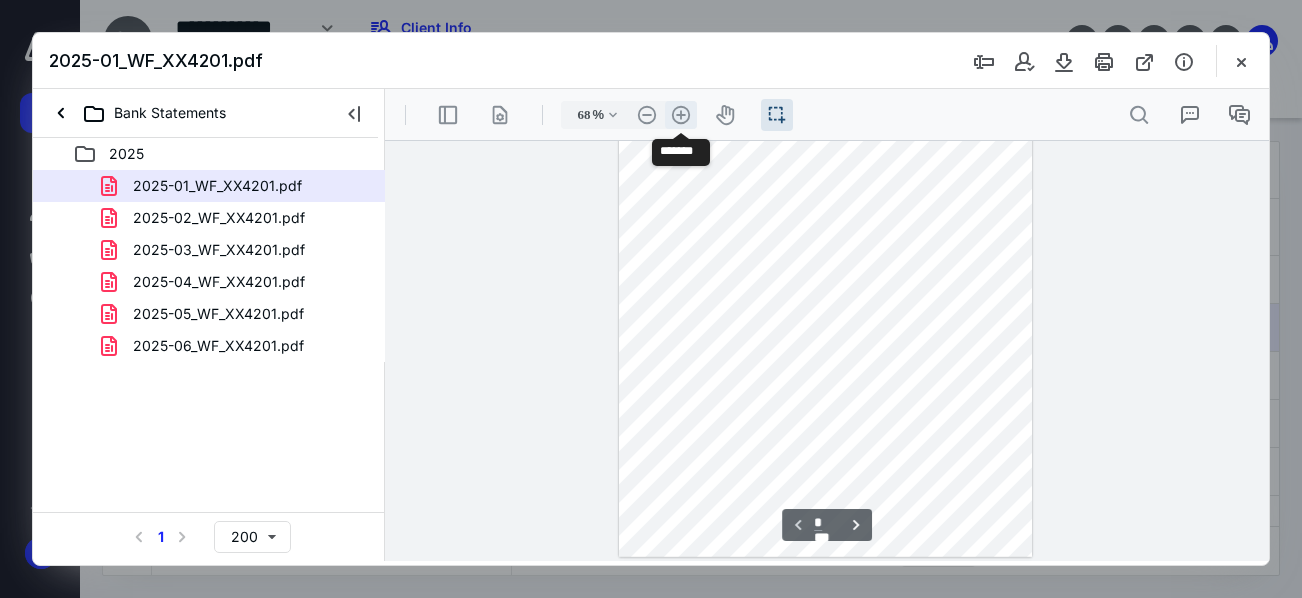 click on ".cls-1{fill:#abb0c4;} icon - header - zoom - in - line" at bounding box center [681, 115] 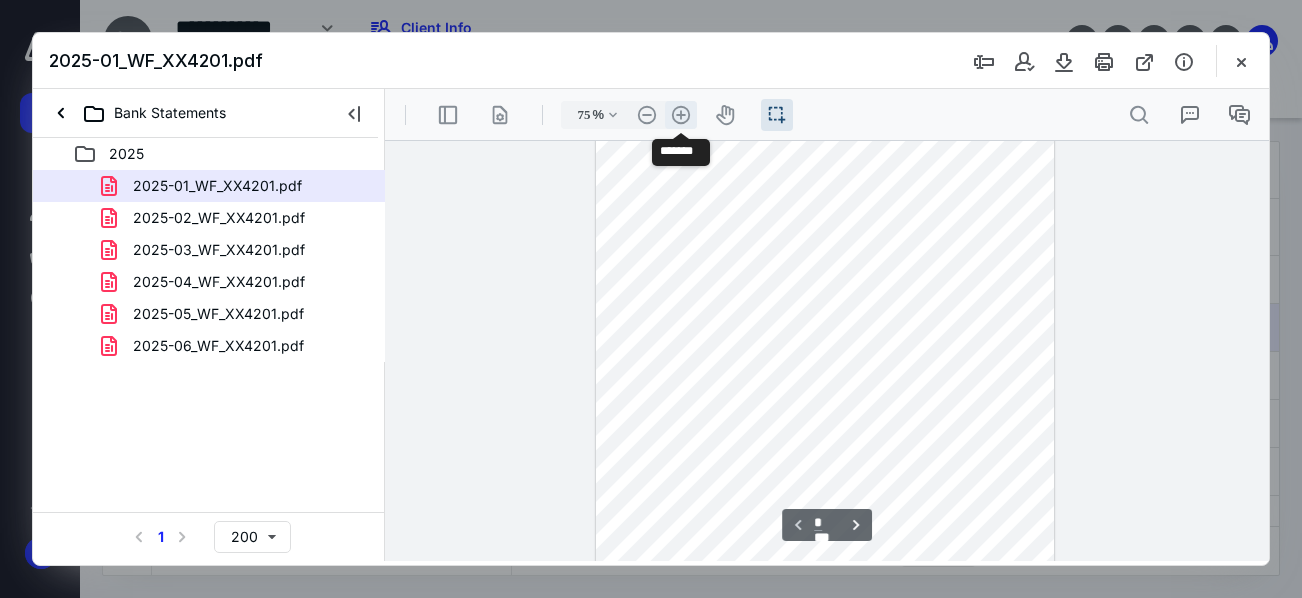 click on ".cls-1{fill:#abb0c4;} icon - header - zoom - in - line" at bounding box center (681, 115) 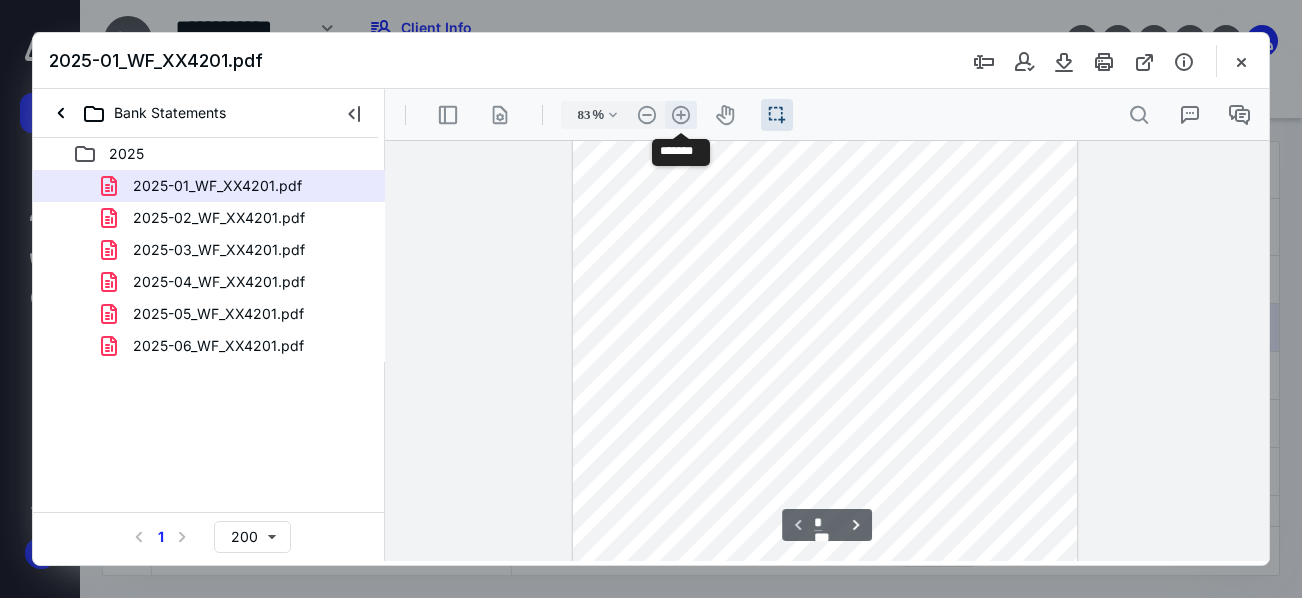 click on ".cls-1{fill:#abb0c4;} icon - header - zoom - in - line" at bounding box center [681, 115] 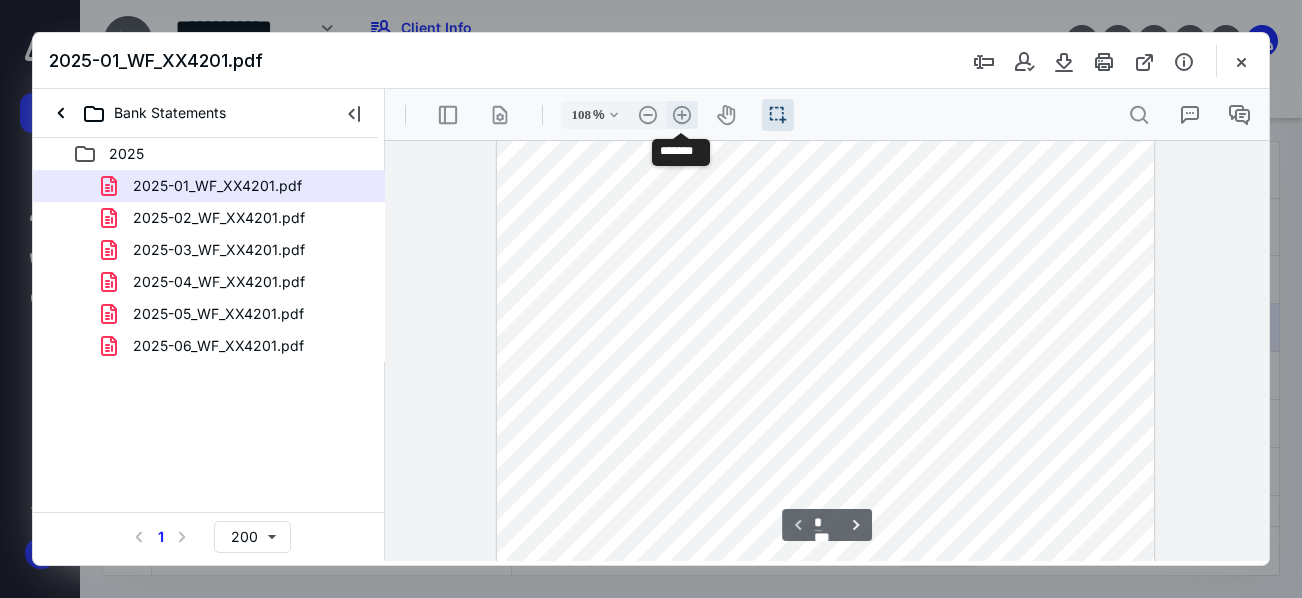 click on ".cls-1{fill:#abb0c4;} icon - header - zoom - in - line" at bounding box center [682, 115] 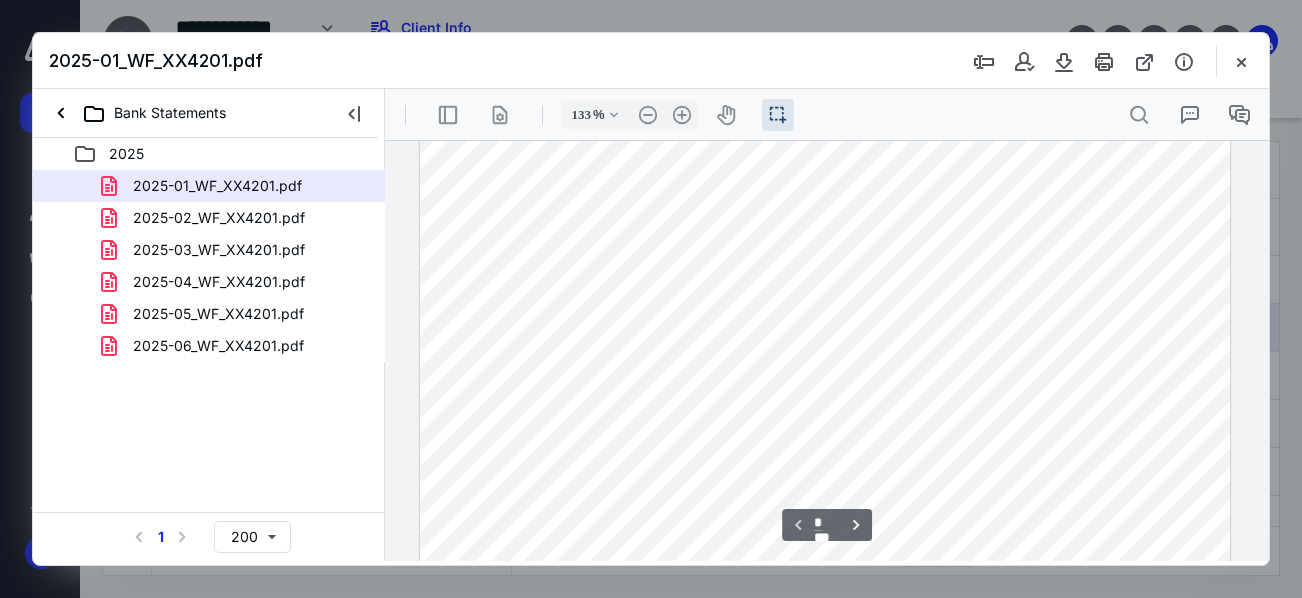 scroll, scrollTop: 166, scrollLeft: 0, axis: vertical 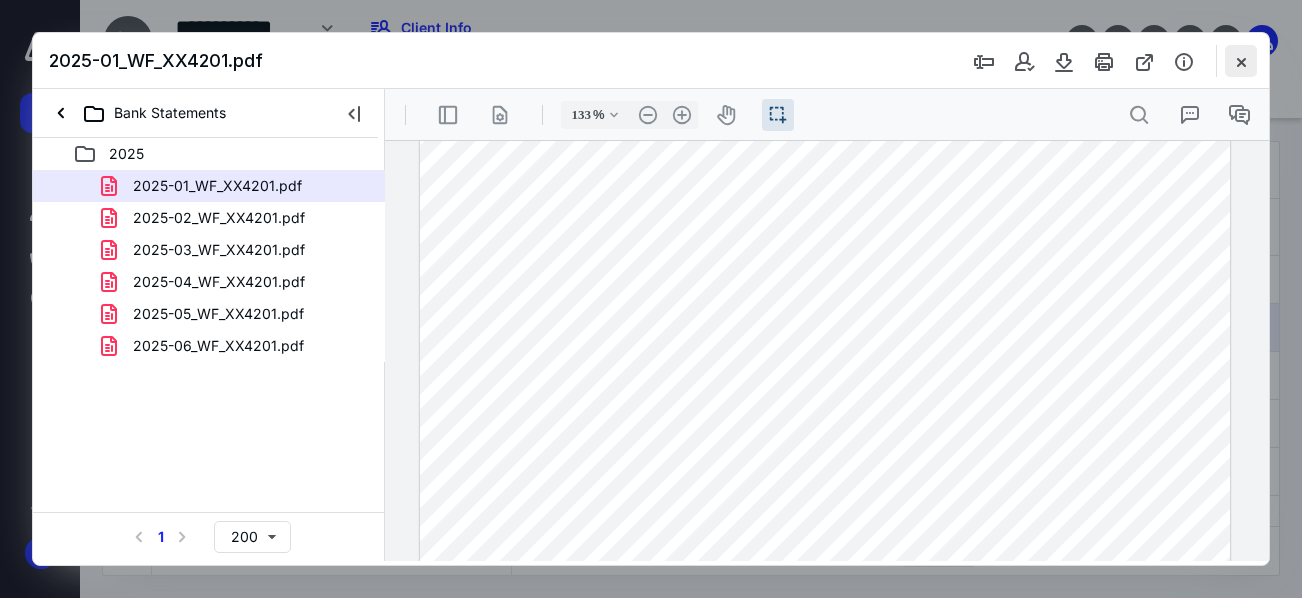 click at bounding box center [1241, 61] 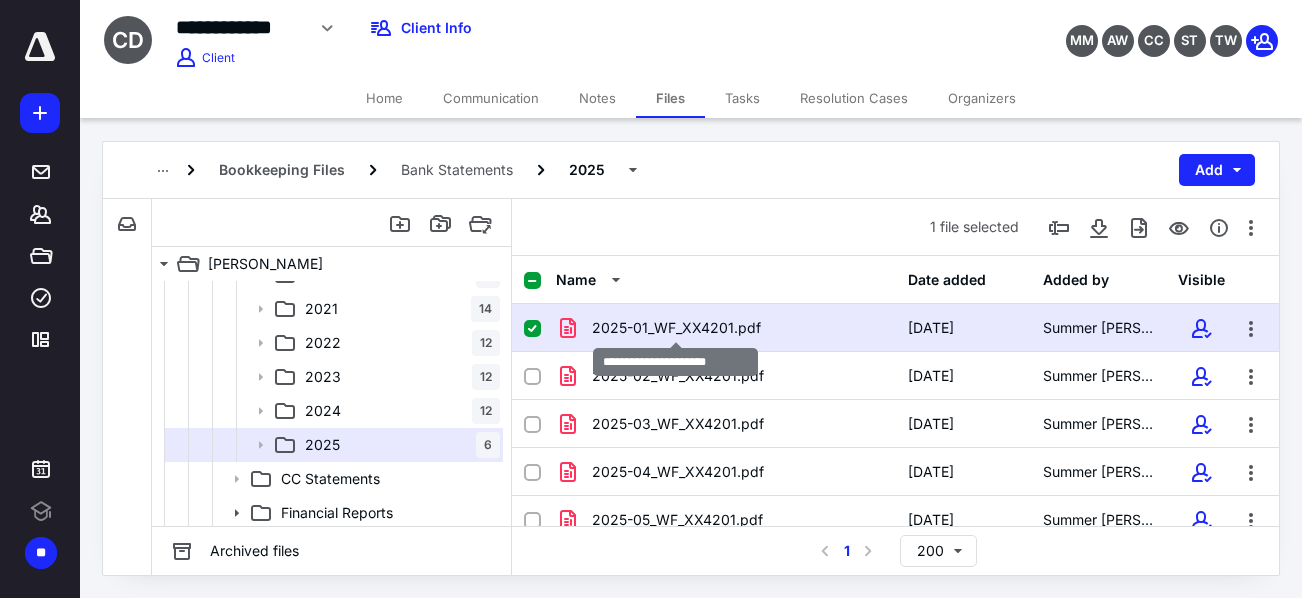 click on "2025-01_WF_XX4201.pdf" at bounding box center (676, 328) 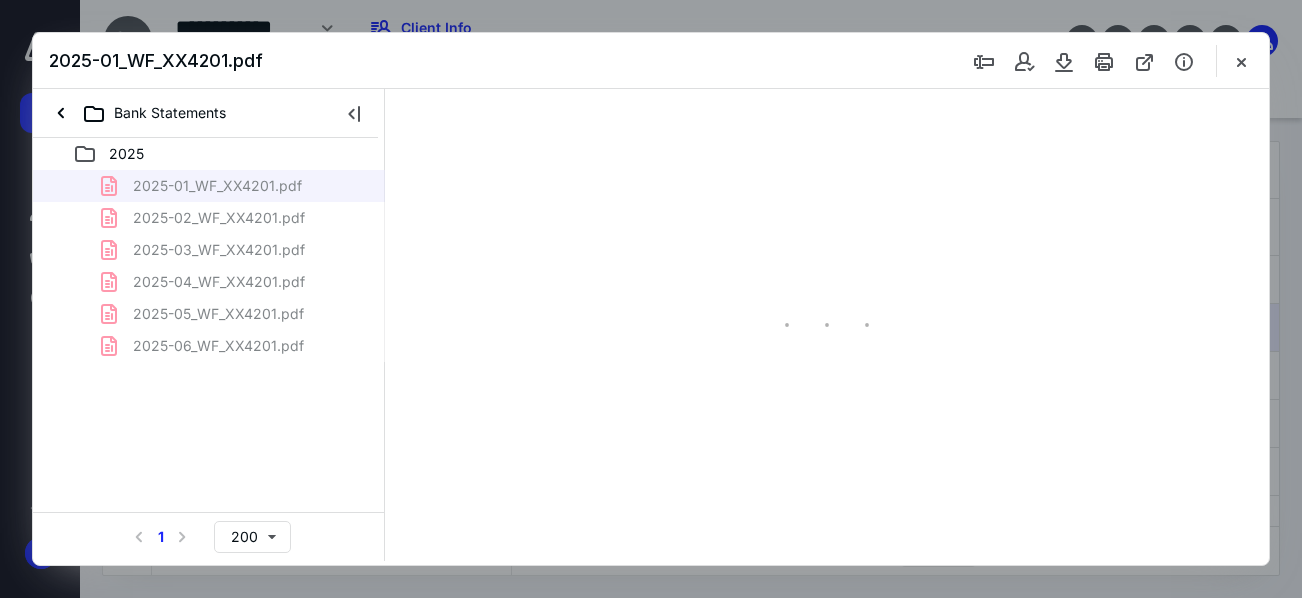 scroll, scrollTop: 0, scrollLeft: 0, axis: both 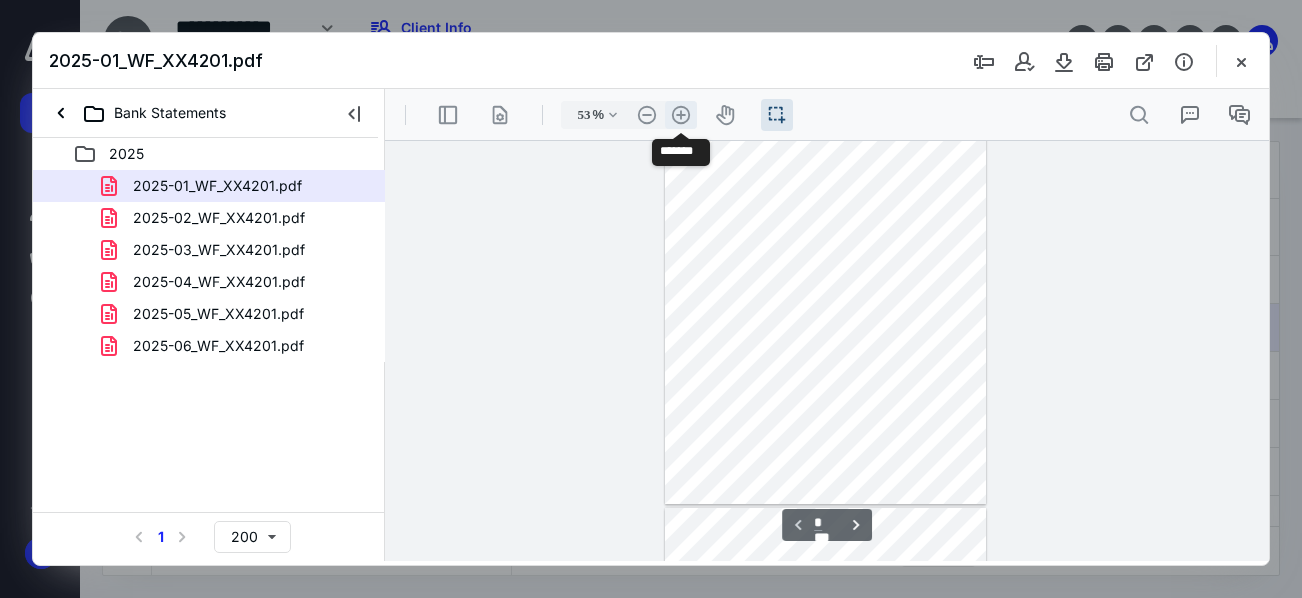 click on ".cls-1{fill:#abb0c4;} icon - header - zoom - in - line" at bounding box center [681, 115] 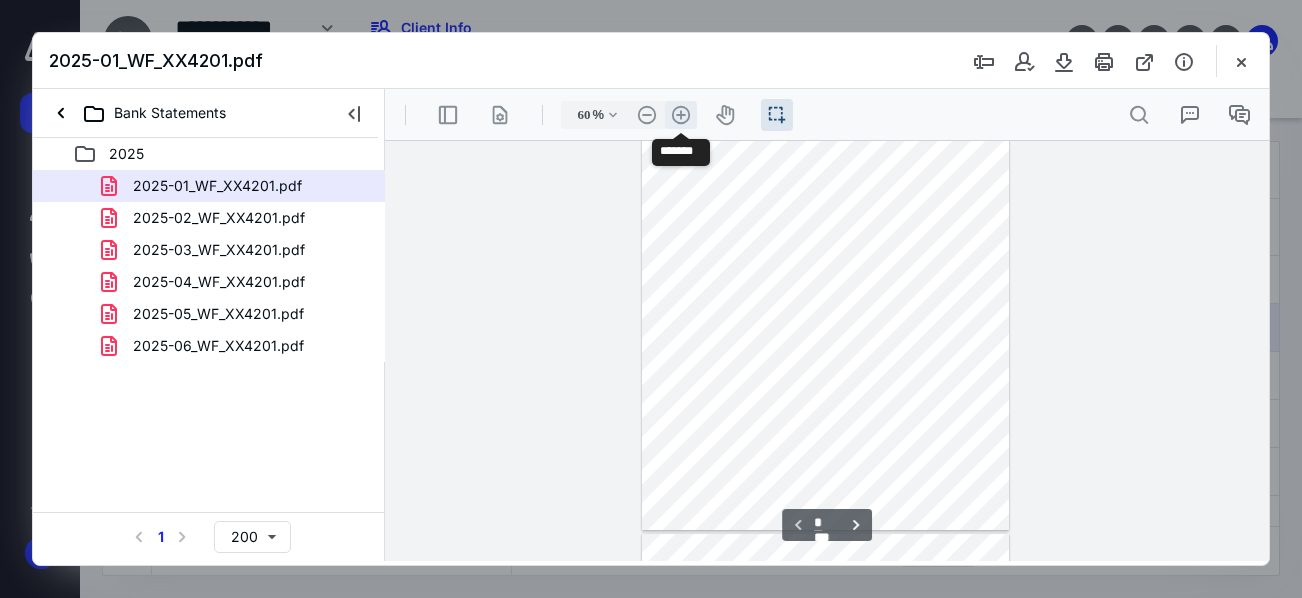 click on ".cls-1{fill:#abb0c4;} icon - header - zoom - in - line" at bounding box center [681, 115] 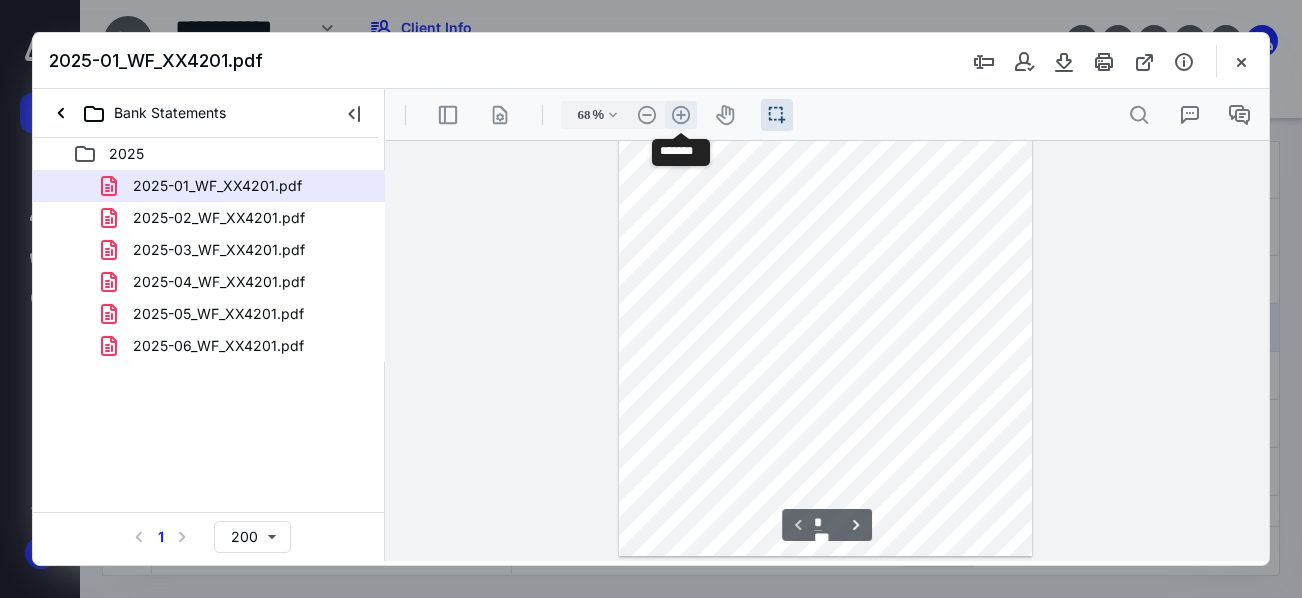 click on ".cls-1{fill:#abb0c4;} icon - header - zoom - in - line" at bounding box center [681, 115] 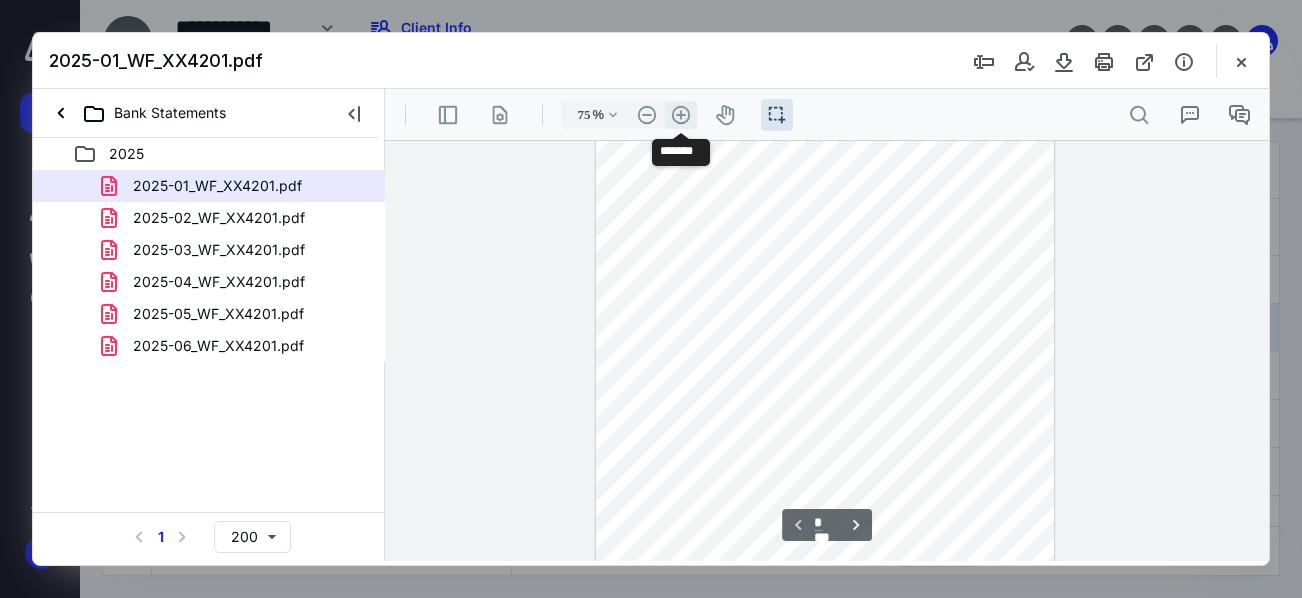 click on ".cls-1{fill:#abb0c4;} icon - header - zoom - in - line" at bounding box center [681, 115] 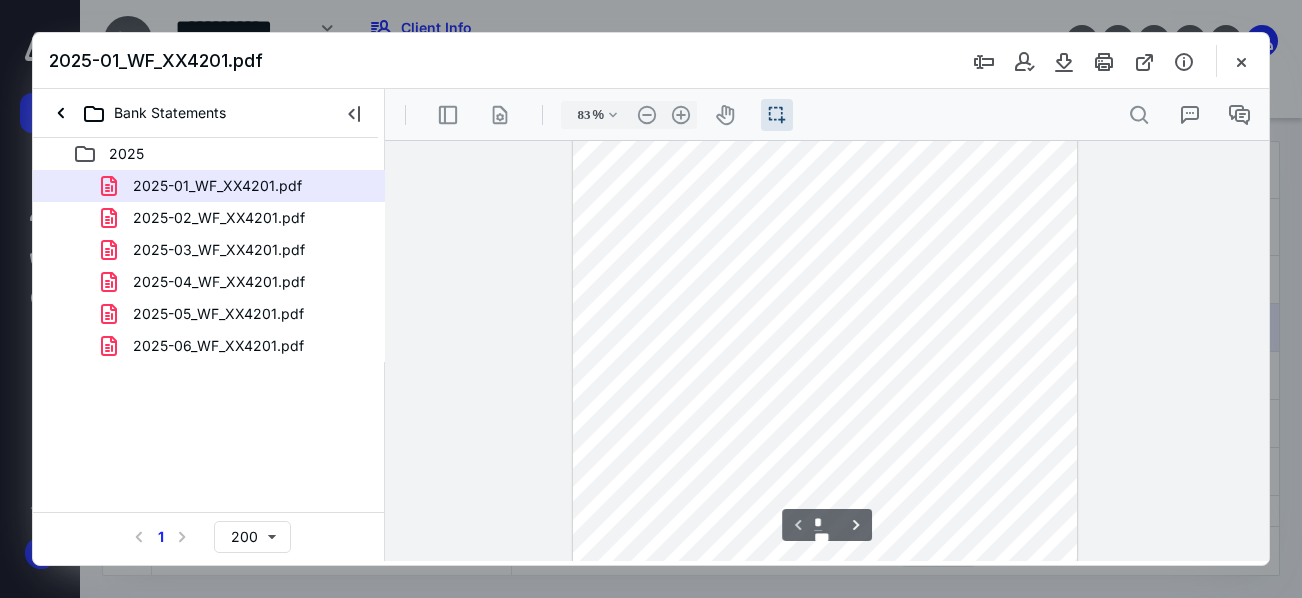 scroll, scrollTop: 0, scrollLeft: 0, axis: both 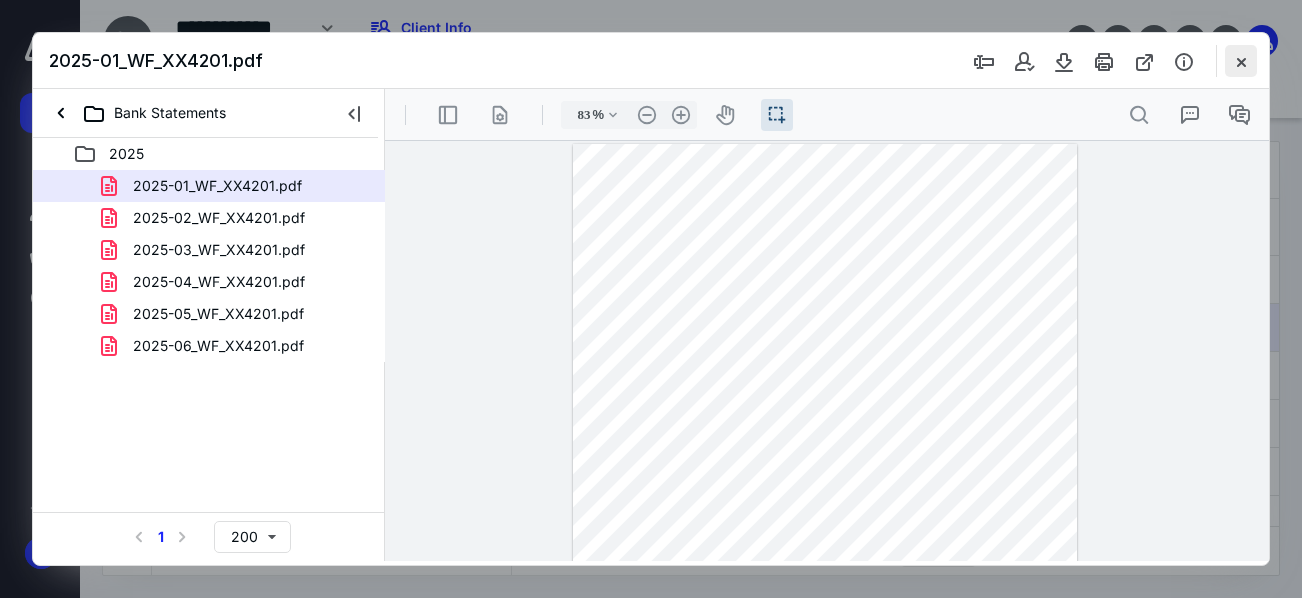 click at bounding box center (1241, 61) 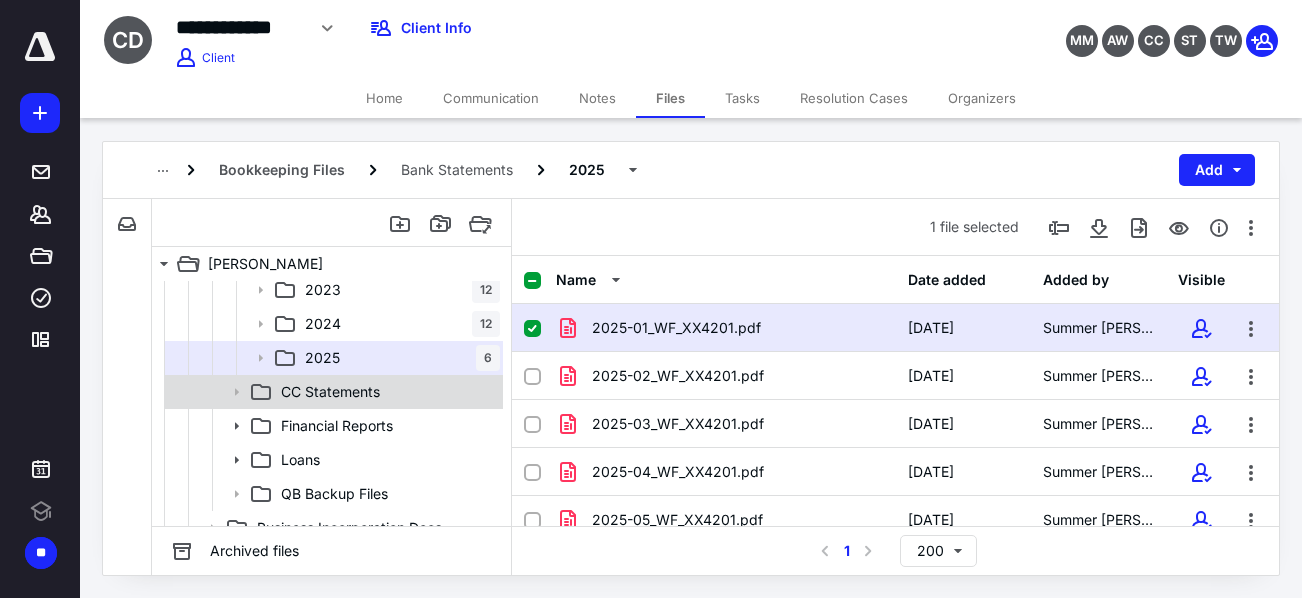 scroll, scrollTop: 250, scrollLeft: 0, axis: vertical 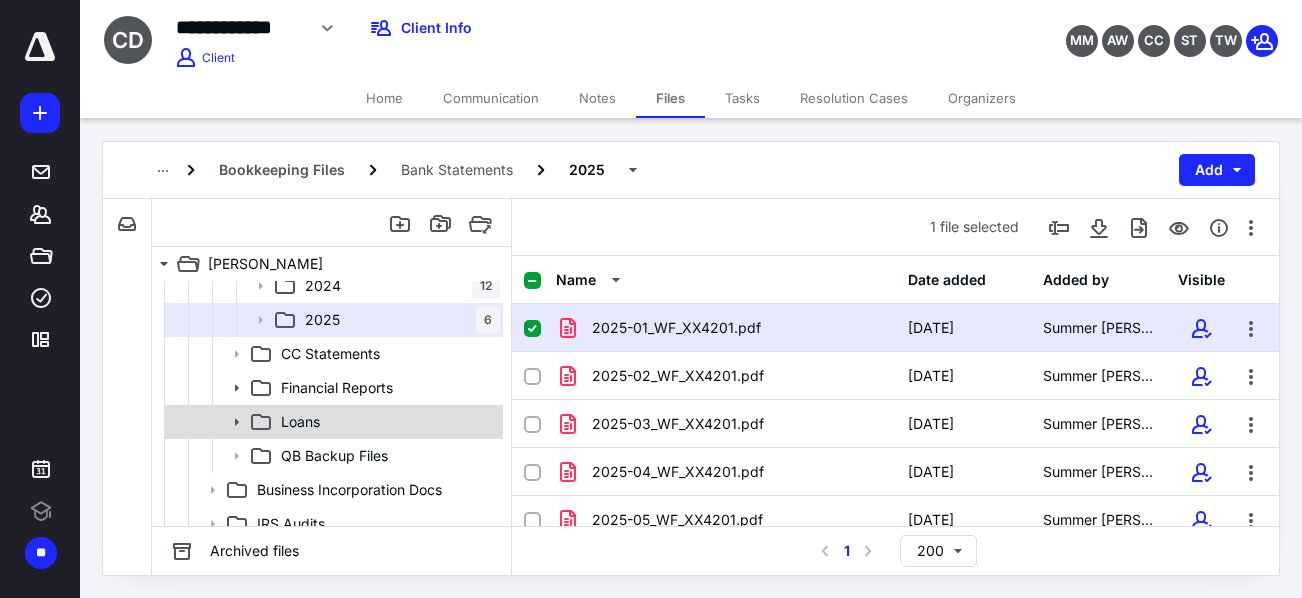 click 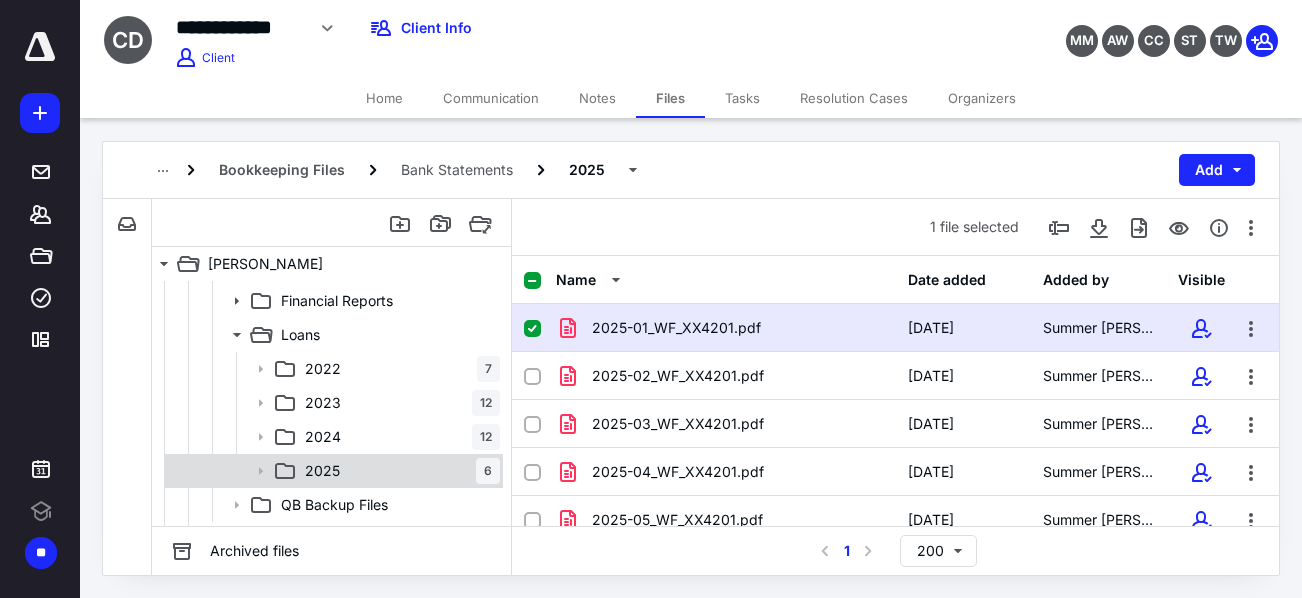 scroll, scrollTop: 375, scrollLeft: 0, axis: vertical 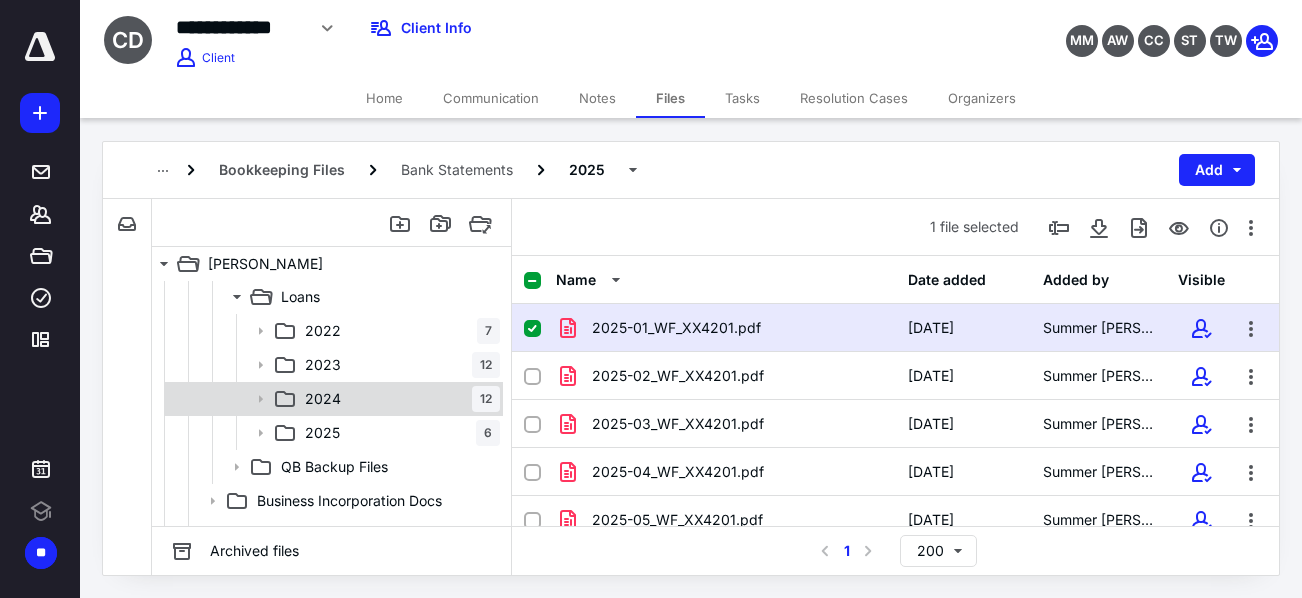 click on "2024" at bounding box center (323, 399) 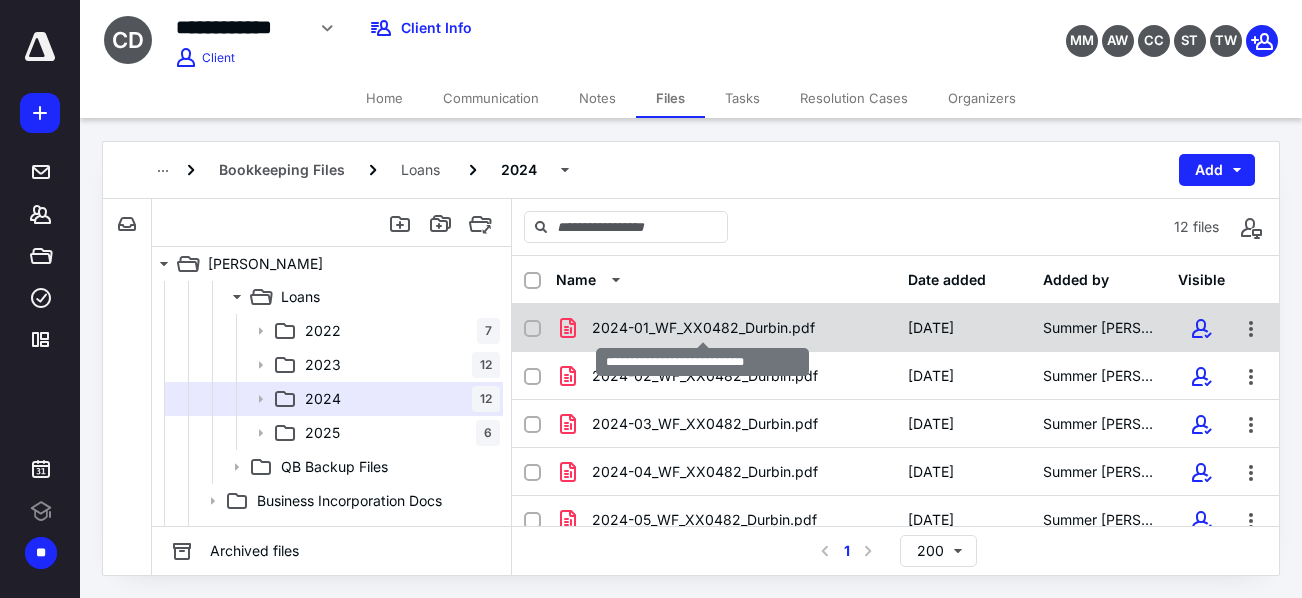 click on "2024-01_WF_XX0482_Durbin.pdf" at bounding box center [703, 328] 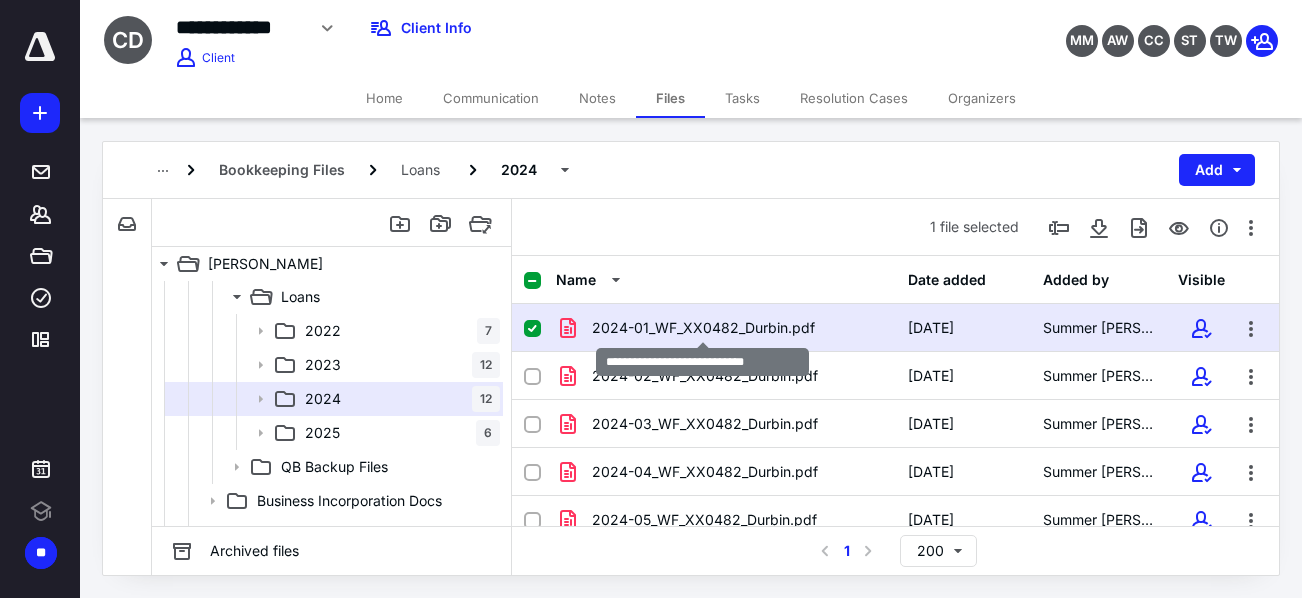 click on "2024-01_WF_XX0482_Durbin.pdf" at bounding box center (703, 328) 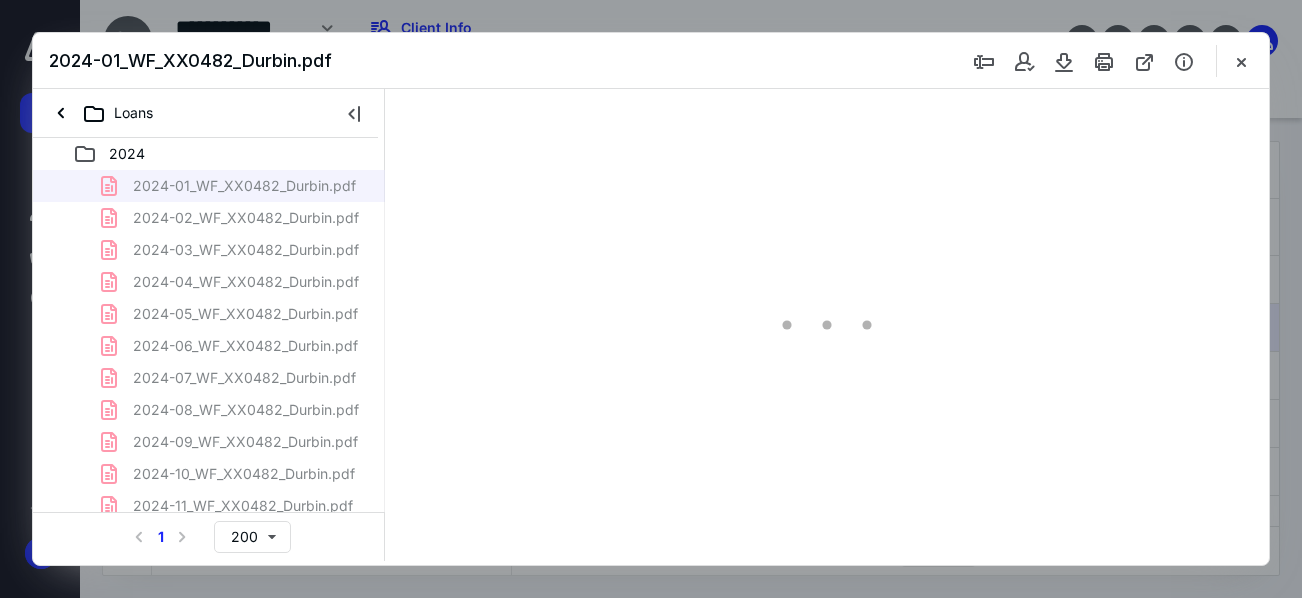 scroll, scrollTop: 0, scrollLeft: 0, axis: both 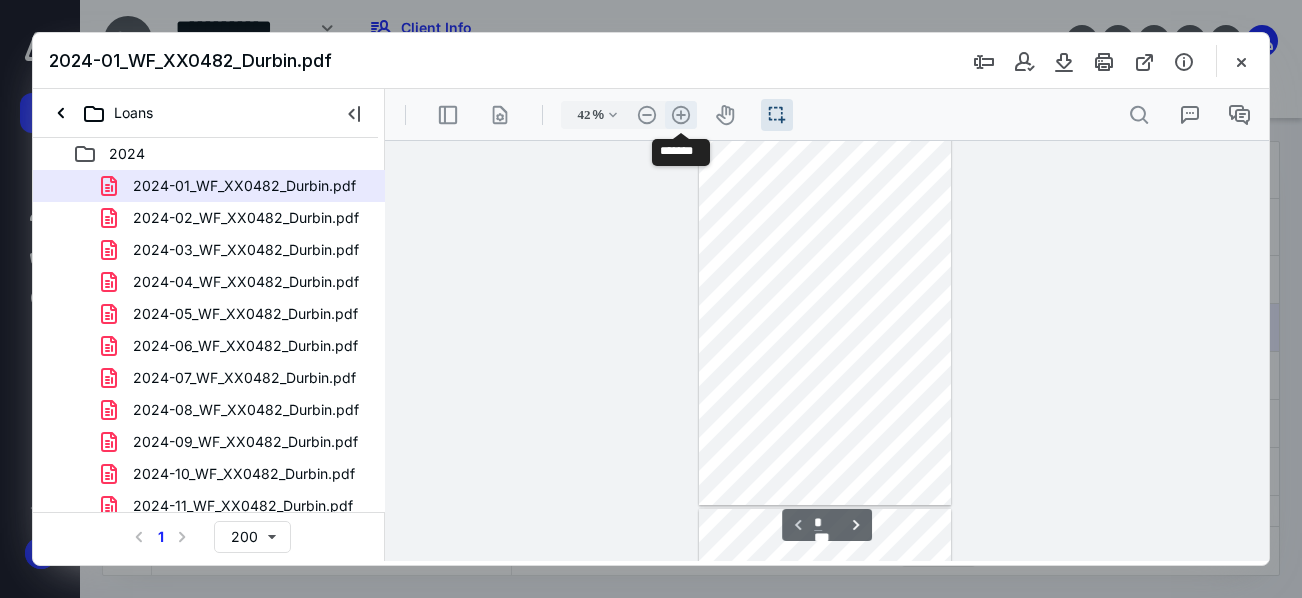 click on ".cls-1{fill:#abb0c4;} icon - header - zoom - in - line" at bounding box center [681, 115] 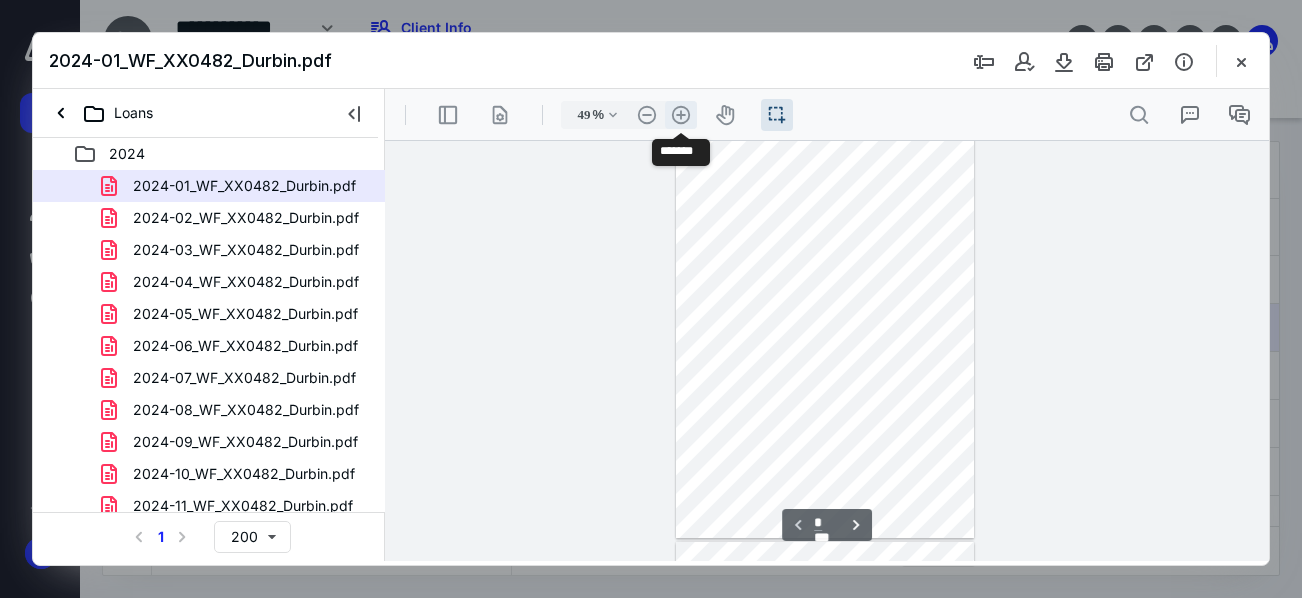 click on ".cls-1{fill:#abb0c4;} icon - header - zoom - in - line" at bounding box center [681, 115] 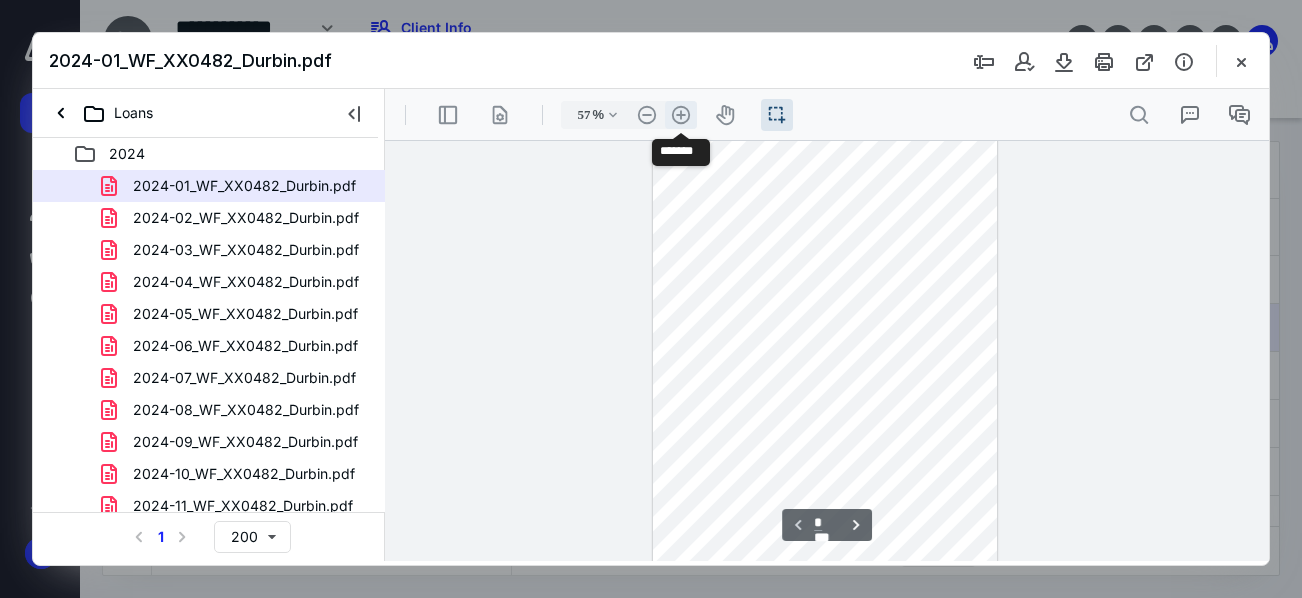 click on ".cls-1{fill:#abb0c4;} icon - header - zoom - in - line" at bounding box center [681, 115] 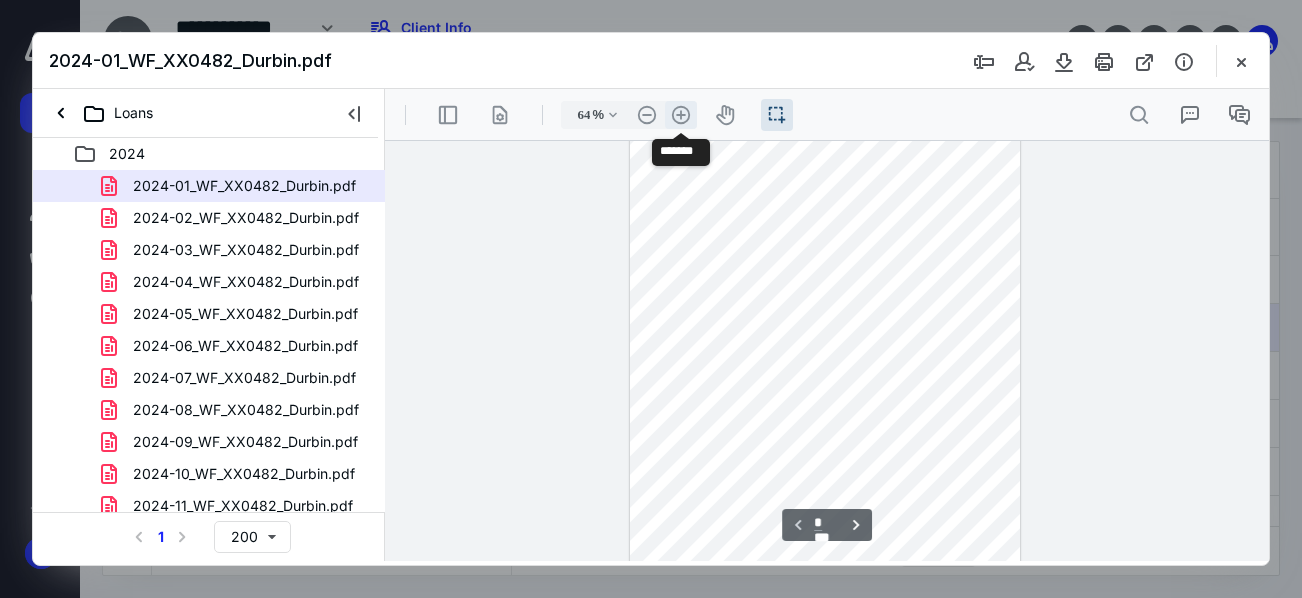 click on ".cls-1{fill:#abb0c4;} icon - header - zoom - in - line" at bounding box center (681, 115) 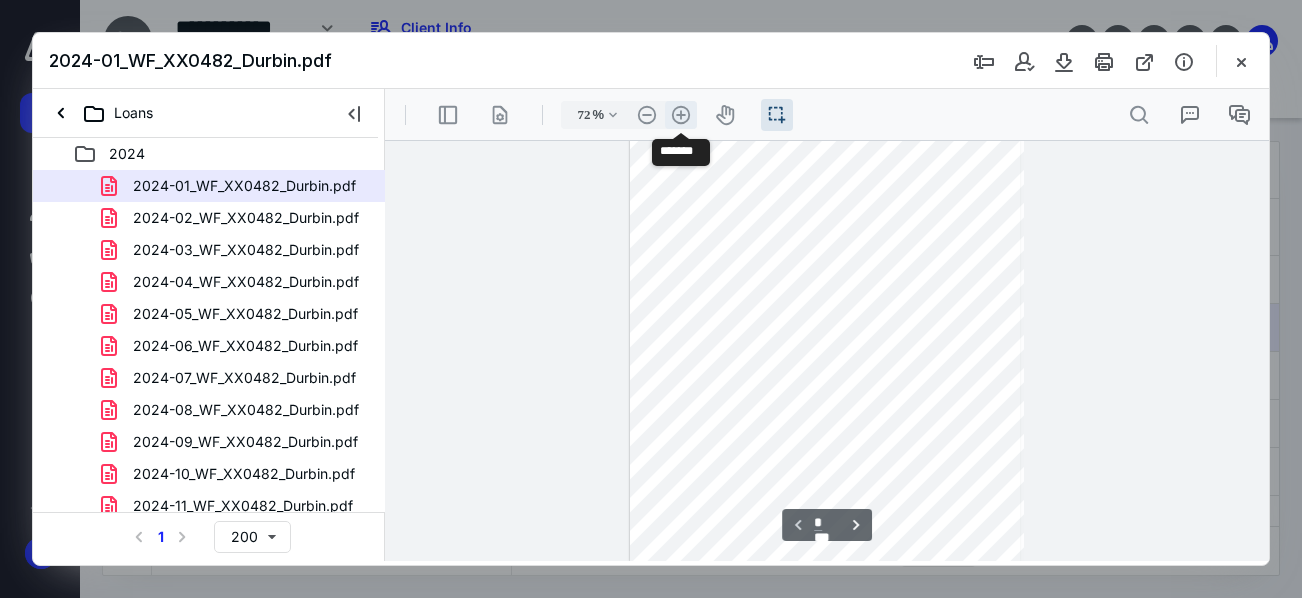 click on ".cls-1{fill:#abb0c4;} icon - header - zoom - in - line" at bounding box center (681, 115) 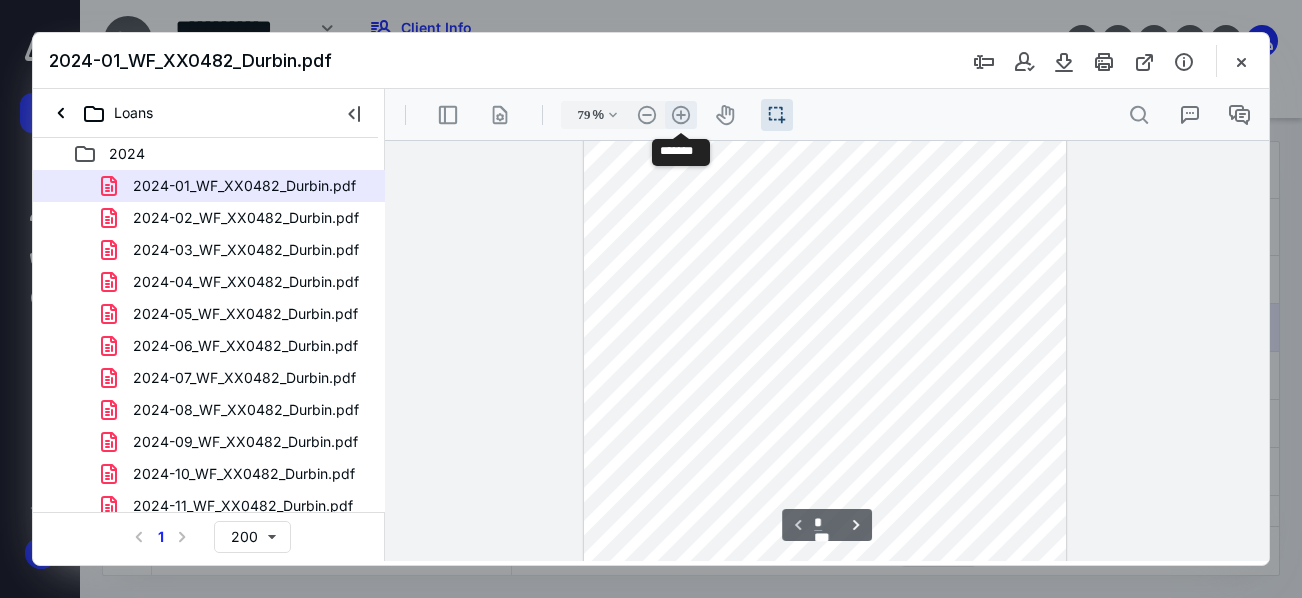click on ".cls-1{fill:#abb0c4;} icon - header - zoom - in - line" at bounding box center (681, 115) 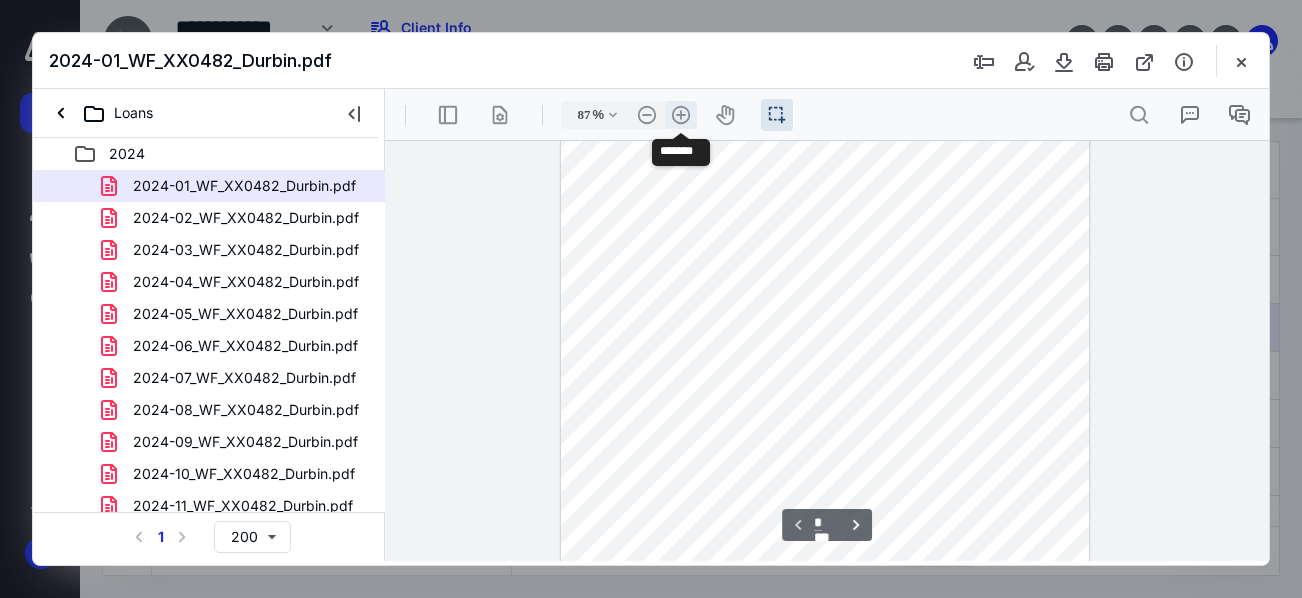 click on ".cls-1{fill:#abb0c4;} icon - header - zoom - in - line" at bounding box center (681, 115) 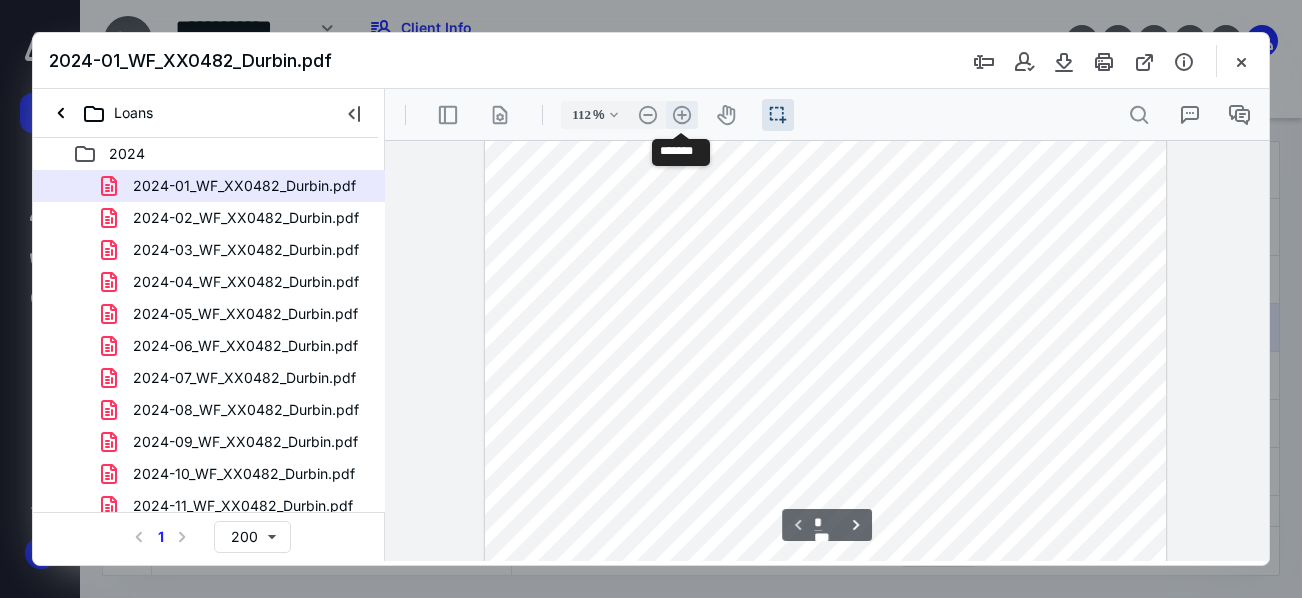 click on ".cls-1{fill:#abb0c4;} icon - header - zoom - in - line" at bounding box center (682, 115) 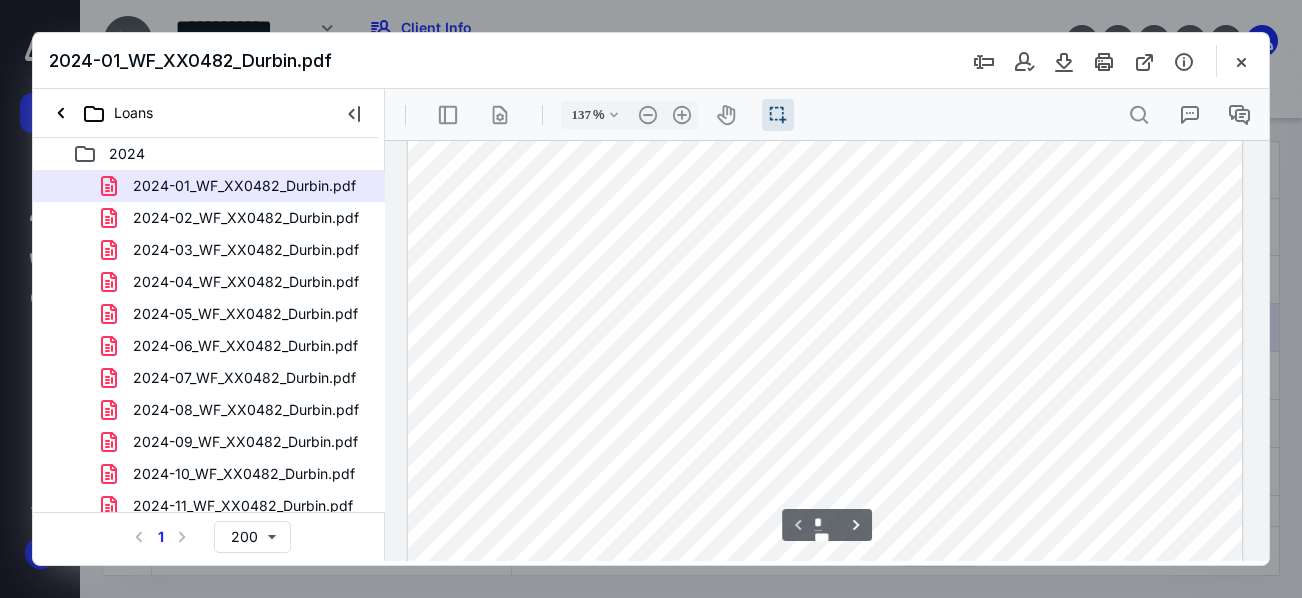 scroll, scrollTop: 100, scrollLeft: 0, axis: vertical 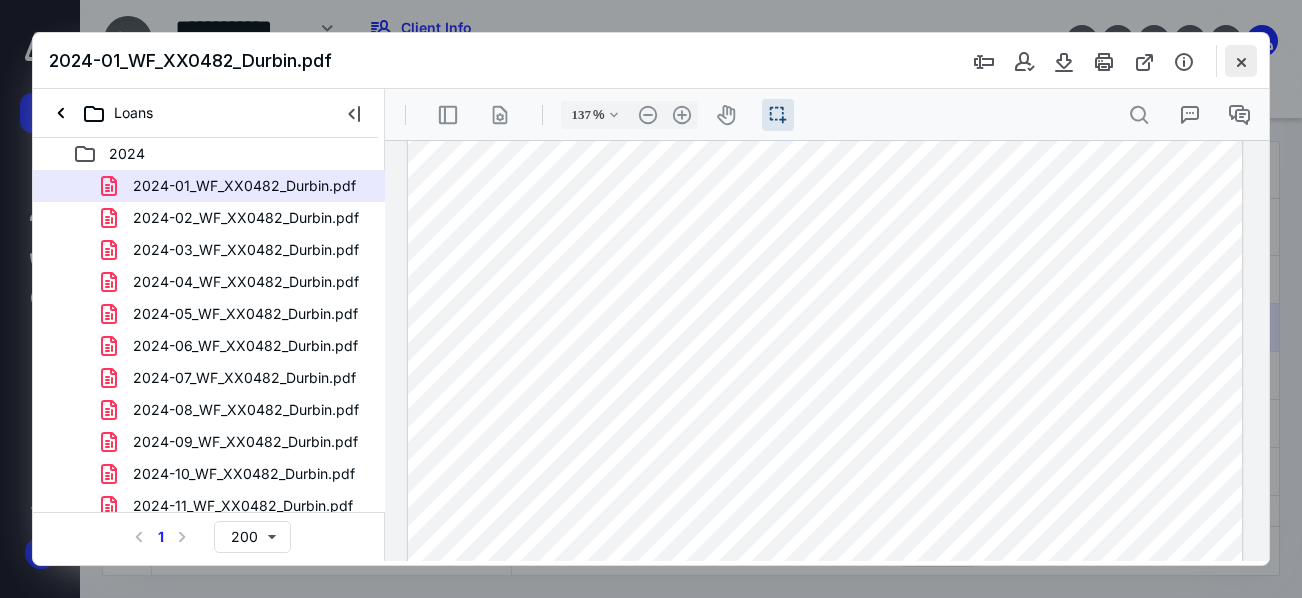 click at bounding box center (1241, 61) 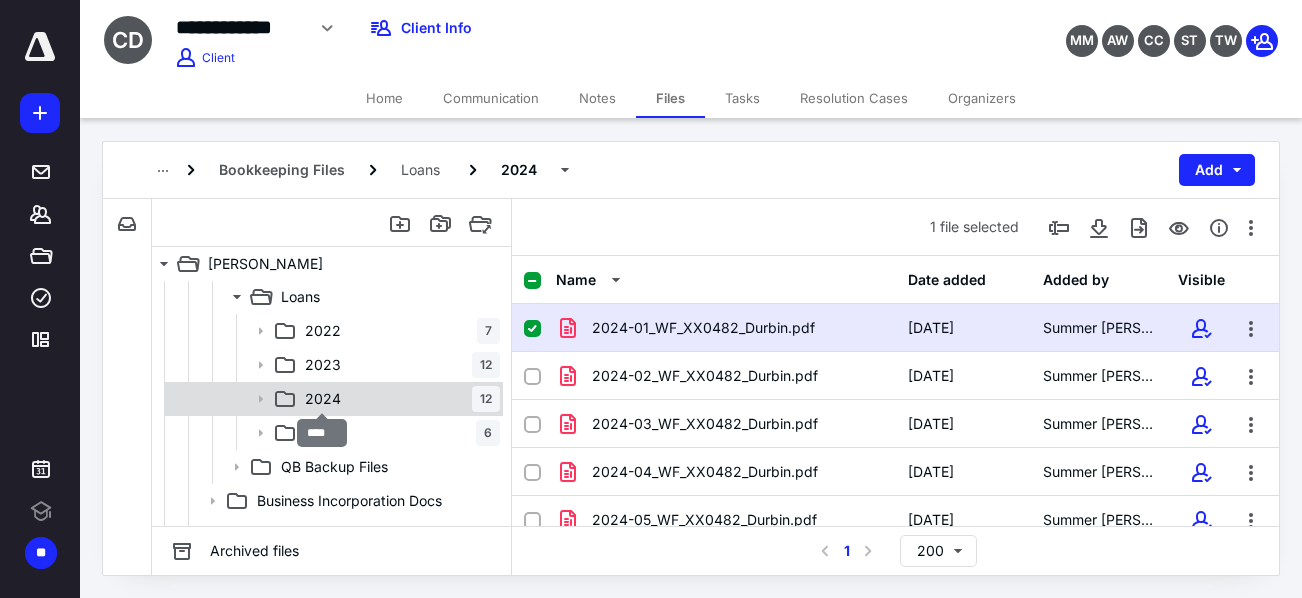 click on "2024" at bounding box center (323, 399) 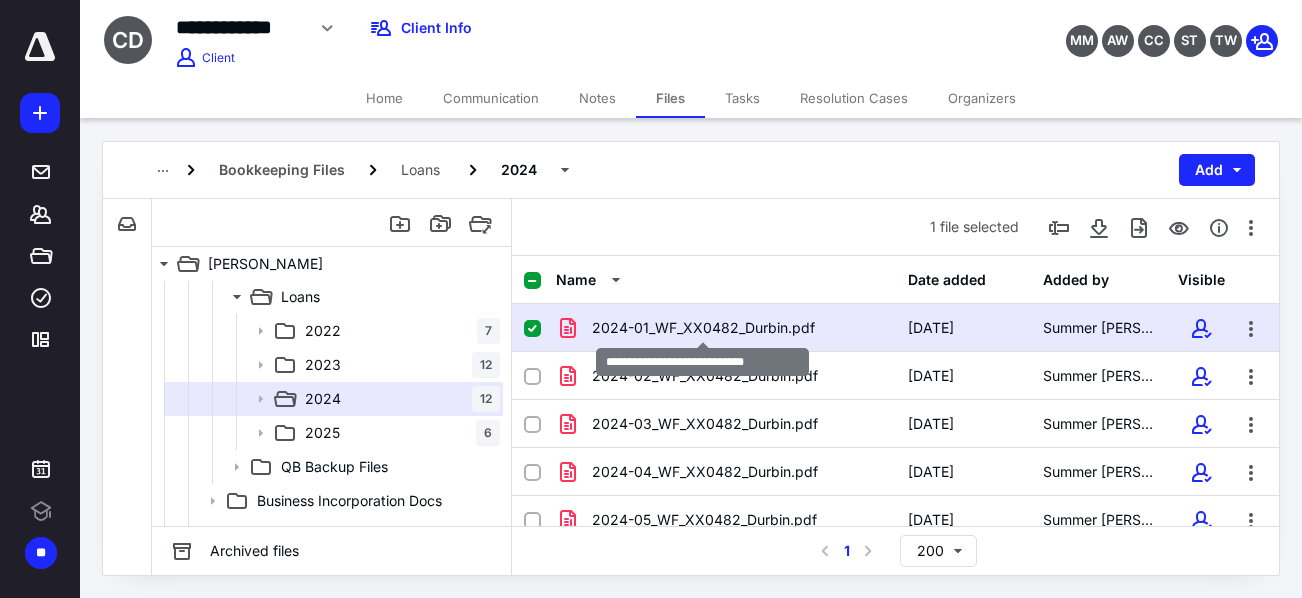 click on "2024-01_WF_XX0482_Durbin.pdf" at bounding box center (703, 328) 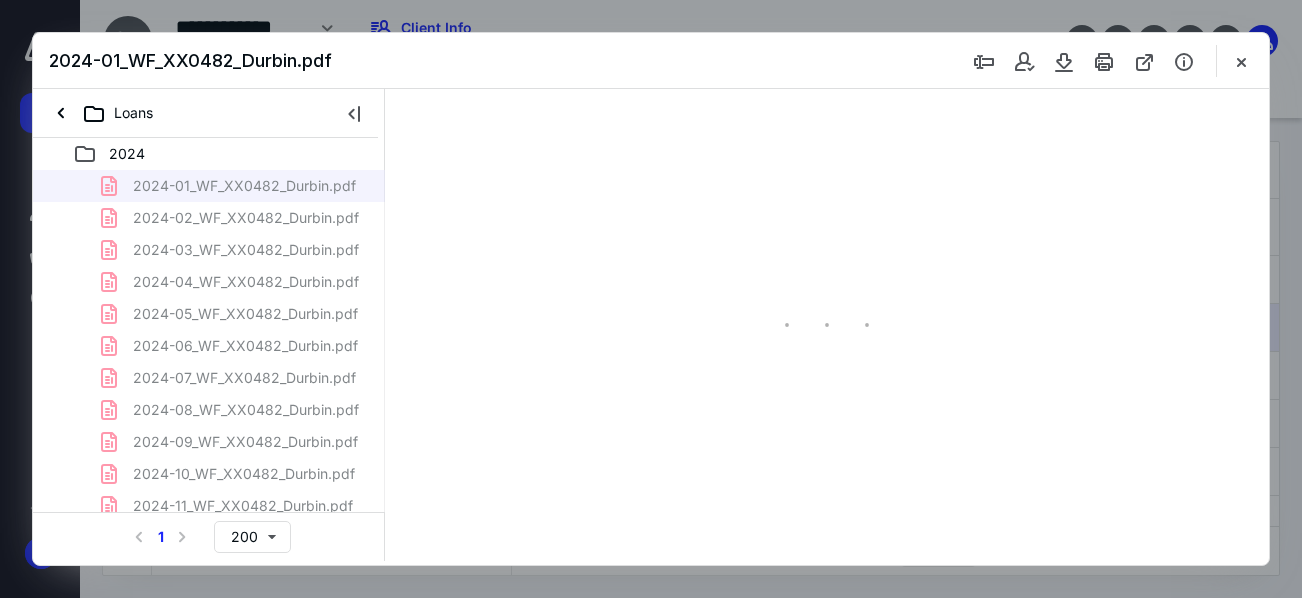 scroll, scrollTop: 0, scrollLeft: 0, axis: both 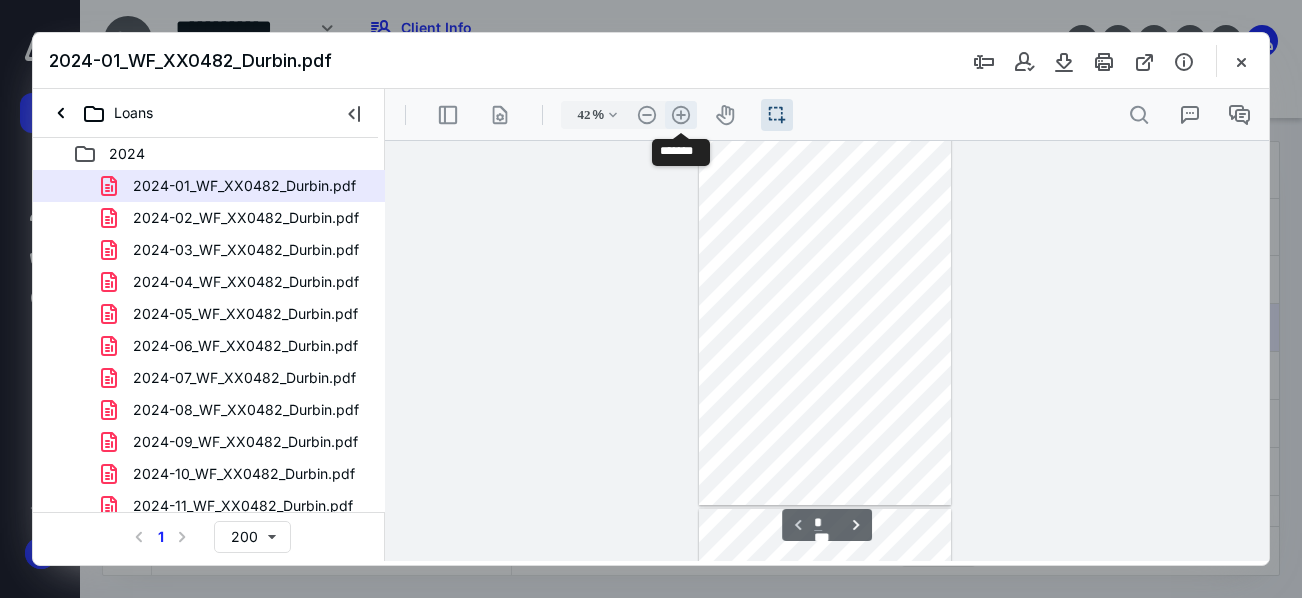 click on ".cls-1{fill:#abb0c4;} icon - header - zoom - in - line" at bounding box center (681, 115) 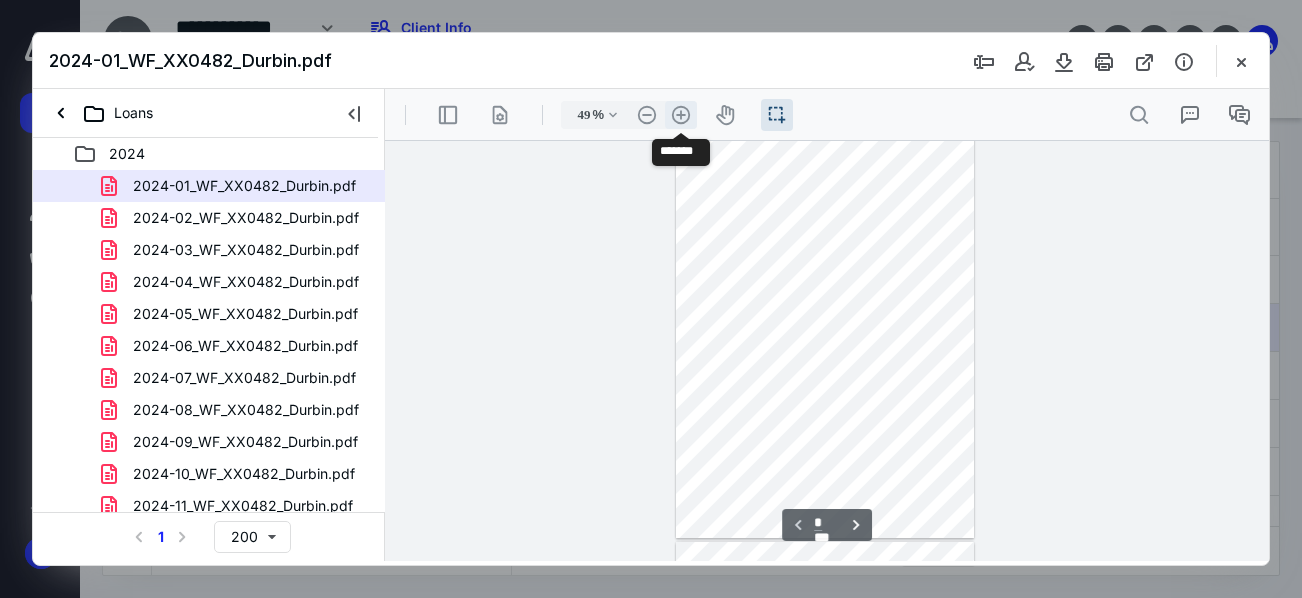 click on ".cls-1{fill:#abb0c4;} icon - header - zoom - in - line" at bounding box center [681, 115] 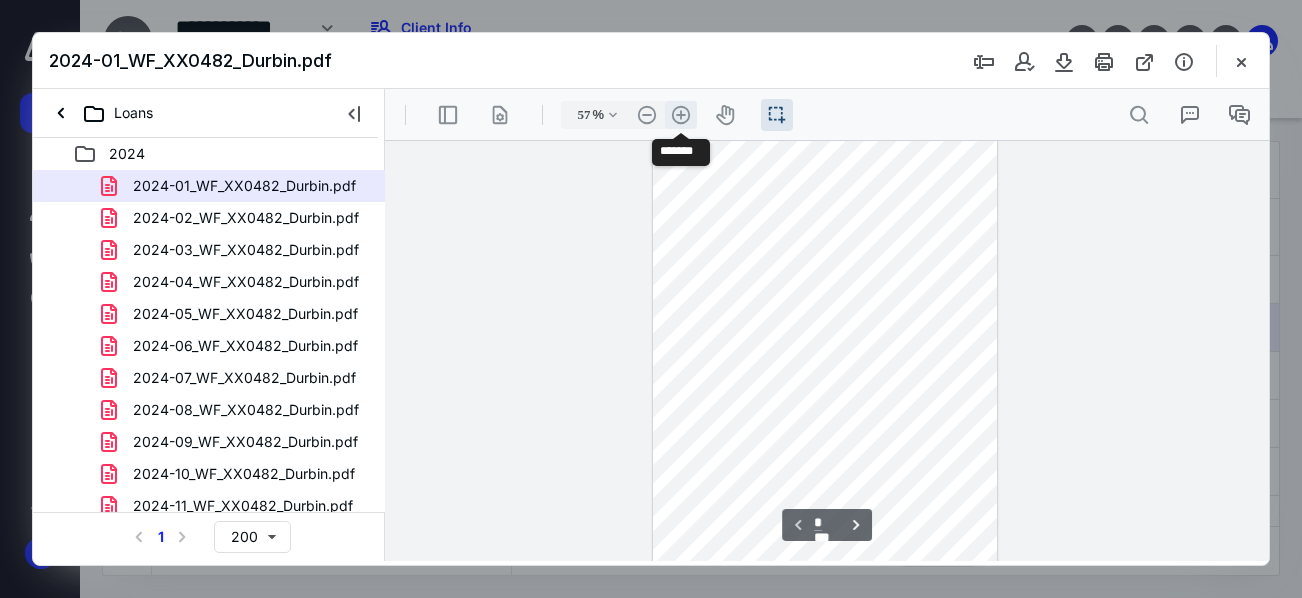 click on ".cls-1{fill:#abb0c4;} icon - header - zoom - in - line" at bounding box center [681, 115] 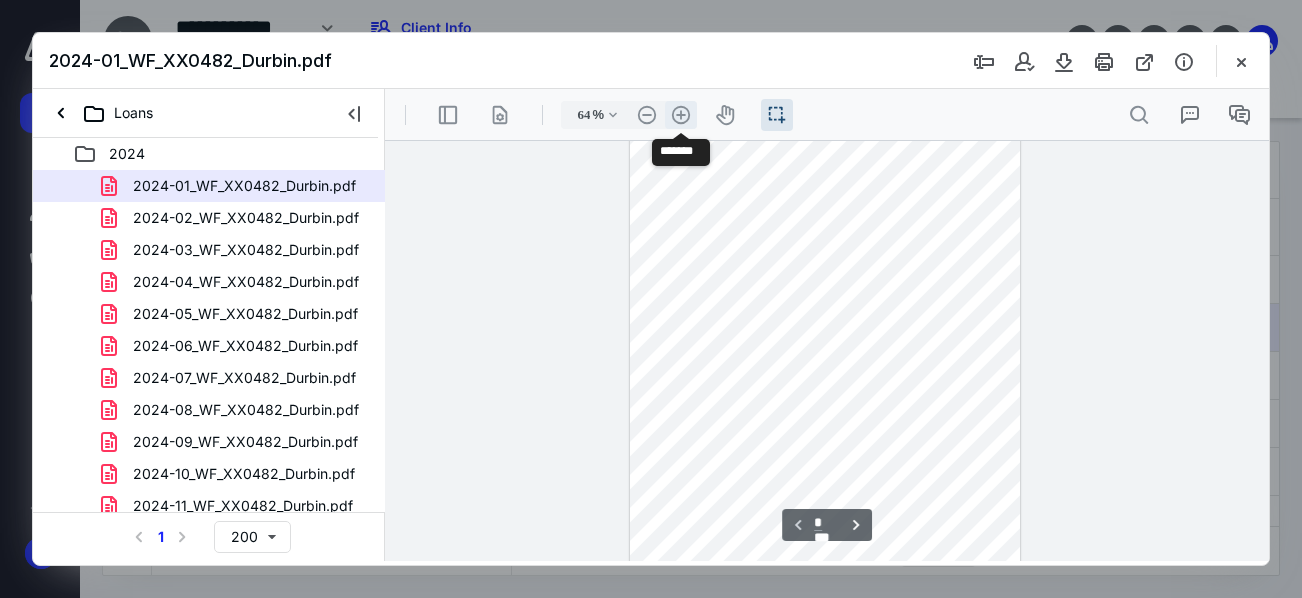 click on ".cls-1{fill:#abb0c4;} icon - header - zoom - in - line" at bounding box center [681, 115] 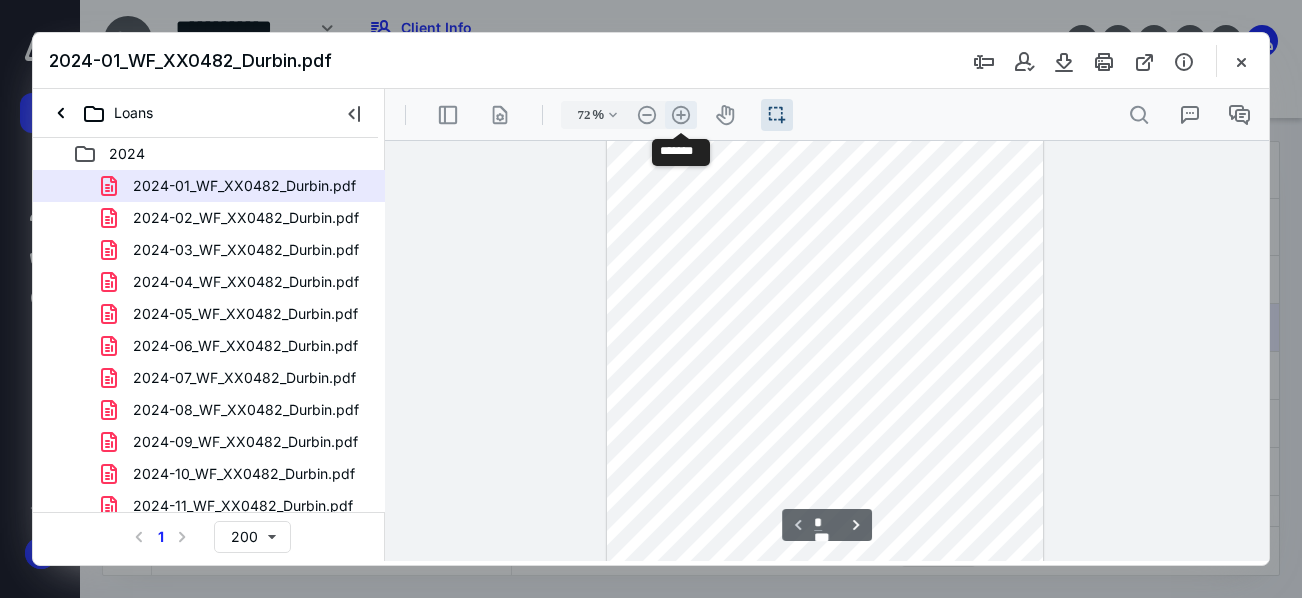 click on ".cls-1{fill:#abb0c4;} icon - header - zoom - in - line" at bounding box center (681, 115) 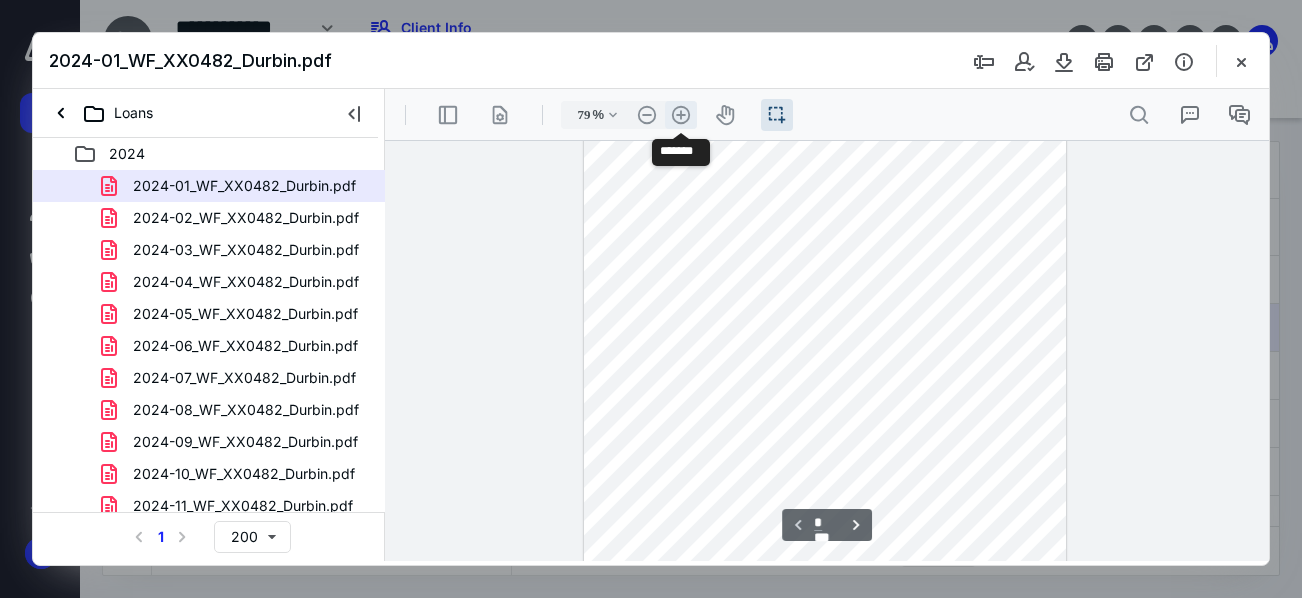 click on ".cls-1{fill:#abb0c4;} icon - header - zoom - in - line" at bounding box center (681, 115) 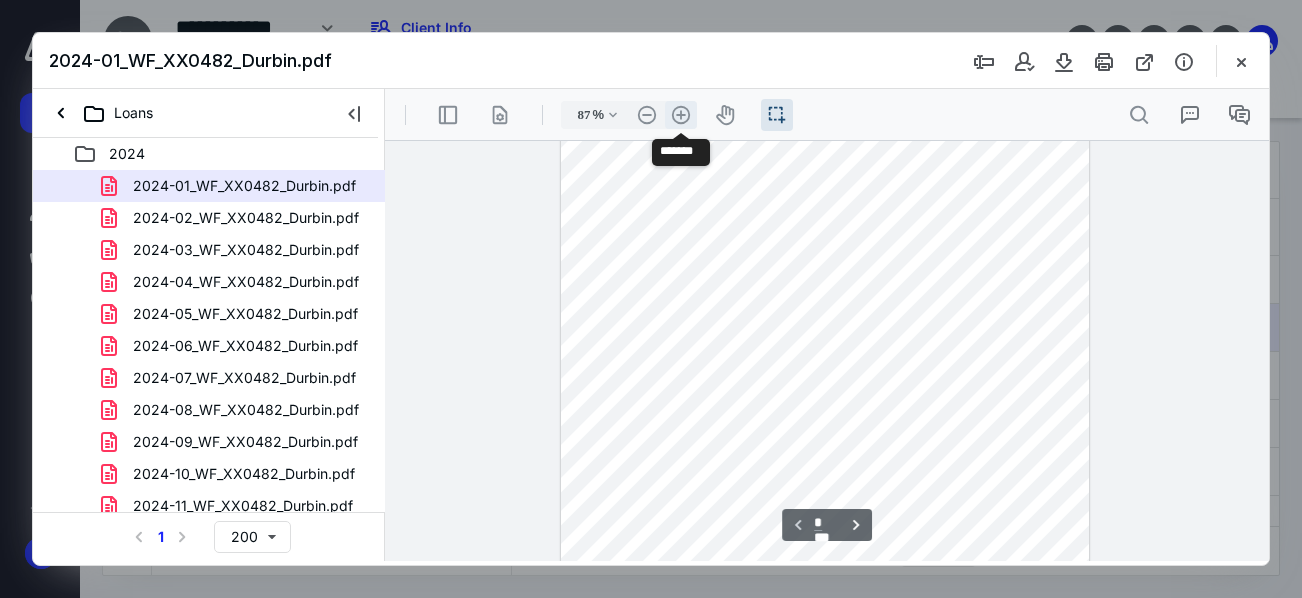 click on ".cls-1{fill:#abb0c4;} icon - header - zoom - in - line" at bounding box center [681, 115] 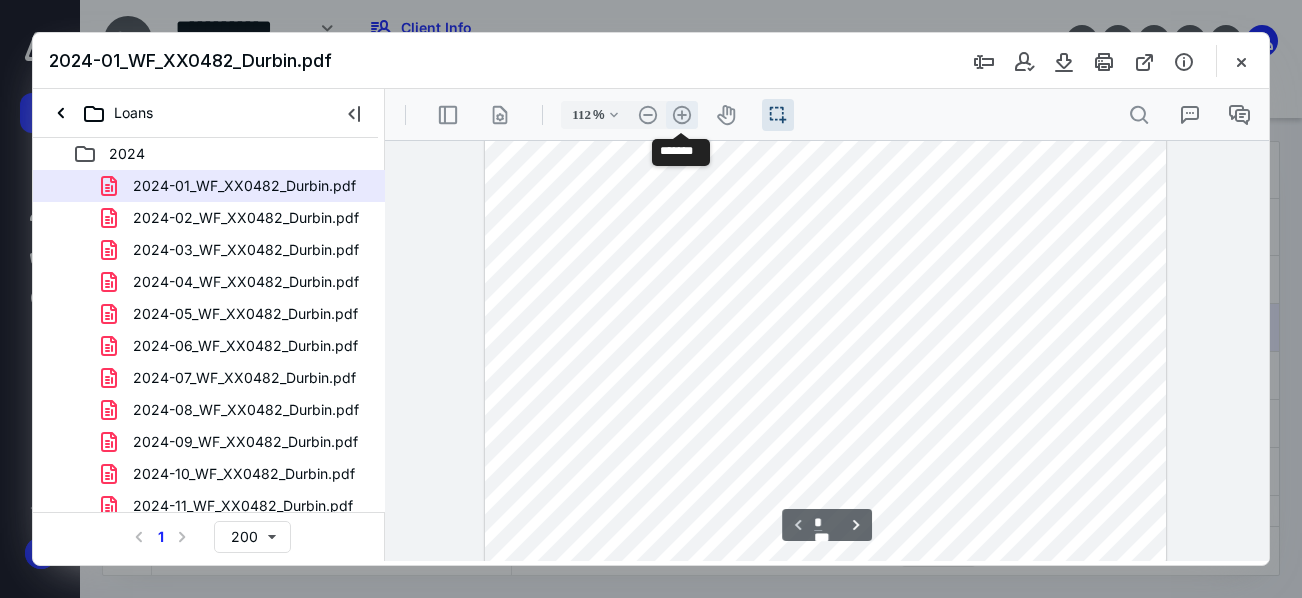 click on ".cls-1{fill:#abb0c4;} icon - header - zoom - in - line" at bounding box center [682, 115] 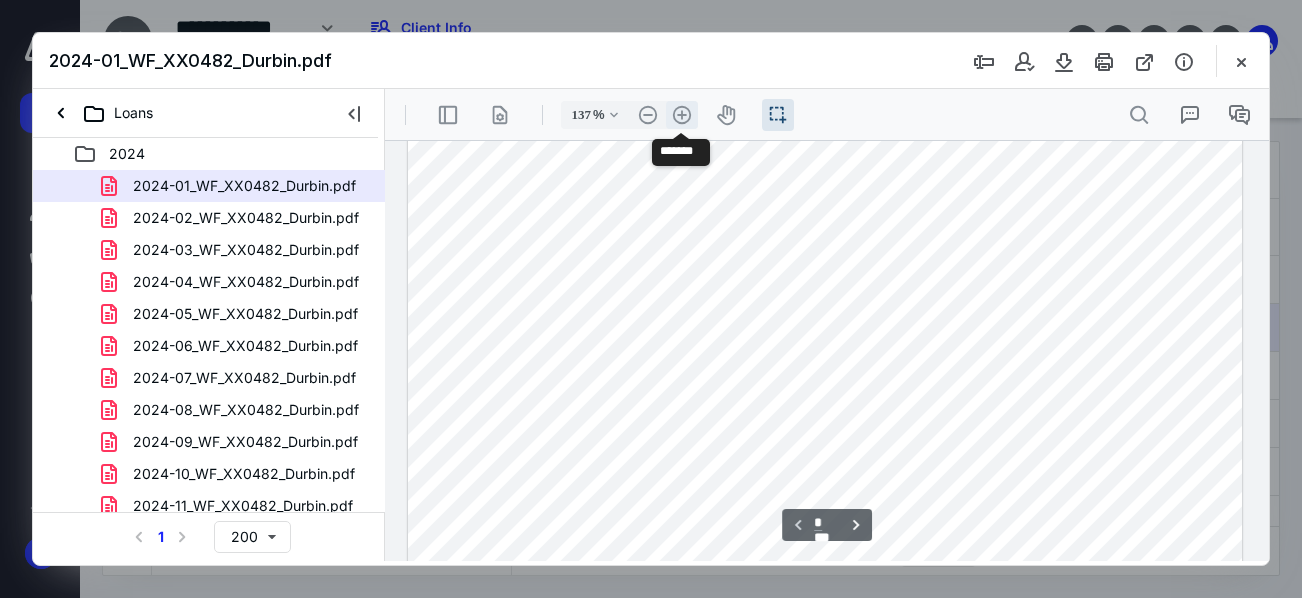 scroll, scrollTop: 600, scrollLeft: 0, axis: vertical 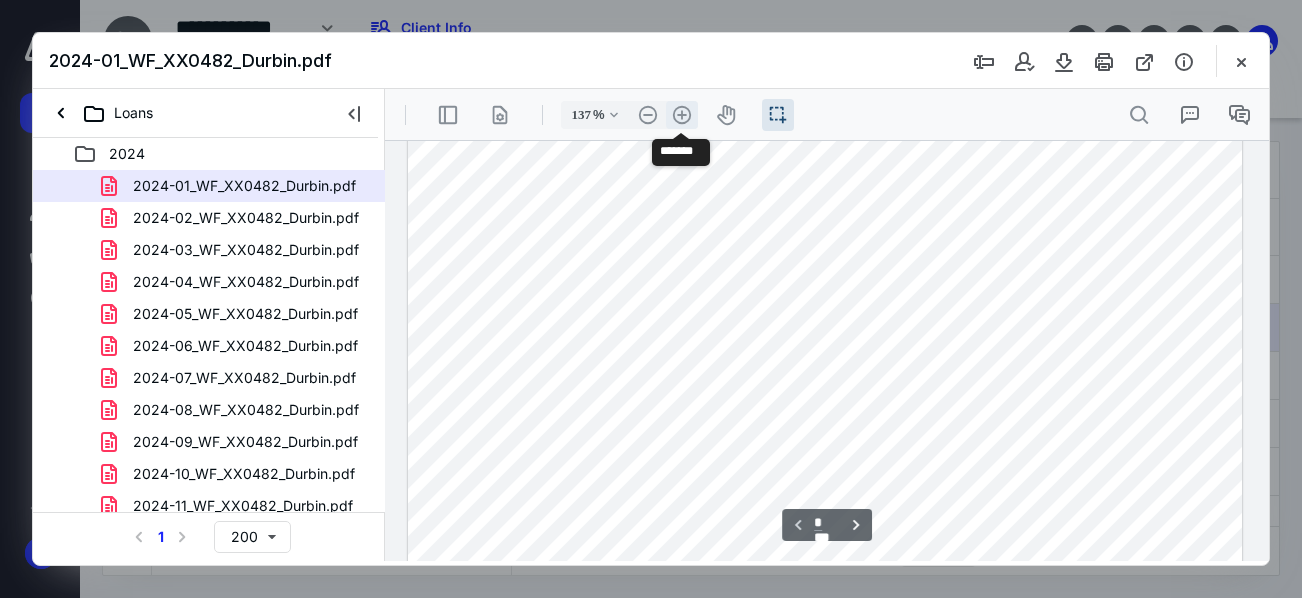 click on ".cls-1{fill:#abb0c4;} icon - header - zoom - in - line" at bounding box center (682, 115) 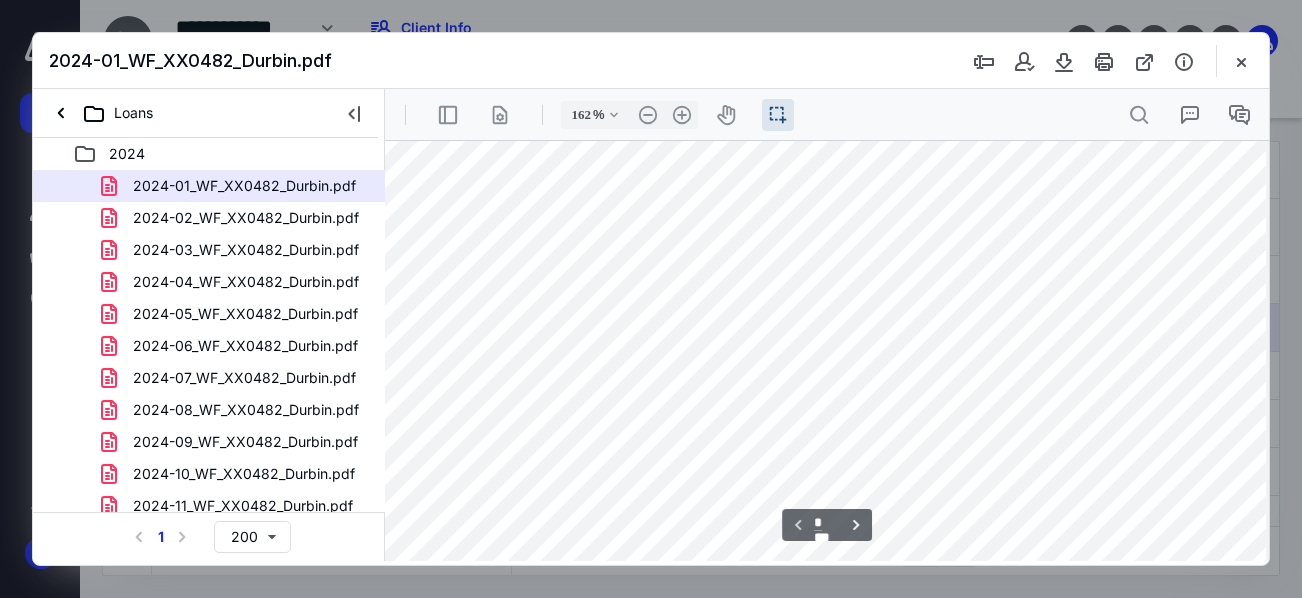 scroll, scrollTop: 369, scrollLeft: 63, axis: both 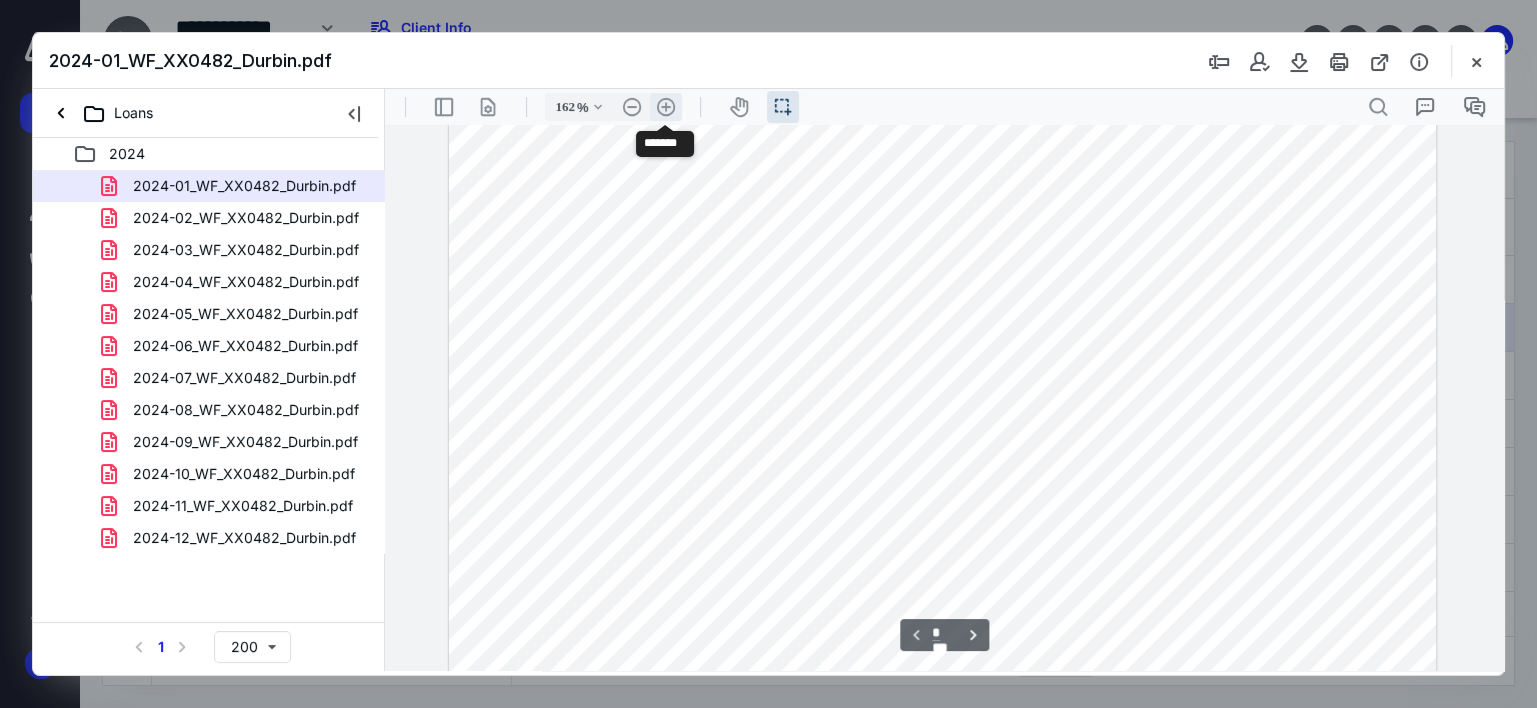 click on ".cls-1{fill:#abb0c4;} icon - header - zoom - in - line" at bounding box center (666, 107) 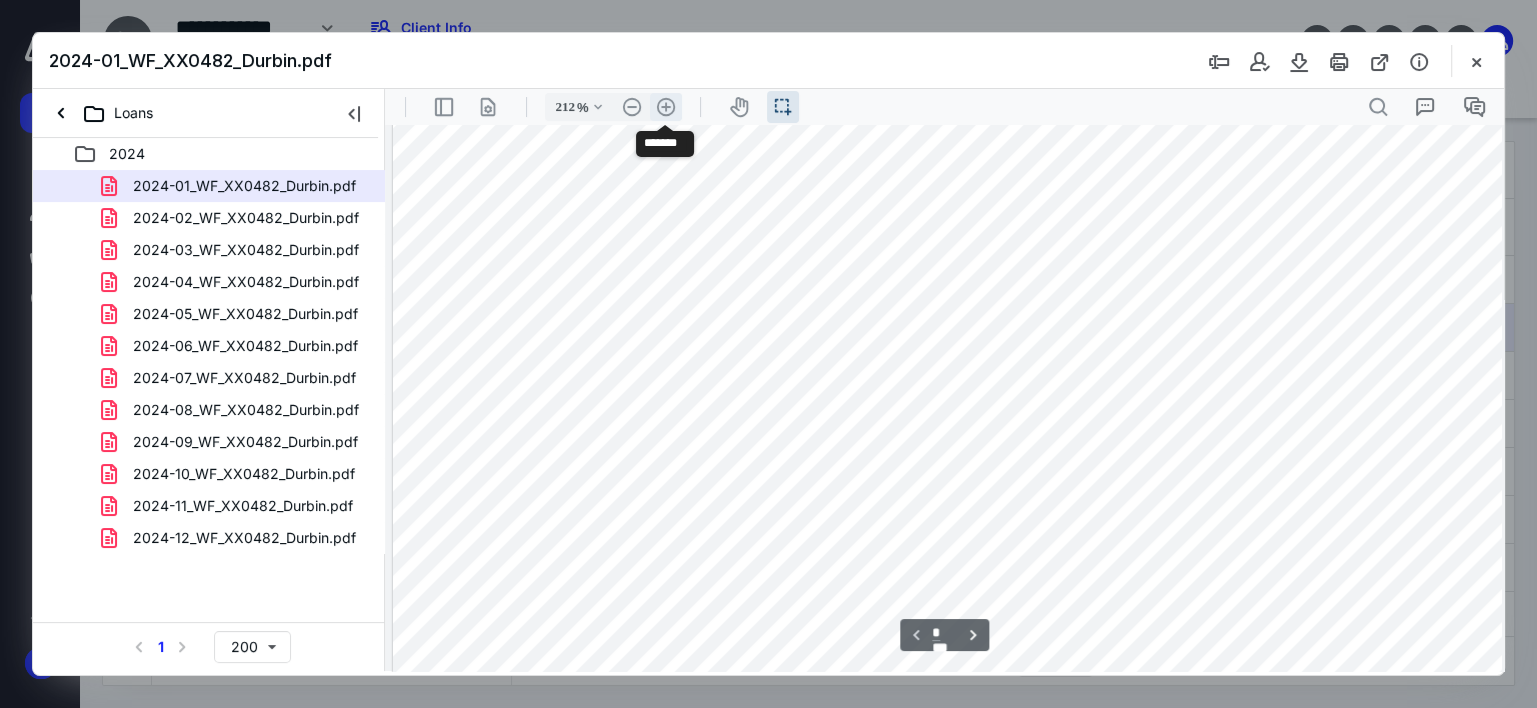 scroll, scrollTop: 562, scrollLeft: 101, axis: both 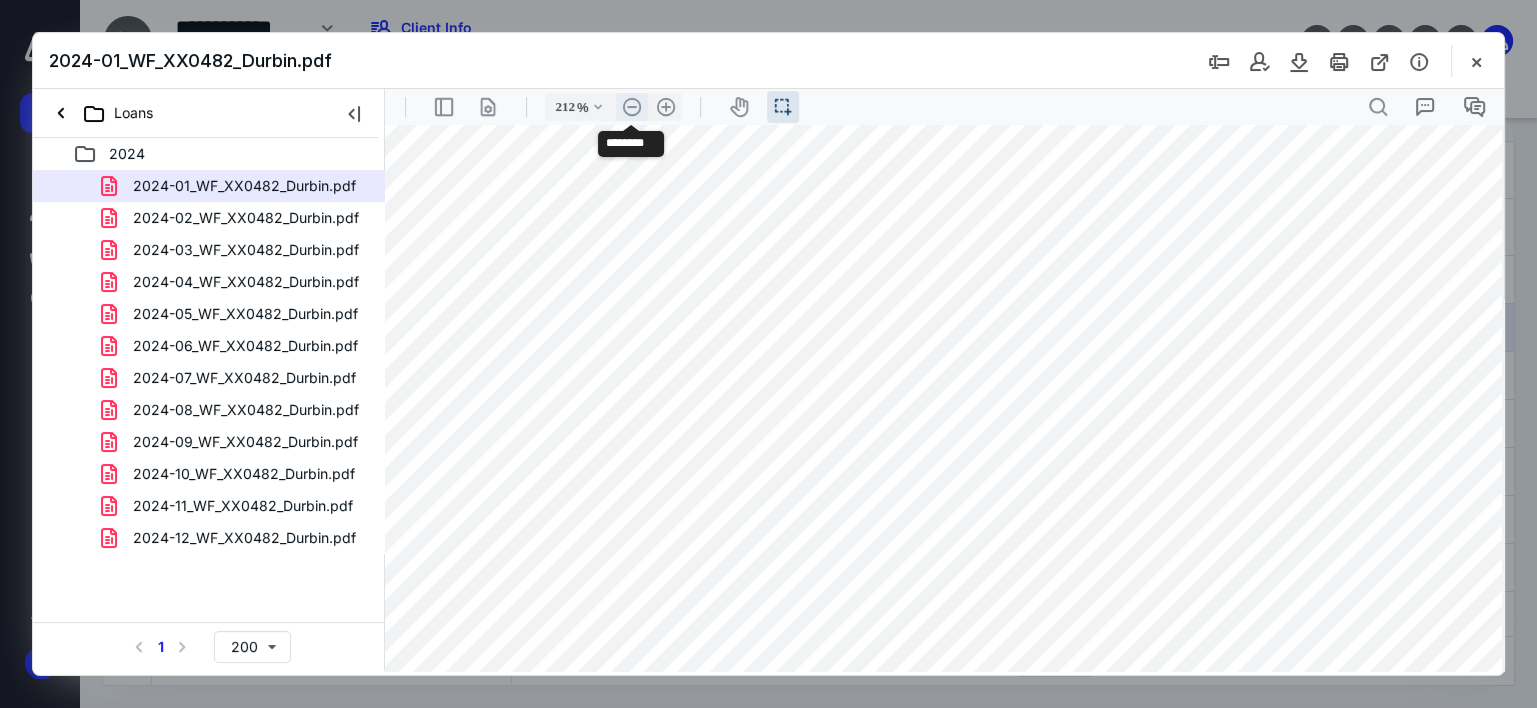 click on ".cls-1{fill:#abb0c4;} icon - header - zoom - out - line" at bounding box center (632, 107) 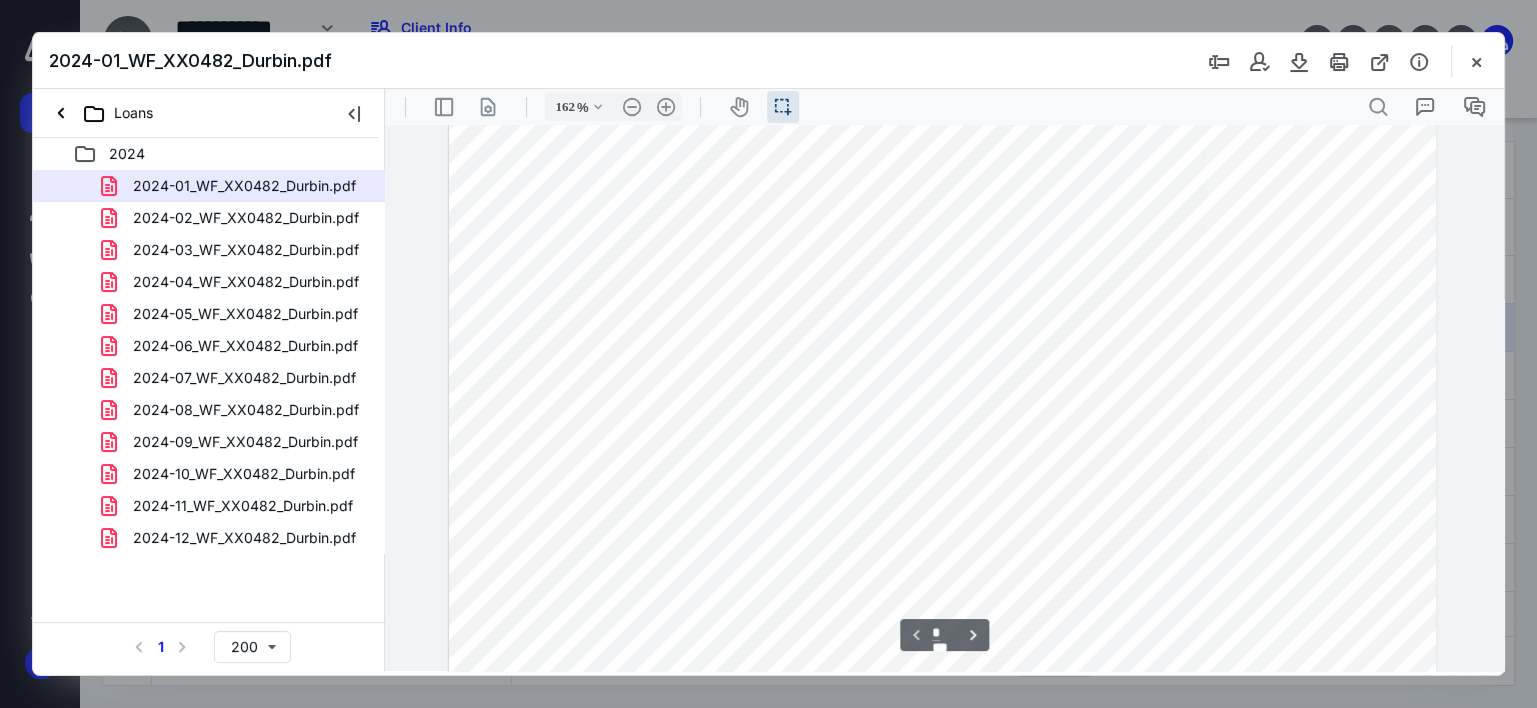 scroll, scrollTop: 124, scrollLeft: 0, axis: vertical 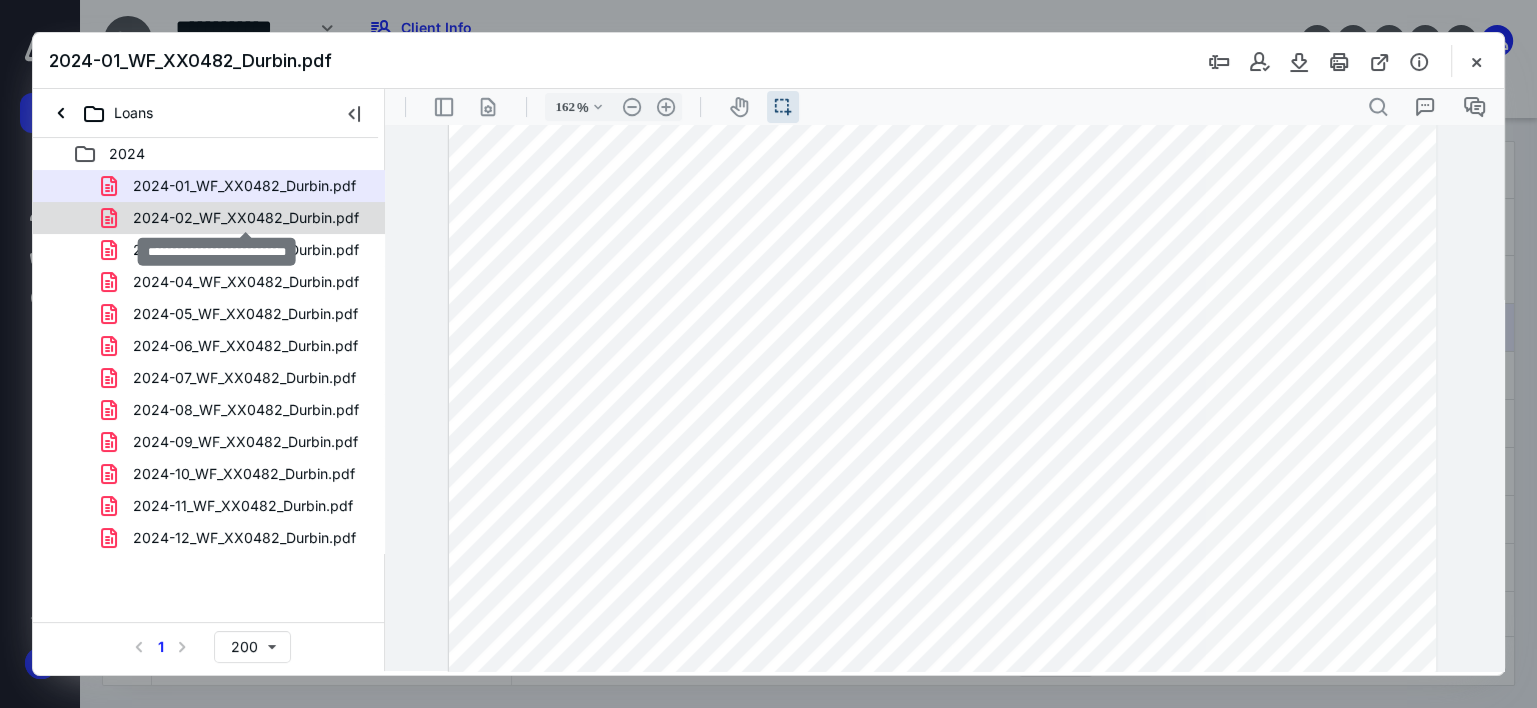 click on "2024-02_WF_XX0482_Durbin.pdf" at bounding box center (246, 218) 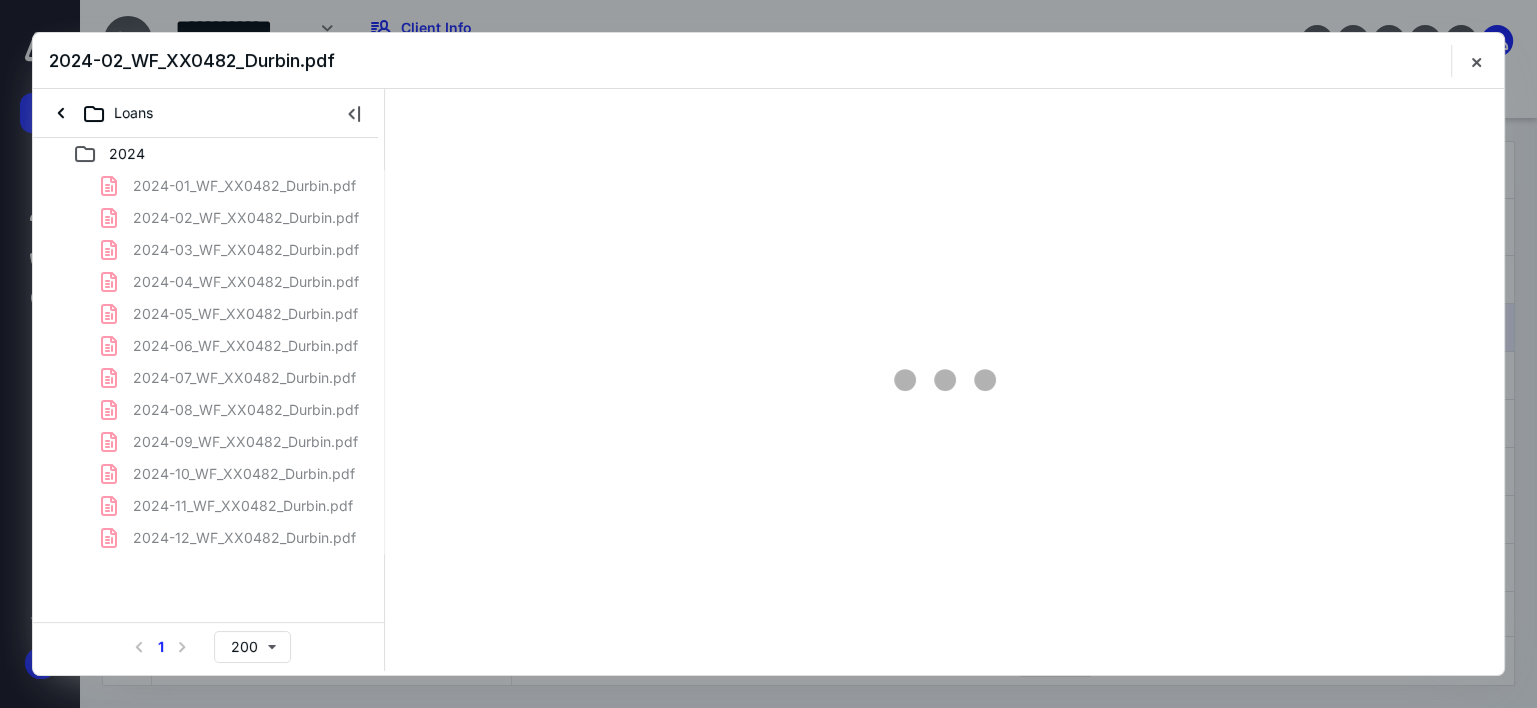 click on "2024-01_WF_XX0482_Durbin.pdf 2024-02_WF_XX0482_Durbin.pdf 2024-03_WF_XX0482_Durbin.pdf 2024-04_WF_XX0482_Durbin.pdf 2024-05_WF_XX0482_Durbin.pdf 2024-06_WF_XX0482_Durbin.pdf 2024-07_WF_XX0482_Durbin.pdf 2024-08_WF_XX0482_Durbin.pdf 2024-09_WF_XX0482_Durbin.pdf 2024-10_WF_XX0482_Durbin.pdf 2024-11_WF_XX0482_Durbin.pdf 2024-12_WF_XX0482_Durbin.pdf" at bounding box center [209, 362] 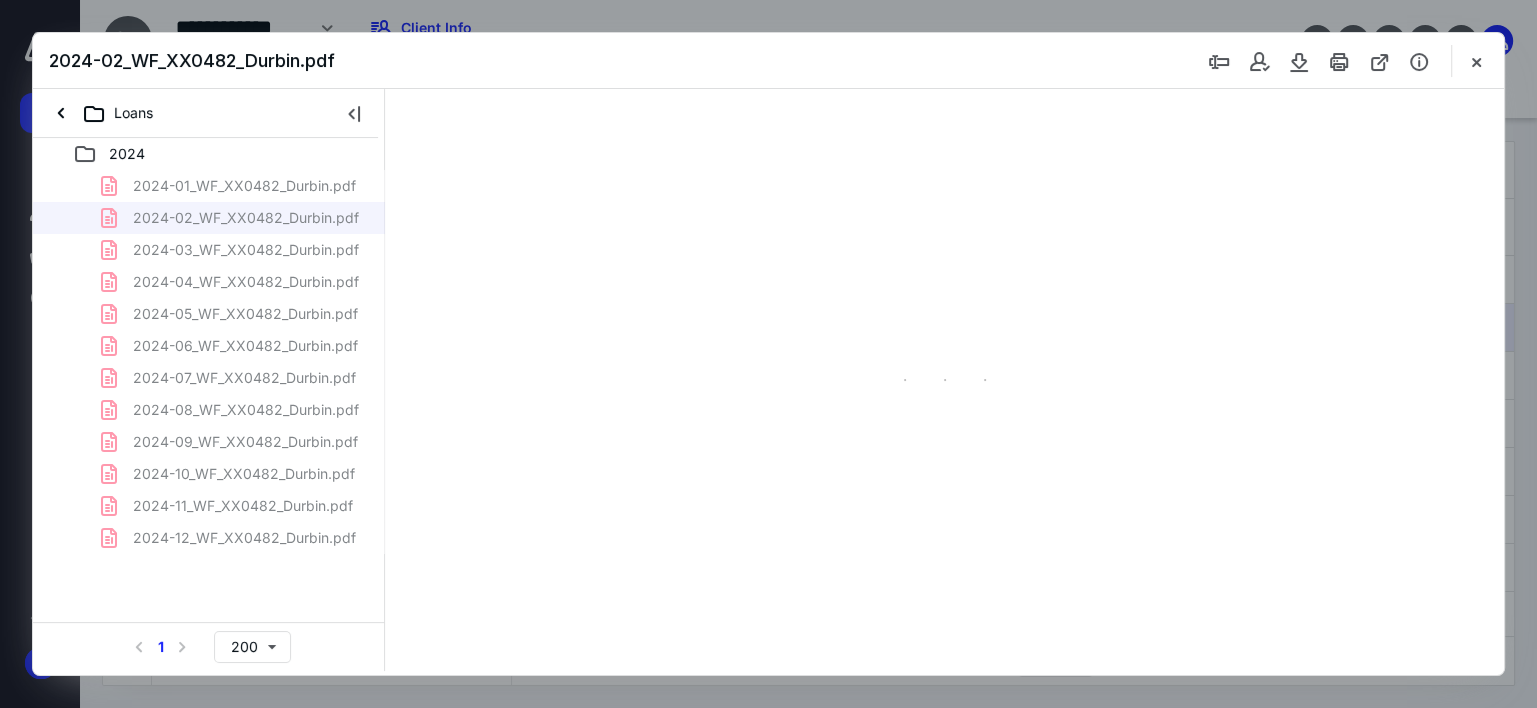 scroll, scrollTop: 38, scrollLeft: 0, axis: vertical 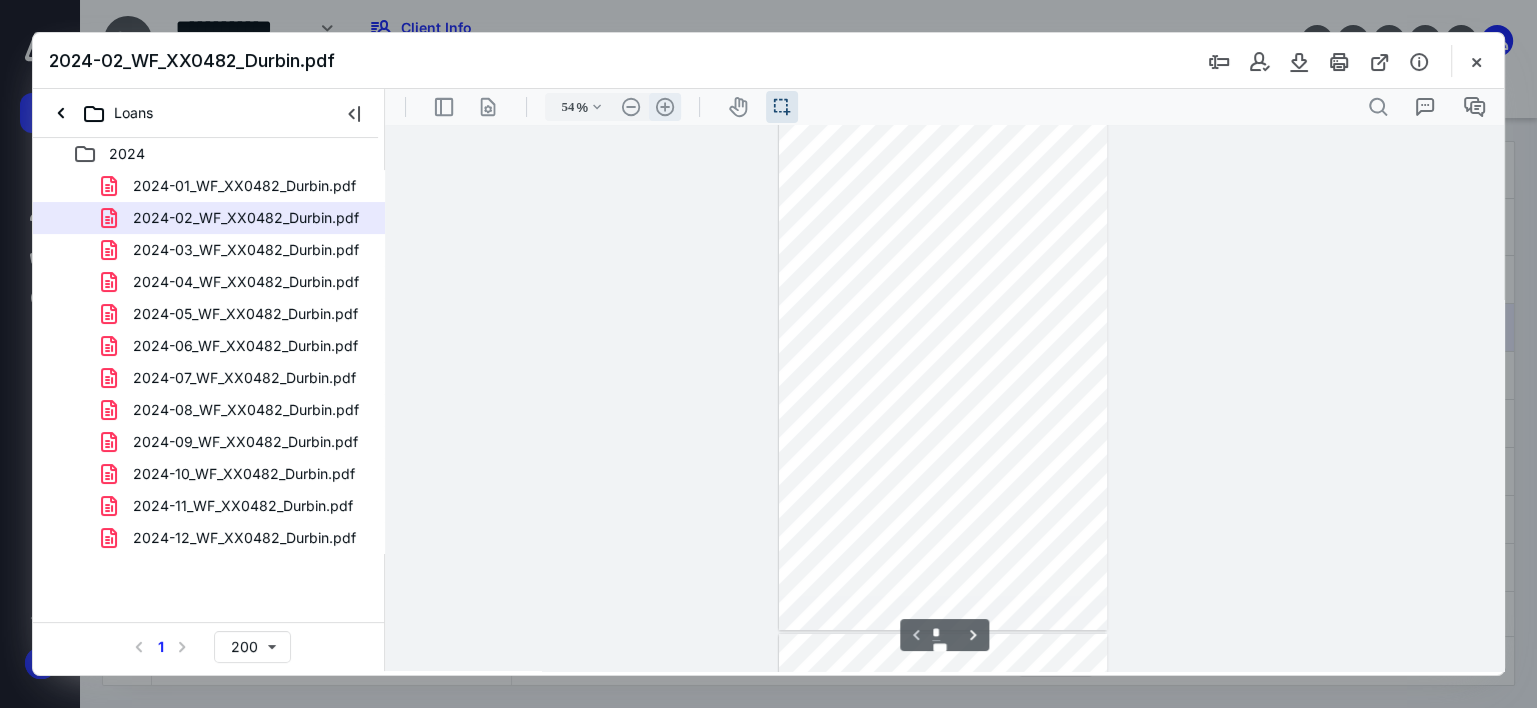 click on ".cls-1{fill:#abb0c4;} icon - header - zoom - in - line" at bounding box center (665, 107) 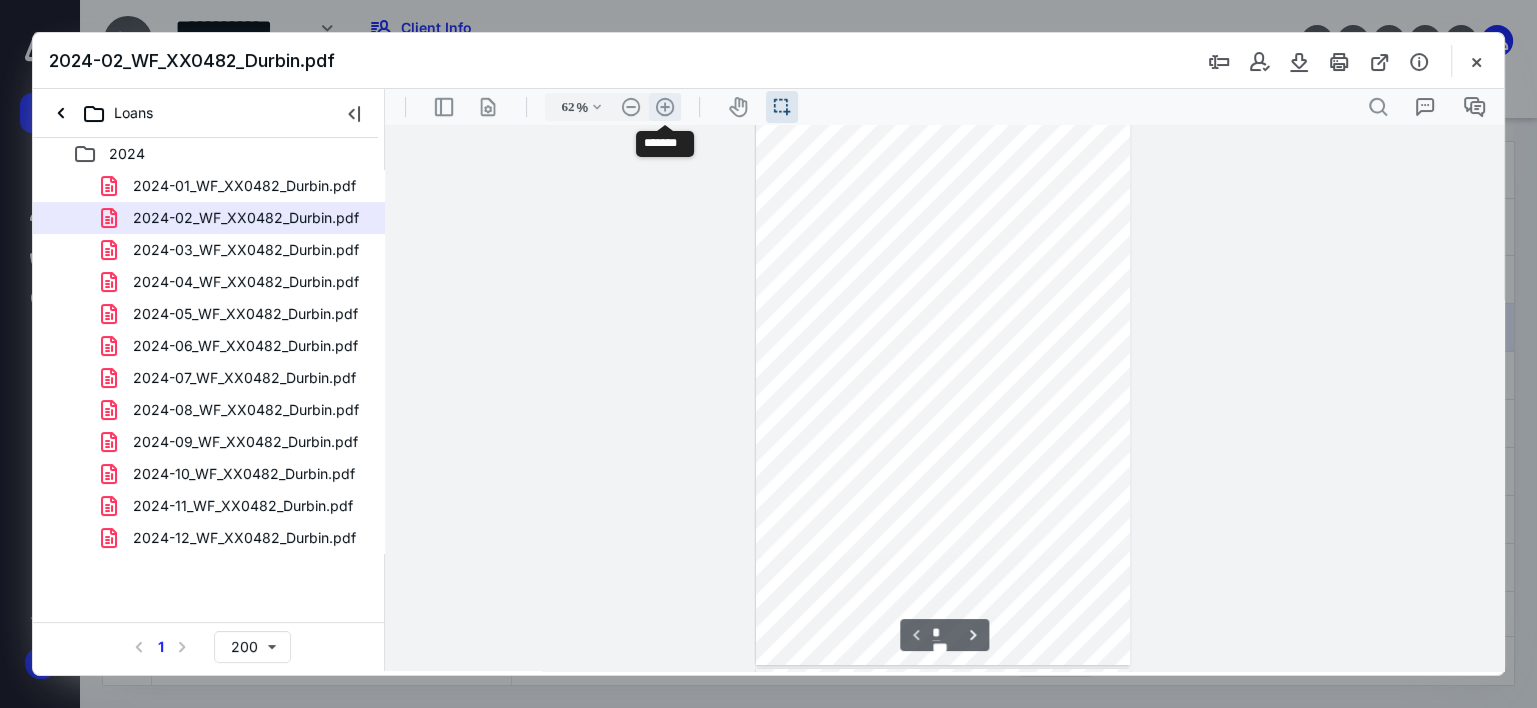 click on ".cls-1{fill:#abb0c4;} icon - header - zoom - in - line" at bounding box center [665, 107] 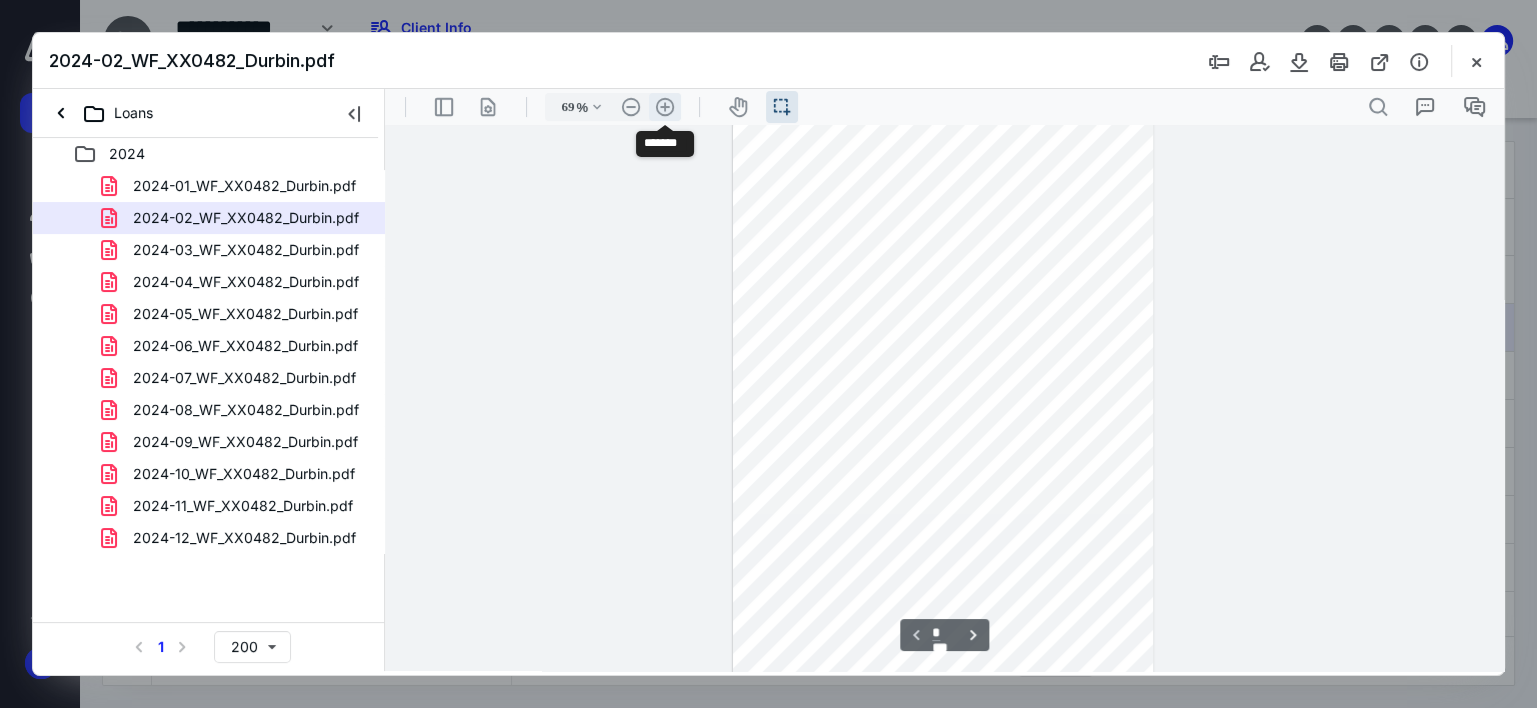 click on ".cls-1{fill:#abb0c4;} icon - header - zoom - in - line" at bounding box center [665, 107] 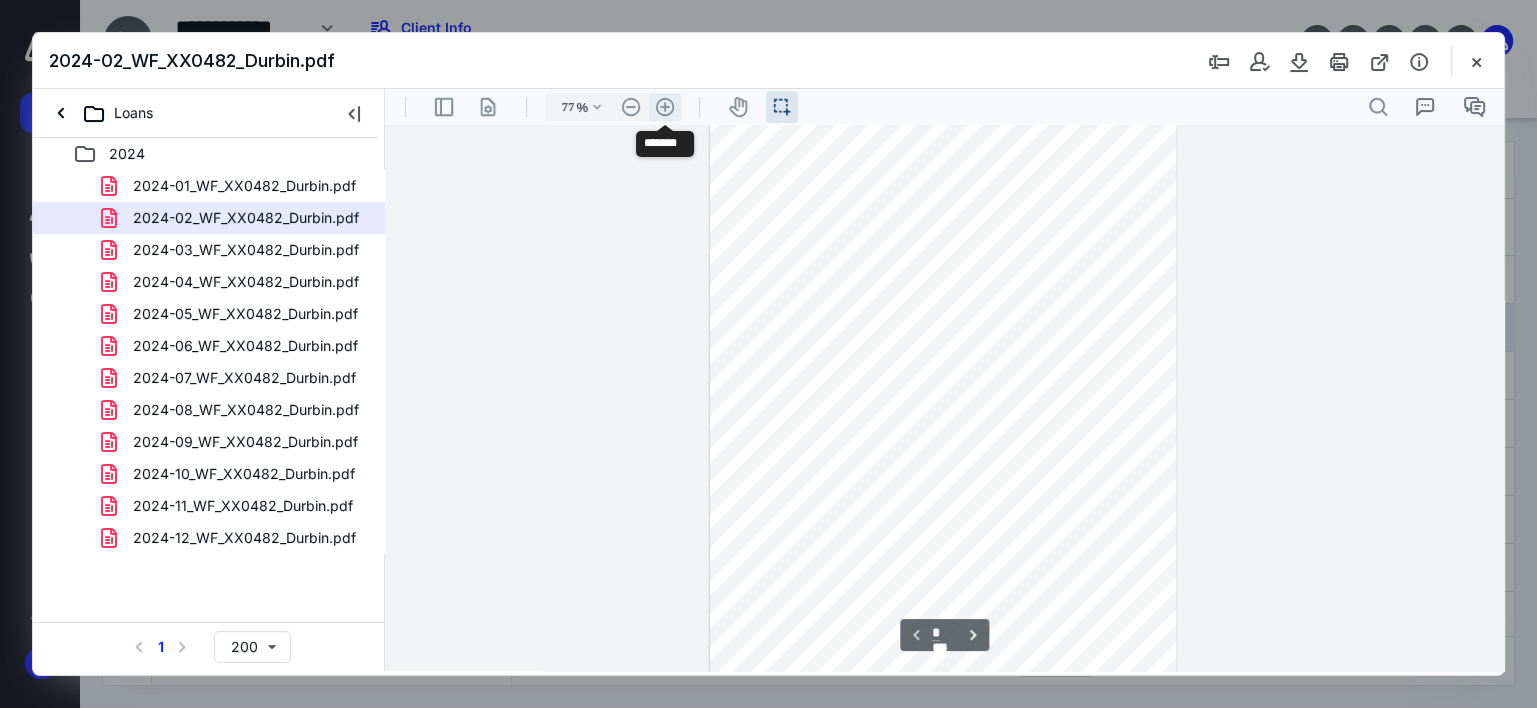 click on ".cls-1{fill:#abb0c4;} icon - header - zoom - in - line" at bounding box center [665, 107] 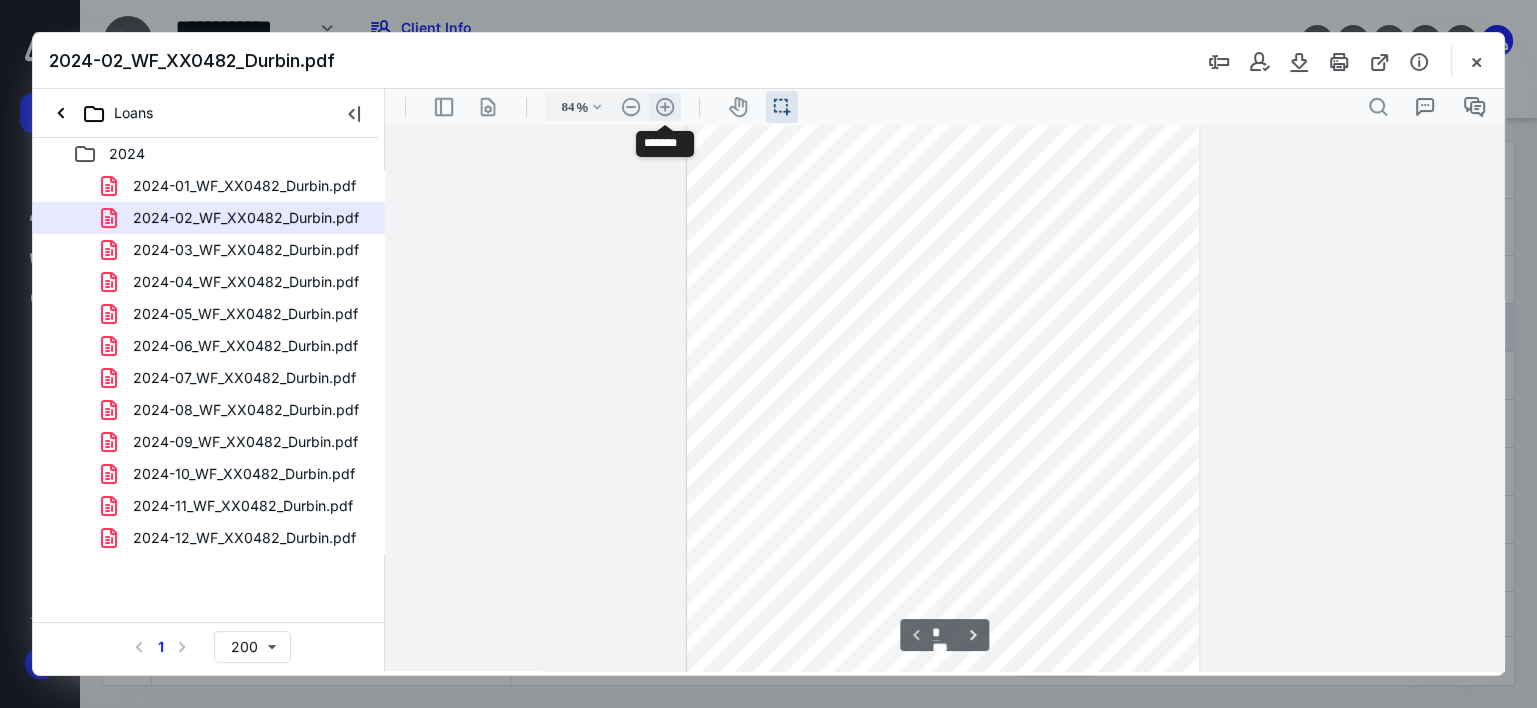 click on ".cls-1{fill:#abb0c4;} icon - header - zoom - in - line" at bounding box center [665, 107] 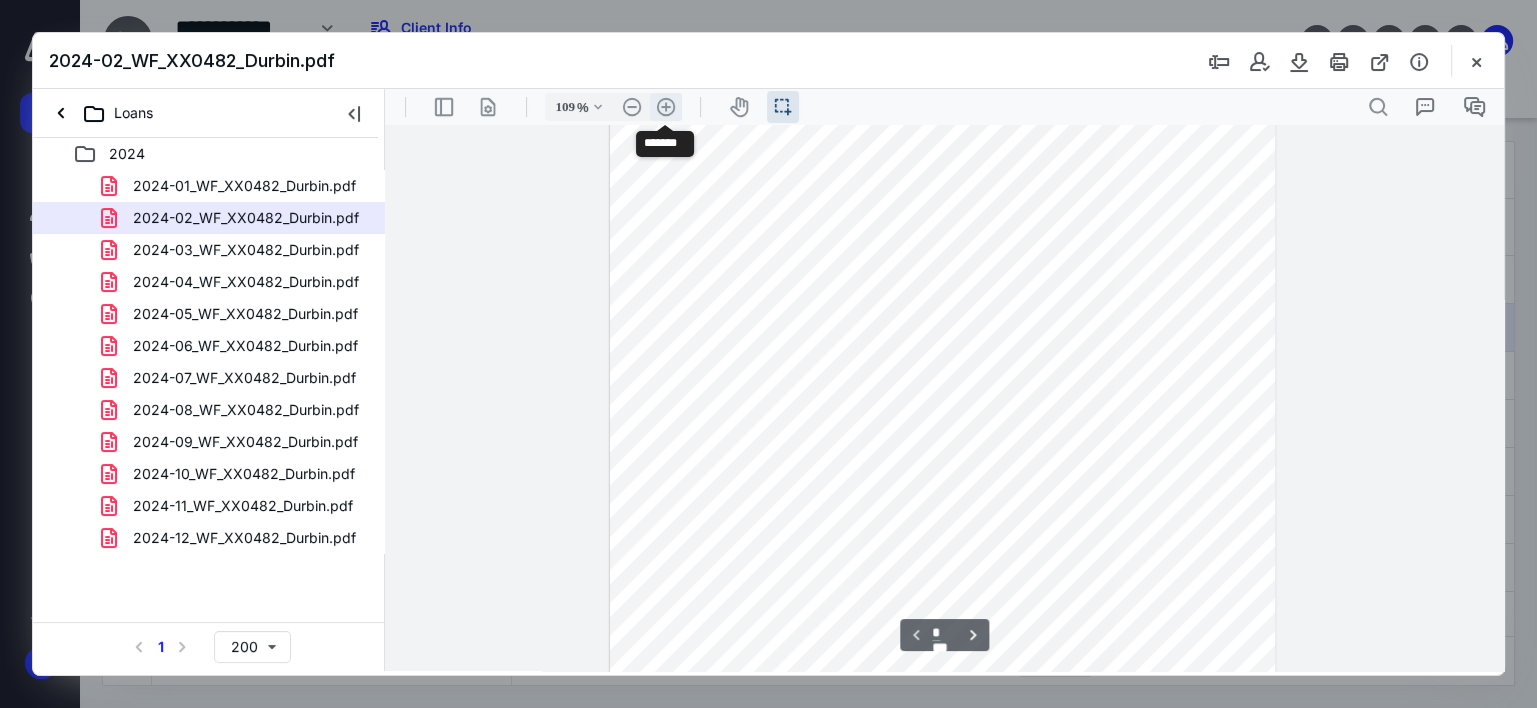 click on ".cls-1{fill:#abb0c4;} icon - header - zoom - in - line" at bounding box center (666, 107) 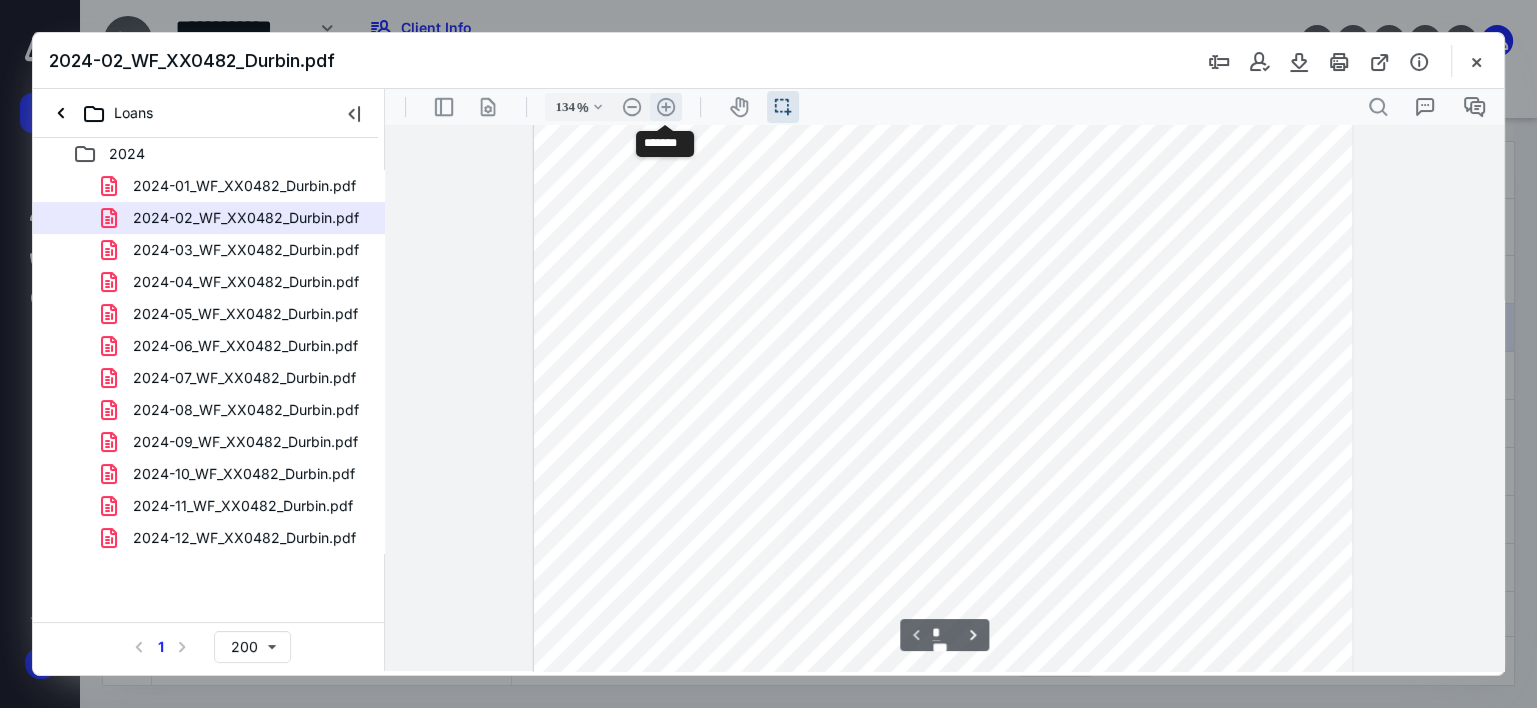 click on ".cls-1{fill:#abb0c4;} icon - header - zoom - in - line" at bounding box center [666, 107] 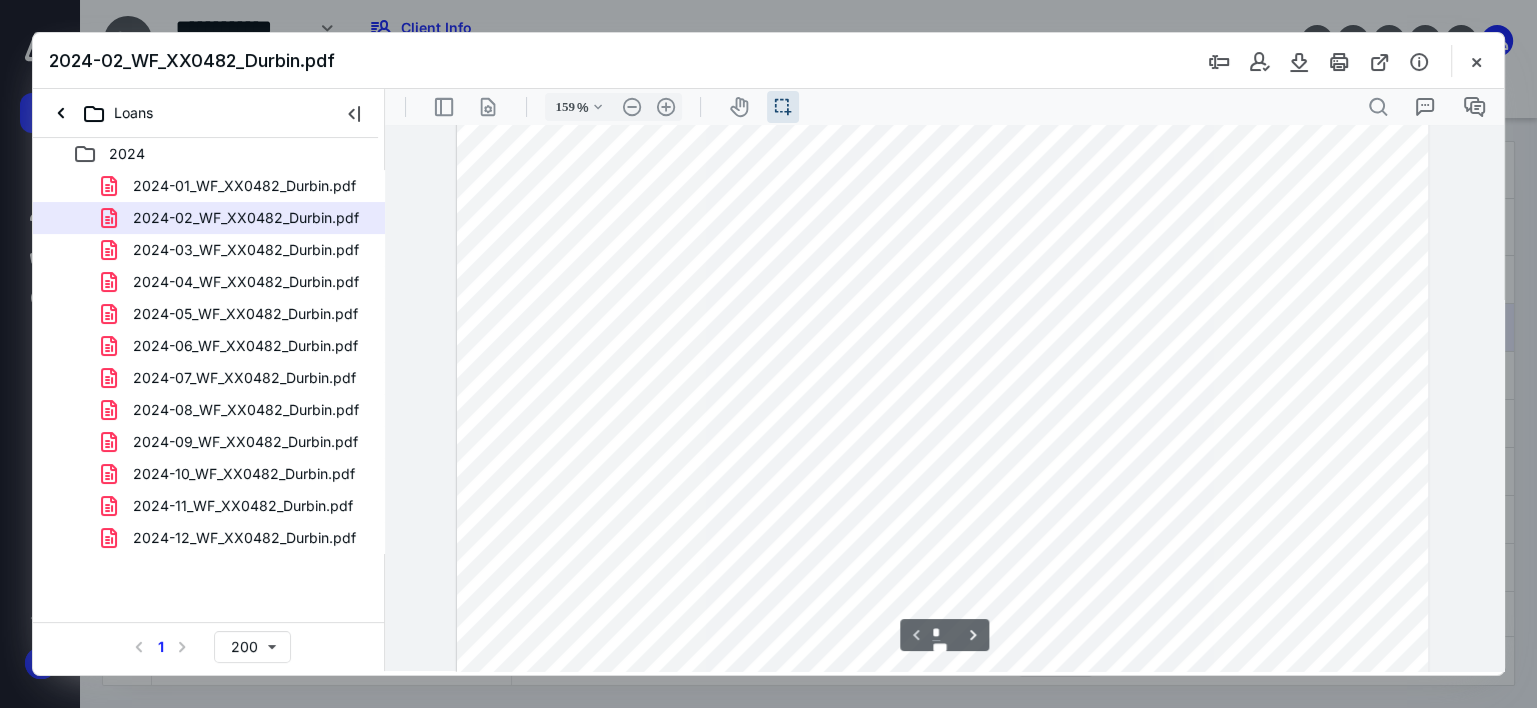scroll, scrollTop: 234, scrollLeft: 0, axis: vertical 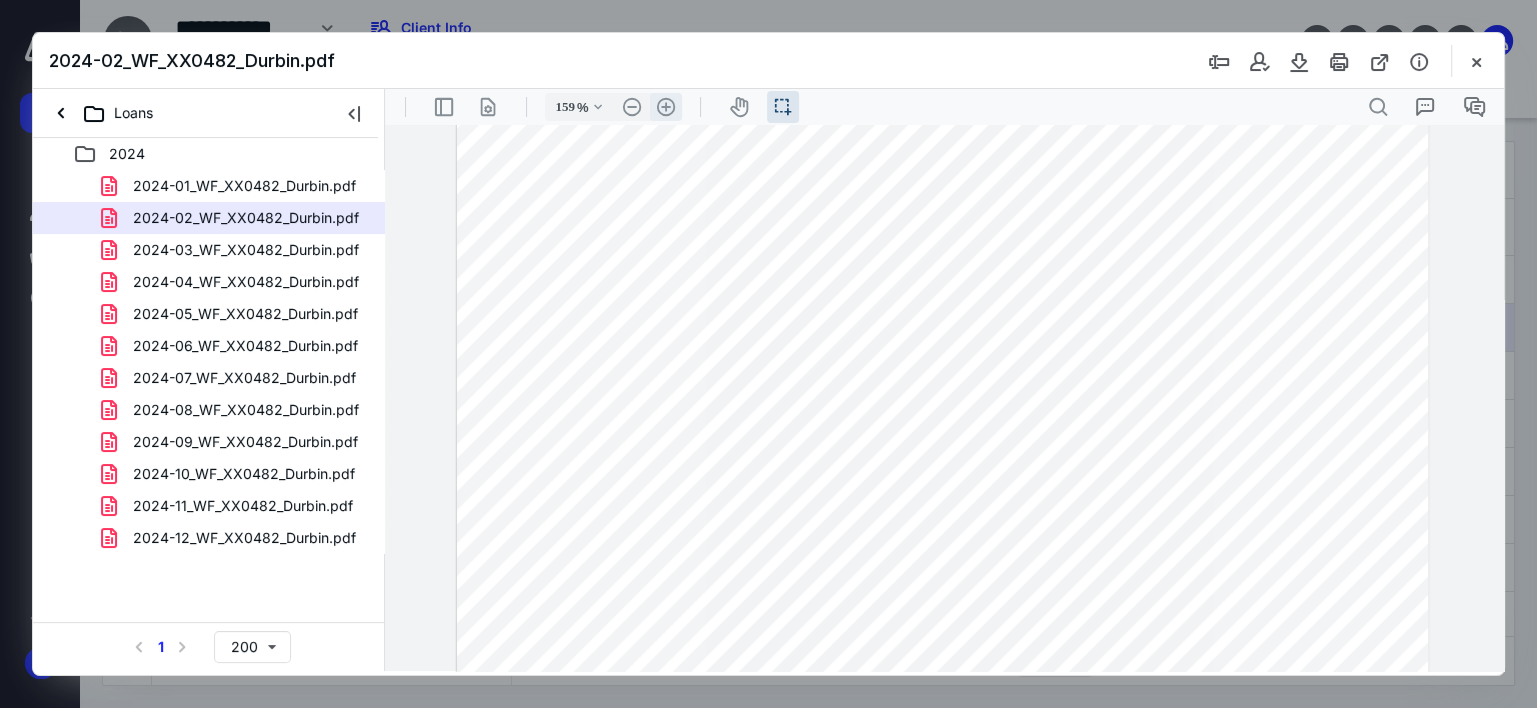 click on ".cls-1{fill:#abb0c4;} icon - header - zoom - in - line" at bounding box center (666, 107) 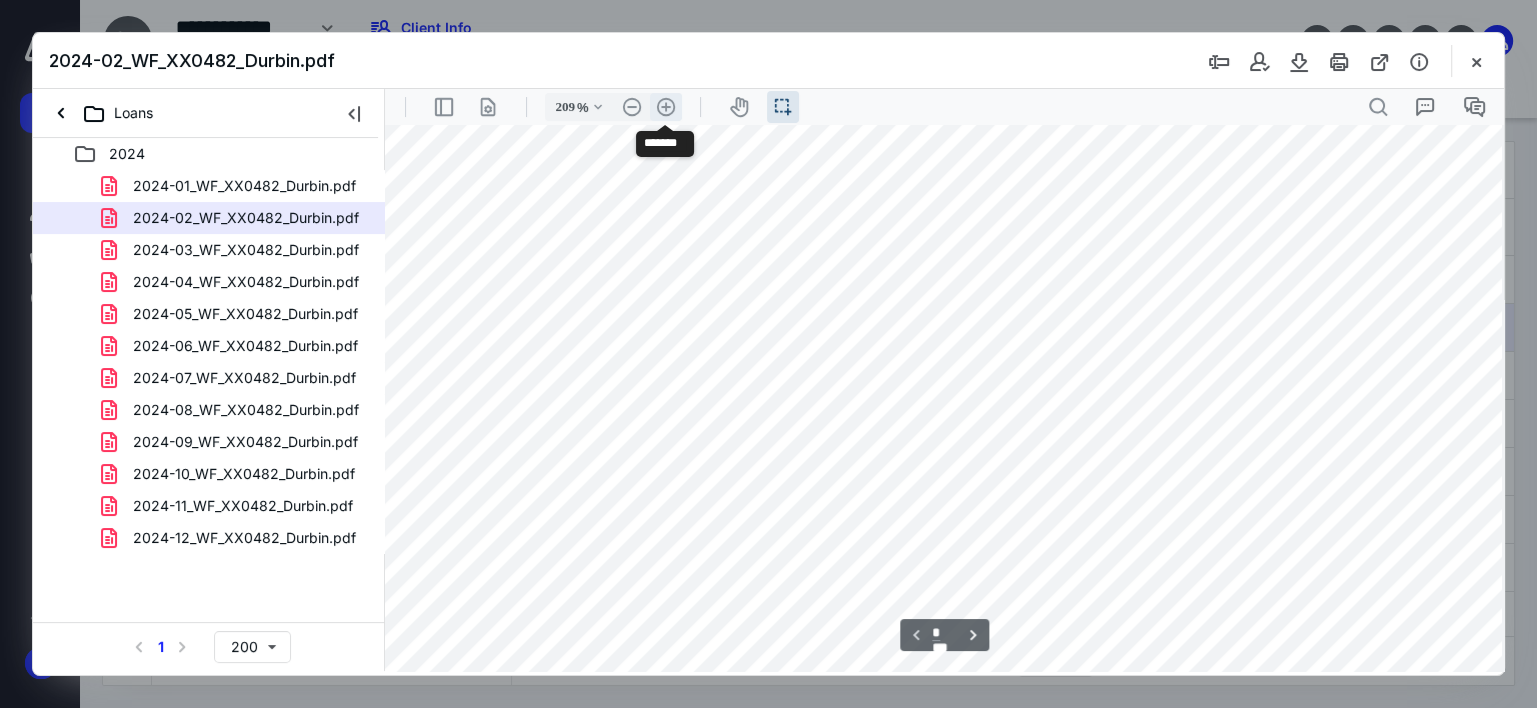 click on ".cls-1{fill:#abb0c4;} icon - header - zoom - in - line" at bounding box center [666, 107] 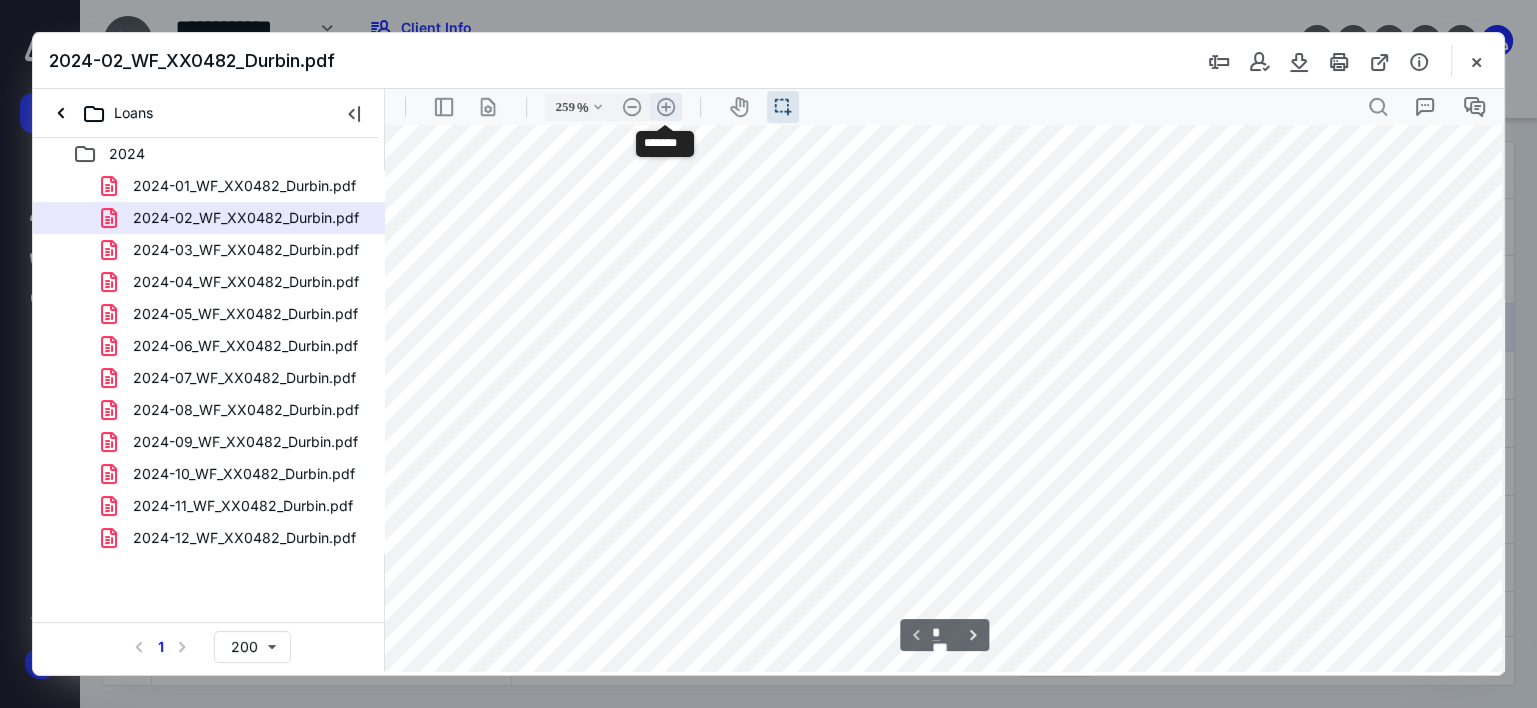 scroll, scrollTop: 543, scrollLeft: 250, axis: both 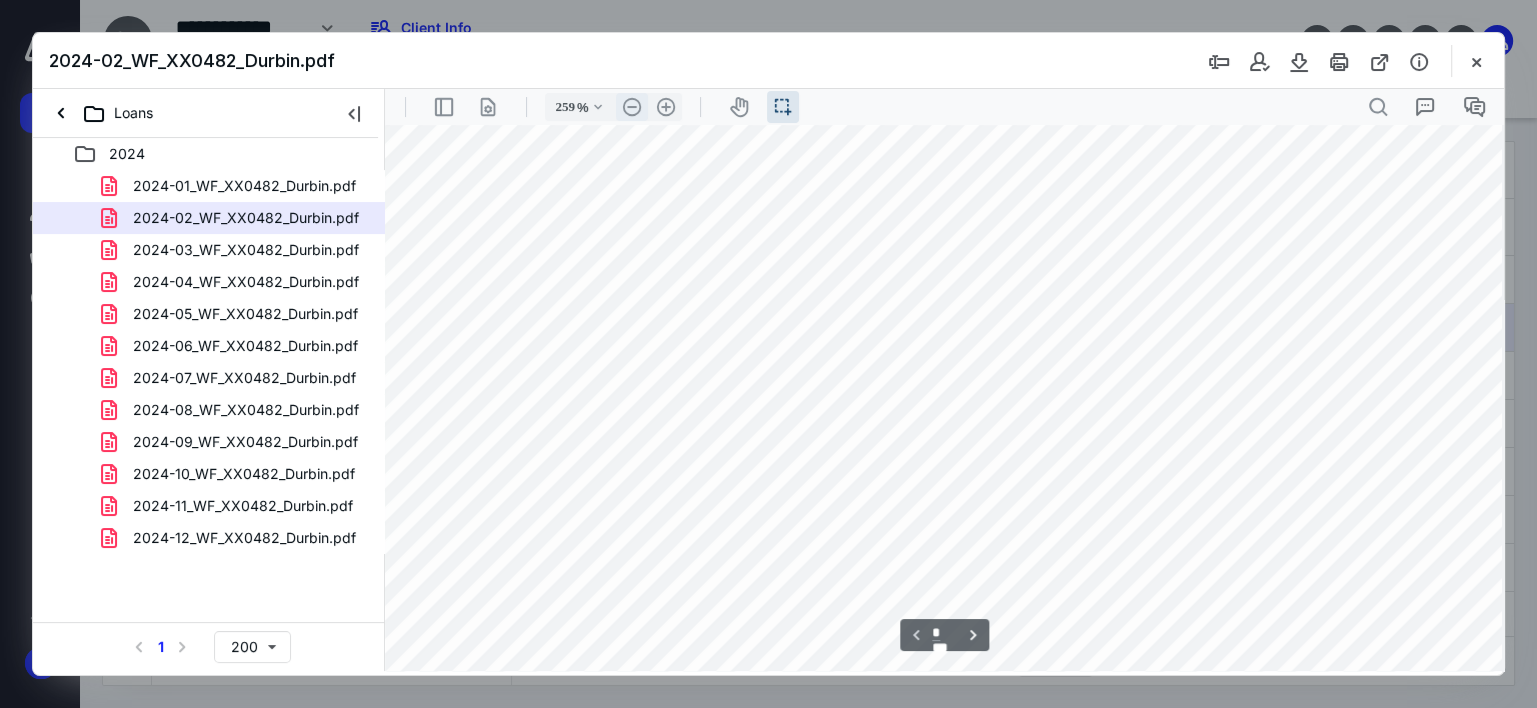 click on ".cls-1{fill:#abb0c4;} icon - header - zoom - out - line" at bounding box center (632, 107) 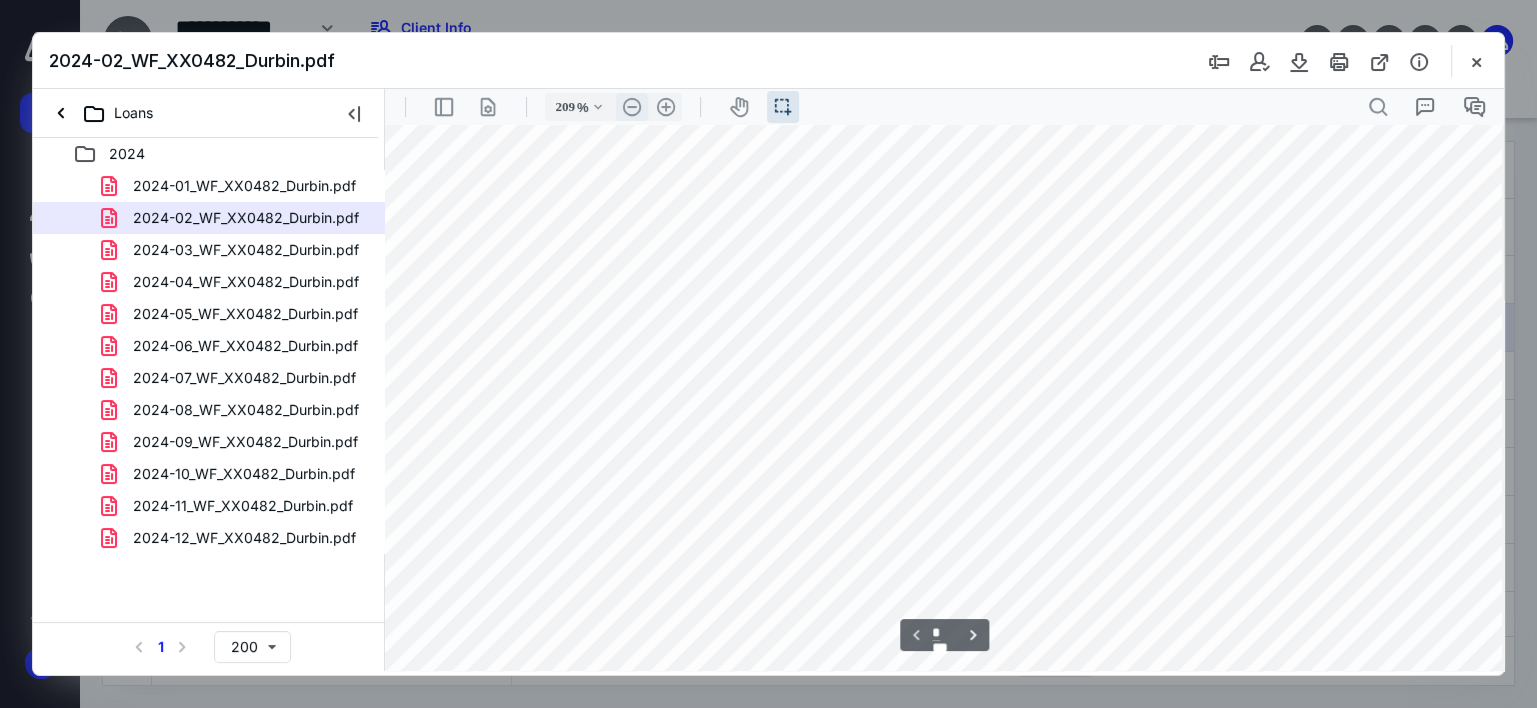 scroll, scrollTop: 388, scrollLeft: 93, axis: both 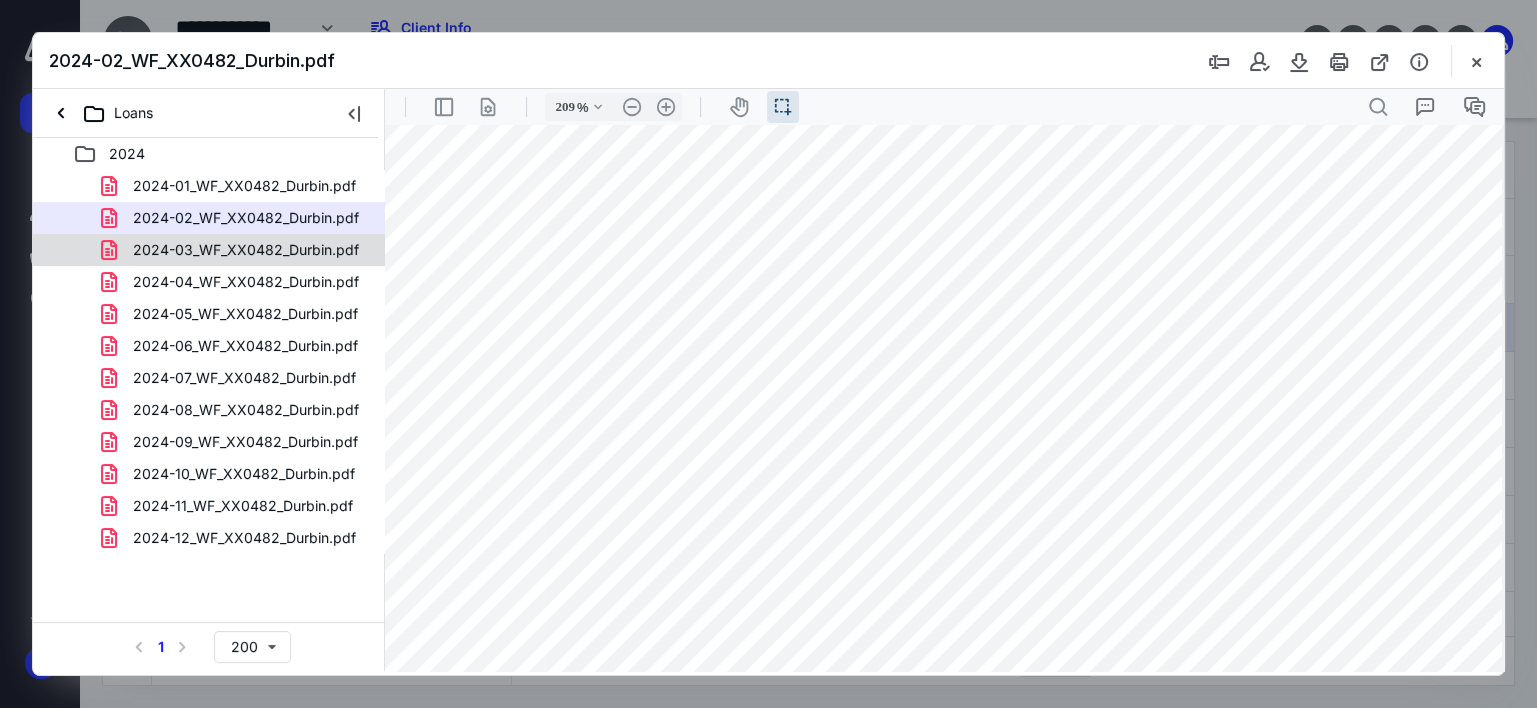click 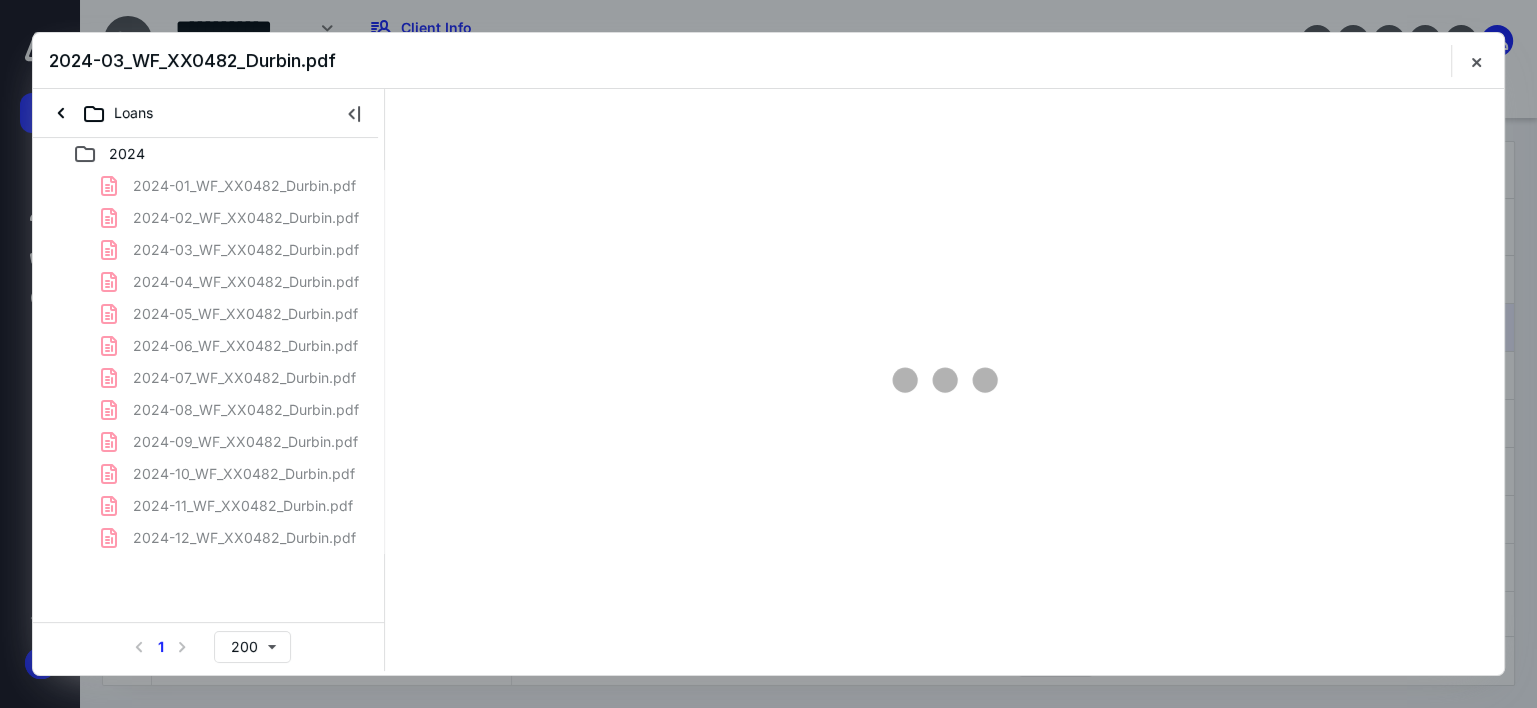 click on "2024-01_WF_XX0482_Durbin.pdf 2024-02_WF_XX0482_Durbin.pdf 2024-03_WF_XX0482_Durbin.pdf 2024-04_WF_XX0482_Durbin.pdf 2024-05_WF_XX0482_Durbin.pdf 2024-06_WF_XX0482_Durbin.pdf 2024-07_WF_XX0482_Durbin.pdf 2024-08_WF_XX0482_Durbin.pdf 2024-09_WF_XX0482_Durbin.pdf 2024-10_WF_XX0482_Durbin.pdf 2024-11_WF_XX0482_Durbin.pdf 2024-12_WF_XX0482_Durbin.pdf" at bounding box center (209, 362) 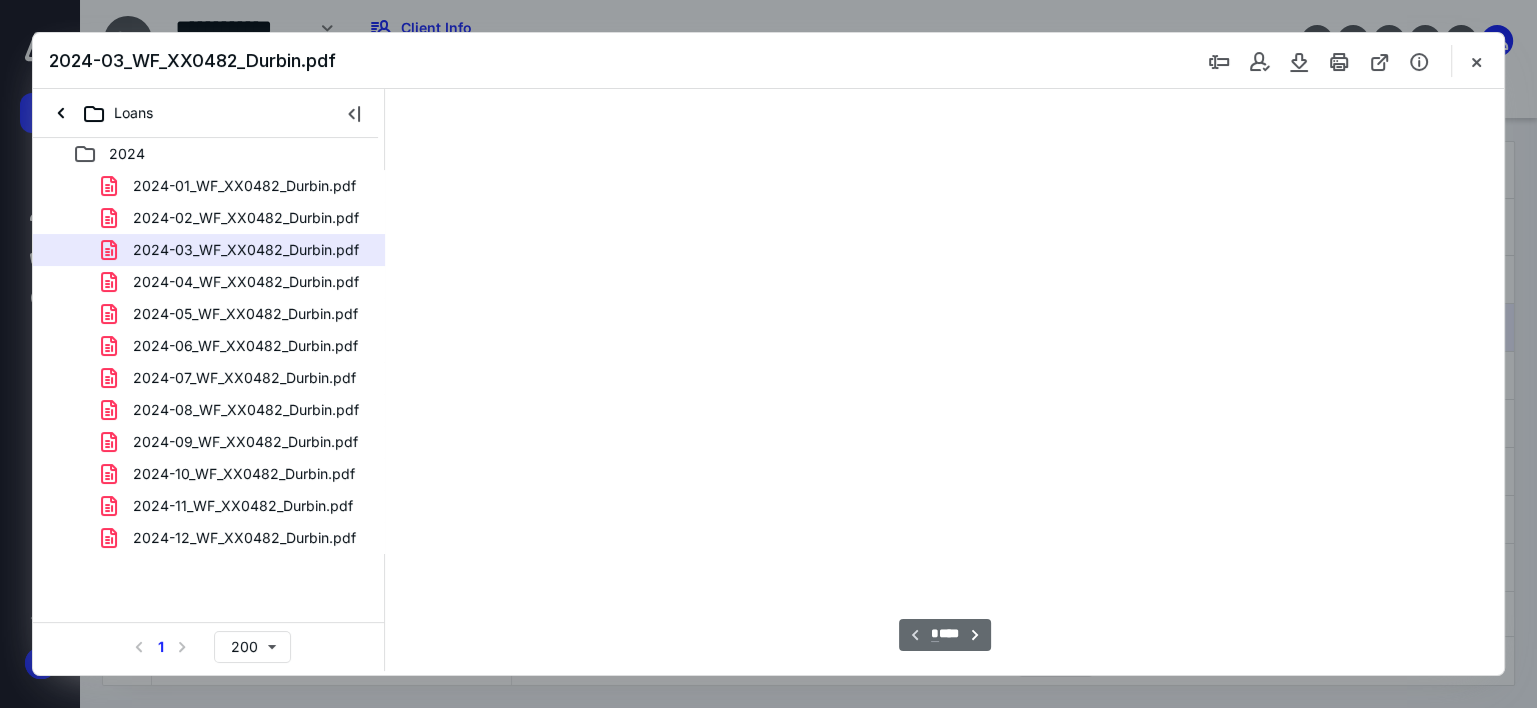 scroll, scrollTop: 38, scrollLeft: 0, axis: vertical 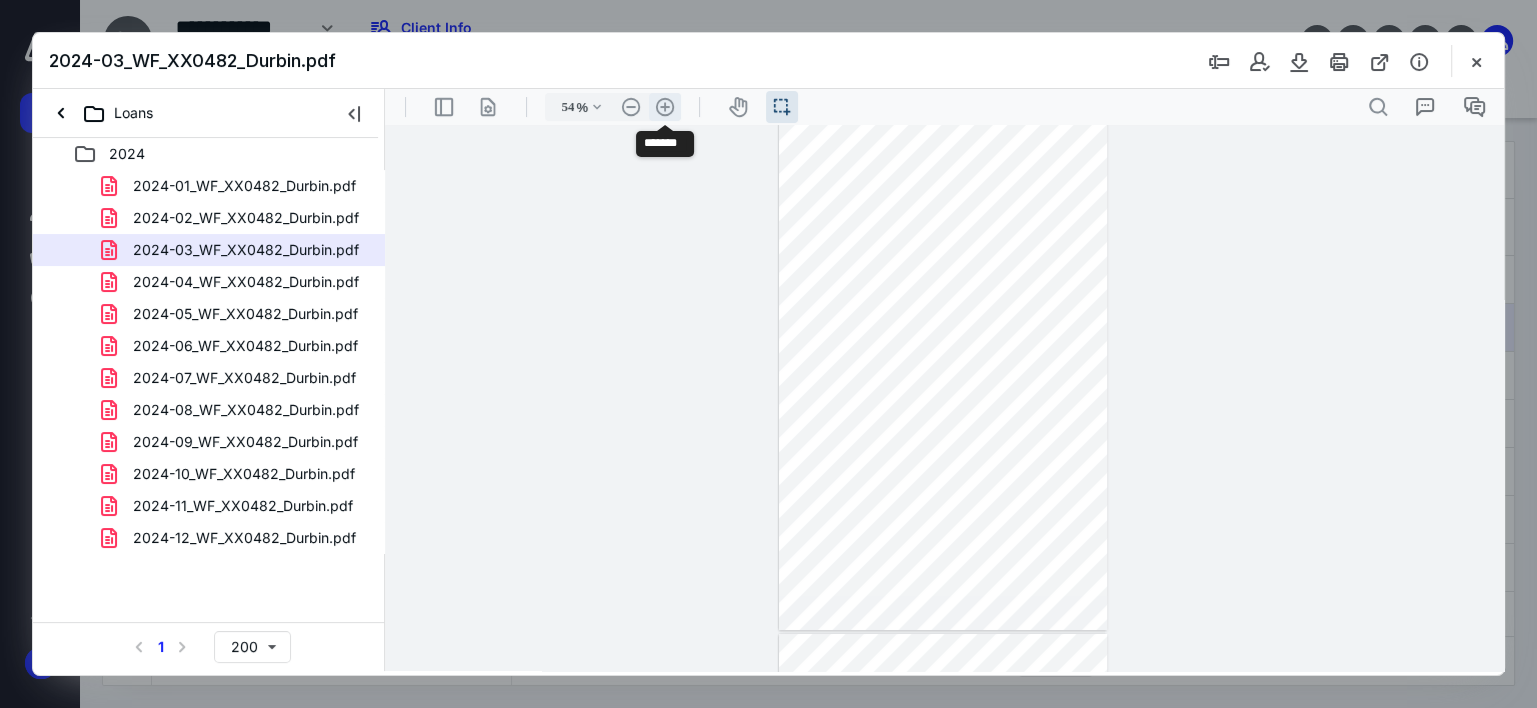 click on ".cls-1{fill:#abb0c4;} icon - header - zoom - in - line" at bounding box center (665, 107) 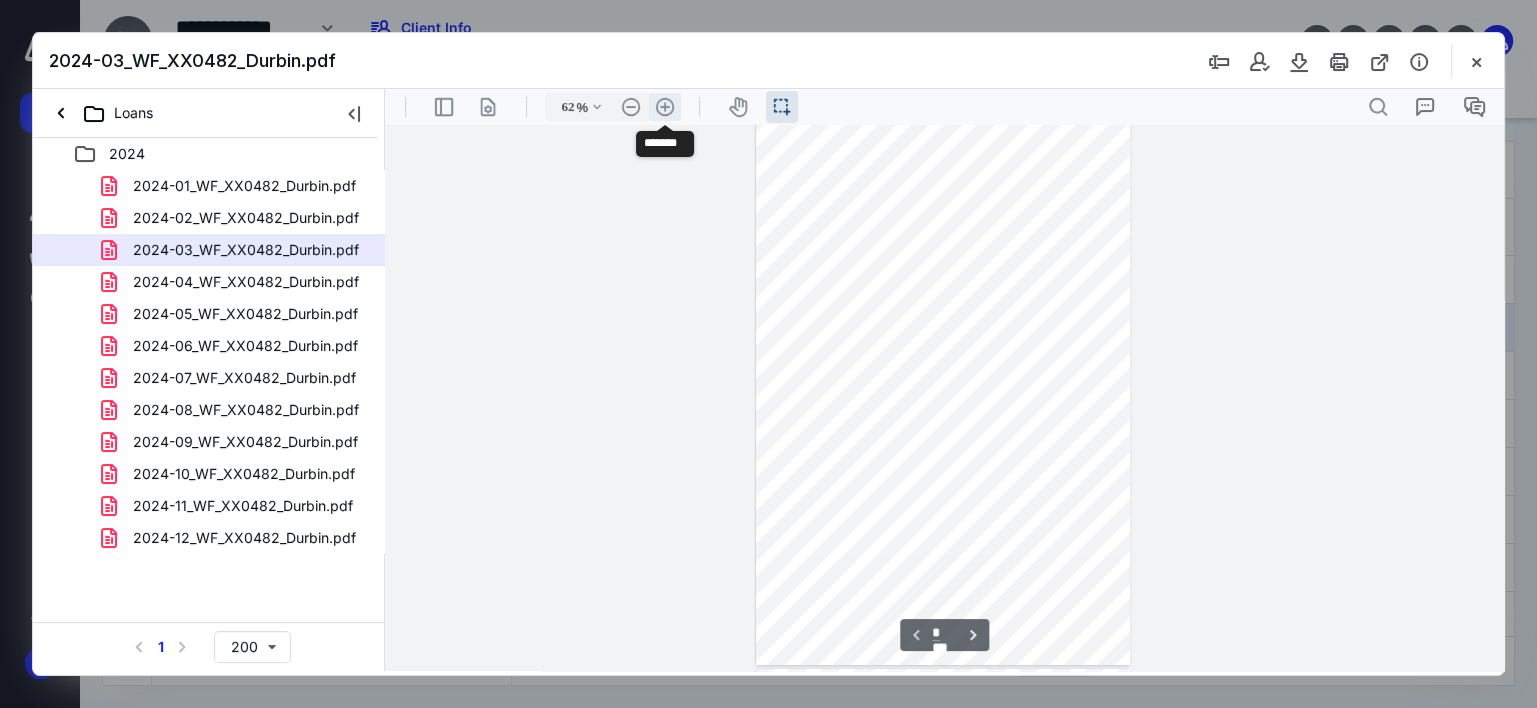 click on ".cls-1{fill:#abb0c4;} icon - header - zoom - in - line" at bounding box center [665, 107] 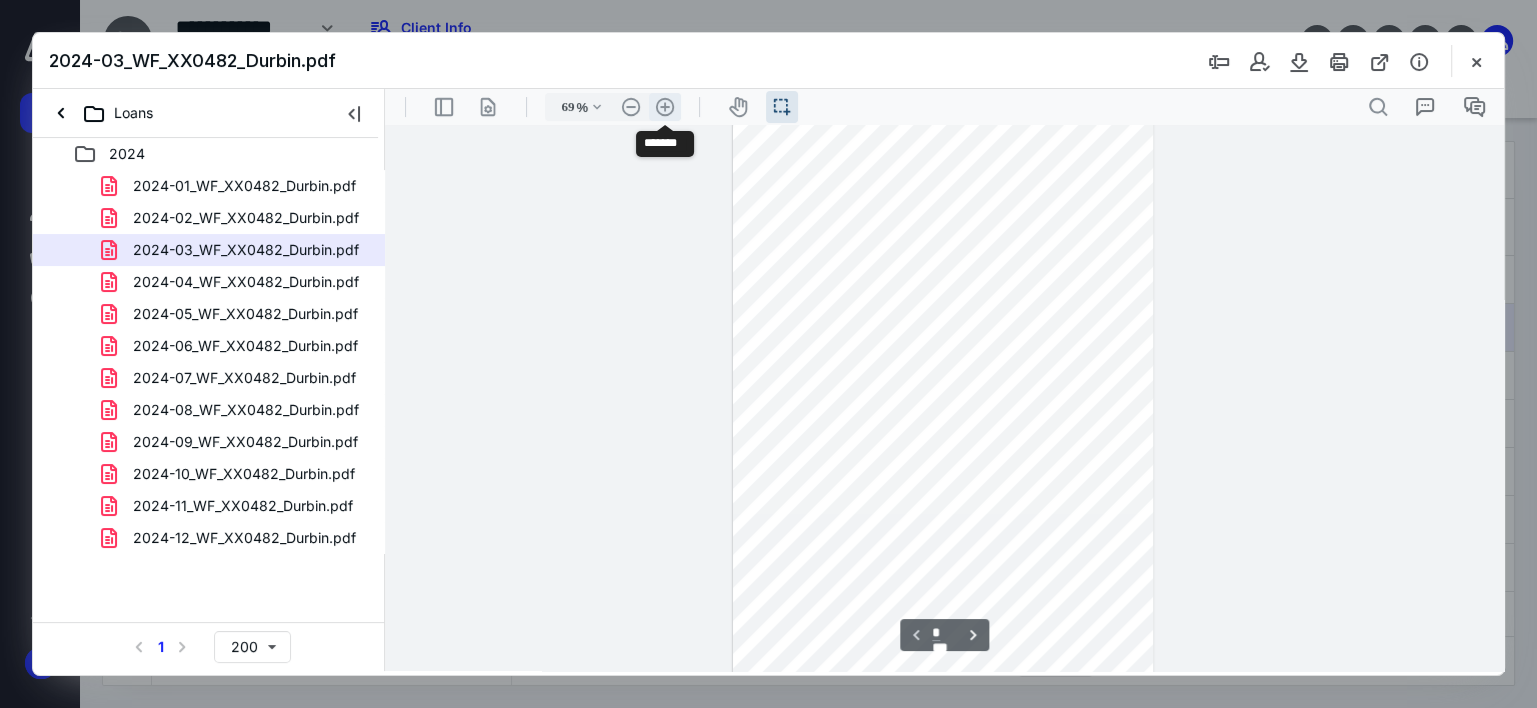 click on ".cls-1{fill:#abb0c4;} icon - header - zoom - in - line" at bounding box center [665, 107] 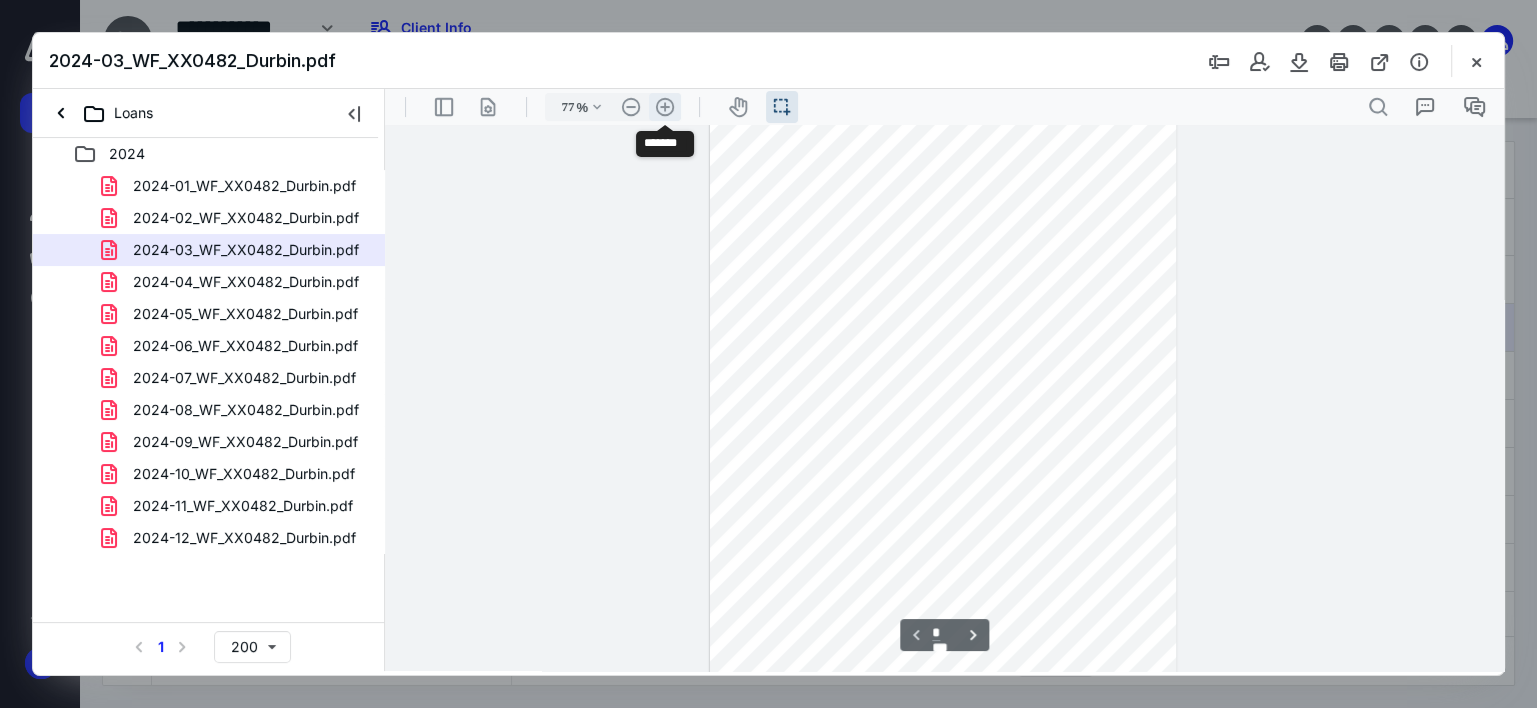click on ".cls-1{fill:#abb0c4;} icon - header - zoom - in - line" at bounding box center [665, 107] 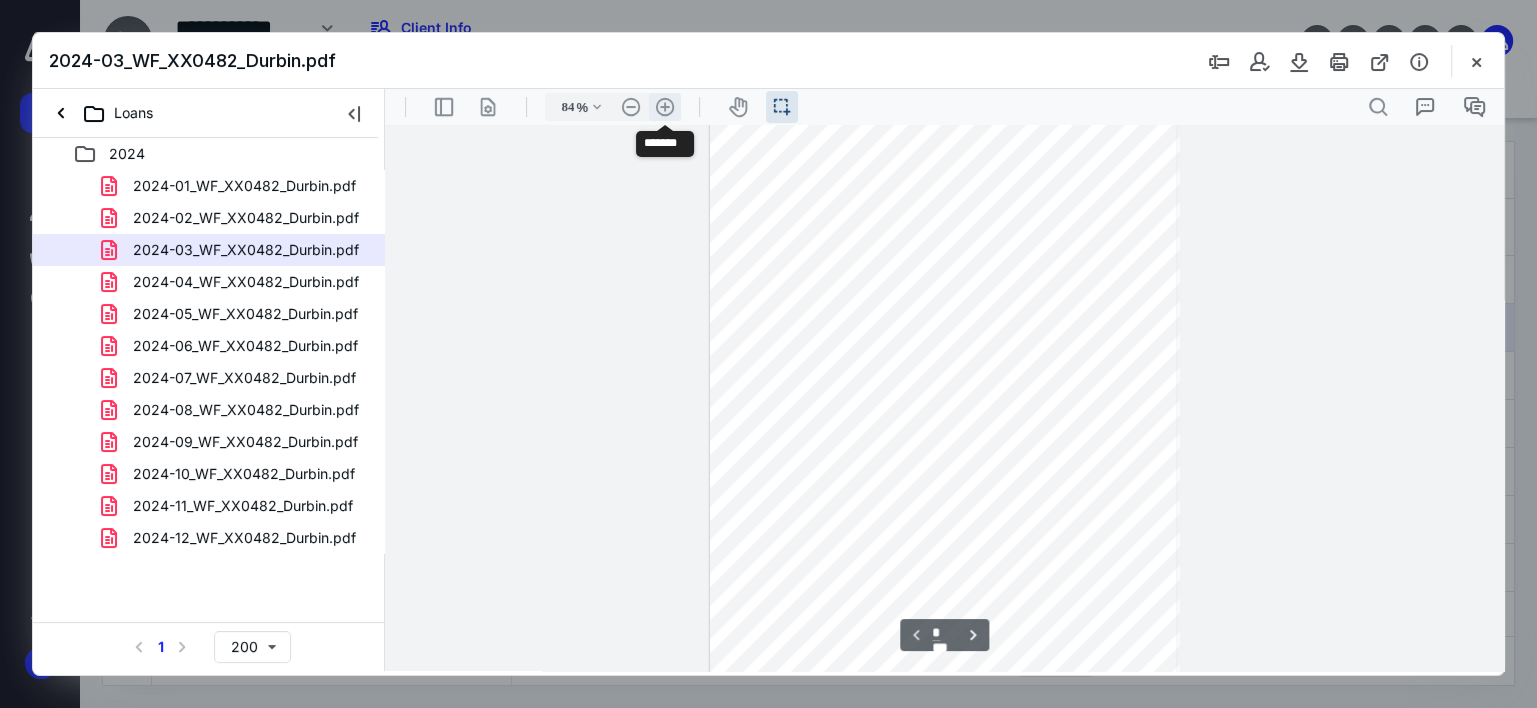 click on ".cls-1{fill:#abb0c4;} icon - header - zoom - in - line" at bounding box center [665, 107] 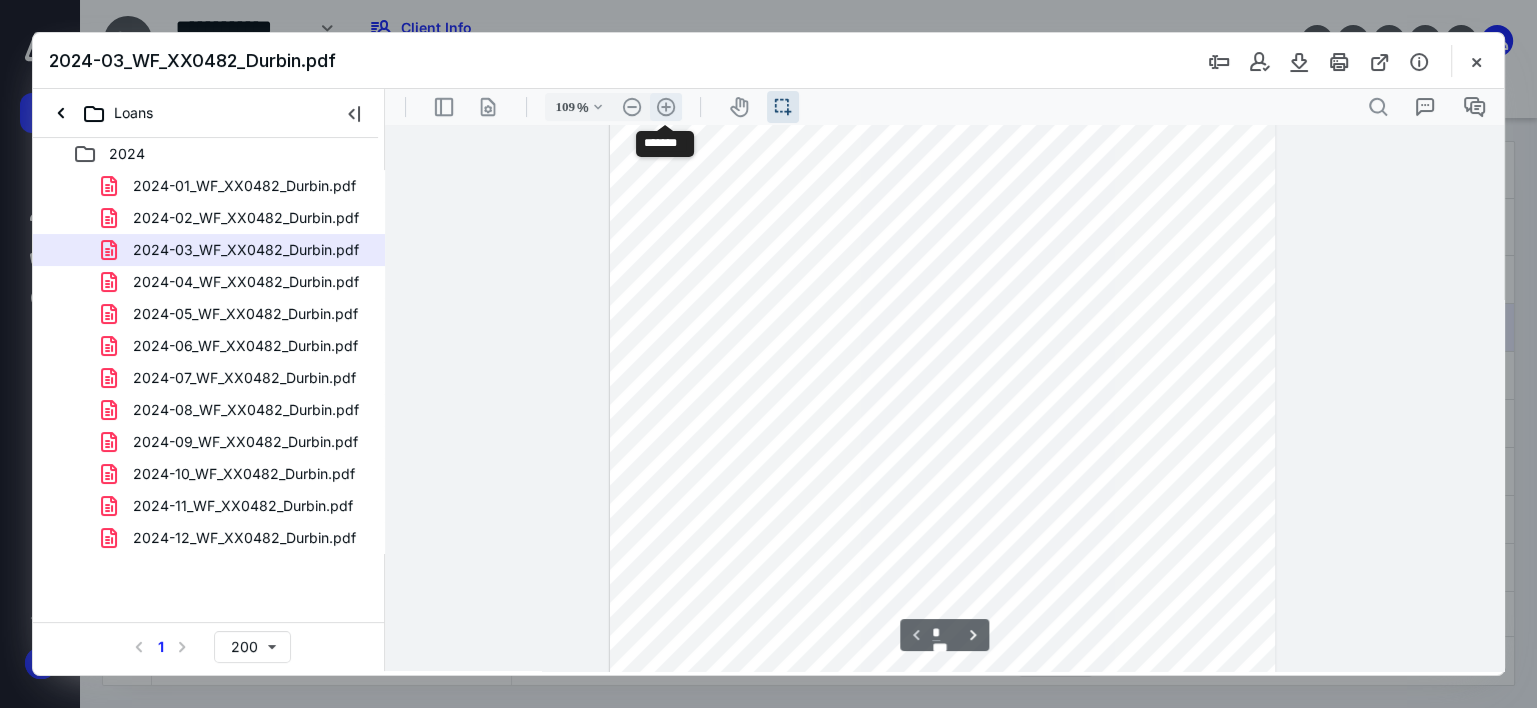 click on ".cls-1{fill:#abb0c4;} icon - header - zoom - in - line" at bounding box center [666, 107] 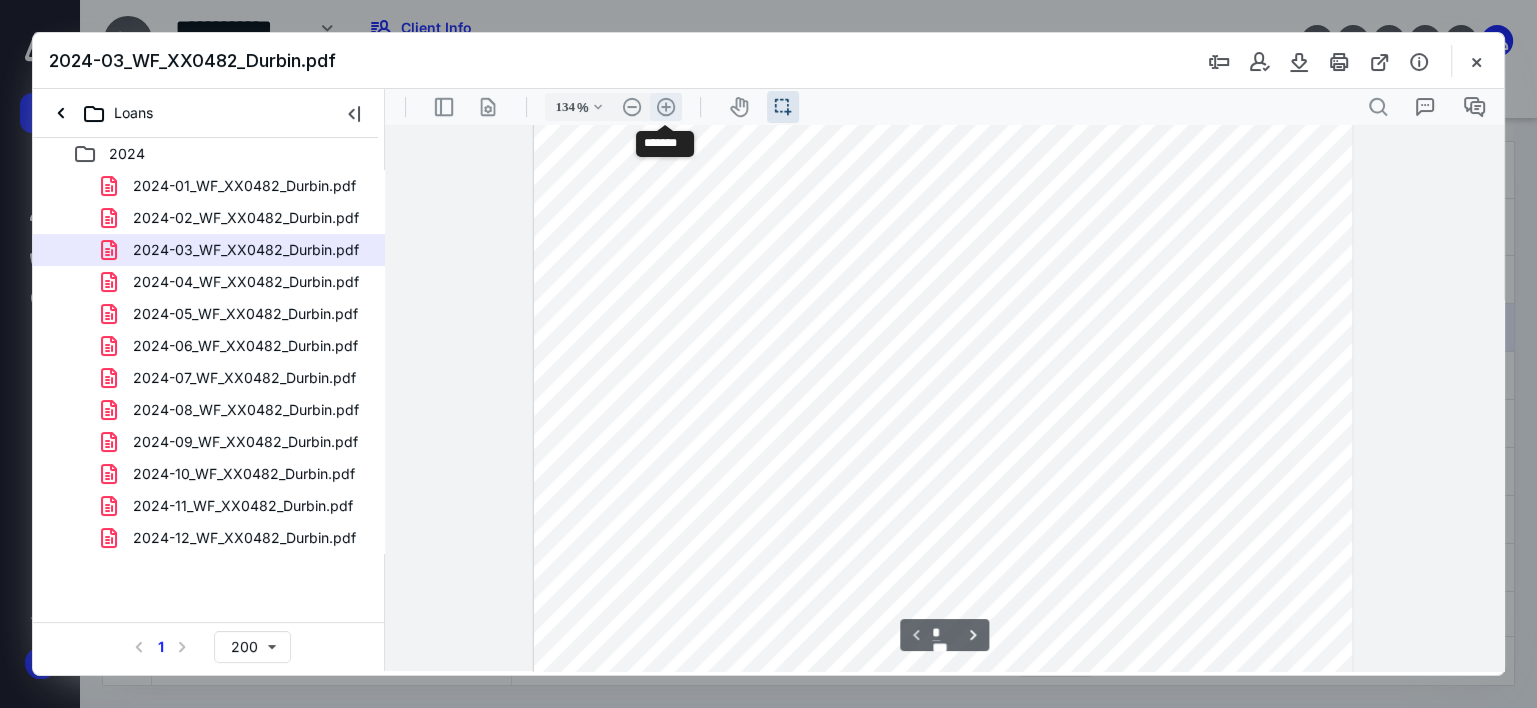 click on ".cls-1{fill:#abb0c4;} icon - header - zoom - in - line" at bounding box center [666, 107] 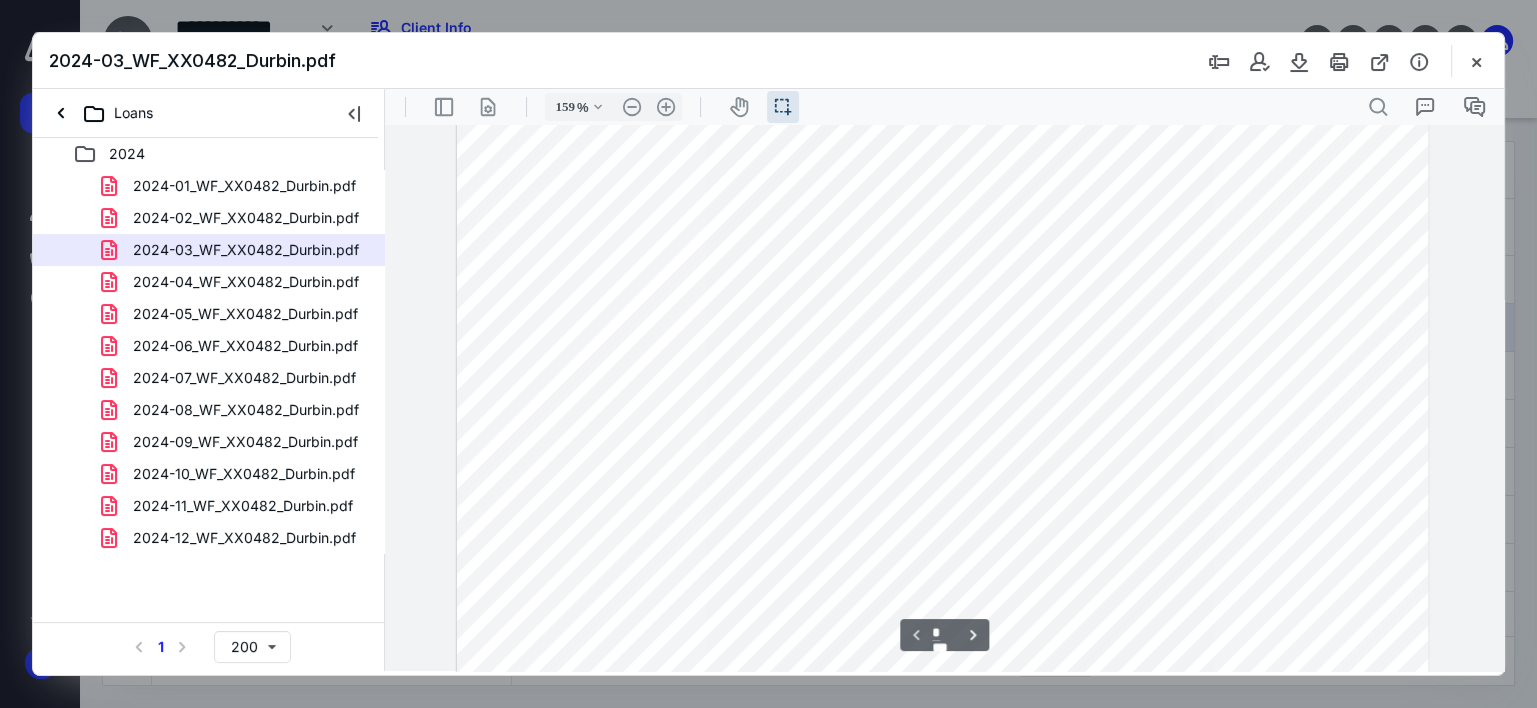 scroll, scrollTop: 234, scrollLeft: 0, axis: vertical 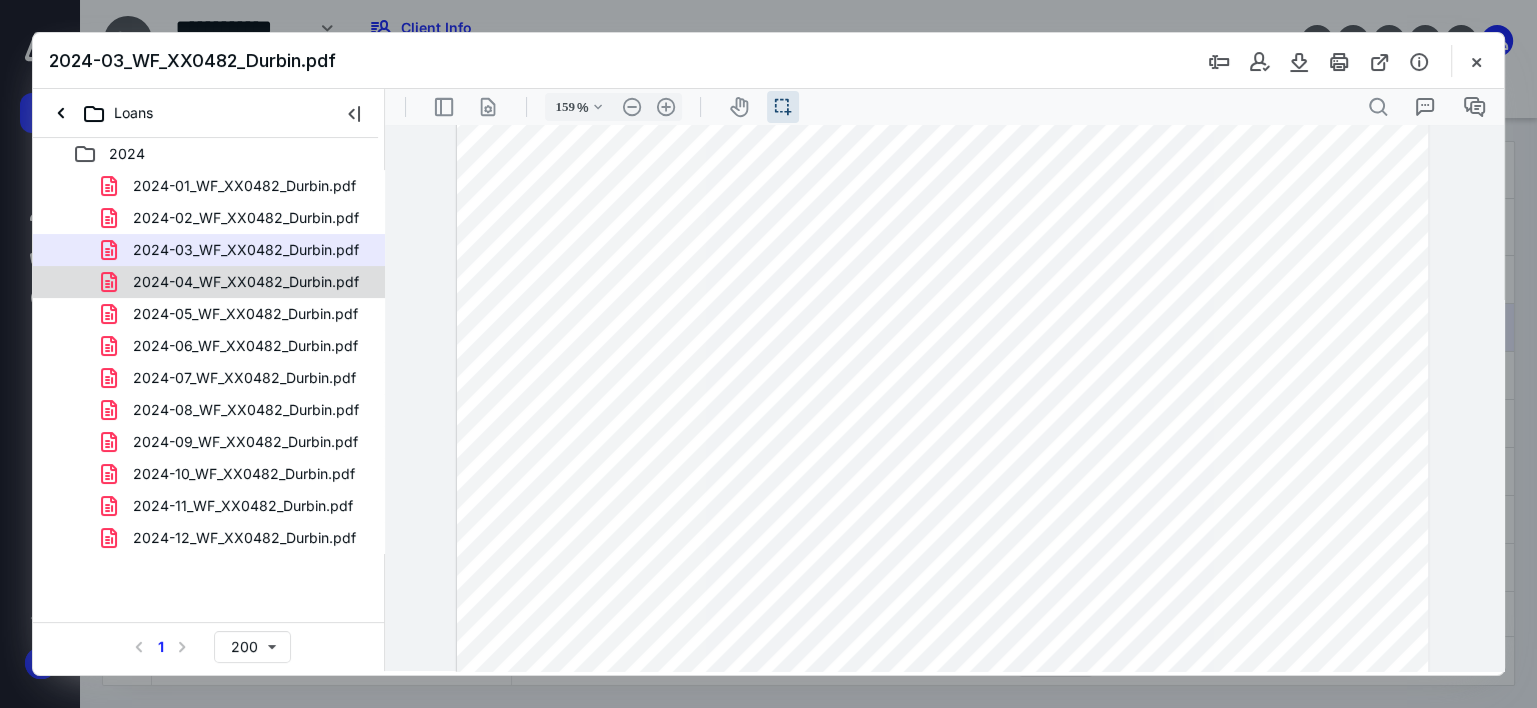 click on "2024-04_WF_XX0482_Durbin.pdf" at bounding box center (246, 282) 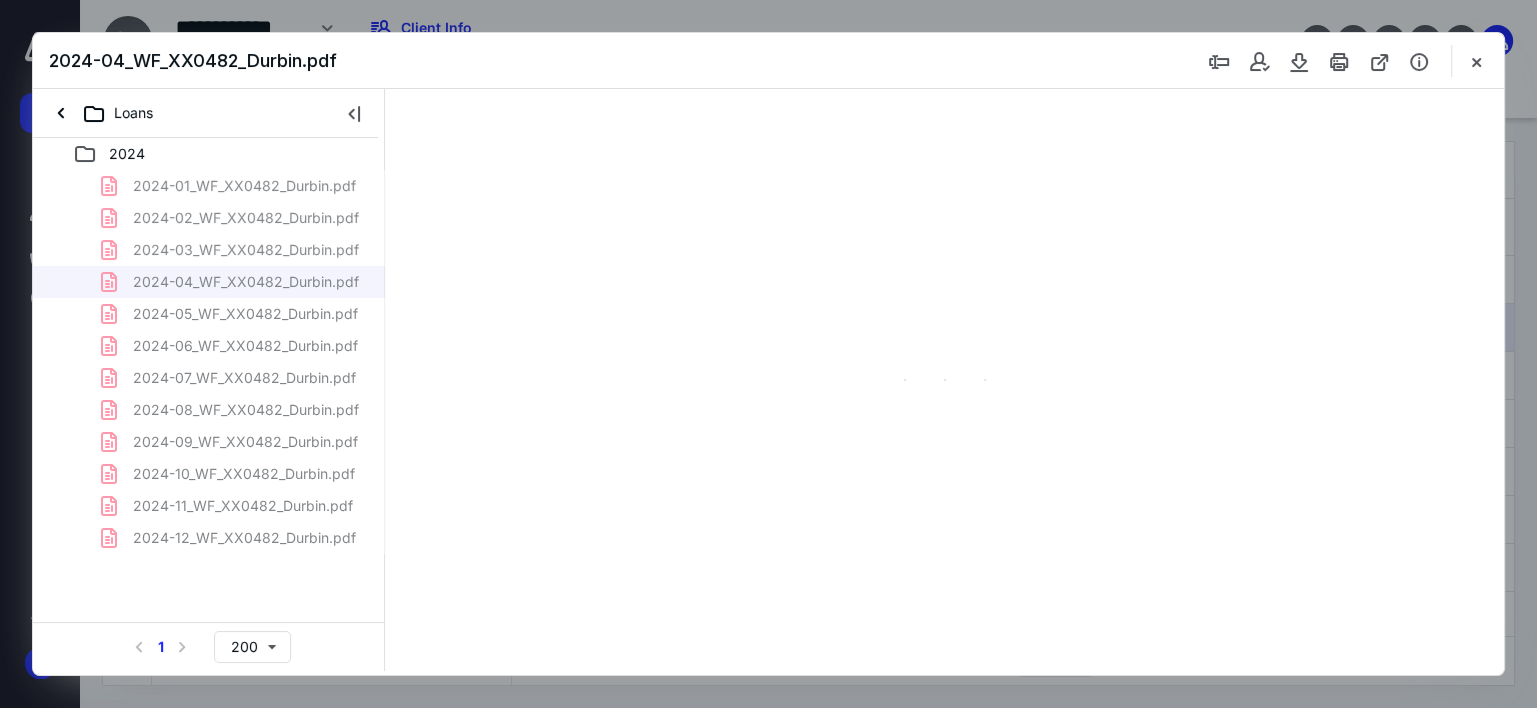 scroll, scrollTop: 38, scrollLeft: 0, axis: vertical 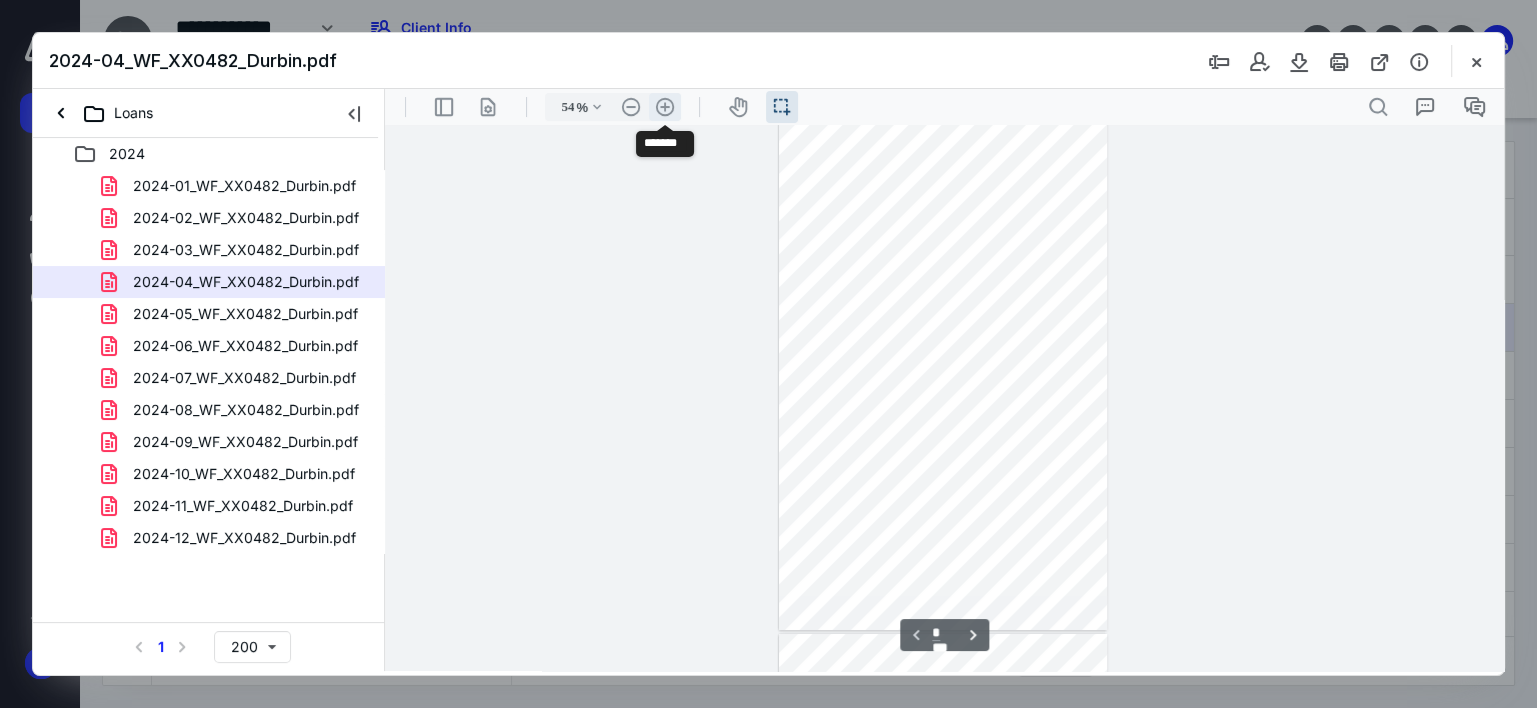 click on ".cls-1{fill:#abb0c4;} icon - header - zoom - in - line" at bounding box center [665, 107] 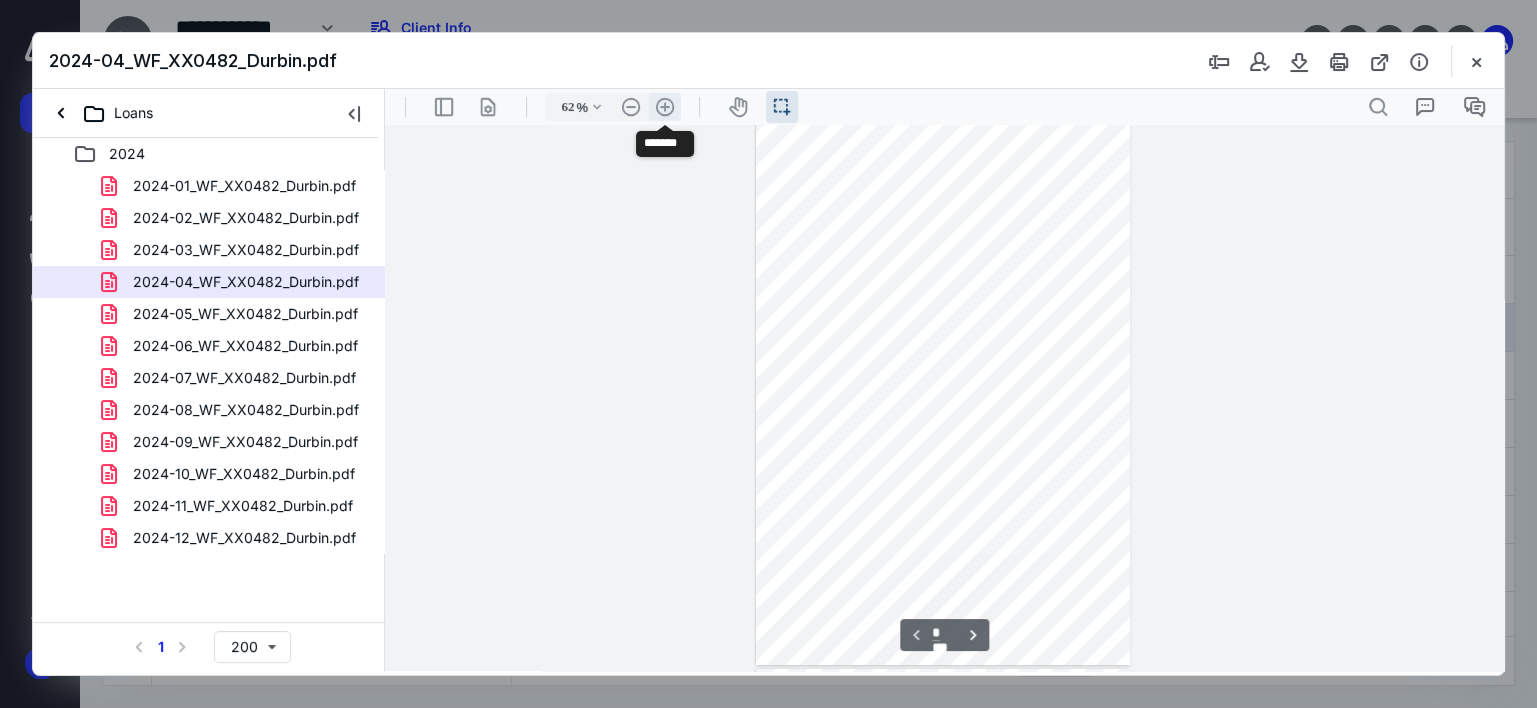 click on ".cls-1{fill:#abb0c4;} icon - header - zoom - in - line" at bounding box center [665, 107] 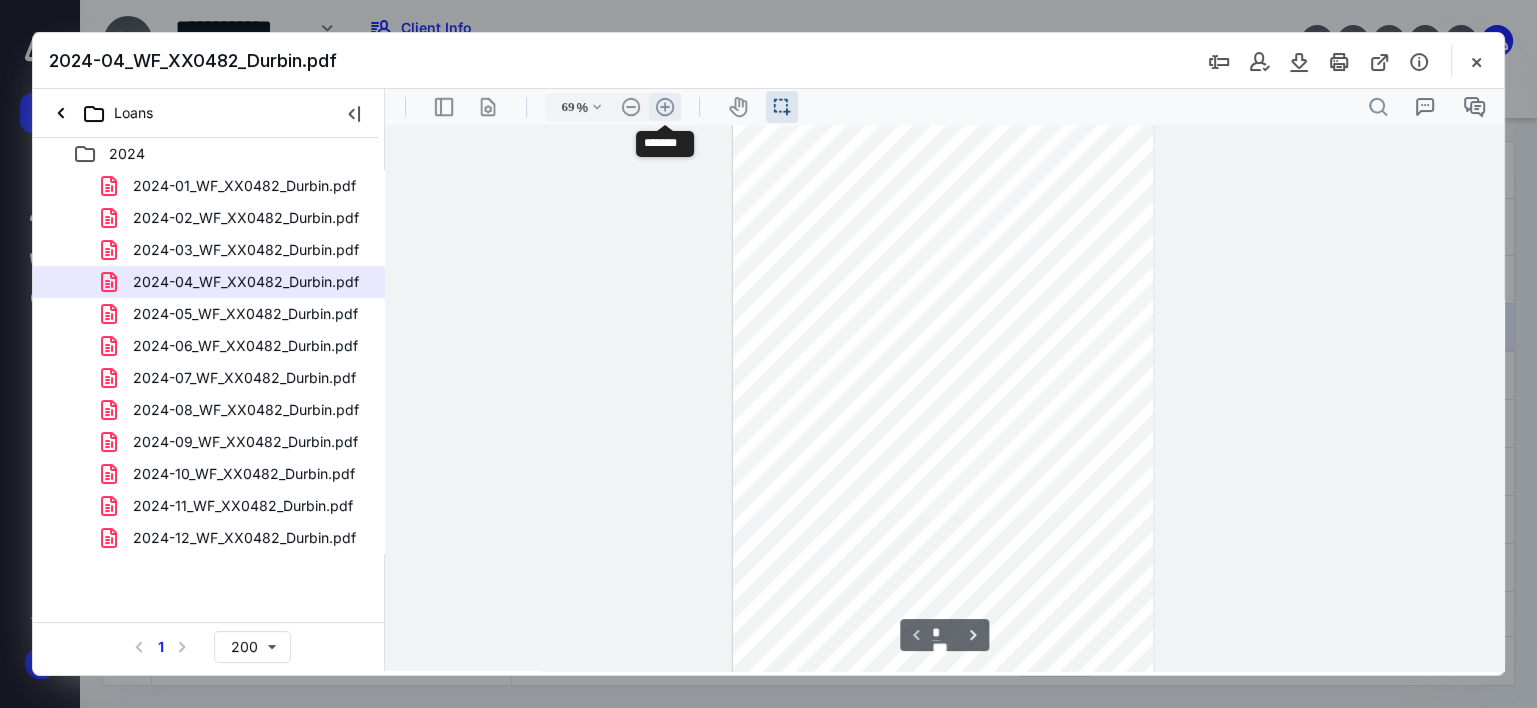 click on ".cls-1{fill:#abb0c4;} icon - header - zoom - in - line" at bounding box center [665, 107] 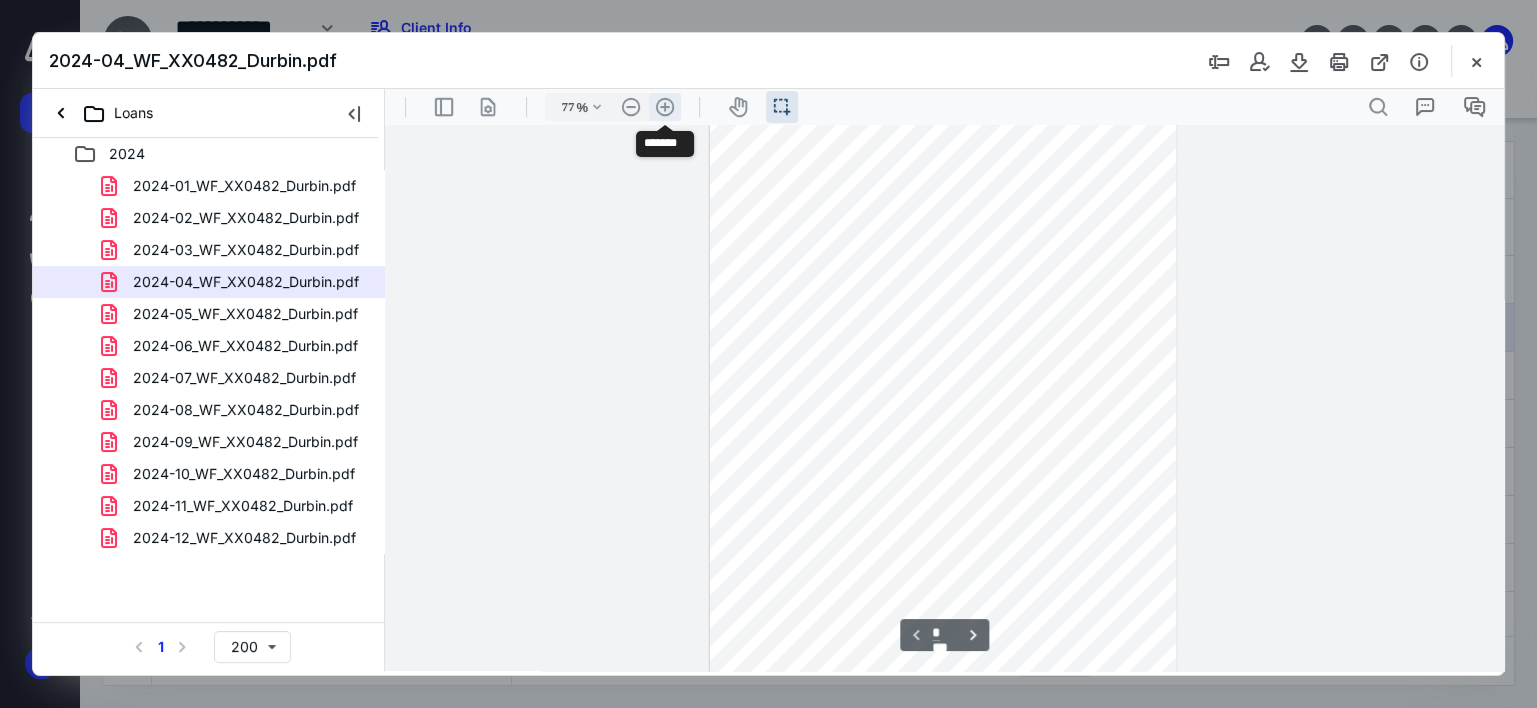 click on ".cls-1{fill:#abb0c4;} icon - header - zoom - in - line" at bounding box center (665, 107) 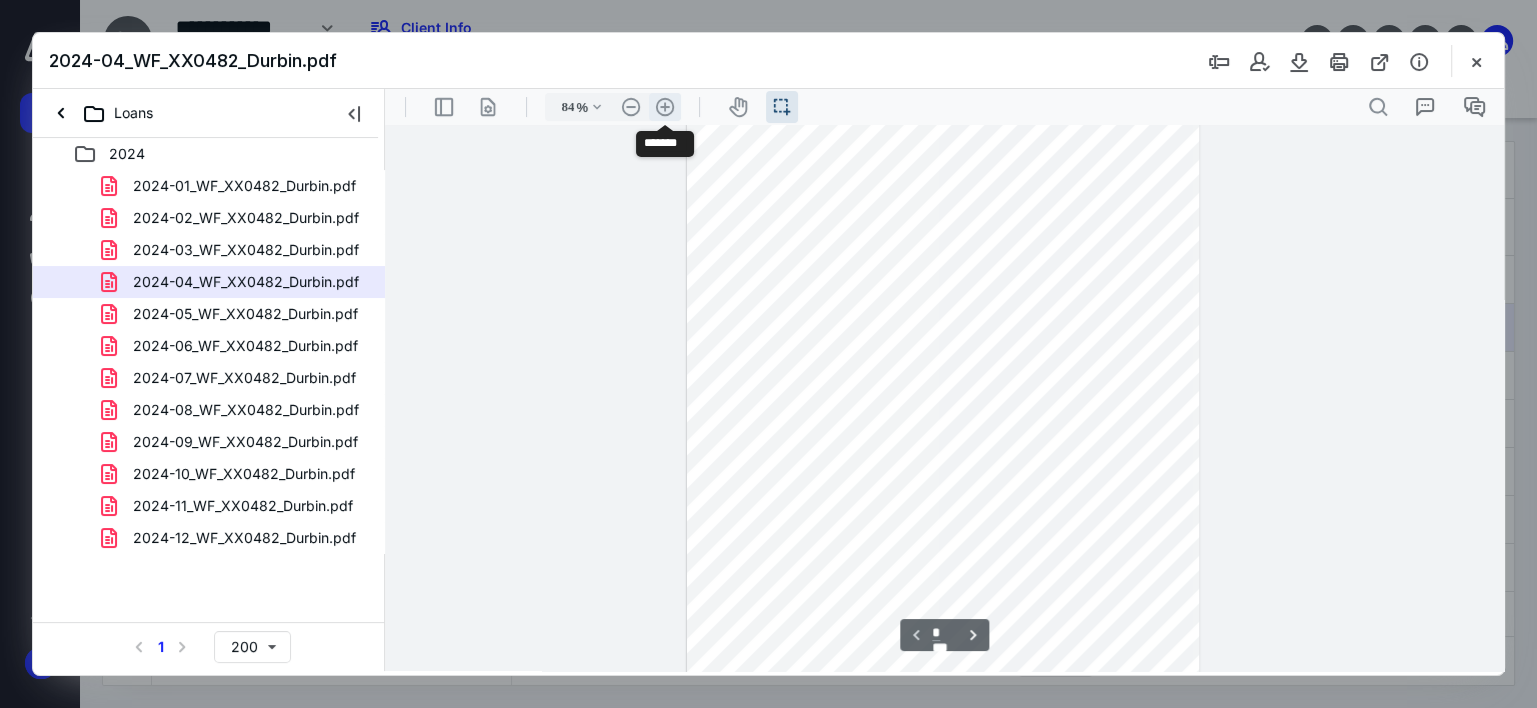 click on ".cls-1{fill:#abb0c4;} icon - header - zoom - in - line" at bounding box center (665, 107) 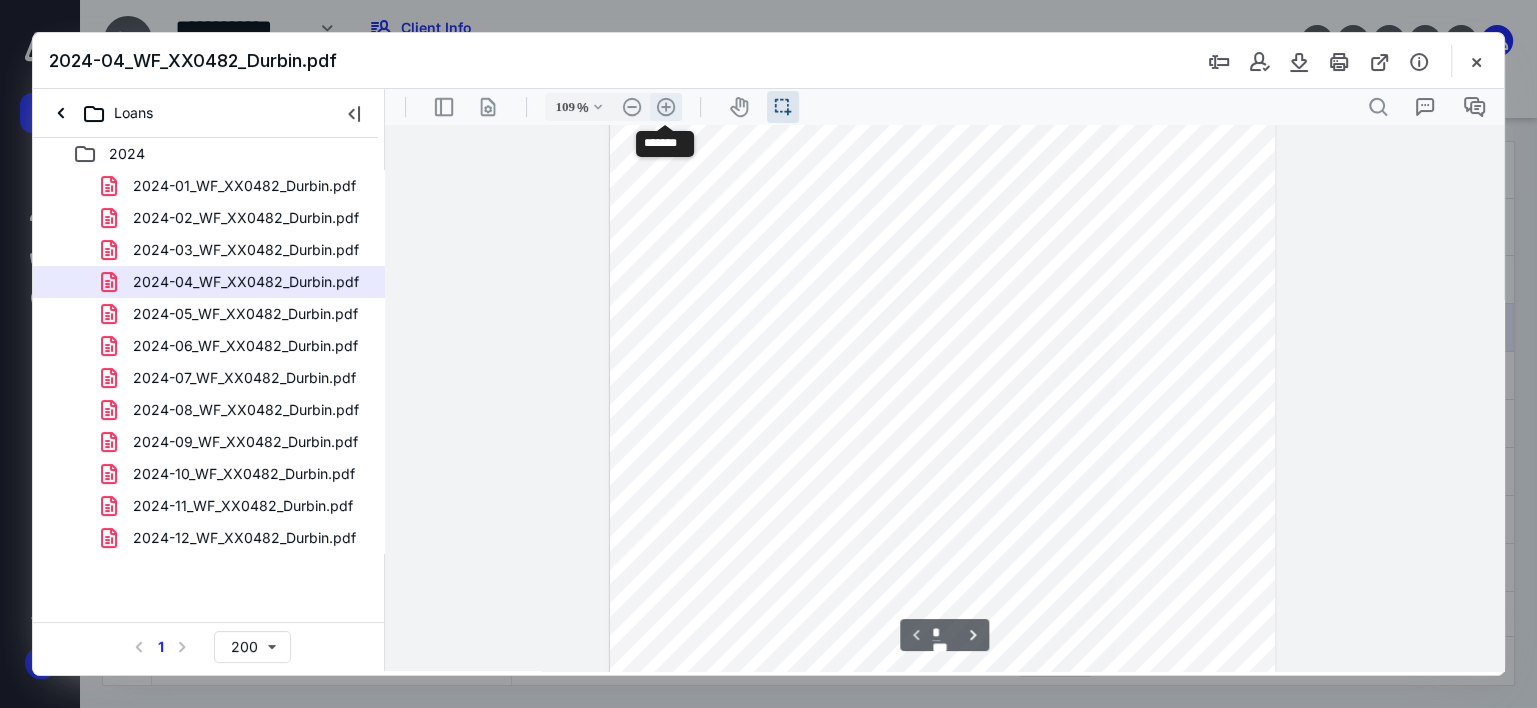 click on ".cls-1{fill:#abb0c4;} icon - header - zoom - in - line" at bounding box center [666, 107] 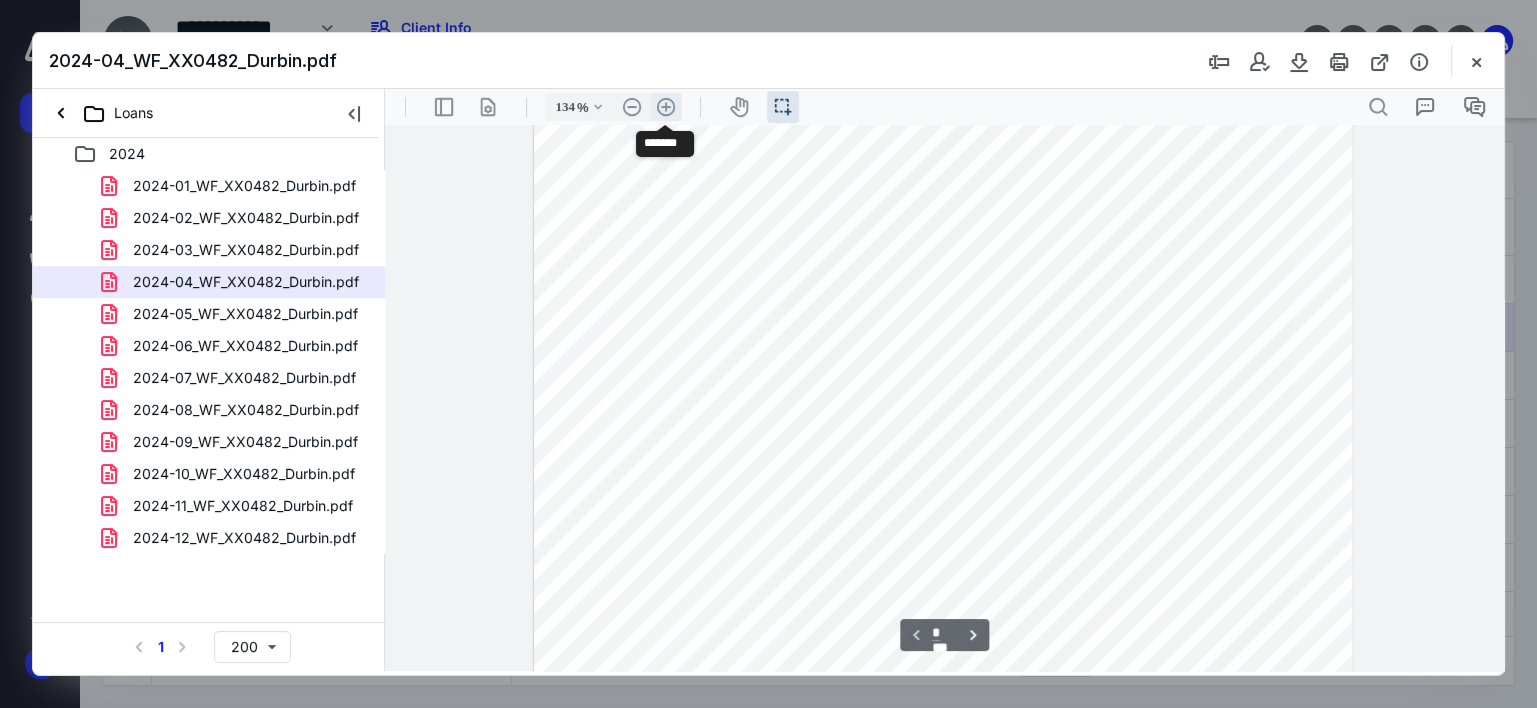 click on ".cls-1{fill:#abb0c4;} icon - header - zoom - in - line" at bounding box center (666, 107) 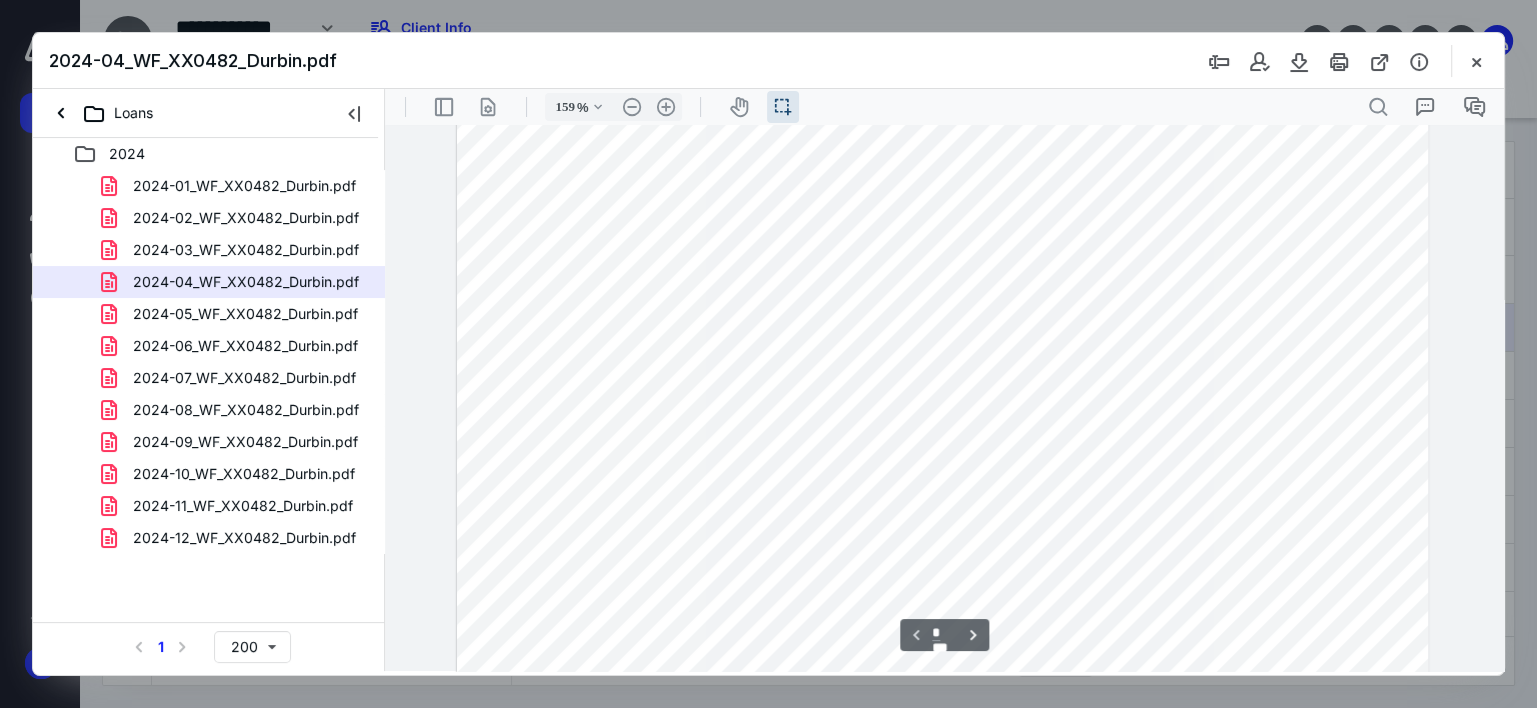 scroll, scrollTop: 360, scrollLeft: 0, axis: vertical 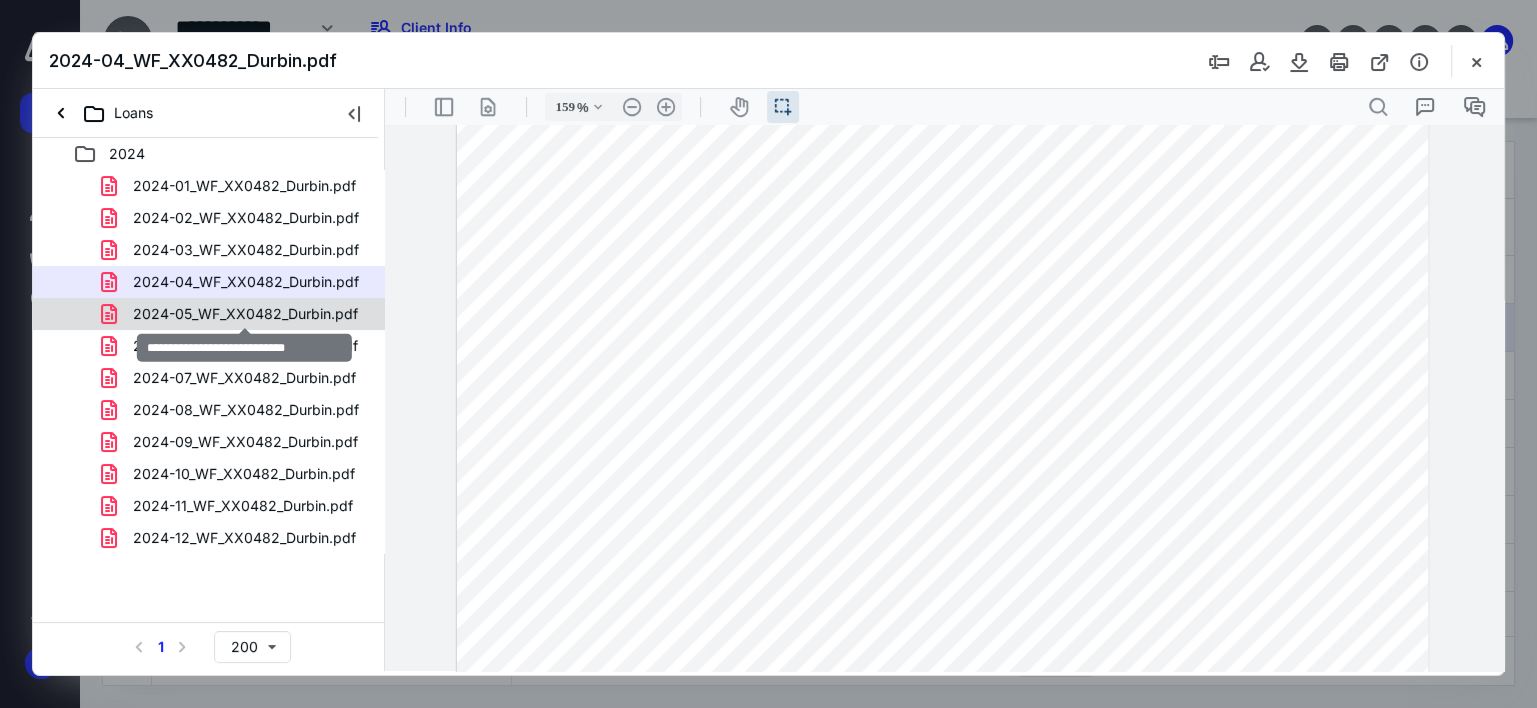 click on "2024-05_WF_XX0482_Durbin.pdf" at bounding box center [245, 314] 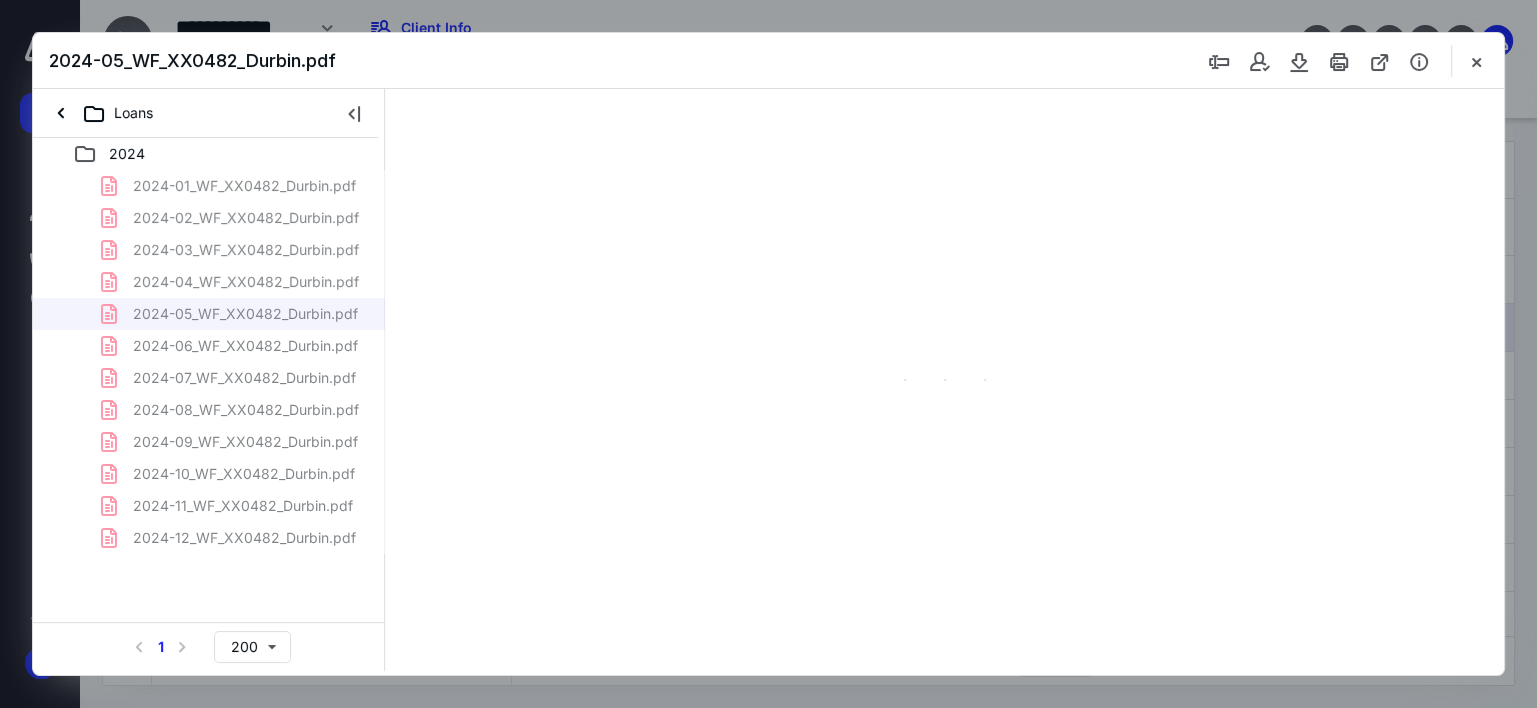 scroll, scrollTop: 38, scrollLeft: 0, axis: vertical 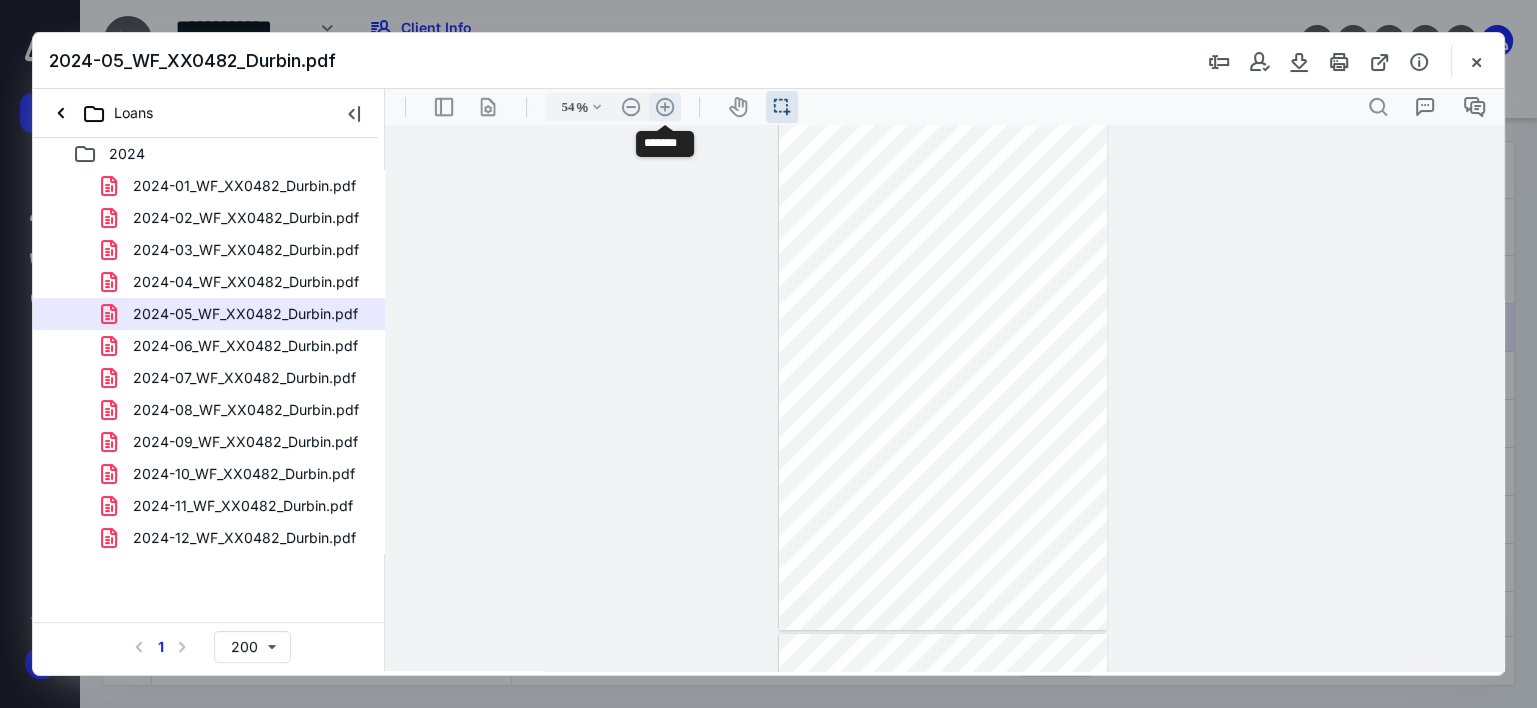 click on ".cls-1{fill:#abb0c4;} icon - header - zoom - in - line" at bounding box center (665, 107) 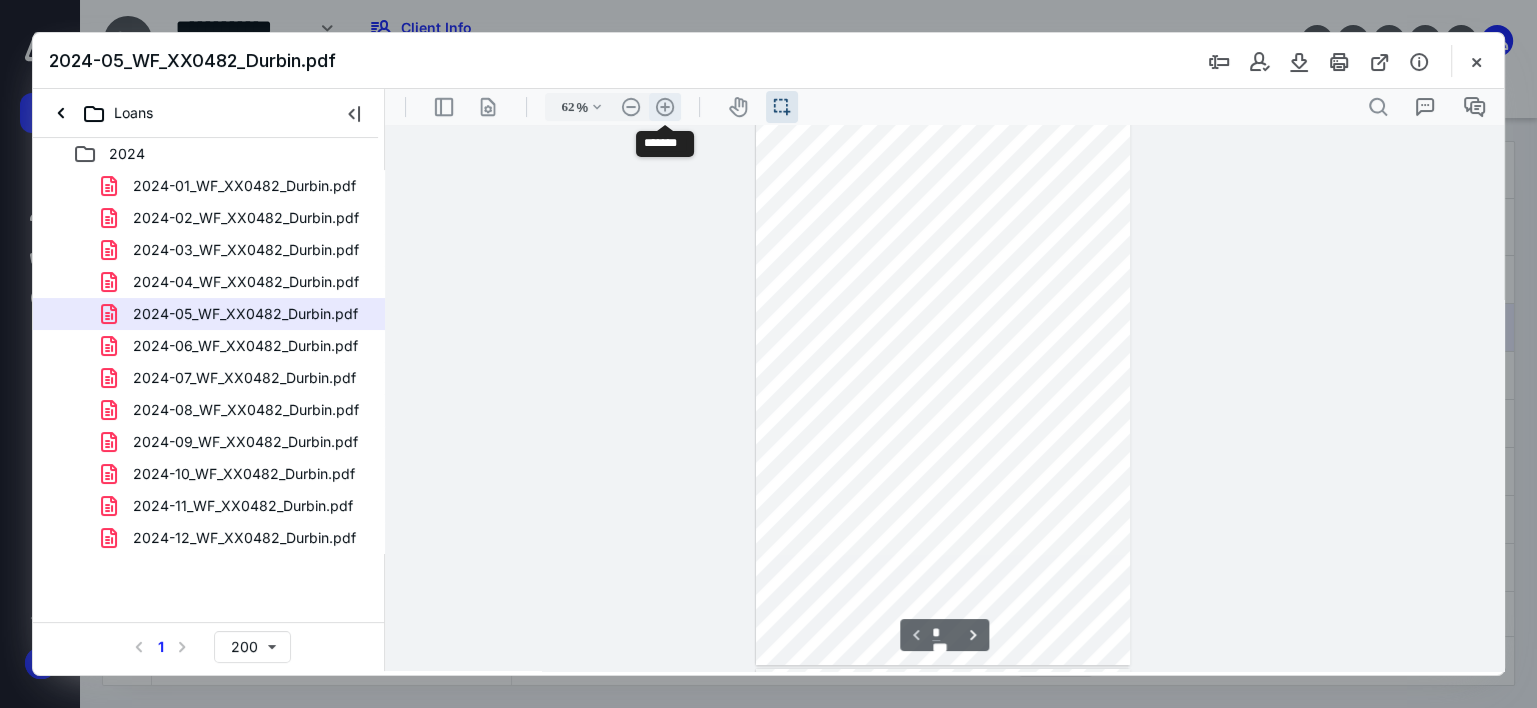 click on ".cls-1{fill:#abb0c4;} icon - header - zoom - in - line" at bounding box center [665, 107] 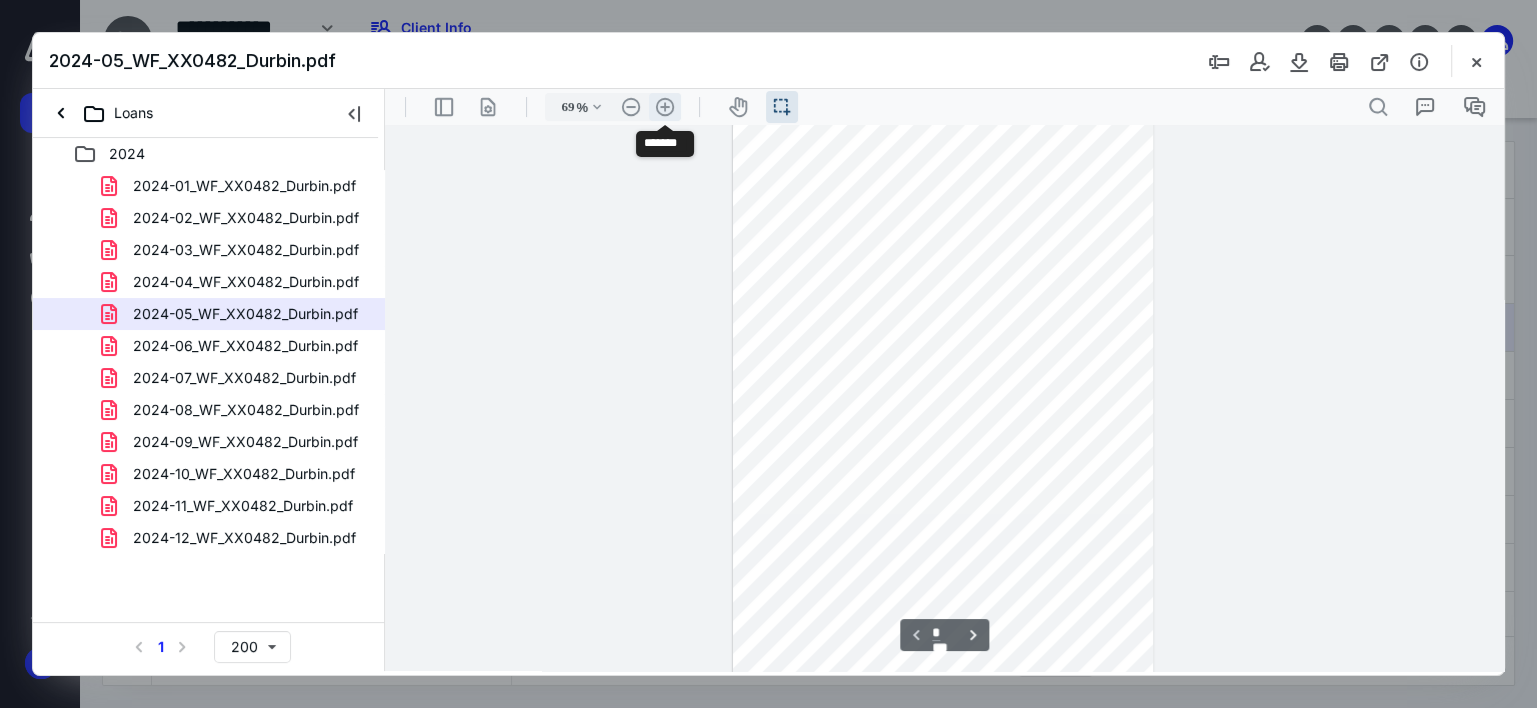click on ".cls-1{fill:#abb0c4;} icon - header - zoom - in - line" at bounding box center [665, 107] 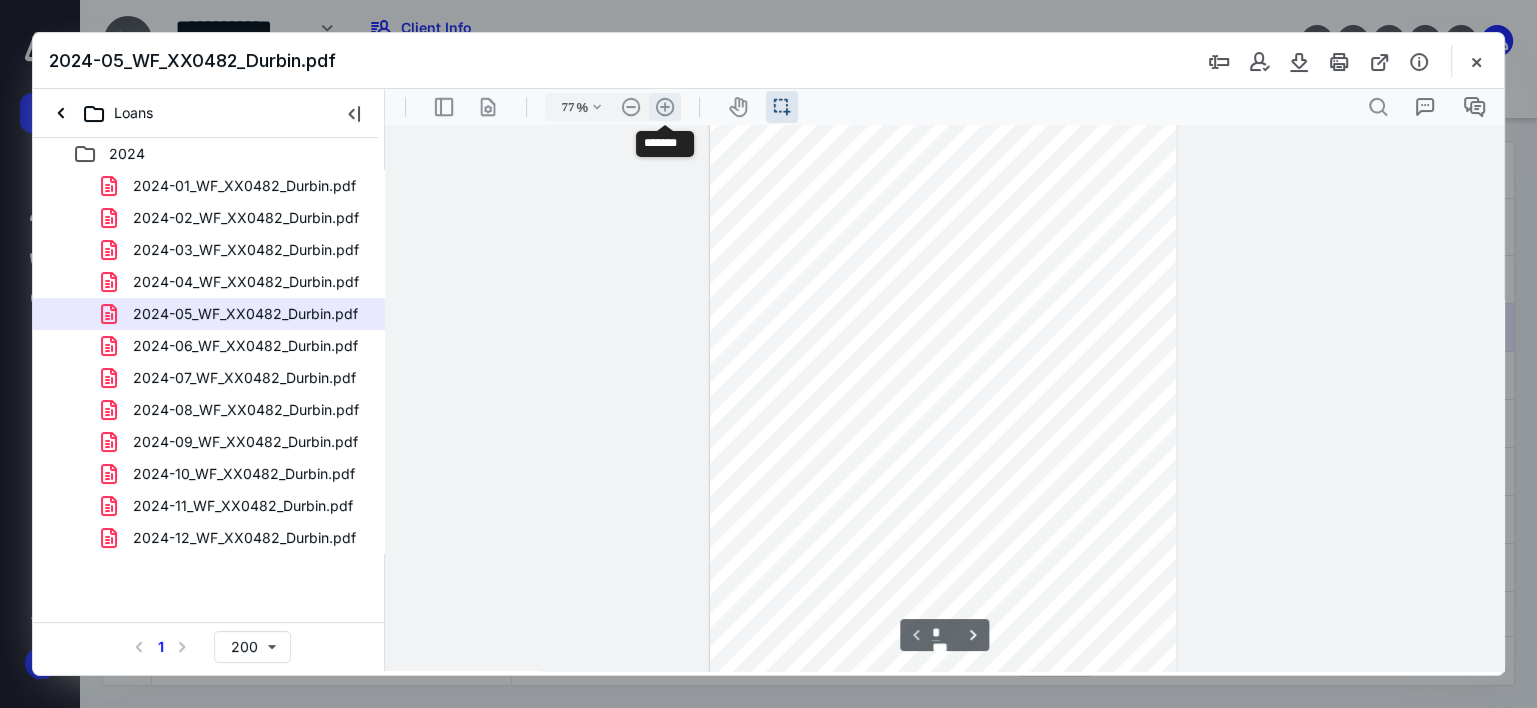 click on ".cls-1{fill:#abb0c4;} icon - header - zoom - in - line" at bounding box center (665, 107) 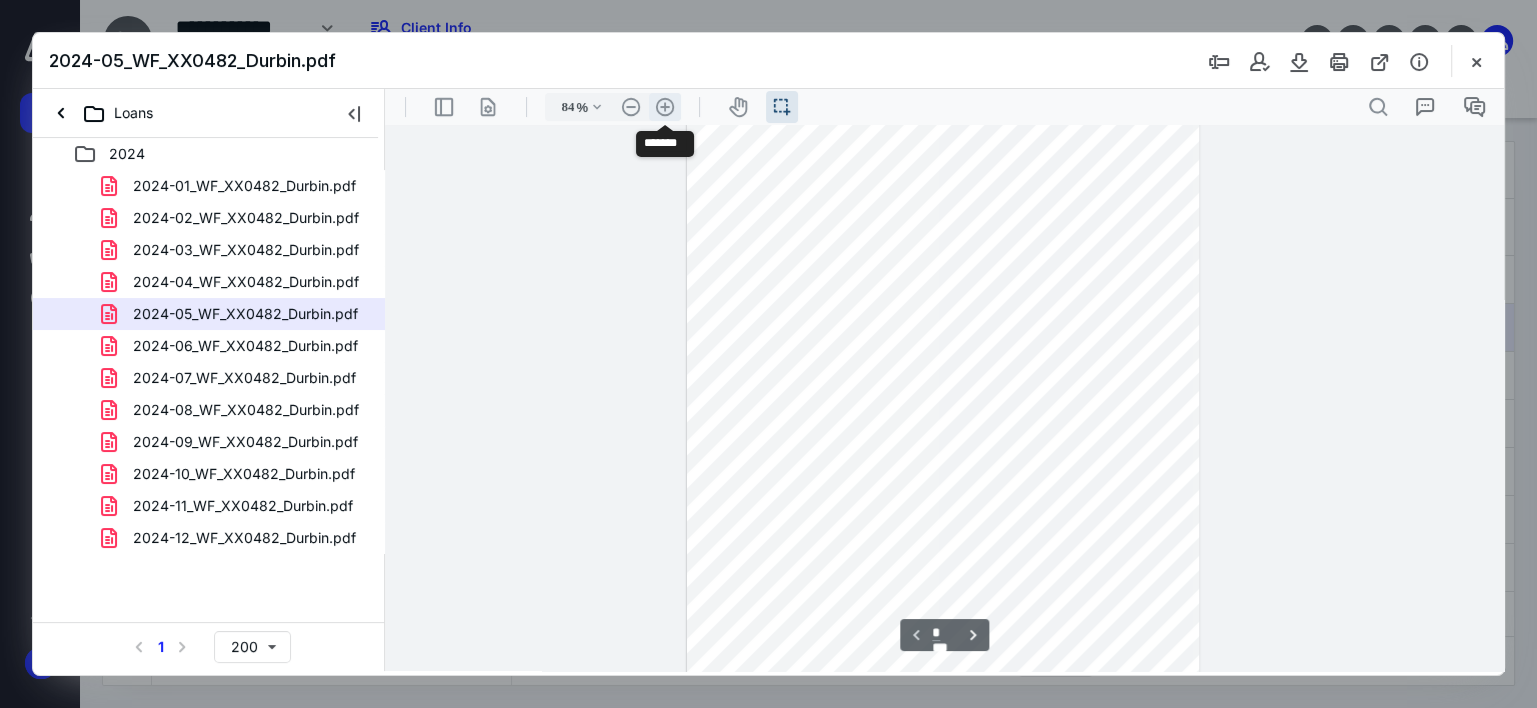 click on ".cls-1{fill:#abb0c4;} icon - header - zoom - in - line" at bounding box center (665, 107) 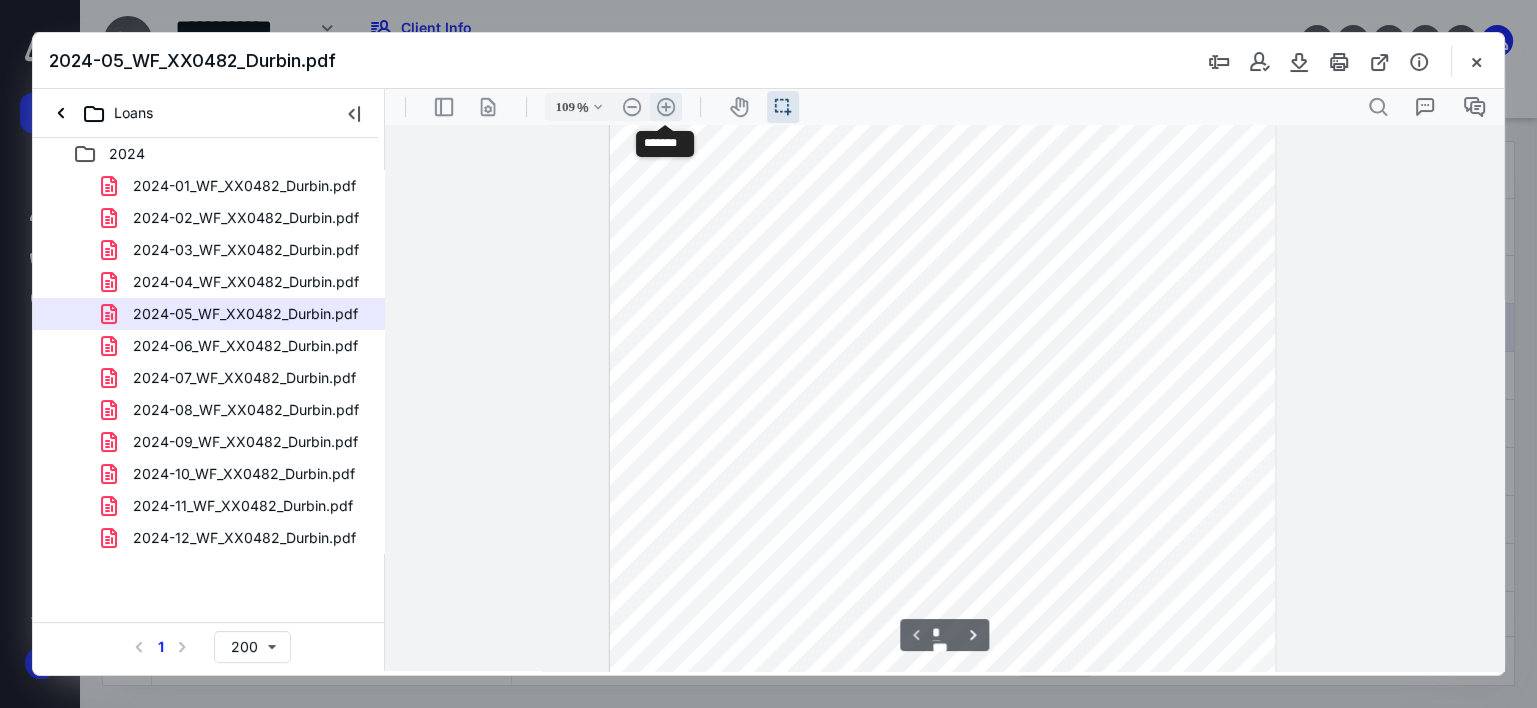 click on ".cls-1{fill:#abb0c4;} icon - header - zoom - in - line" at bounding box center [666, 107] 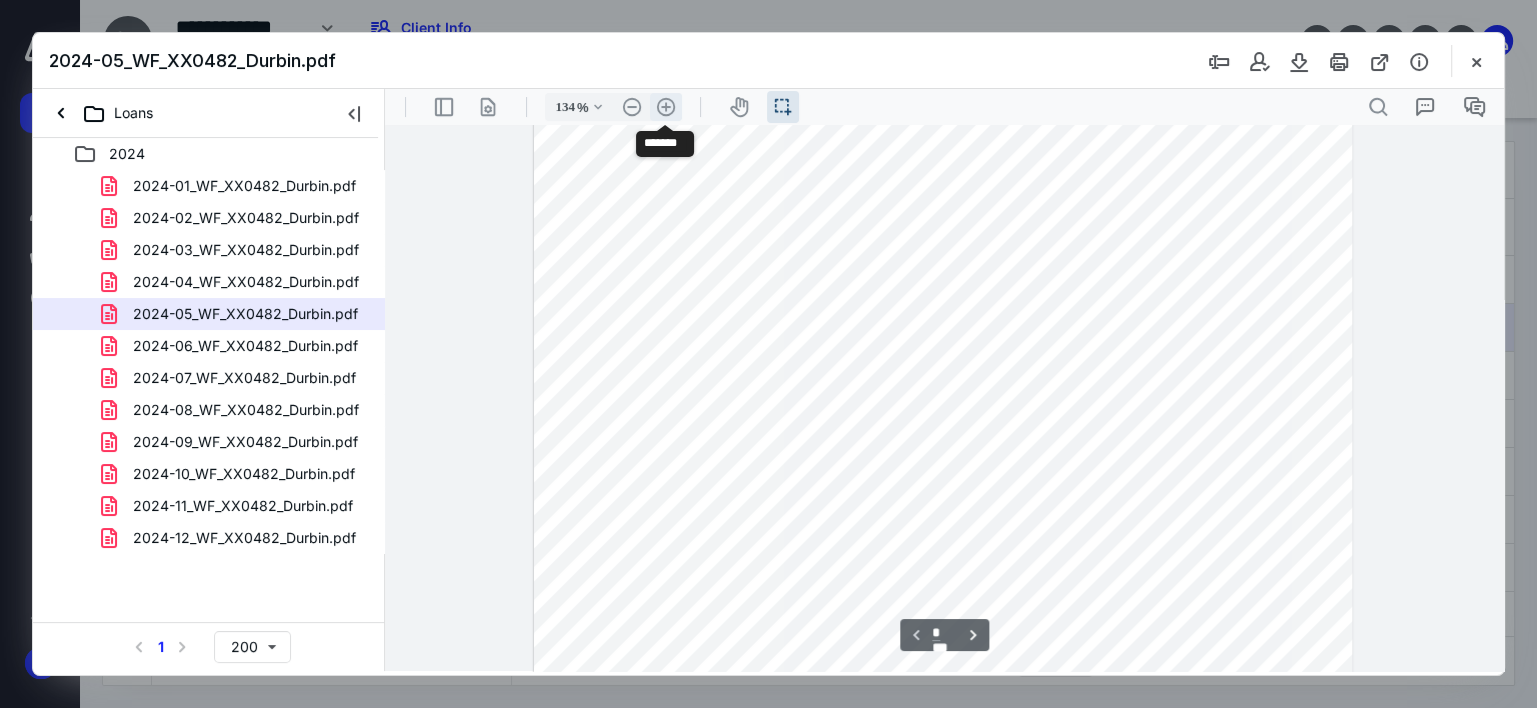 click on ".cls-1{fill:#abb0c4;} icon - header - zoom - in - line" at bounding box center [666, 107] 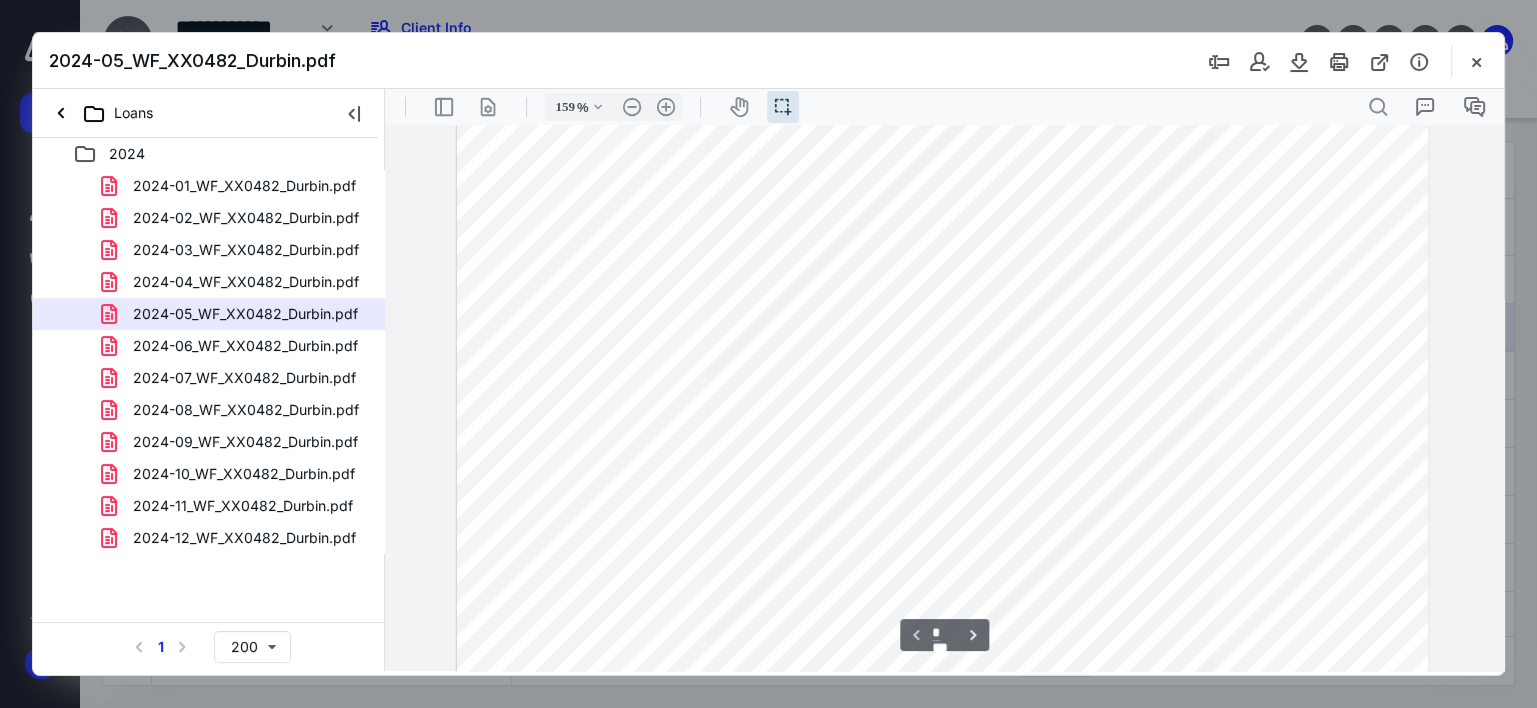 scroll, scrollTop: 360, scrollLeft: 0, axis: vertical 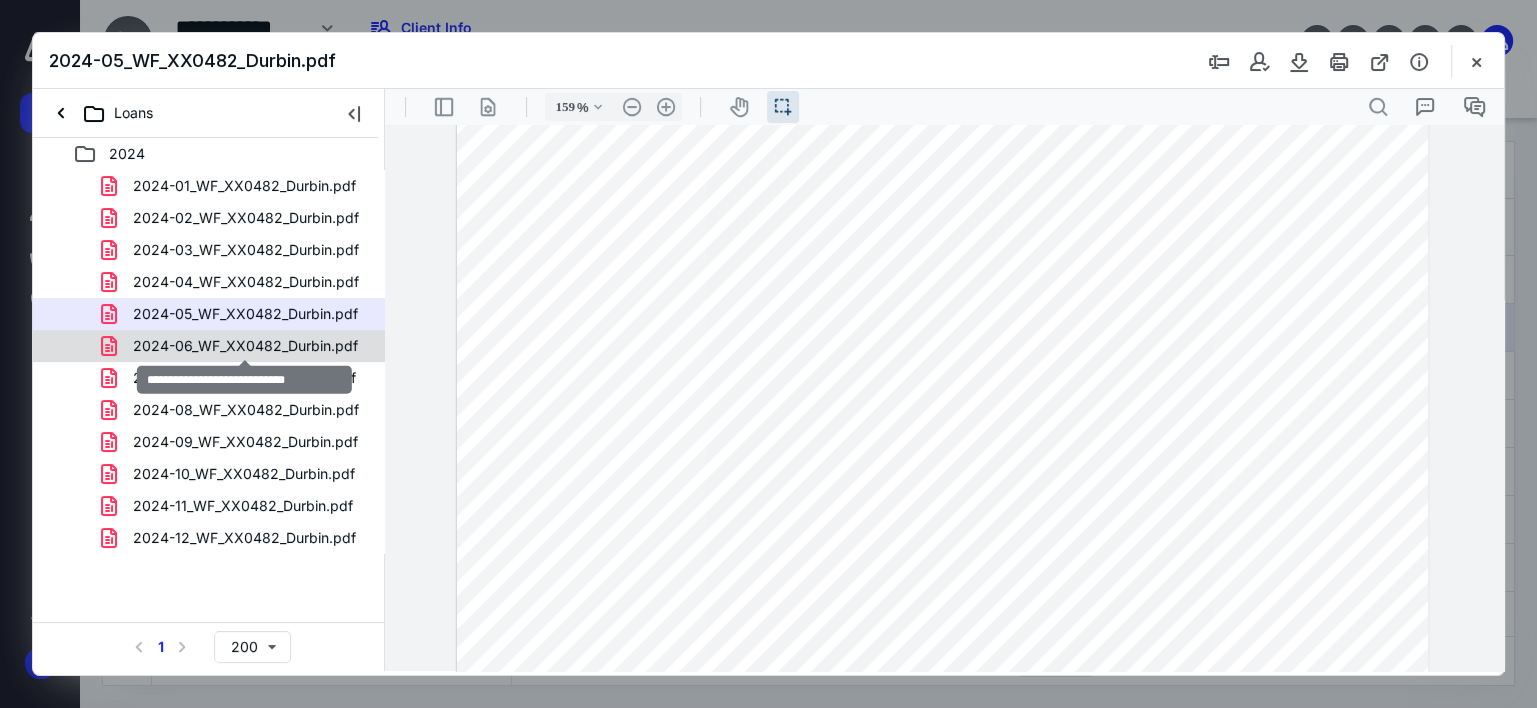 click on "2024-06_WF_XX0482_Durbin.pdf" at bounding box center [245, 346] 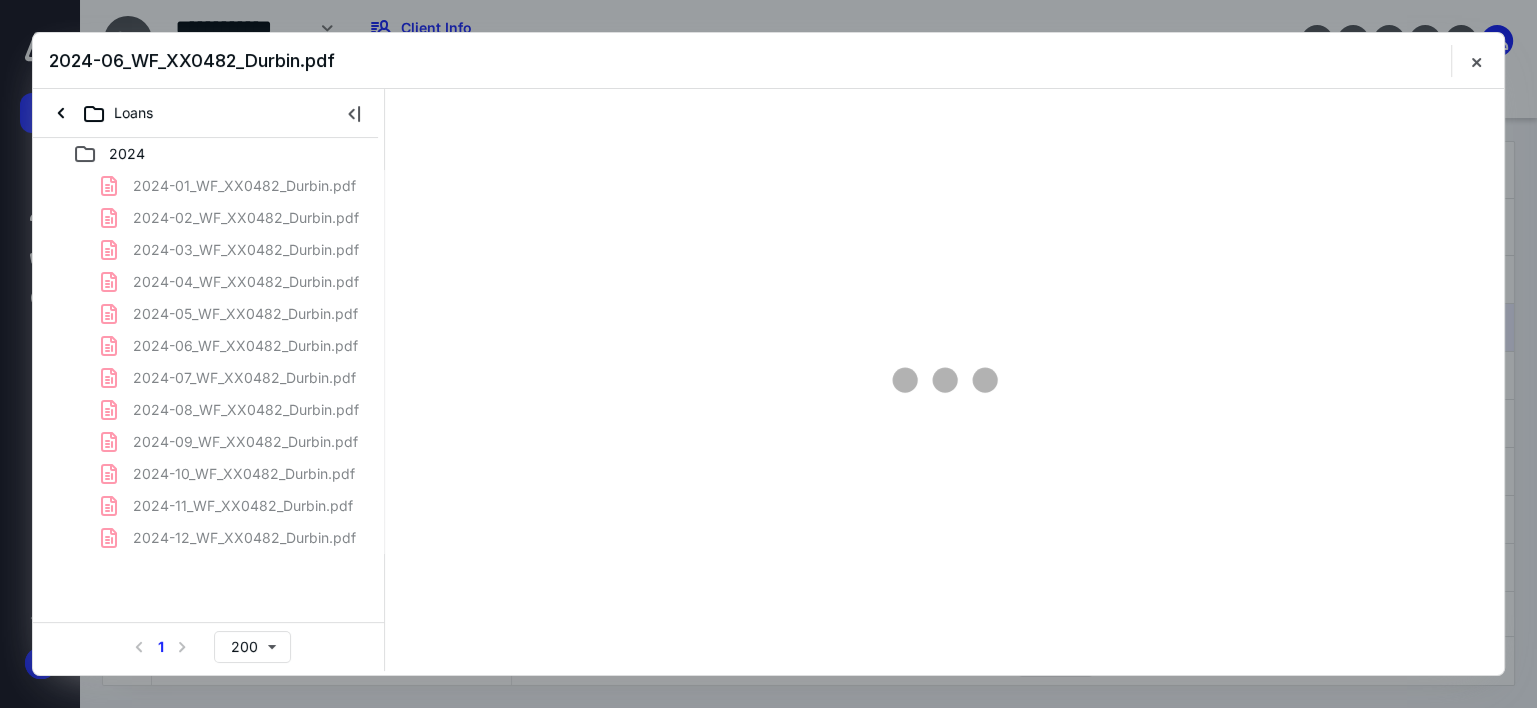 click on "2024-01_WF_XX0482_Durbin.pdf 2024-02_WF_XX0482_Durbin.pdf 2024-03_WF_XX0482_Durbin.pdf 2024-04_WF_XX0482_Durbin.pdf 2024-05_WF_XX0482_Durbin.pdf 2024-06_WF_XX0482_Durbin.pdf 2024-07_WF_XX0482_Durbin.pdf 2024-08_WF_XX0482_Durbin.pdf 2024-09_WF_XX0482_Durbin.pdf 2024-10_WF_XX0482_Durbin.pdf 2024-11_WF_XX0482_Durbin.pdf 2024-12_WF_XX0482_Durbin.pdf" at bounding box center (209, 362) 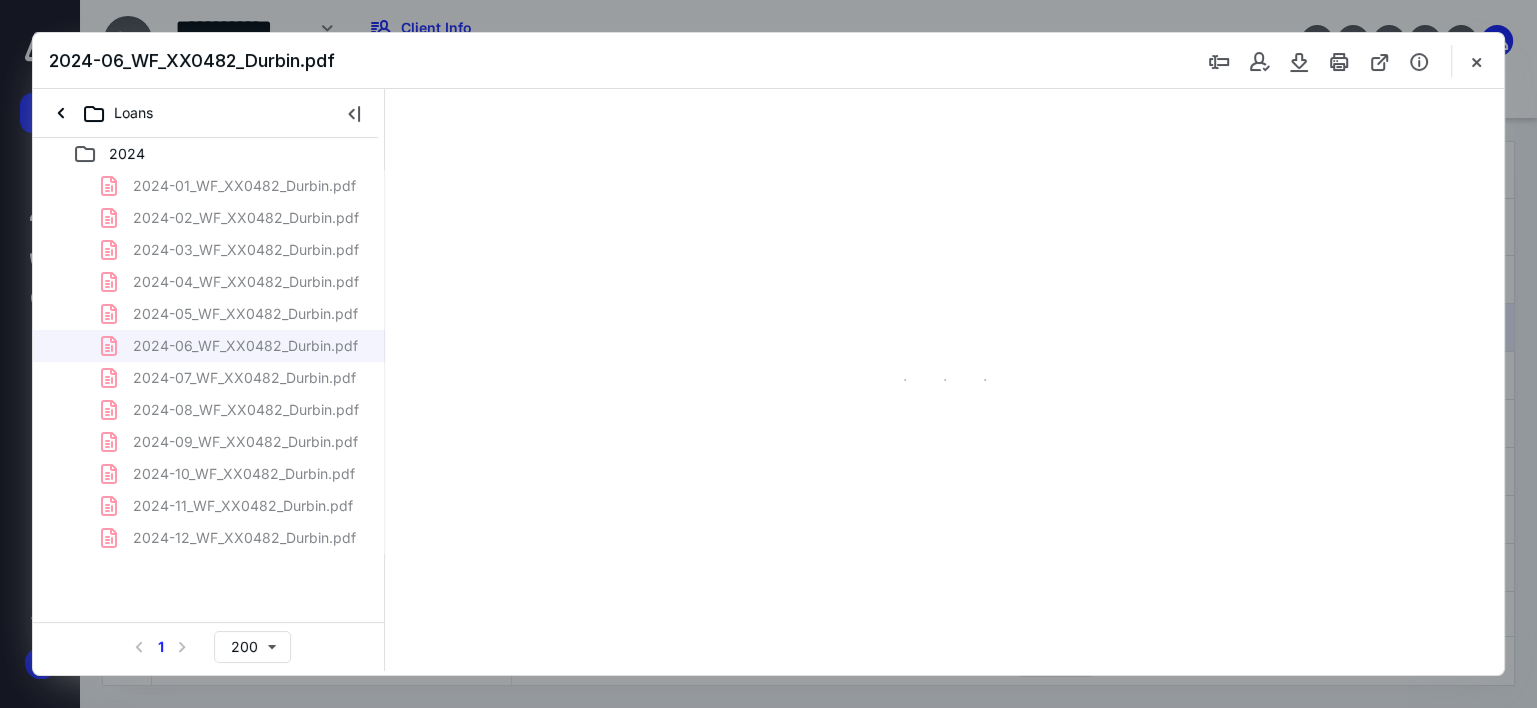 scroll, scrollTop: 38, scrollLeft: 0, axis: vertical 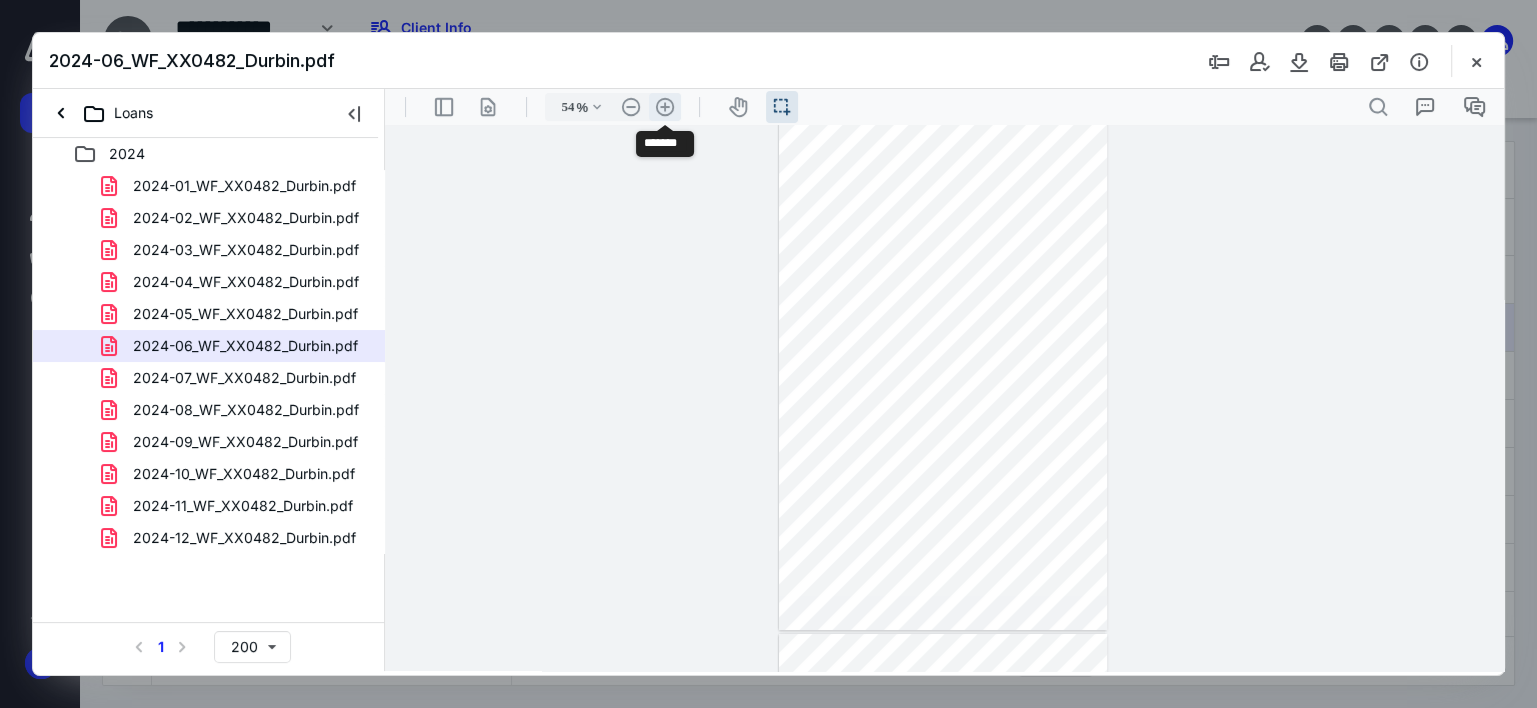click on ".cls-1{fill:#abb0c4;} icon - header - zoom - in - line" at bounding box center (665, 107) 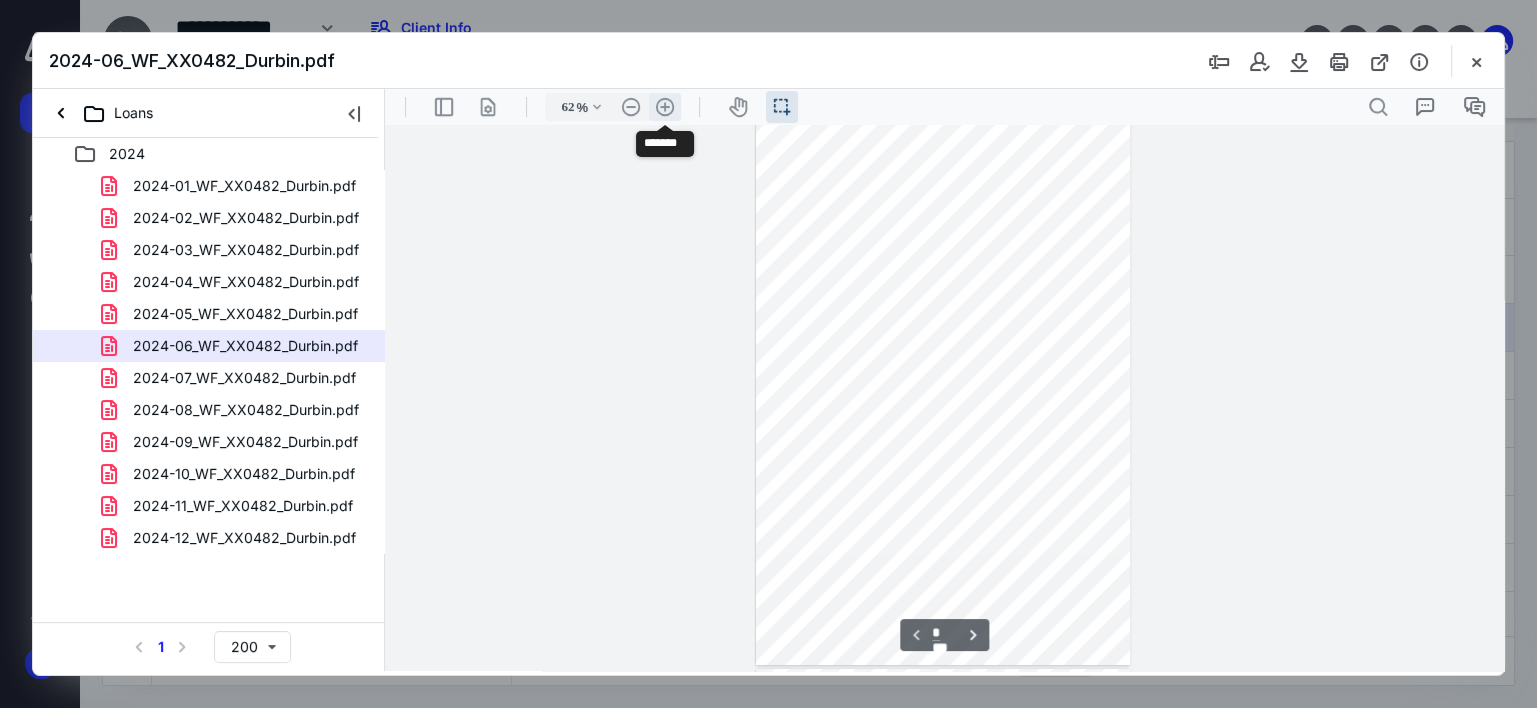 click on ".cls-1{fill:#abb0c4;} icon - header - zoom - in - line" at bounding box center (665, 107) 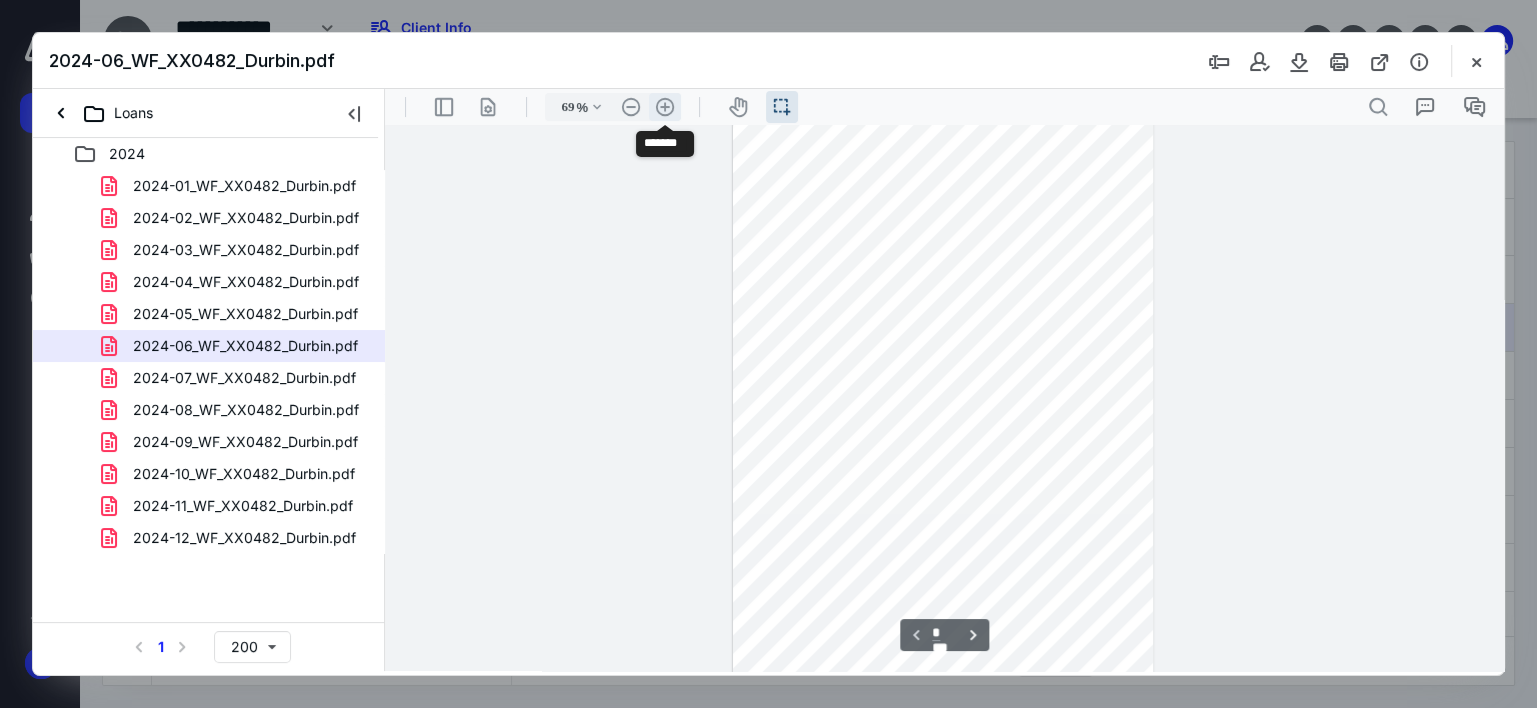 click on ".cls-1{fill:#abb0c4;} icon - header - zoom - in - line" at bounding box center (665, 107) 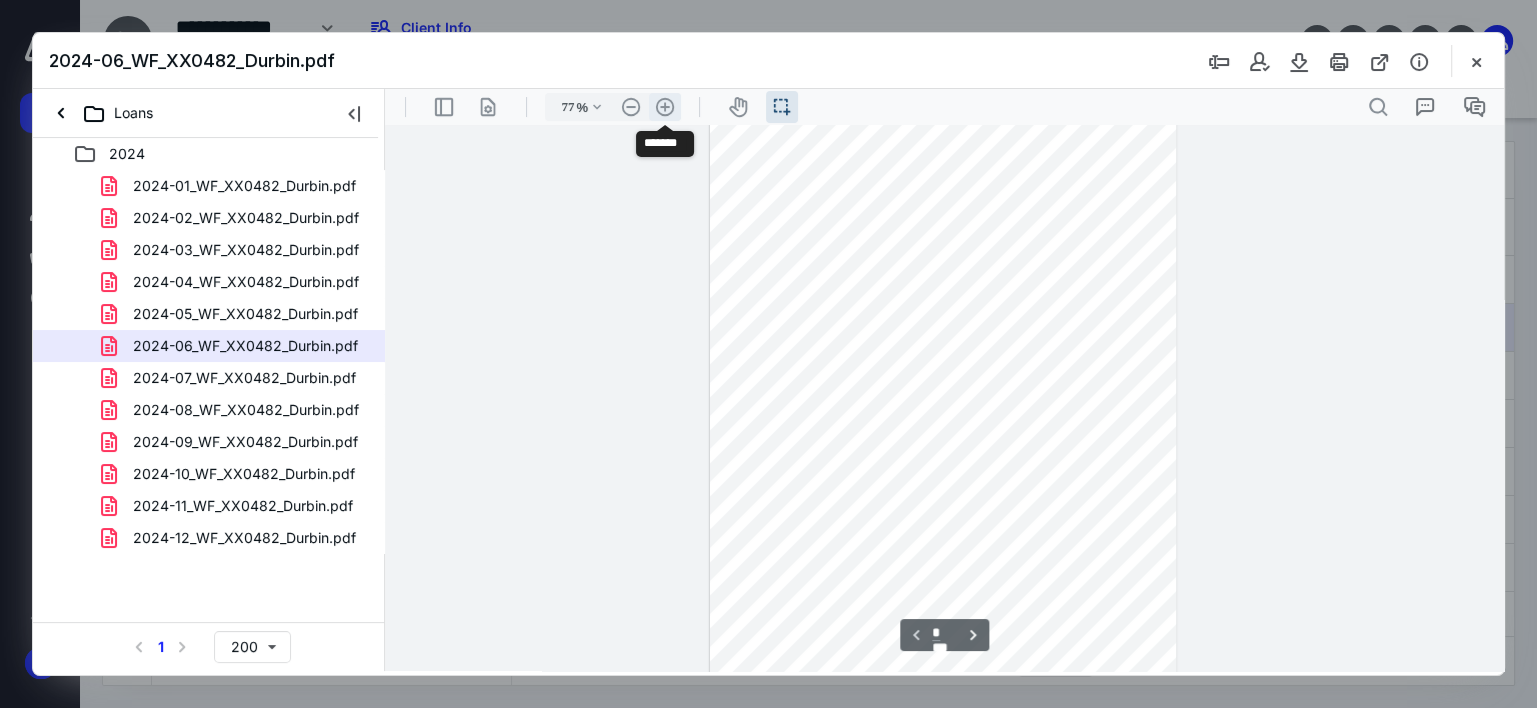 click on ".cls-1{fill:#abb0c4;} icon - header - zoom - in - line" at bounding box center [665, 107] 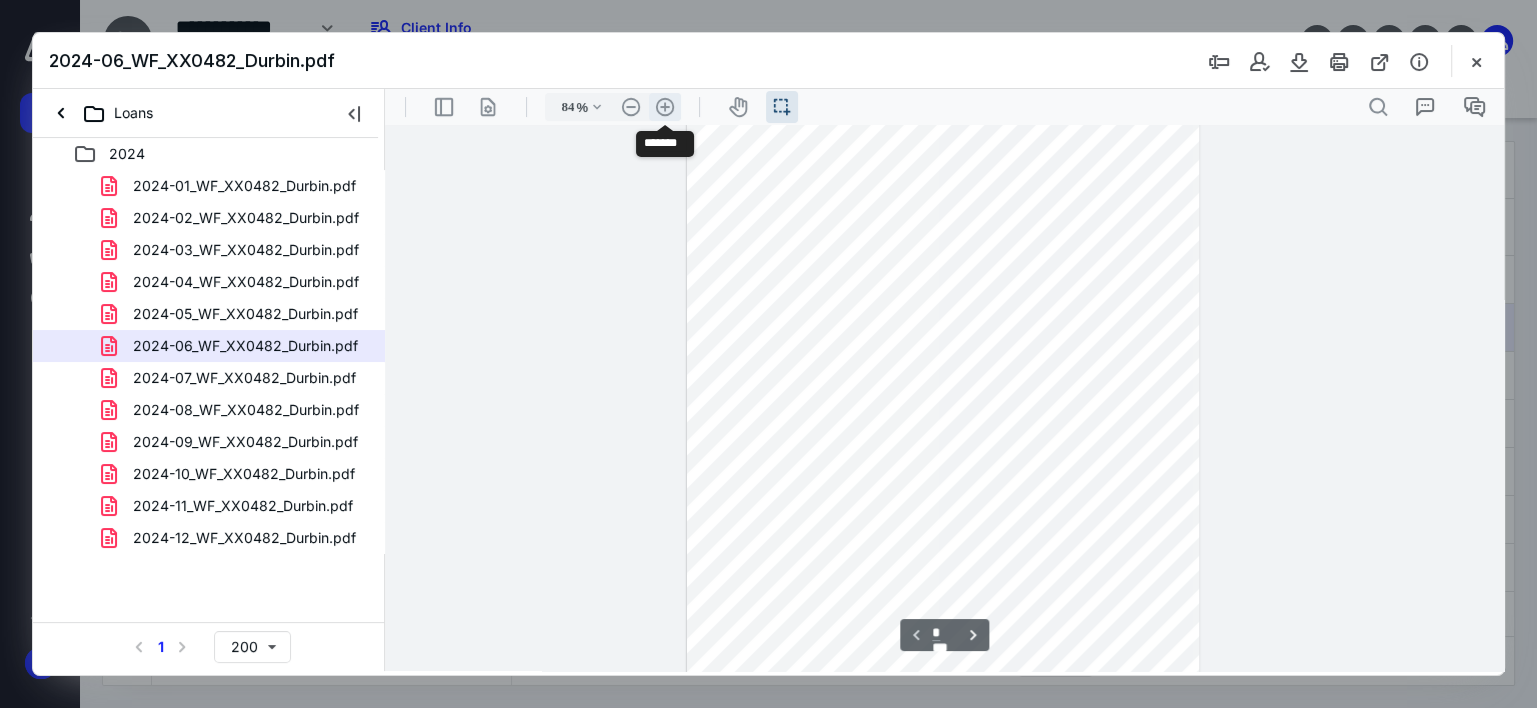 click on ".cls-1{fill:#abb0c4;} icon - header - zoom - in - line" at bounding box center [665, 107] 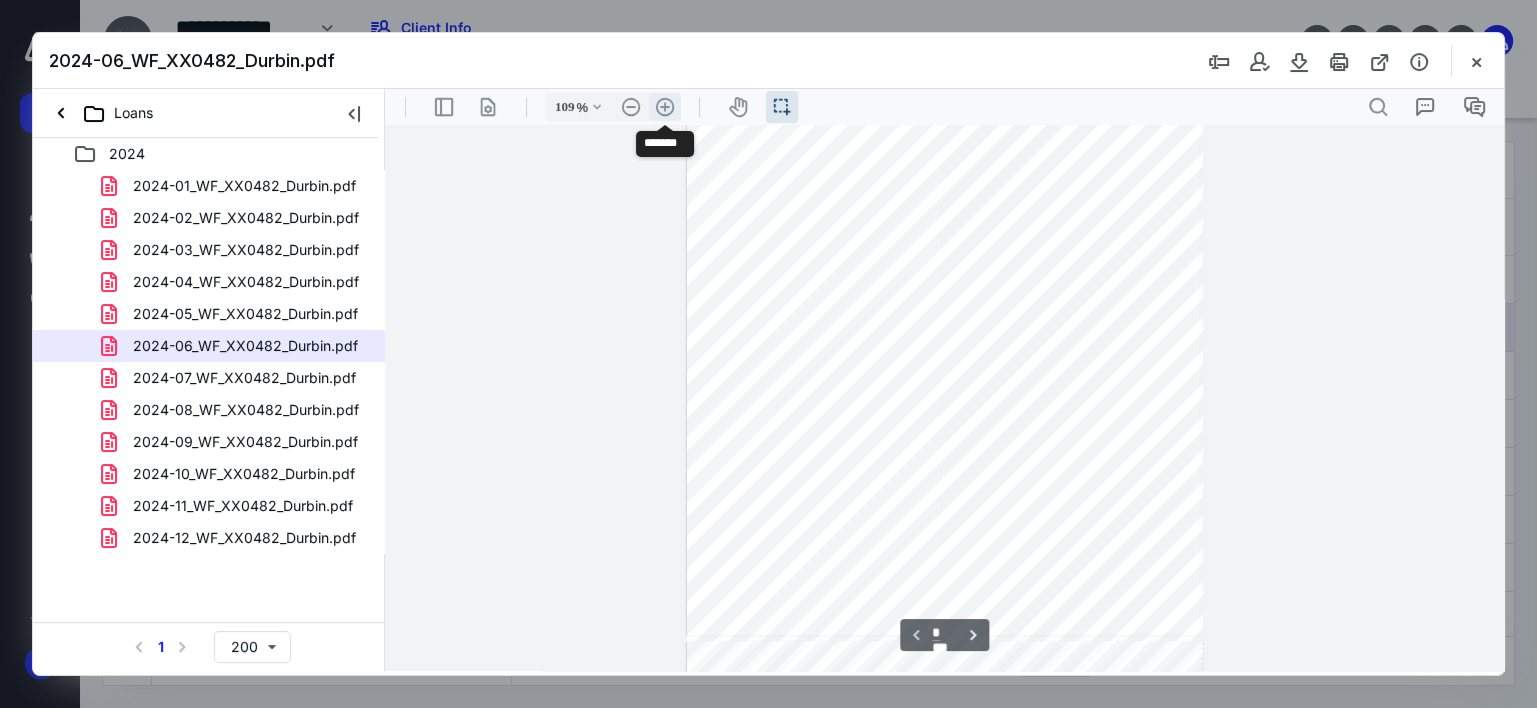 click on ".cls-1{fill:#abb0c4;} icon - header - zoom - in - line" at bounding box center [665, 107] 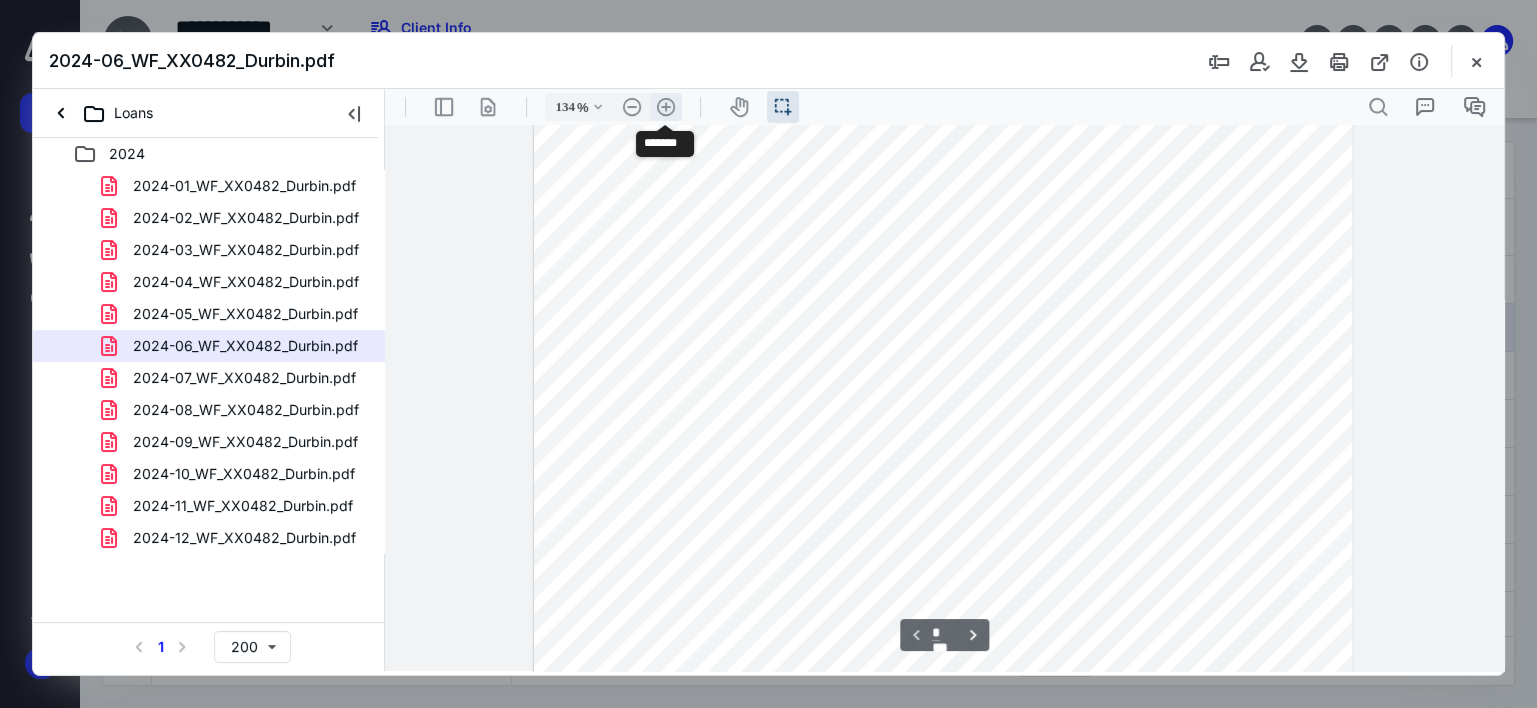 click on ".cls-1{fill:#abb0c4;} icon - header - zoom - in - line" at bounding box center [666, 107] 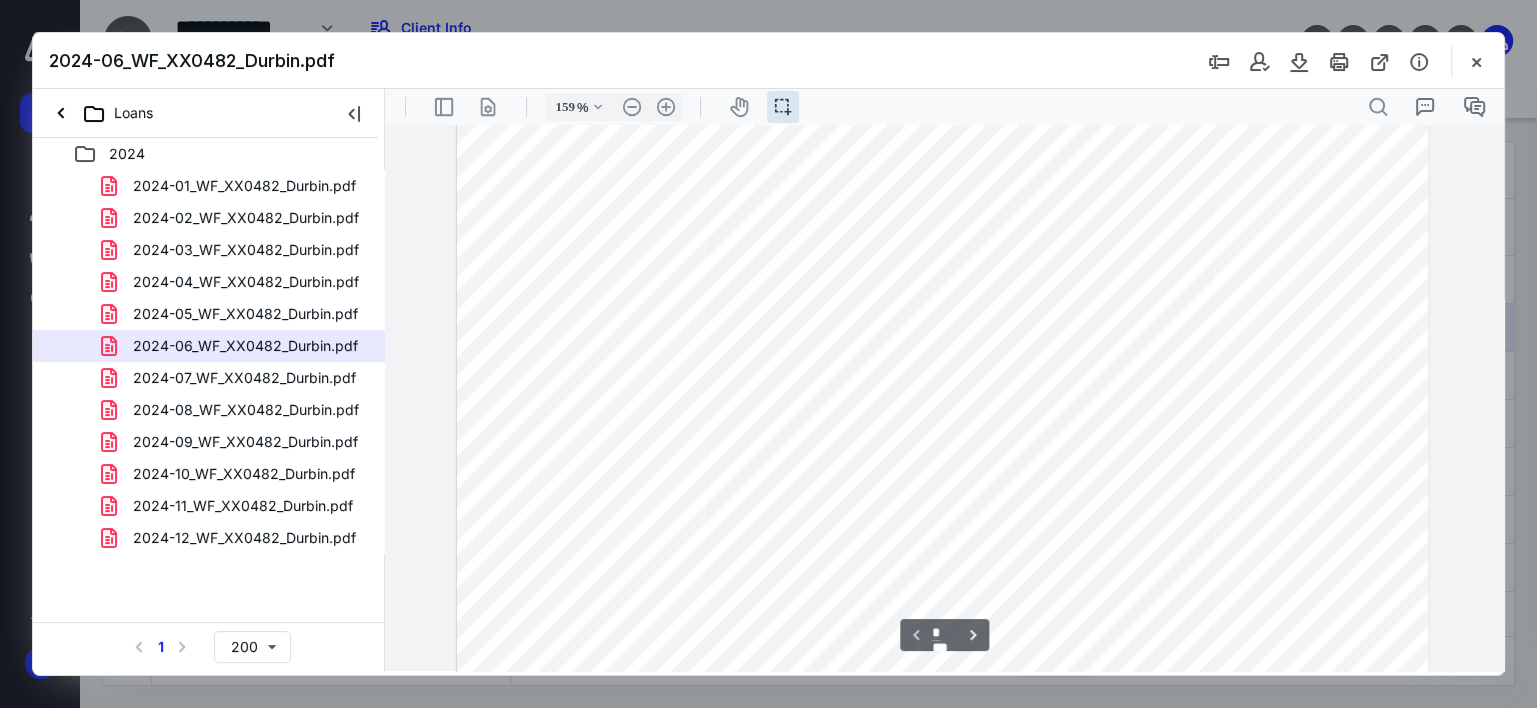 scroll, scrollTop: 234, scrollLeft: 0, axis: vertical 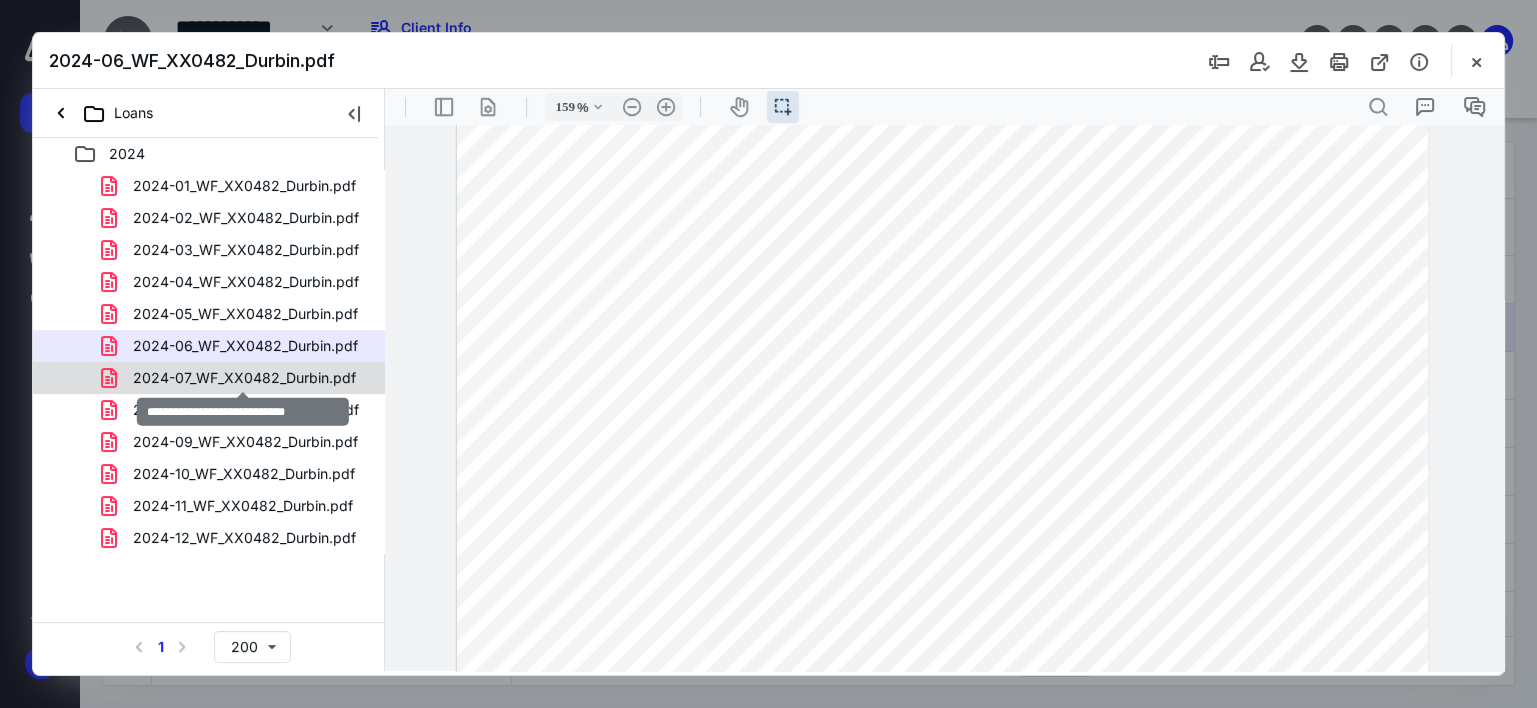 click on "2024-07_WF_XX0482_Durbin.pdf" at bounding box center [244, 378] 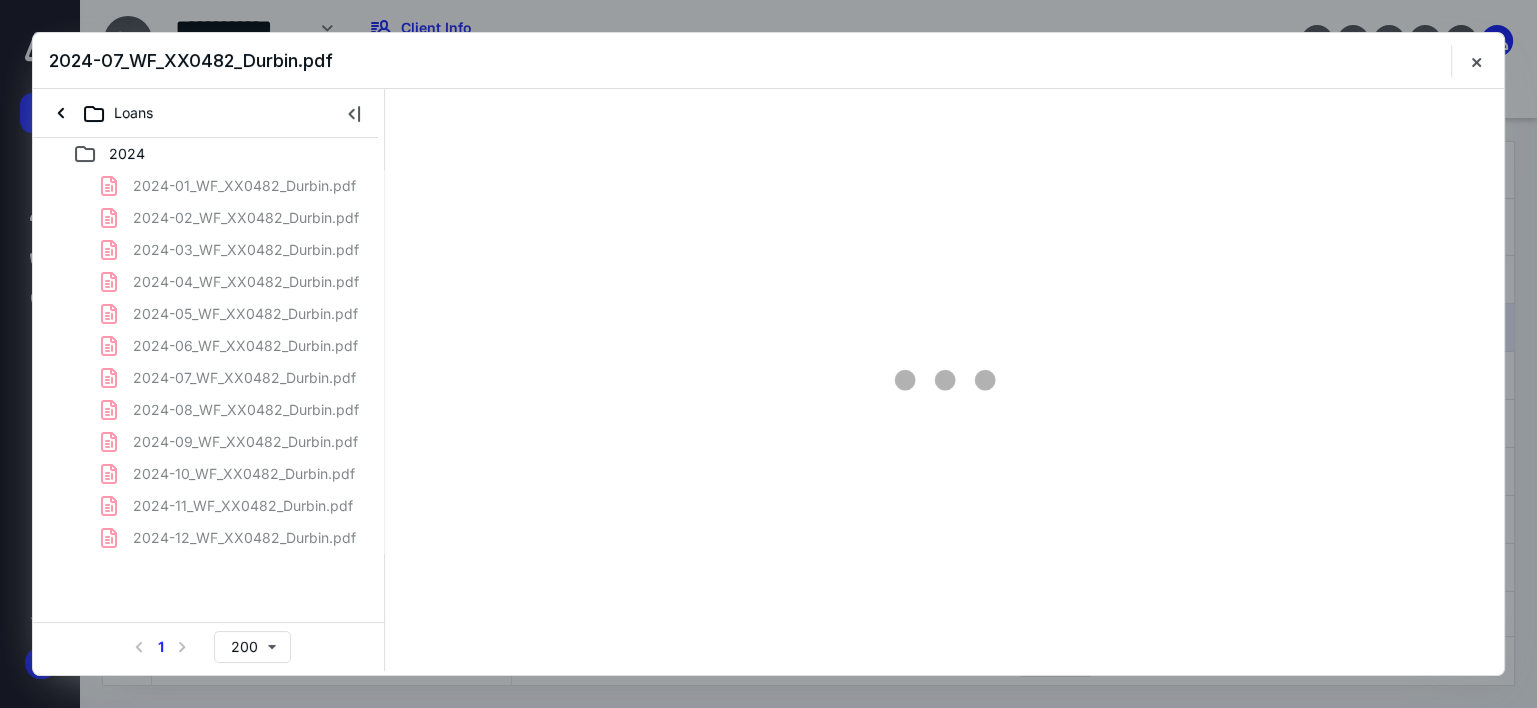 click on "2024-01_WF_XX0482_Durbin.pdf 2024-02_WF_XX0482_Durbin.pdf 2024-03_WF_XX0482_Durbin.pdf 2024-04_WF_XX0482_Durbin.pdf 2024-05_WF_XX0482_Durbin.pdf 2024-06_WF_XX0482_Durbin.pdf 2024-07_WF_XX0482_Durbin.pdf 2024-08_WF_XX0482_Durbin.pdf 2024-09_WF_XX0482_Durbin.pdf 2024-10_WF_XX0482_Durbin.pdf 2024-11_WF_XX0482_Durbin.pdf 2024-12_WF_XX0482_Durbin.pdf" at bounding box center (209, 362) 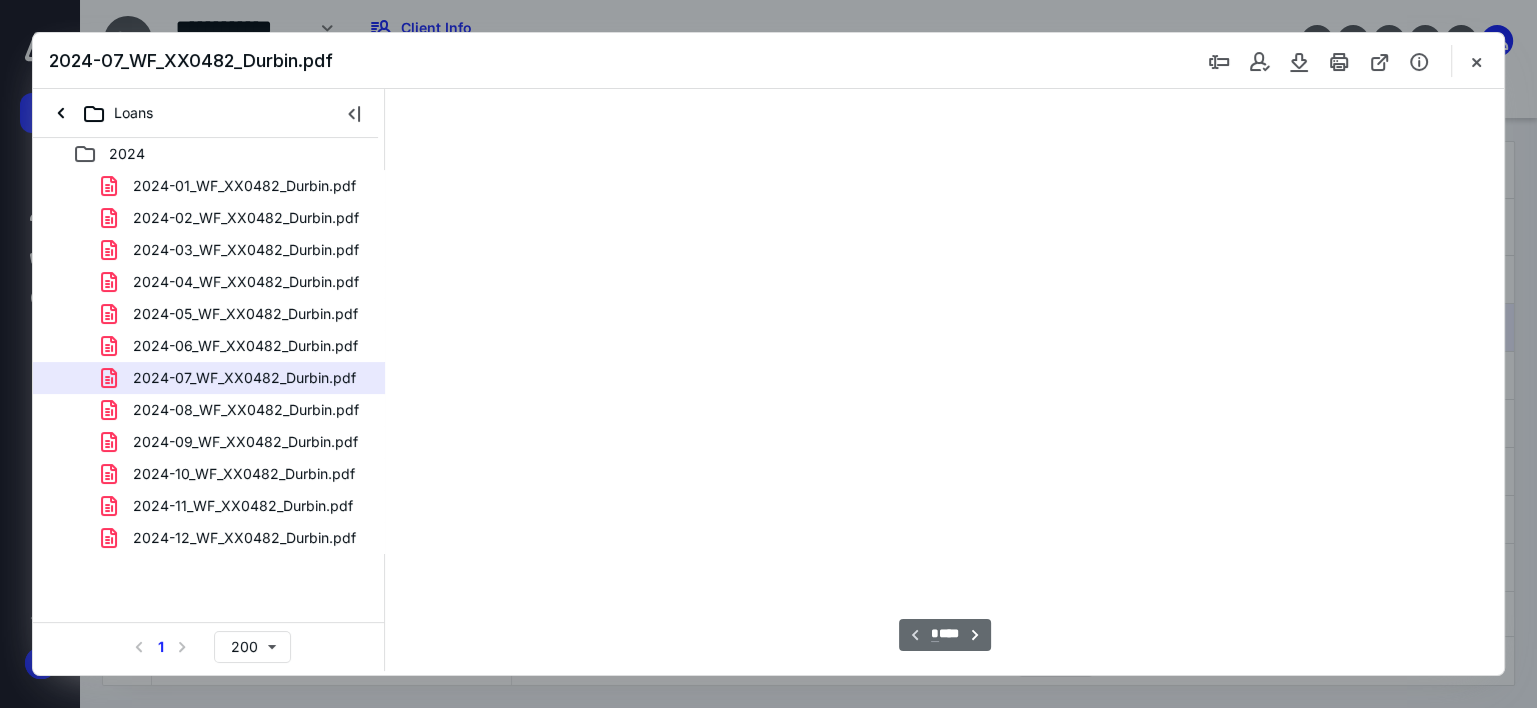 scroll, scrollTop: 38, scrollLeft: 0, axis: vertical 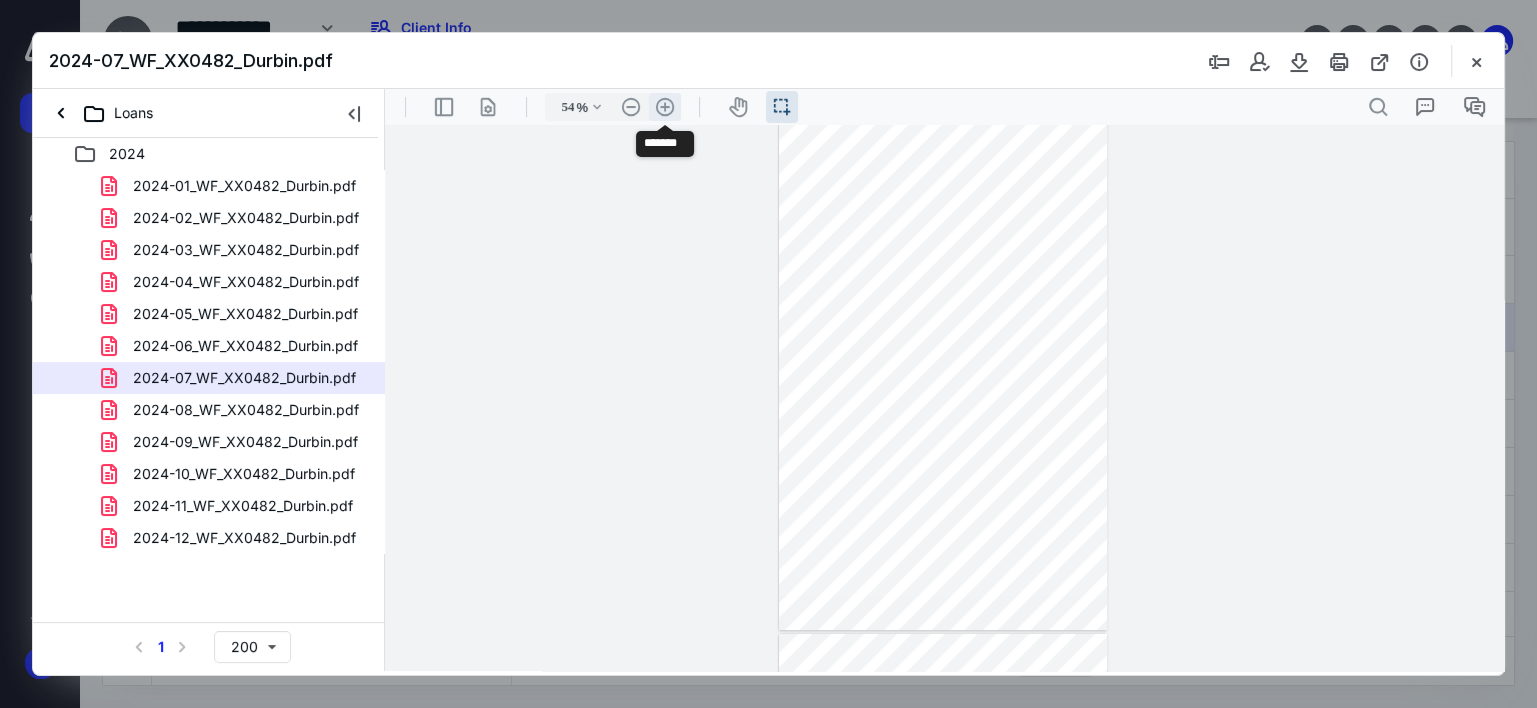 click on ".cls-1{fill:#abb0c4;} icon - header - zoom - in - line" at bounding box center (665, 107) 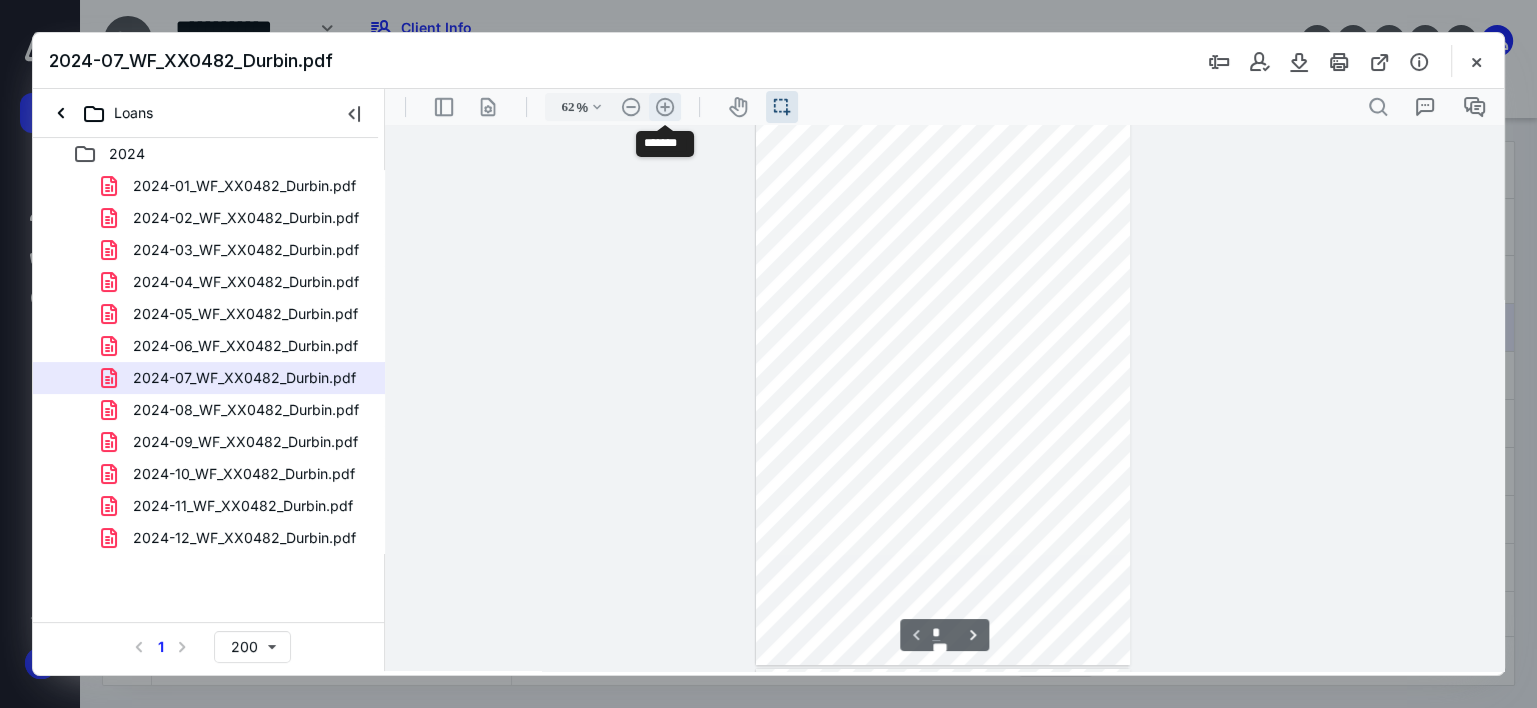click on ".cls-1{fill:#abb0c4;} icon - header - zoom - in - line" at bounding box center [665, 107] 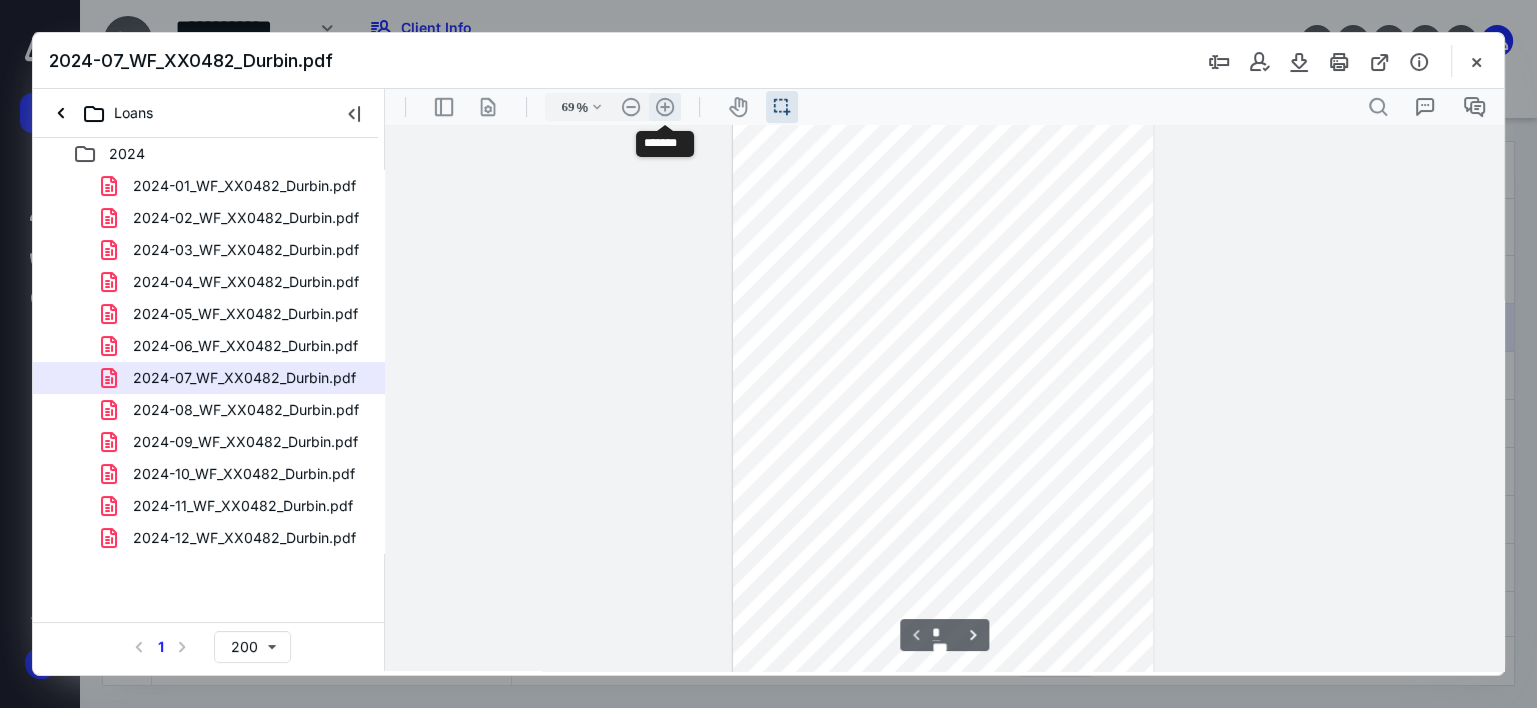 click on ".cls-1{fill:#abb0c4;} icon - header - zoom - in - line" at bounding box center [665, 107] 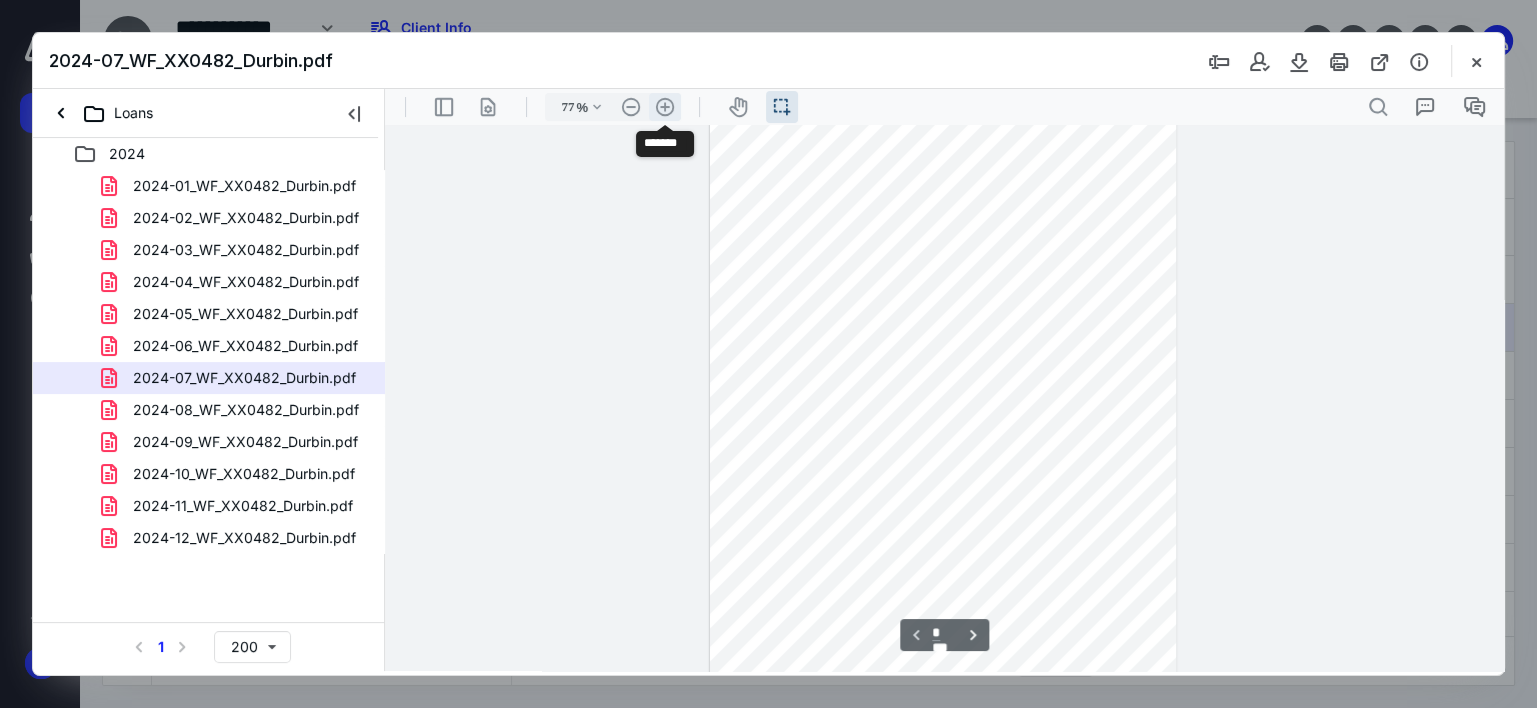 click on ".cls-1{fill:#abb0c4;} icon - header - zoom - in - line" at bounding box center [665, 107] 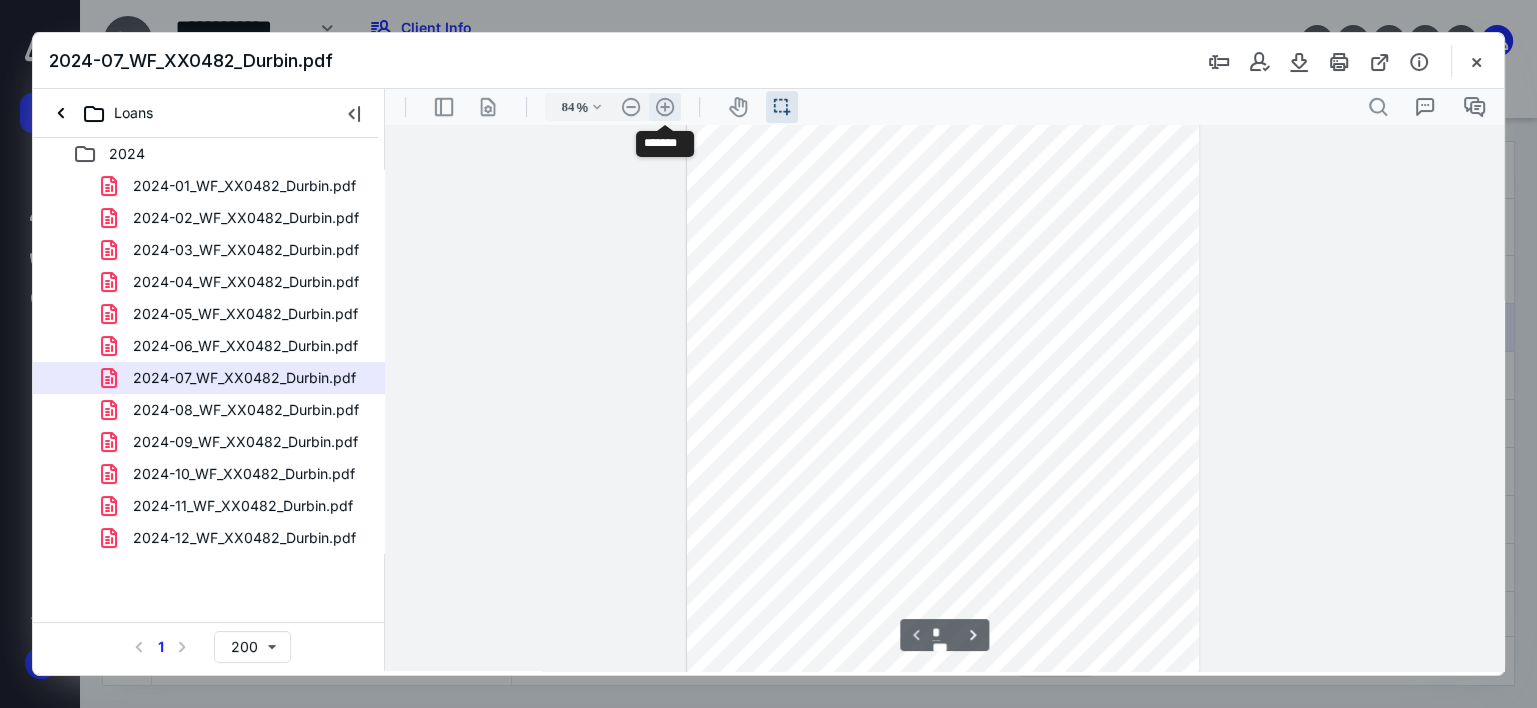 click on ".cls-1{fill:#abb0c4;} icon - header - zoom - in - line" at bounding box center [665, 107] 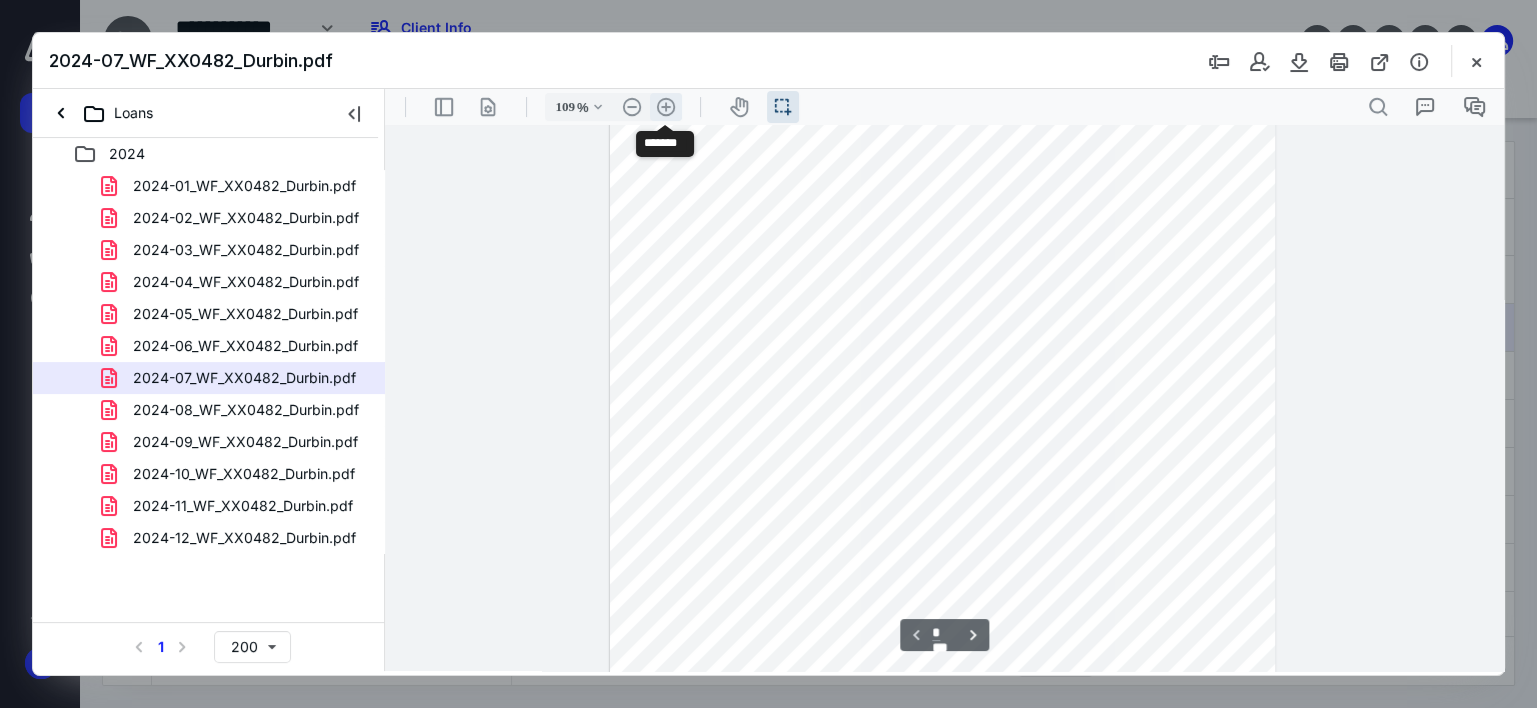 click on ".cls-1{fill:#abb0c4;} icon - header - zoom - in - line" at bounding box center [666, 107] 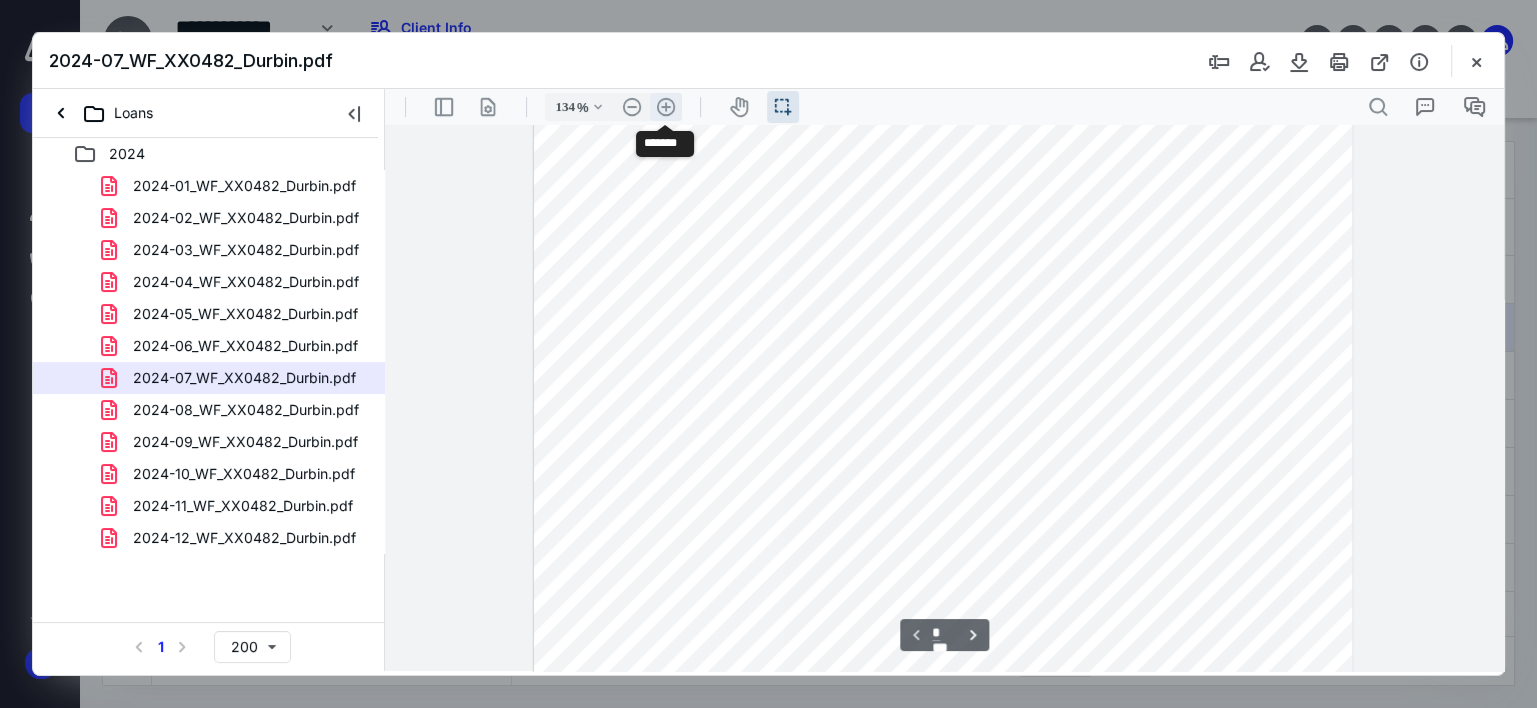 click on ".cls-1{fill:#abb0c4;} icon - header - zoom - in - line" at bounding box center [666, 107] 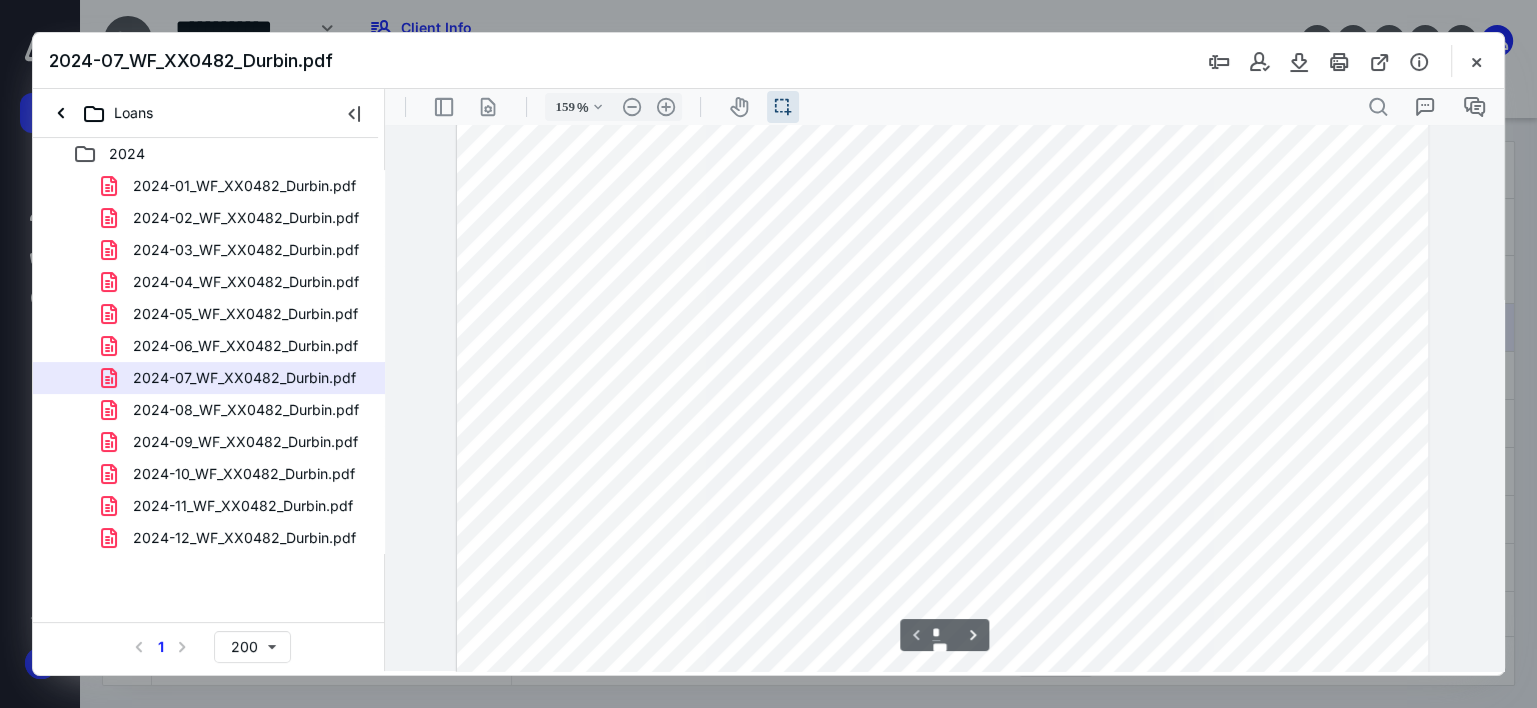 scroll, scrollTop: 234, scrollLeft: 0, axis: vertical 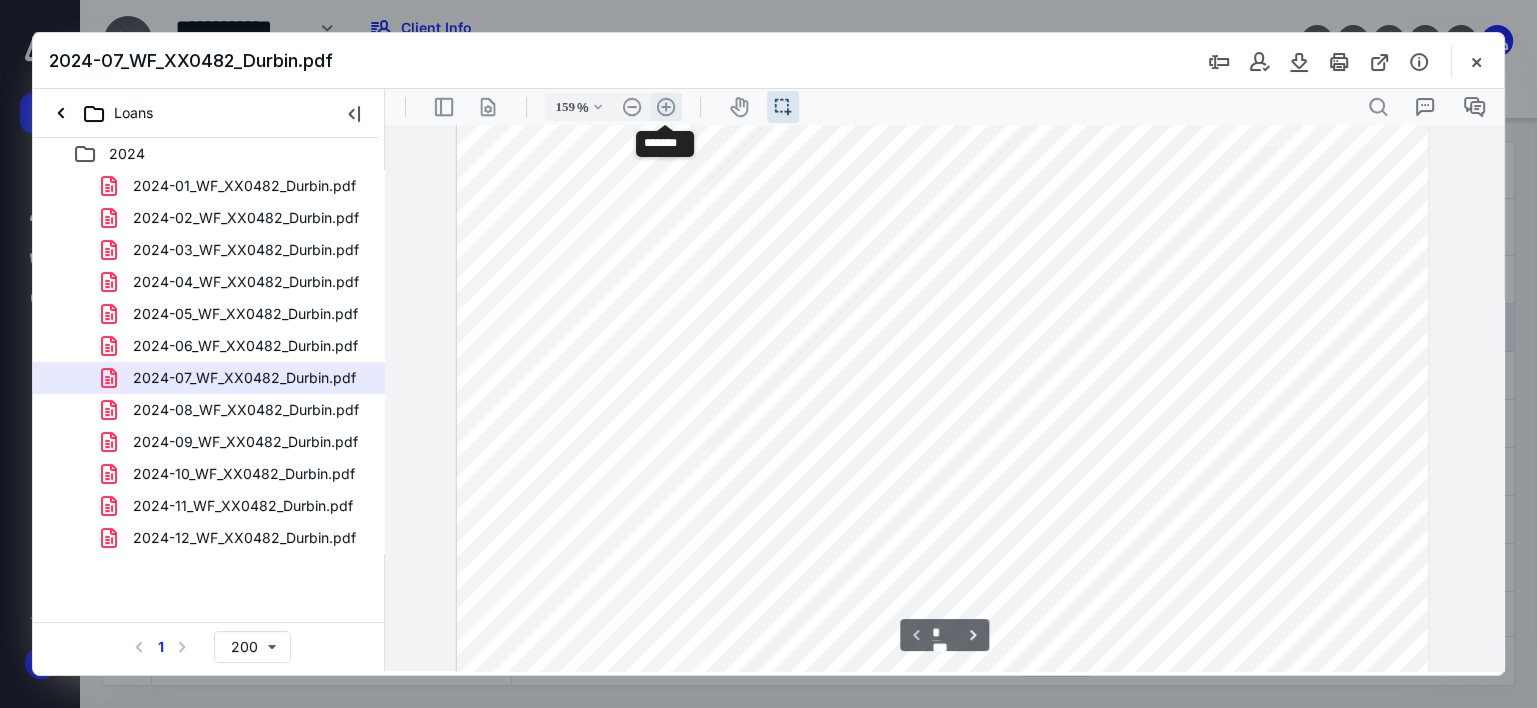 click on ".cls-1{fill:#abb0c4;} icon - header - zoom - in - line" at bounding box center [666, 107] 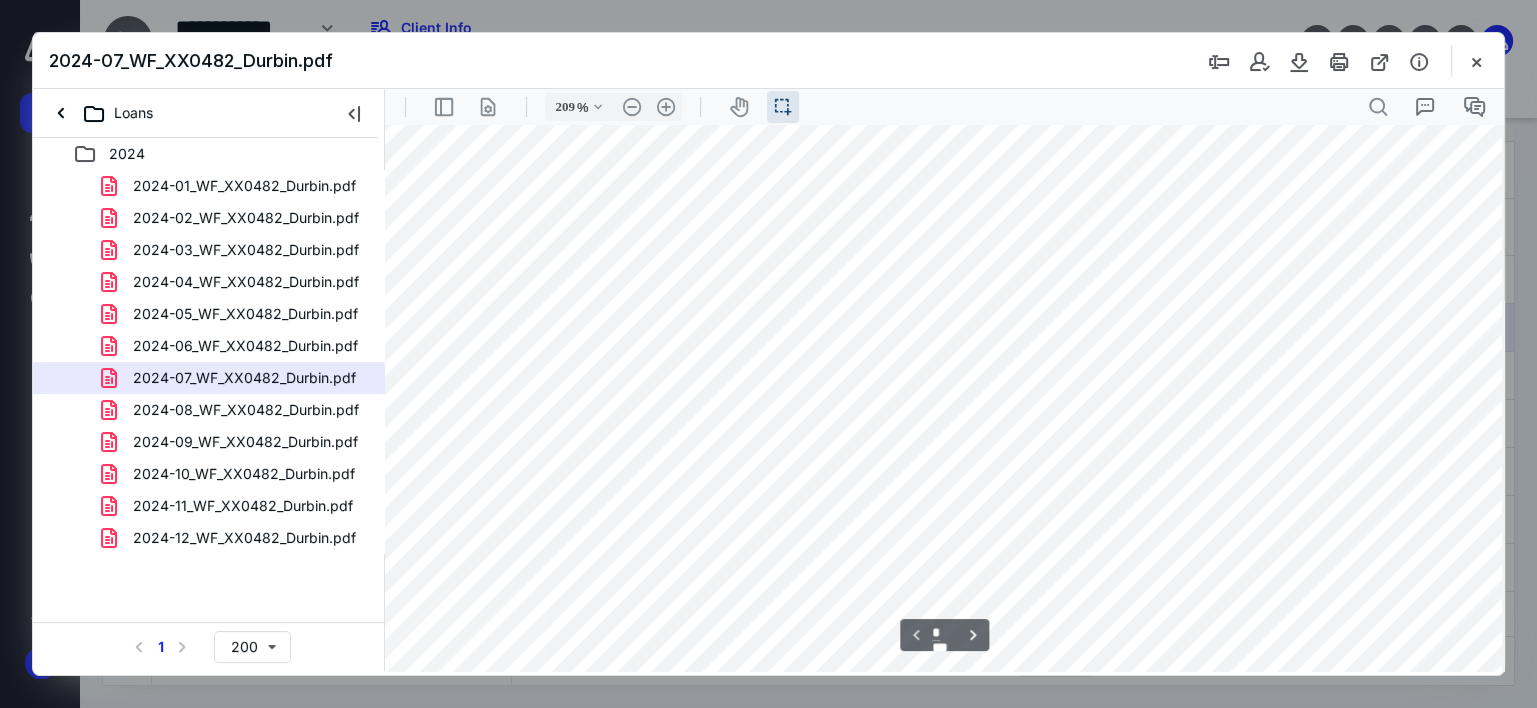 scroll, scrollTop: 264, scrollLeft: 93, axis: both 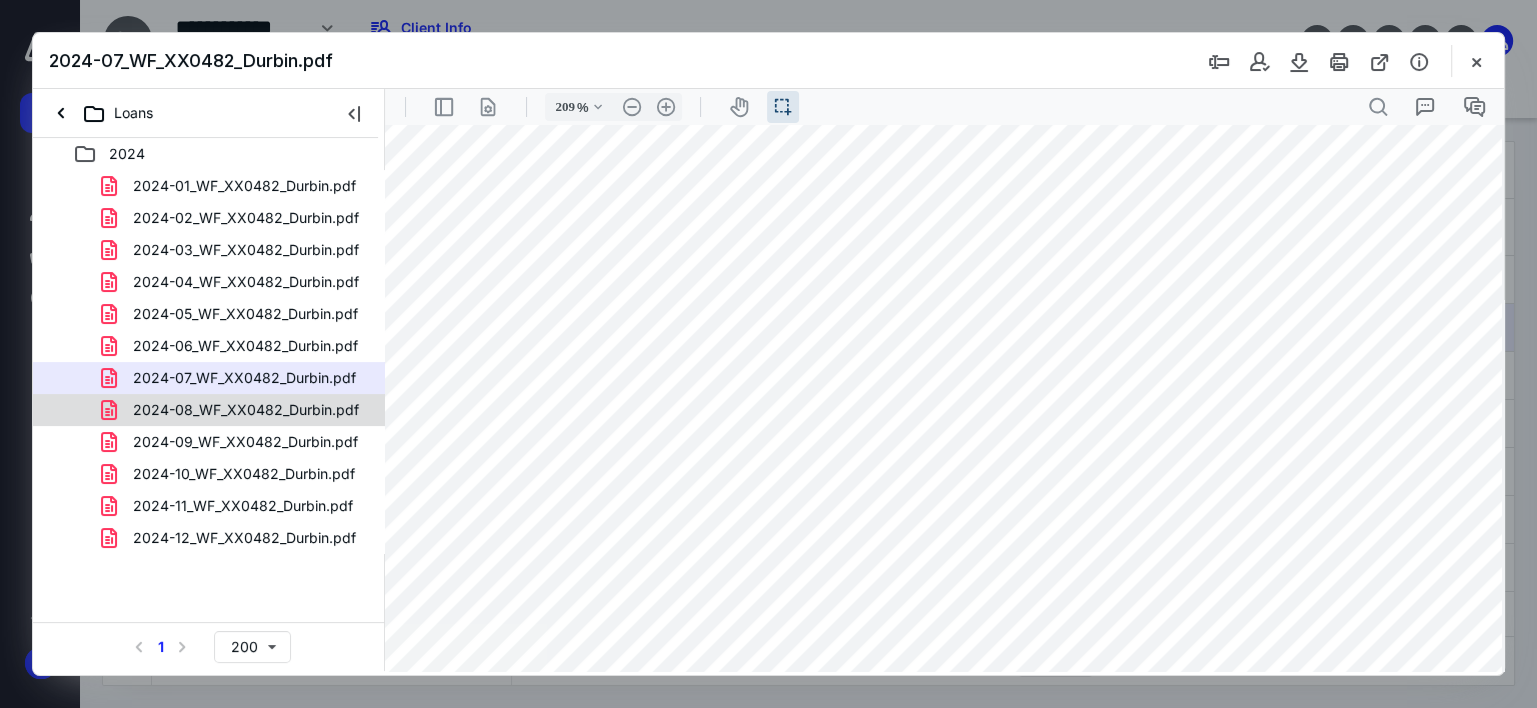 click on "2024-08_WF_XX0482_Durbin.pdf" at bounding box center [234, 410] 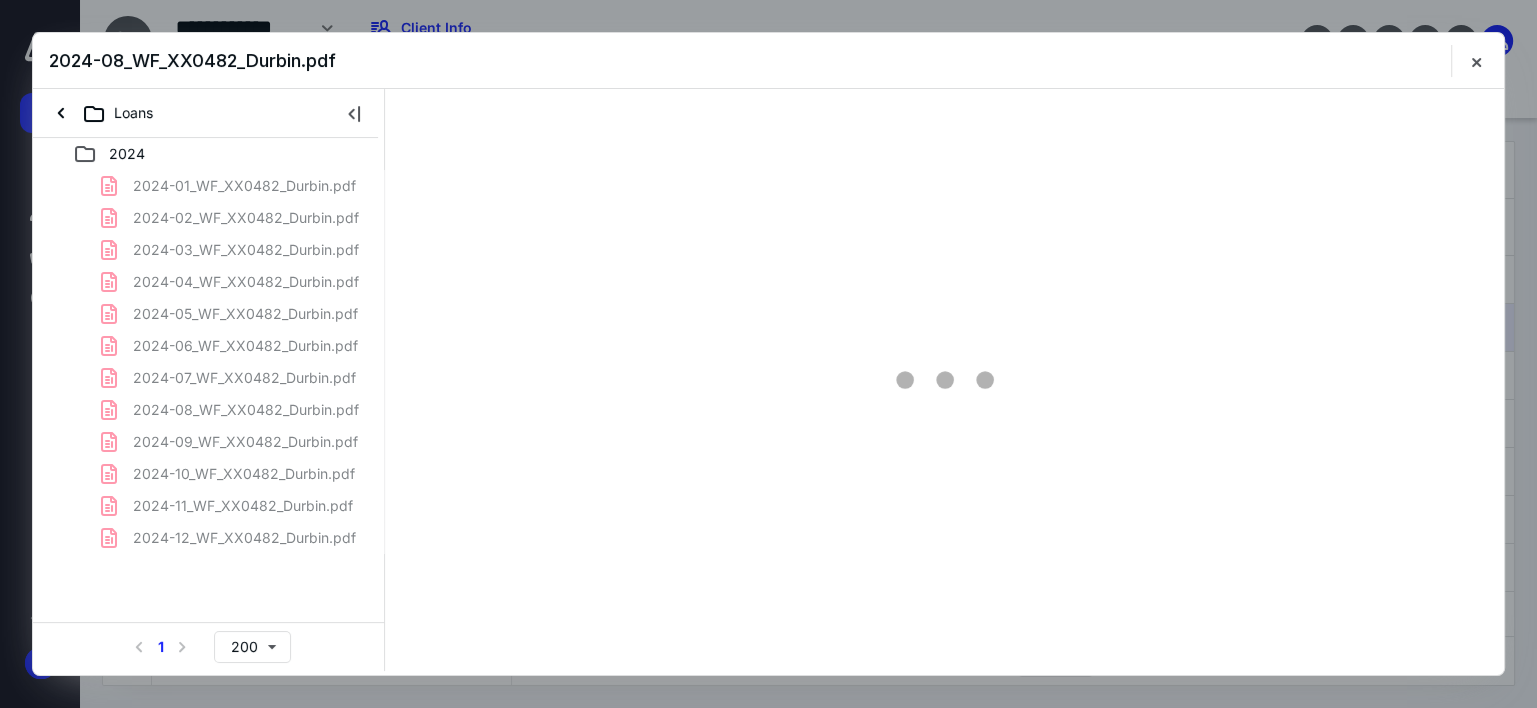 click on "2024-01_WF_XX0482_Durbin.pdf 2024-02_WF_XX0482_Durbin.pdf 2024-03_WF_XX0482_Durbin.pdf 2024-04_WF_XX0482_Durbin.pdf 2024-05_WF_XX0482_Durbin.pdf 2024-06_WF_XX0482_Durbin.pdf 2024-07_WF_XX0482_Durbin.pdf 2024-08_WF_XX0482_Durbin.pdf 2024-09_WF_XX0482_Durbin.pdf 2024-10_WF_XX0482_Durbin.pdf 2024-11_WF_XX0482_Durbin.pdf 2024-12_WF_XX0482_Durbin.pdf" at bounding box center (209, 362) 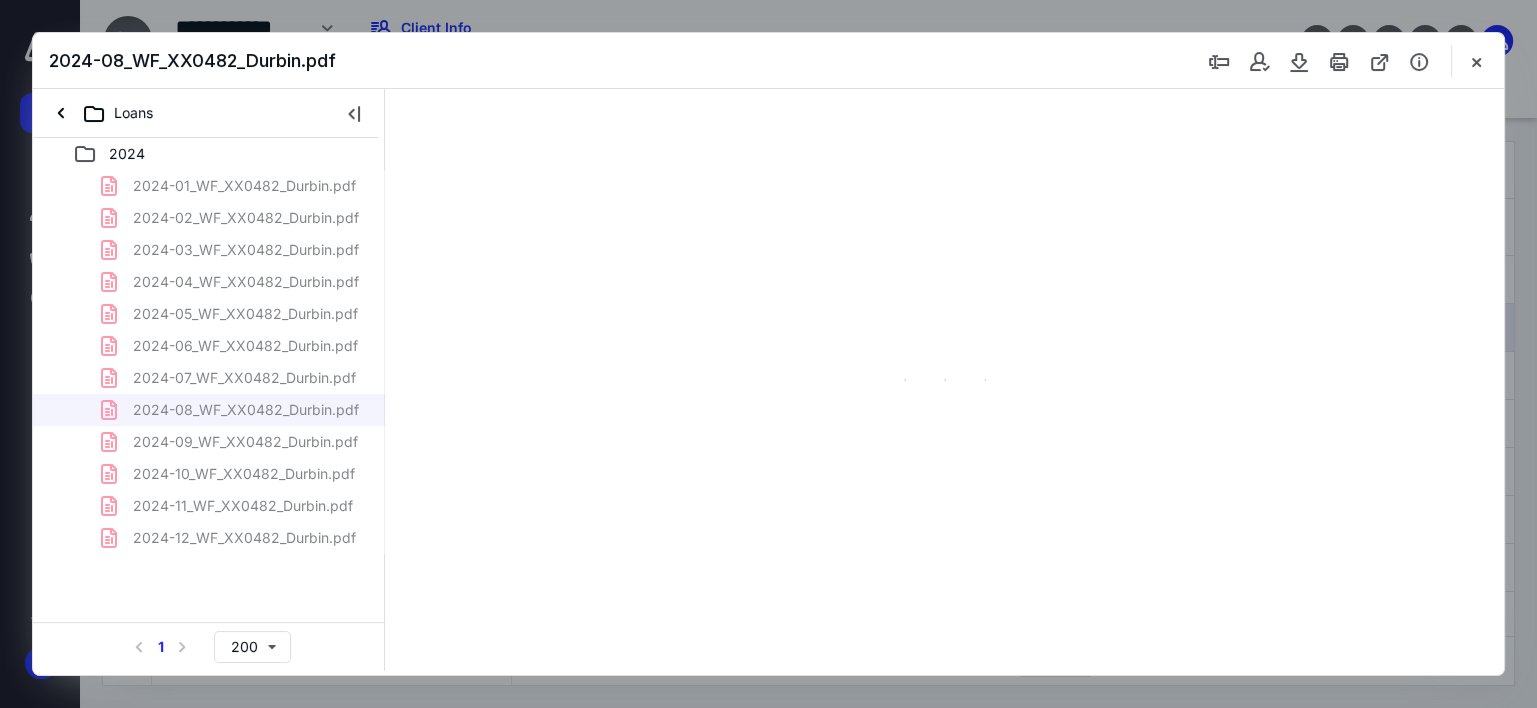 scroll, scrollTop: 38, scrollLeft: 0, axis: vertical 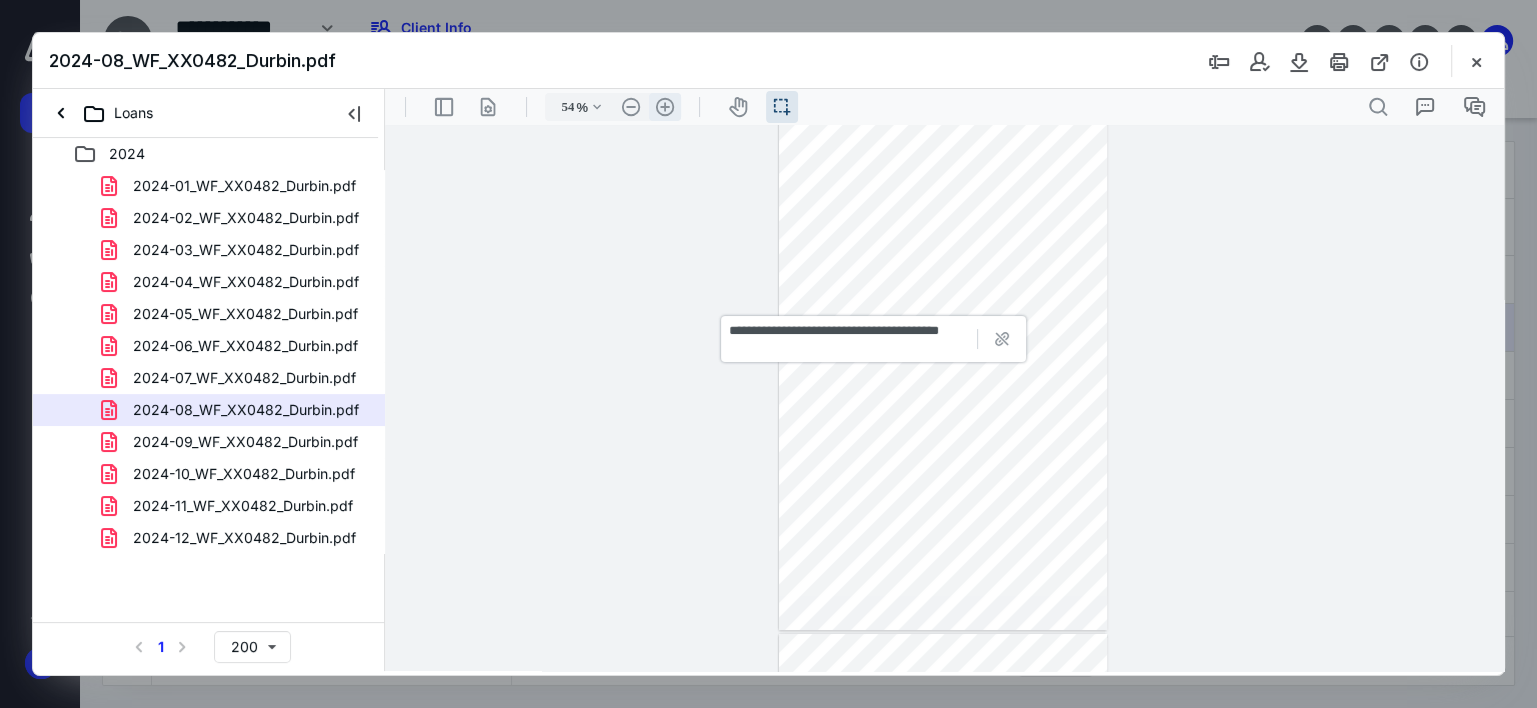 click on ".cls-1{fill:#abb0c4;} icon - header - zoom - in - line" at bounding box center (665, 107) 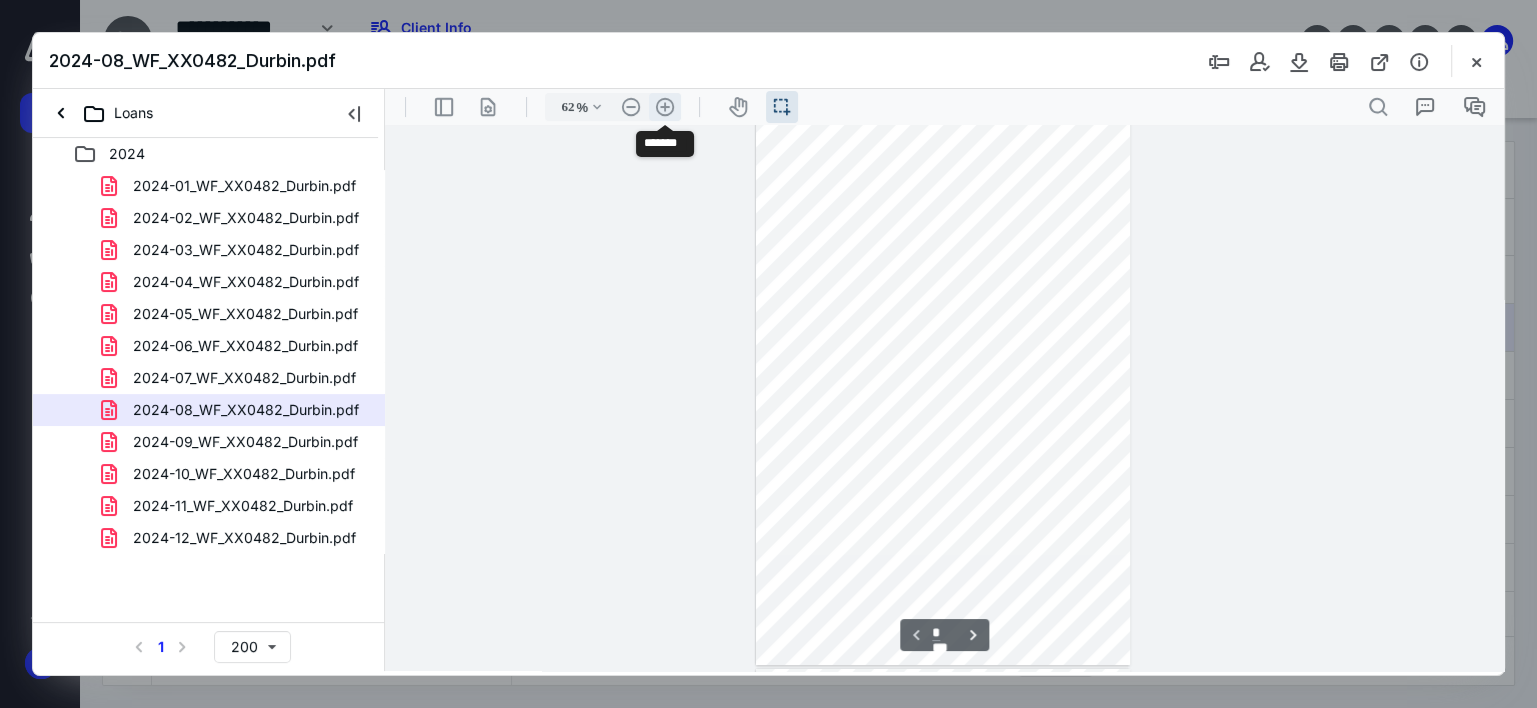 click on ".cls-1{fill:#abb0c4;} icon - header - zoom - in - line" at bounding box center [665, 107] 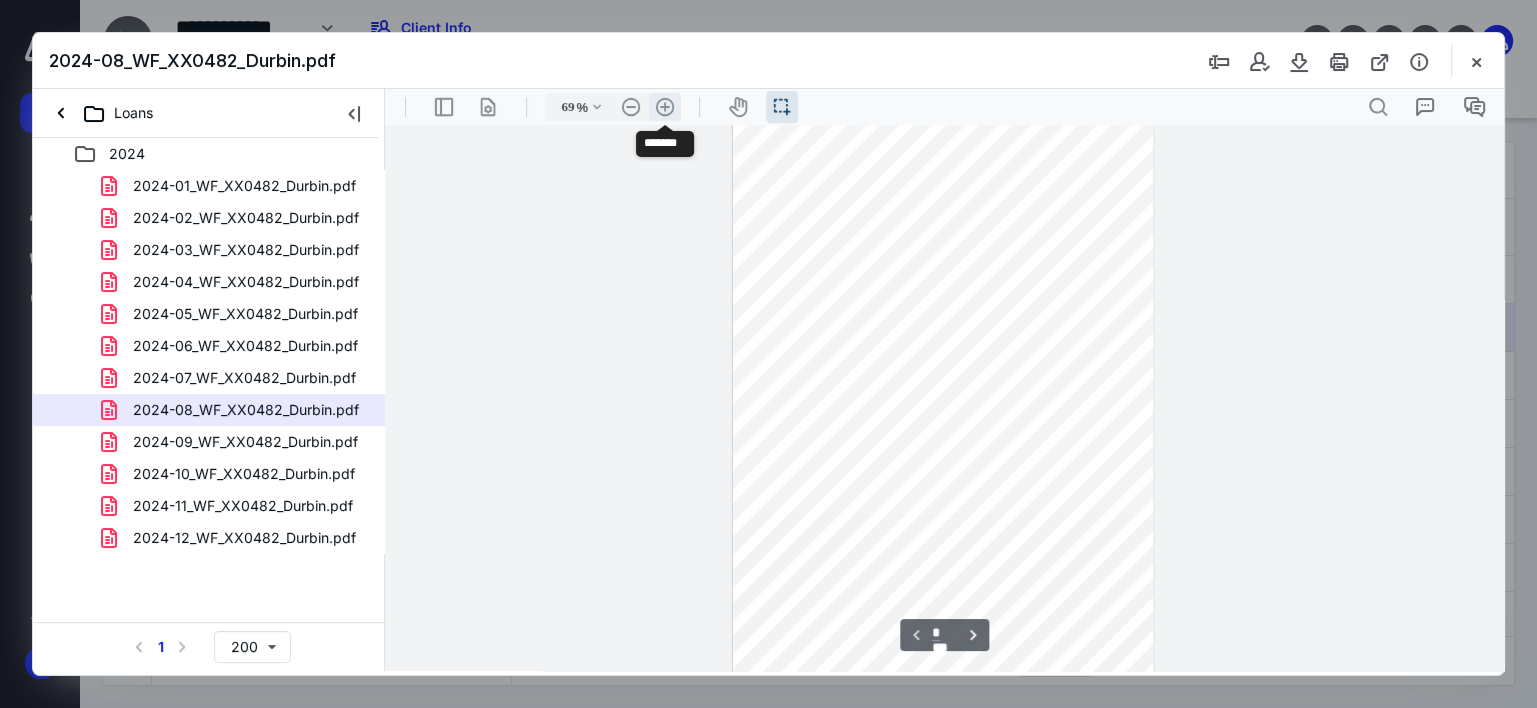 click on ".cls-1{fill:#abb0c4;} icon - header - zoom - in - line" at bounding box center [665, 107] 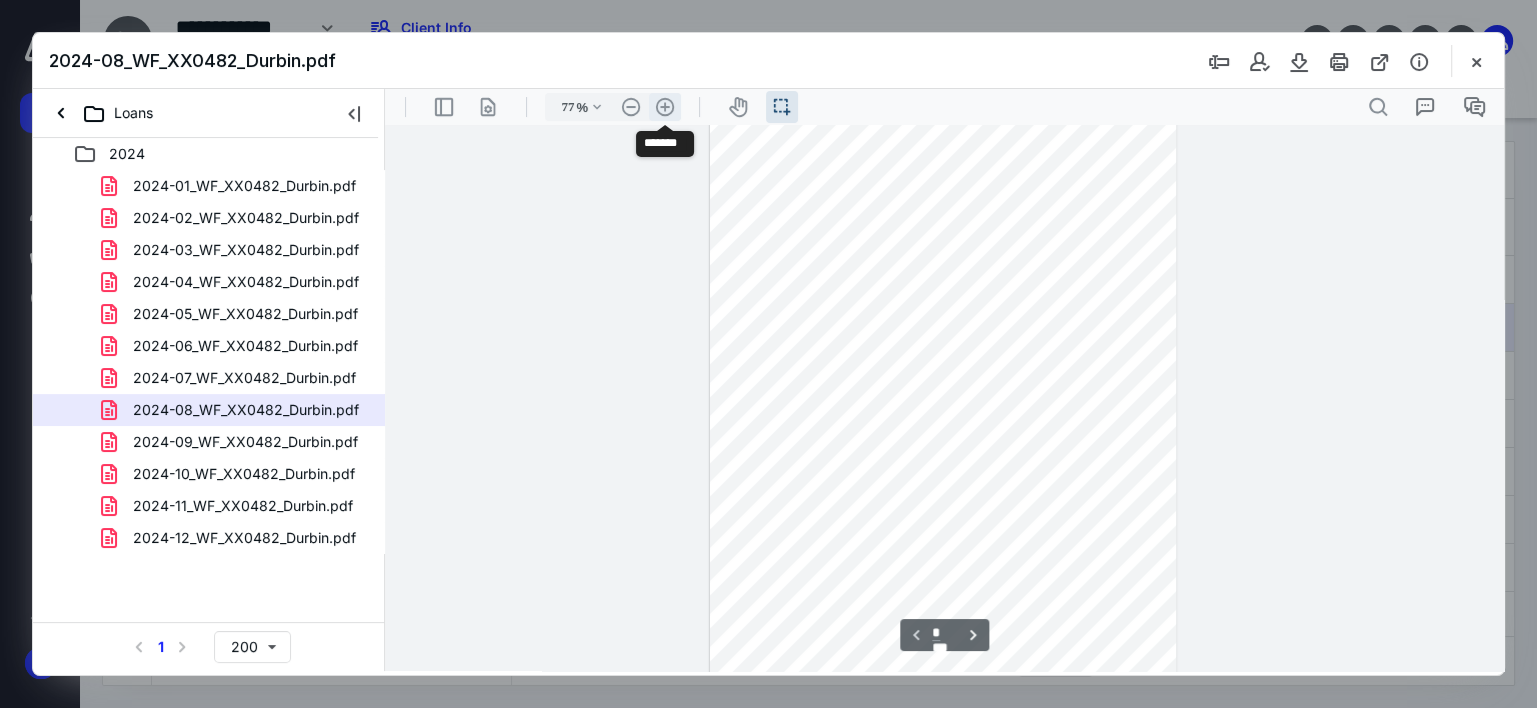 click on ".cls-1{fill:#abb0c4;} icon - header - zoom - in - line" at bounding box center [665, 107] 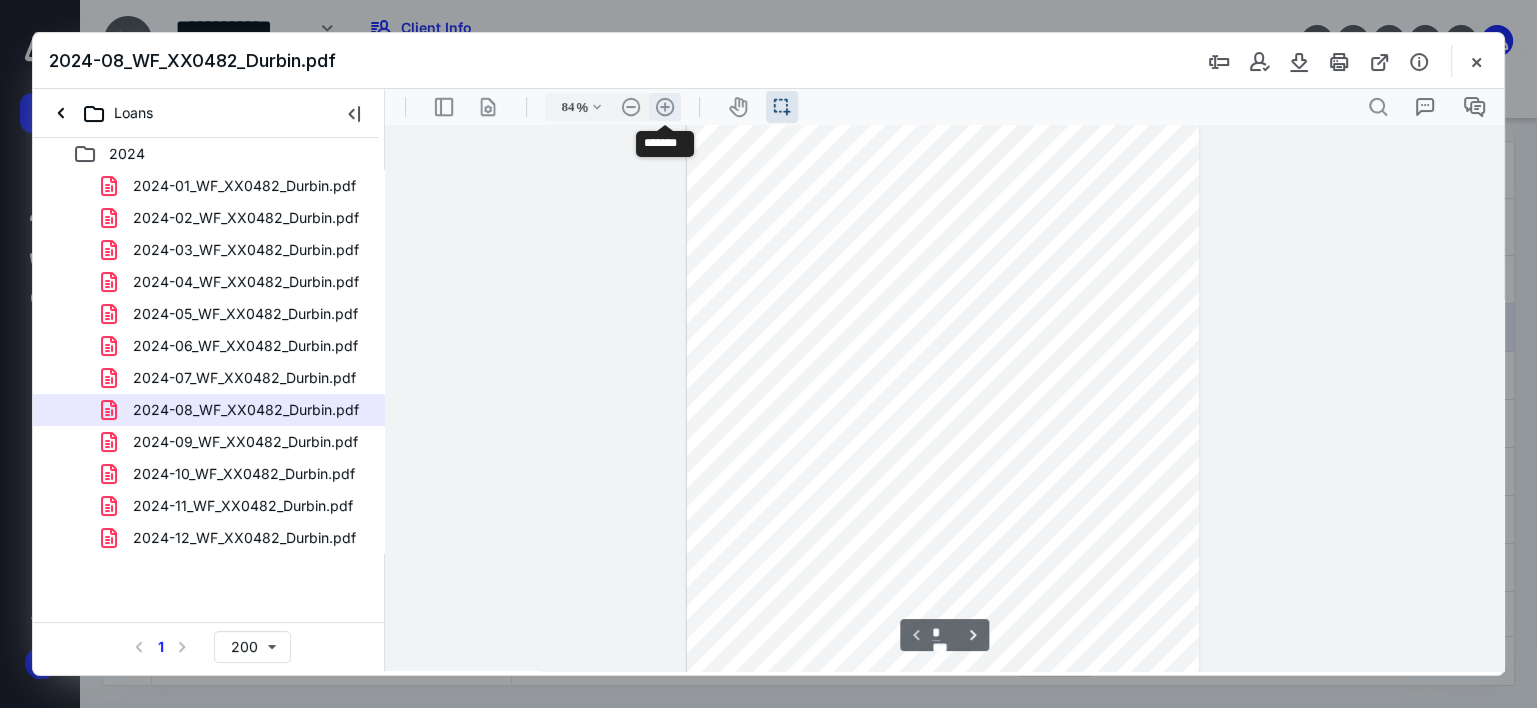 click on ".cls-1{fill:#abb0c4;} icon - header - zoom - in - line" at bounding box center (665, 107) 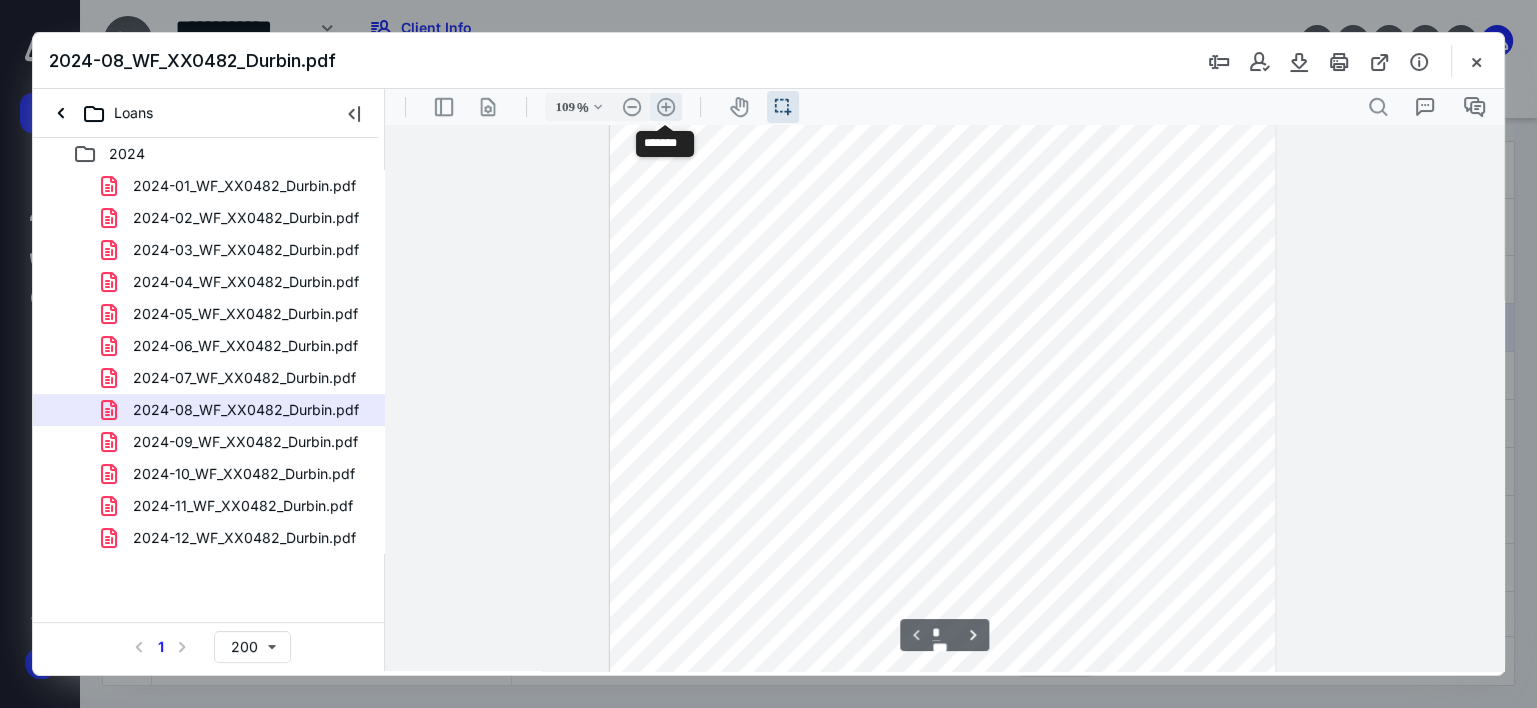 click on ".cls-1{fill:#abb0c4;} icon - header - zoom - in - line" at bounding box center (666, 107) 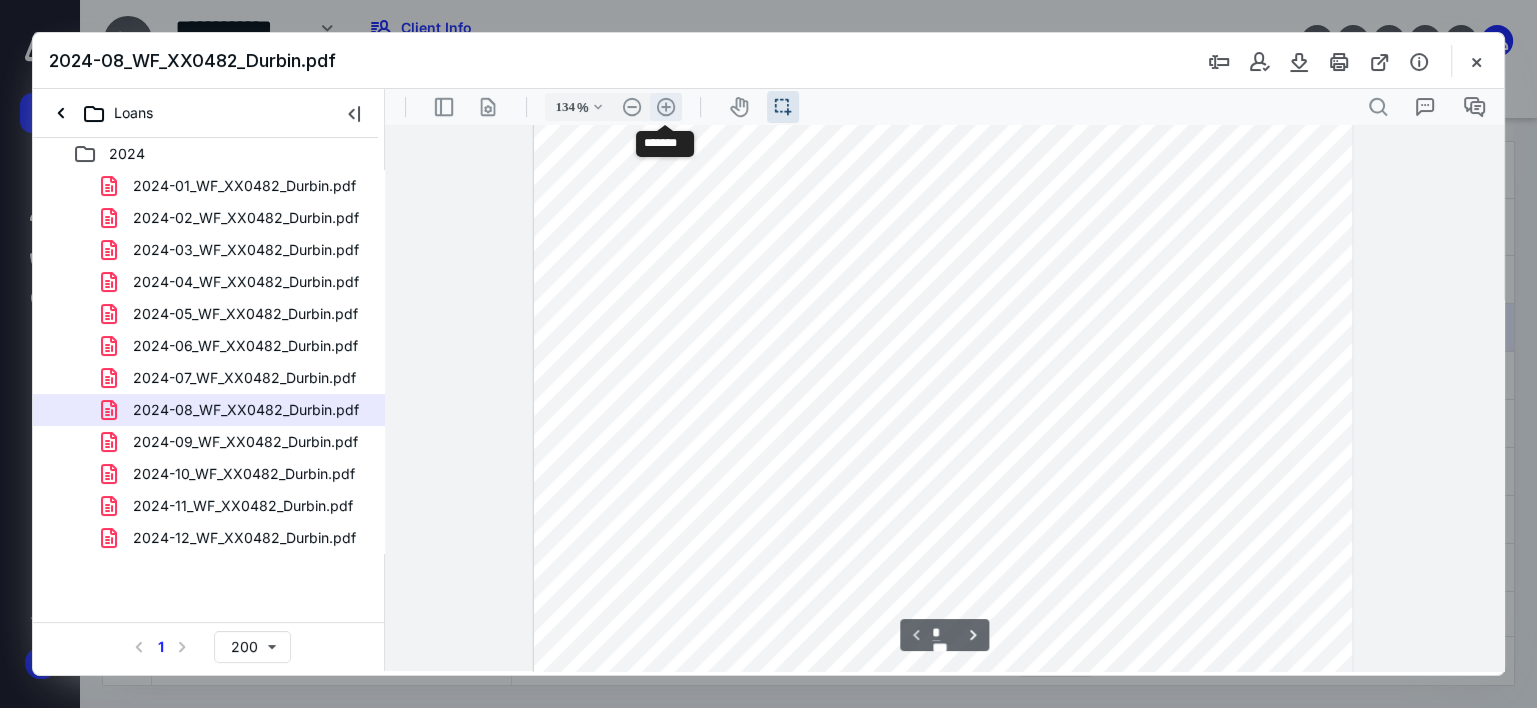 click on ".cls-1{fill:#abb0c4;} icon - header - zoom - in - line" at bounding box center (666, 107) 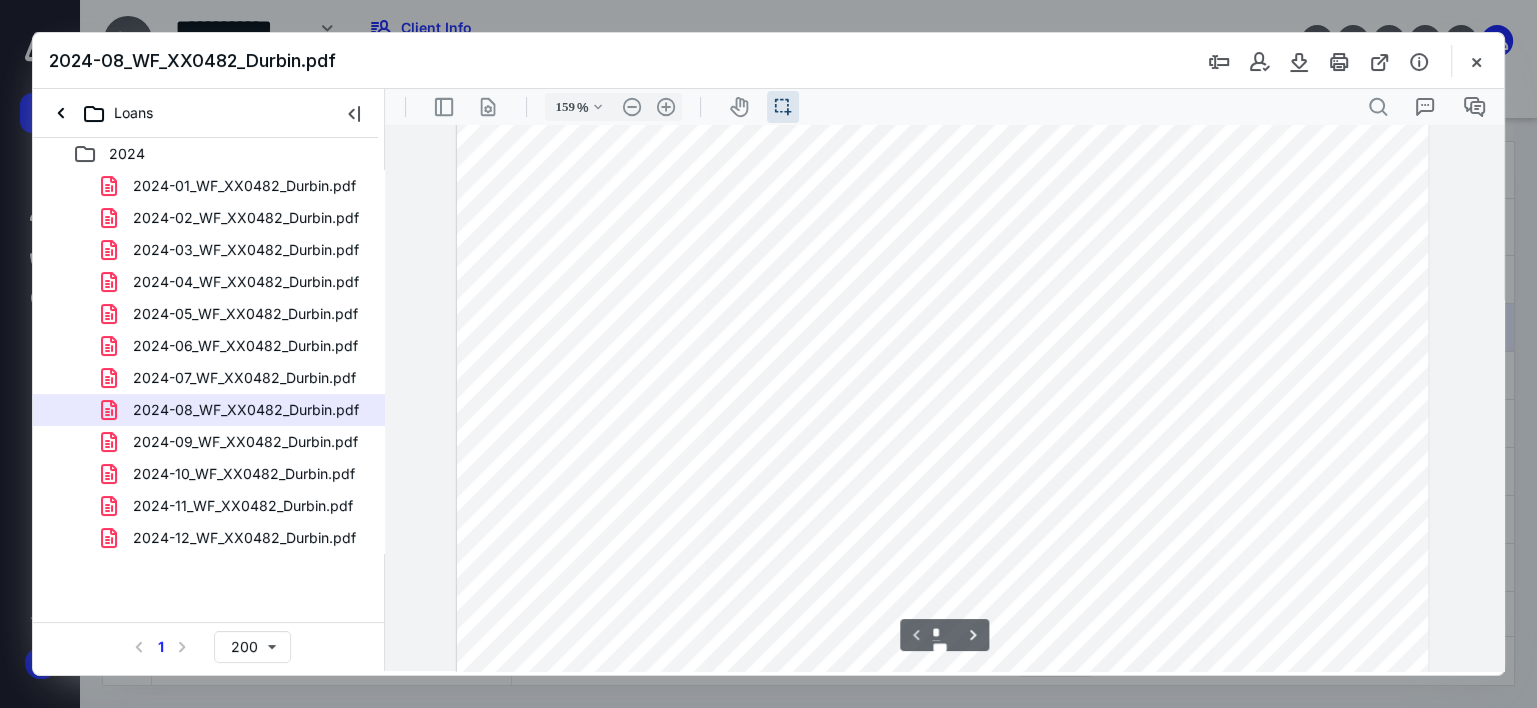scroll, scrollTop: 234, scrollLeft: 0, axis: vertical 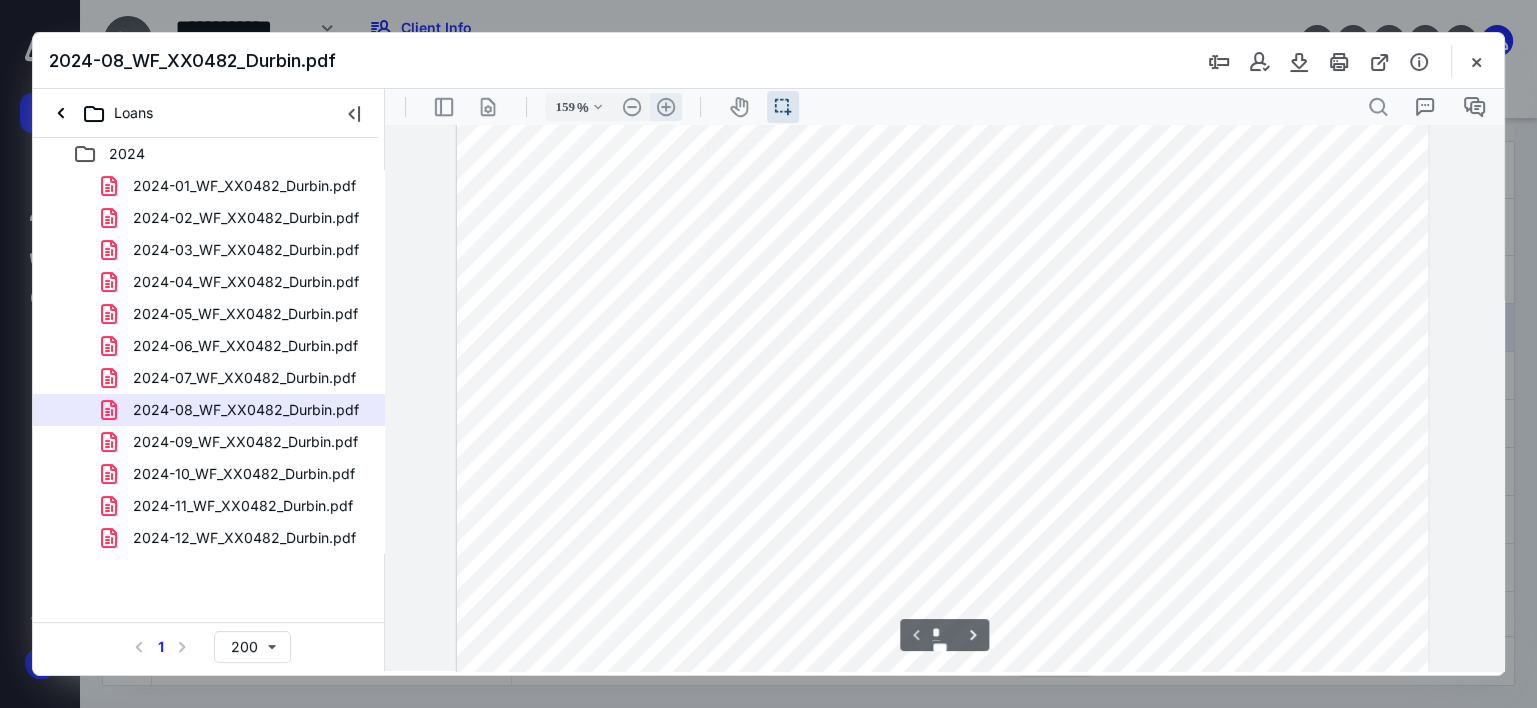 click on ".cls-1{fill:#abb0c4;} icon - header - zoom - in - line" at bounding box center (666, 107) 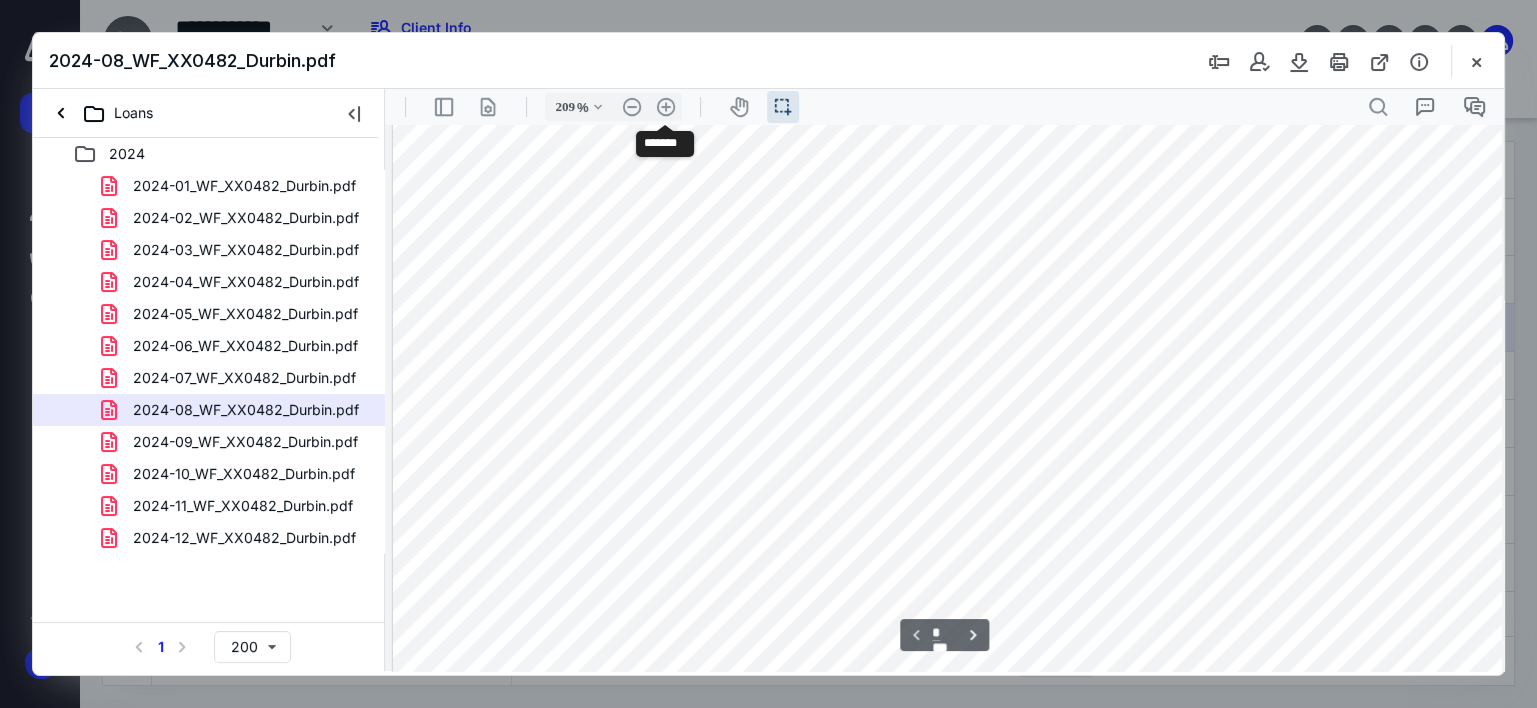 scroll, scrollTop: 388, scrollLeft: 93, axis: both 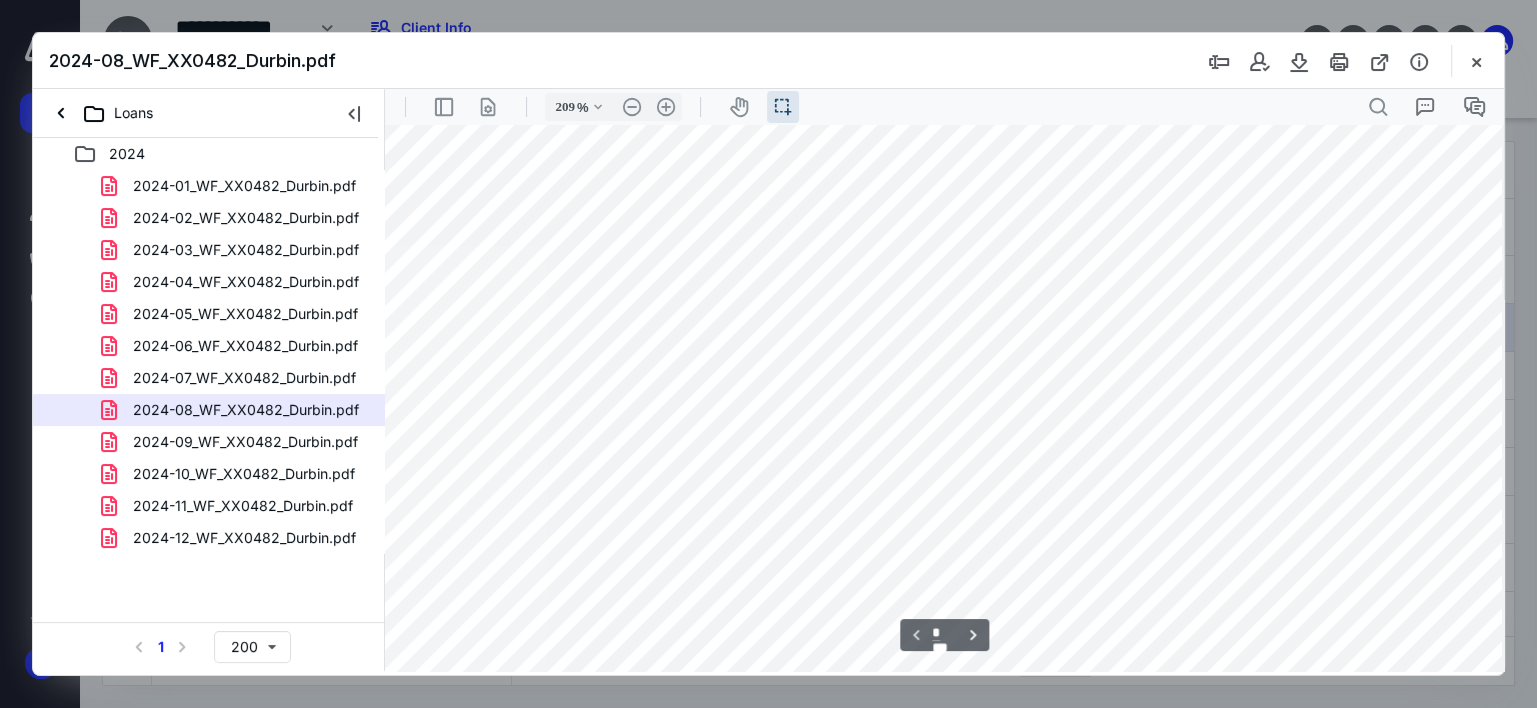 type 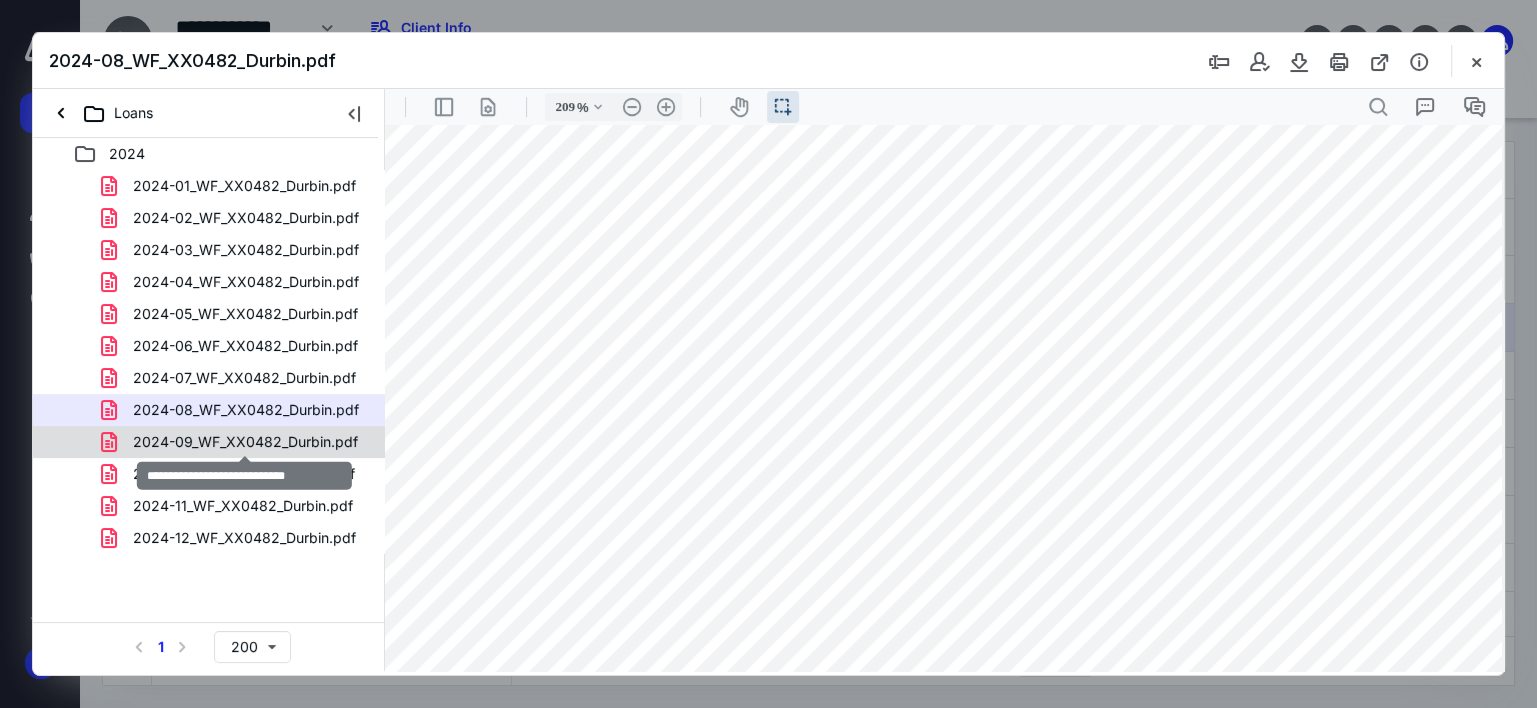 click on "2024-09_WF_XX0482_Durbin.pdf" at bounding box center [245, 442] 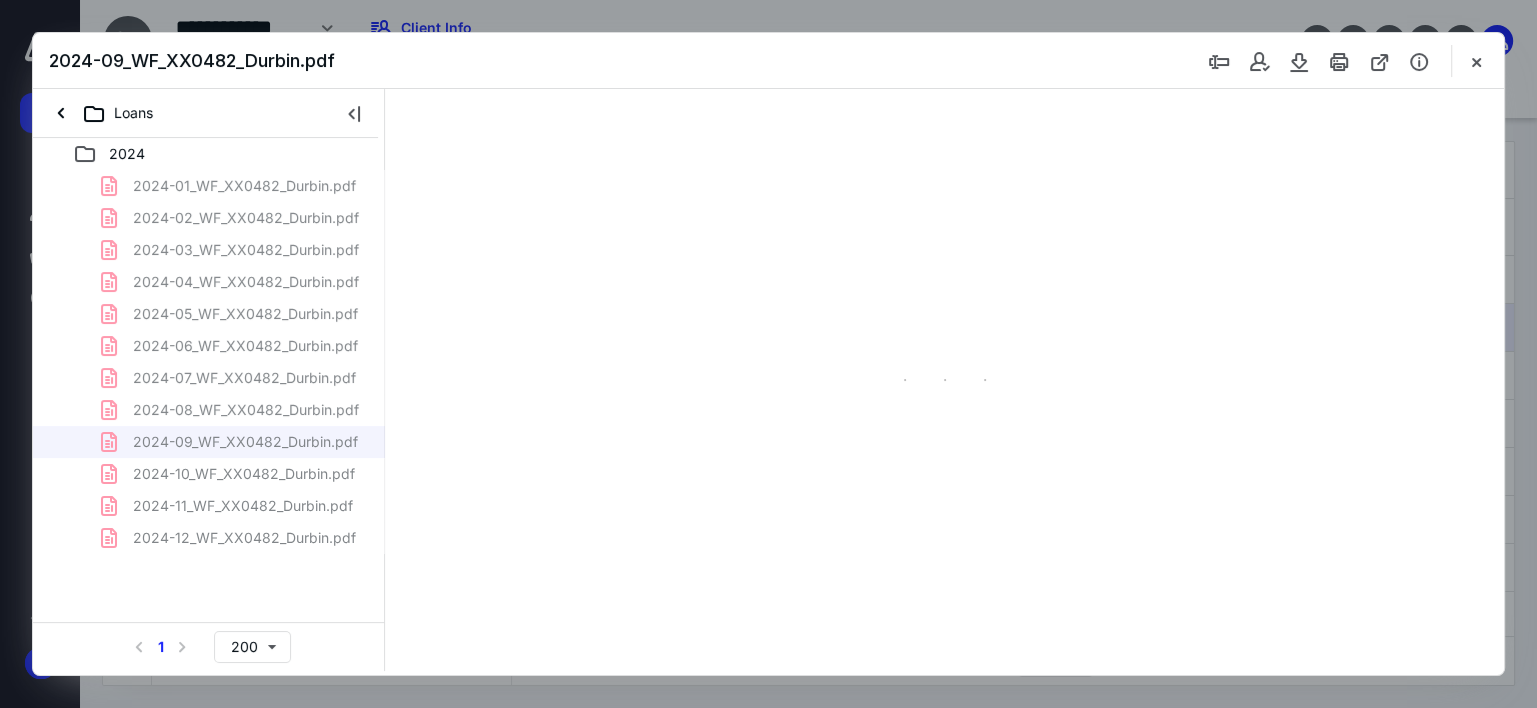scroll, scrollTop: 38, scrollLeft: 0, axis: vertical 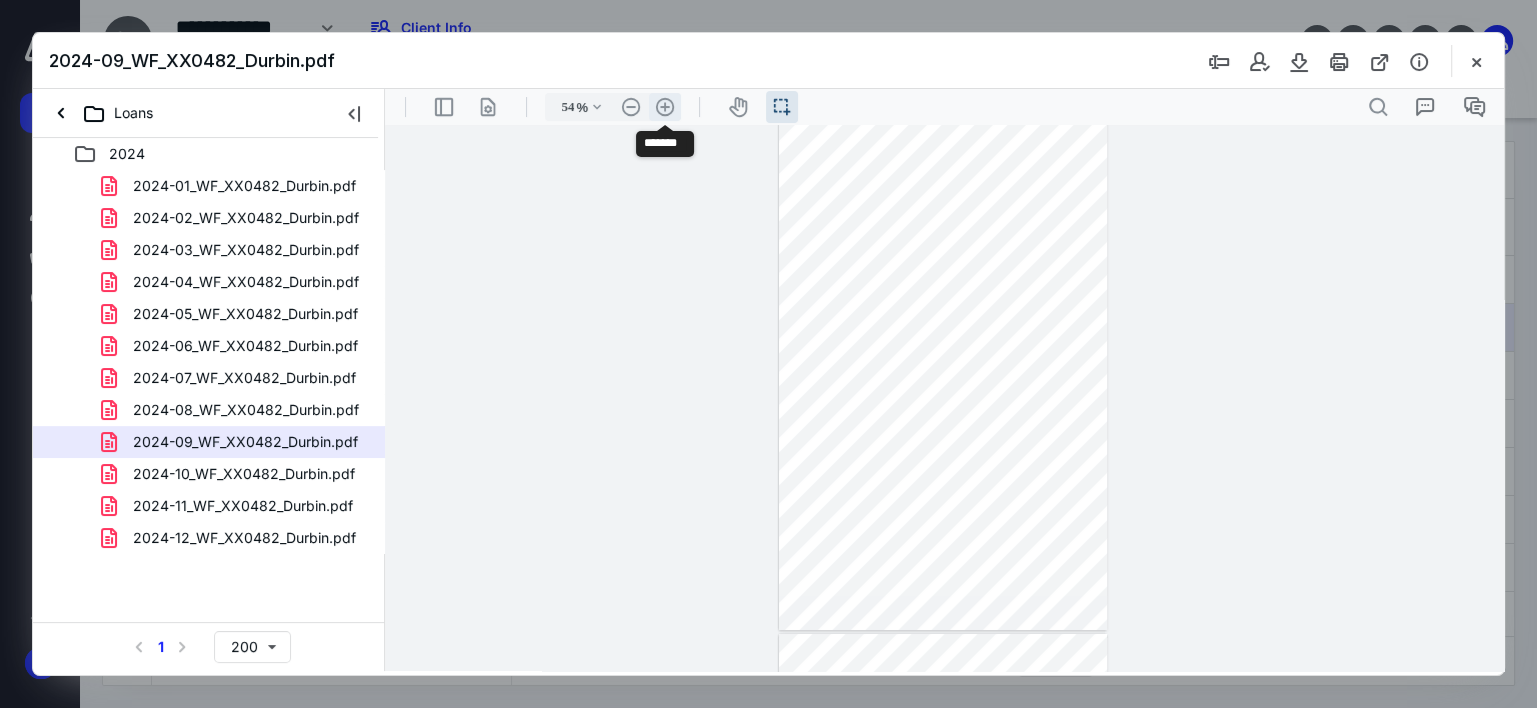click on ".cls-1{fill:#abb0c4;} icon - header - zoom - in - line" at bounding box center (665, 107) 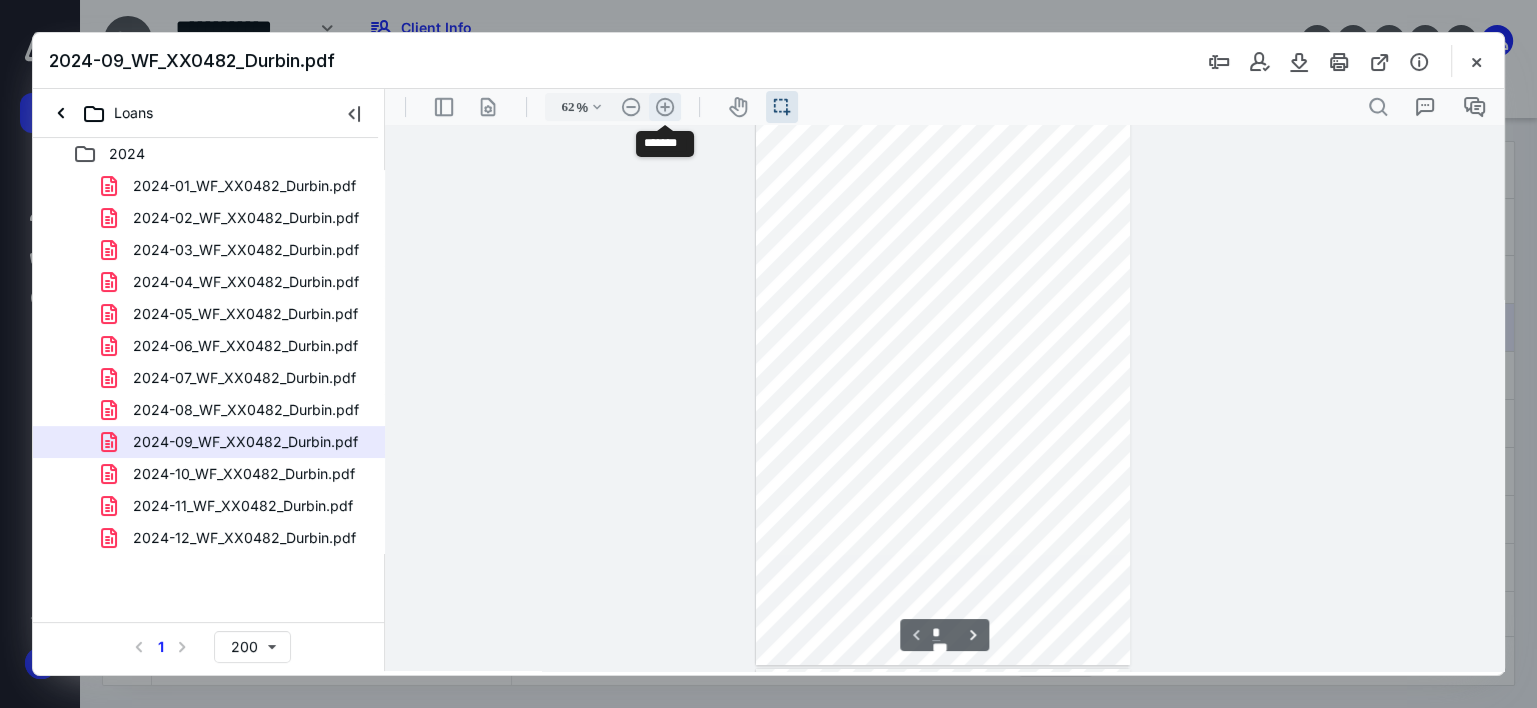 click on ".cls-1{fill:#abb0c4;} icon - header - zoom - in - line" at bounding box center [665, 107] 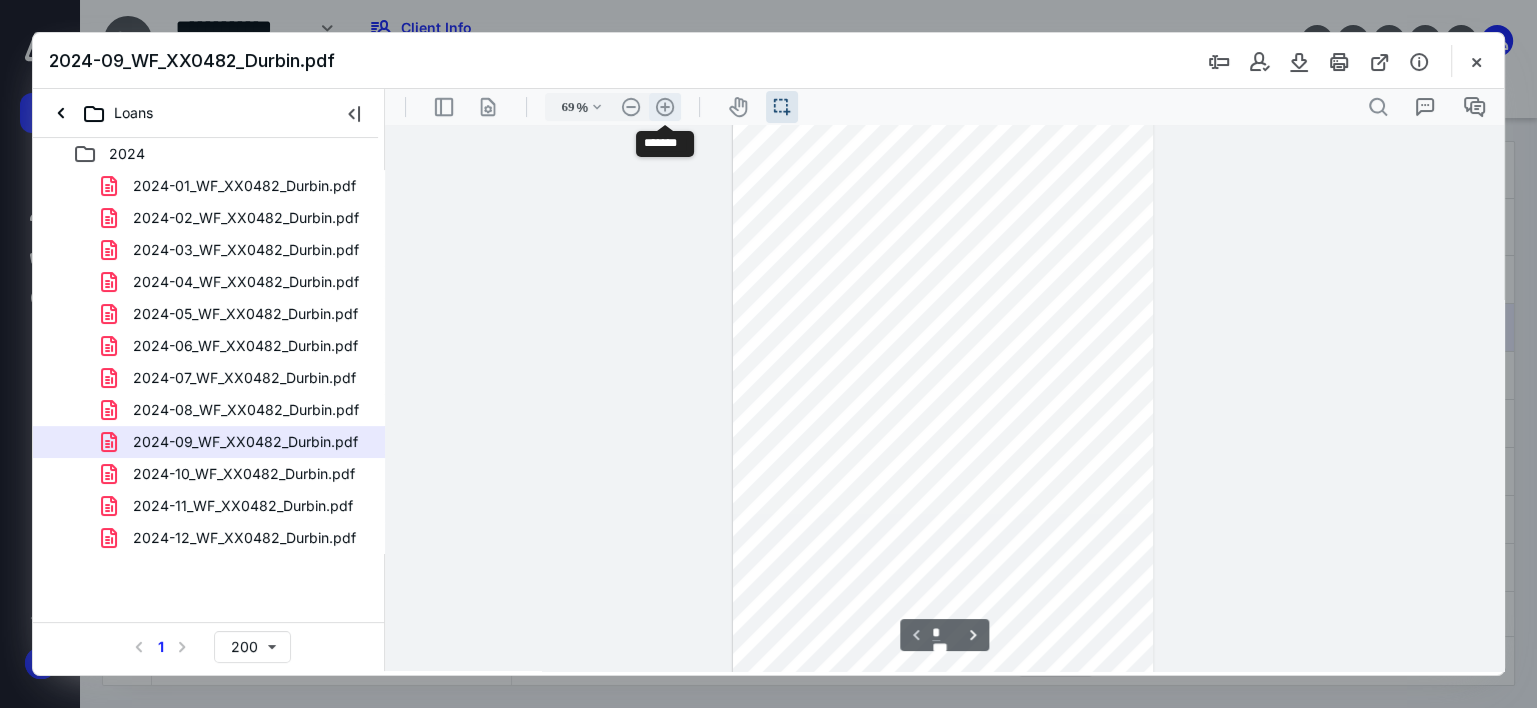 click on ".cls-1{fill:#abb0c4;} icon - header - zoom - in - line" at bounding box center (665, 107) 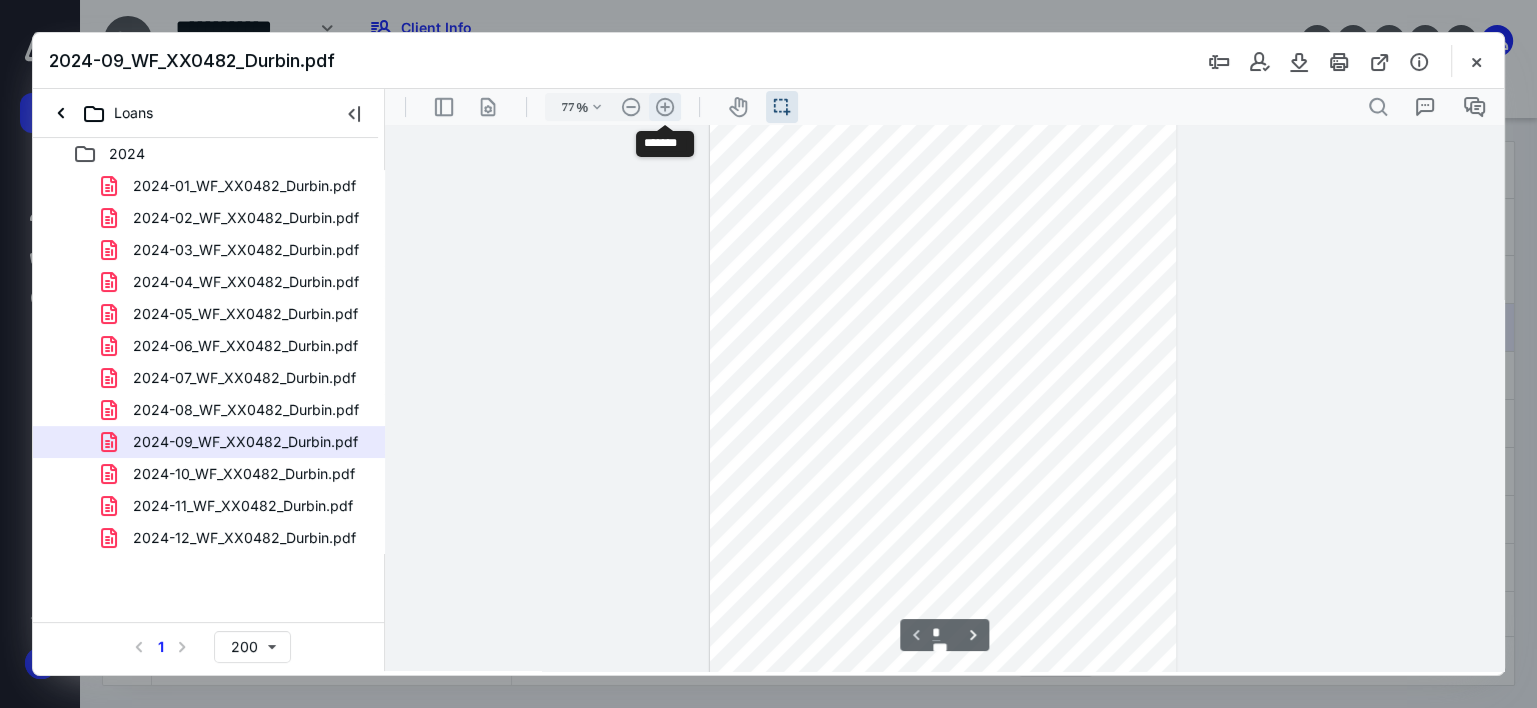 click on ".cls-1{fill:#abb0c4;} icon - header - zoom - in - line" at bounding box center [665, 107] 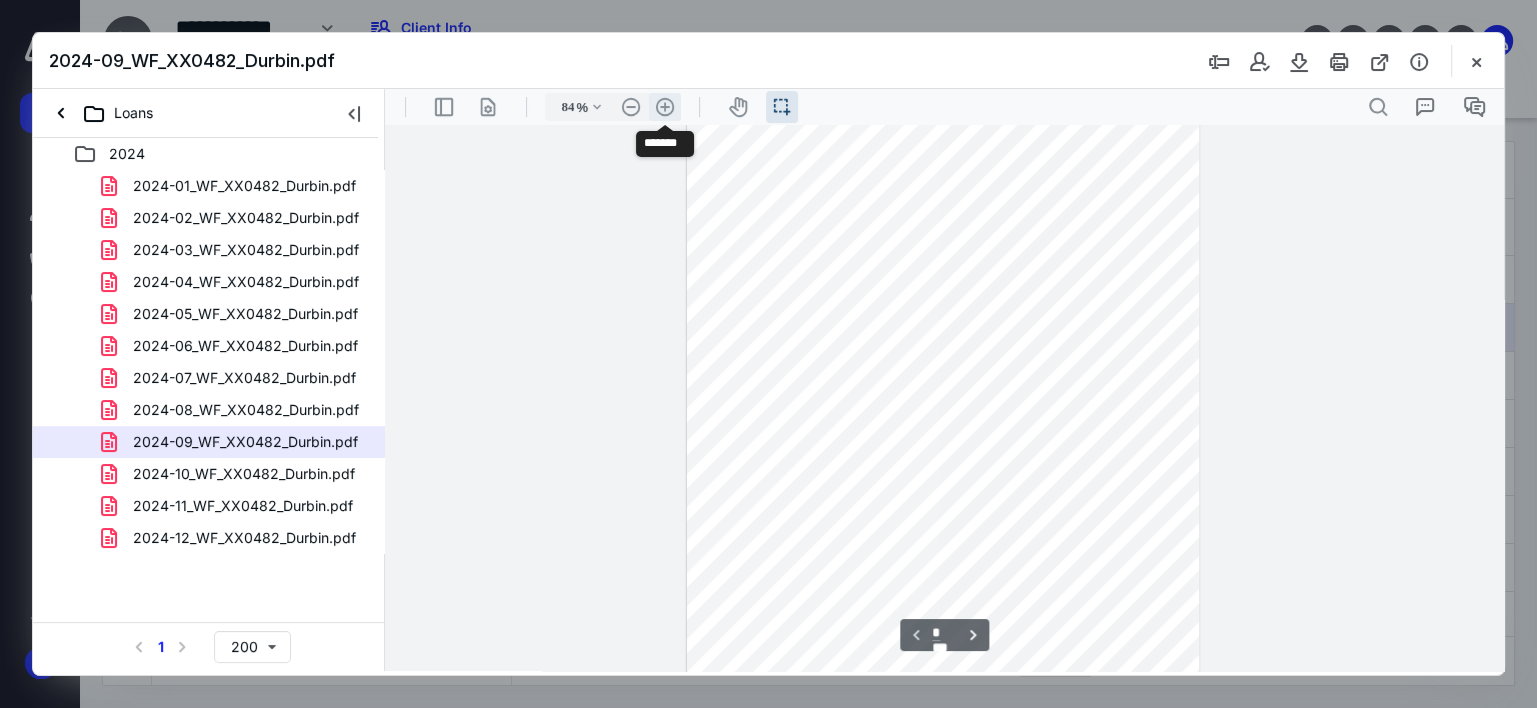 click on ".cls-1{fill:#abb0c4;} icon - header - zoom - in - line" at bounding box center (665, 107) 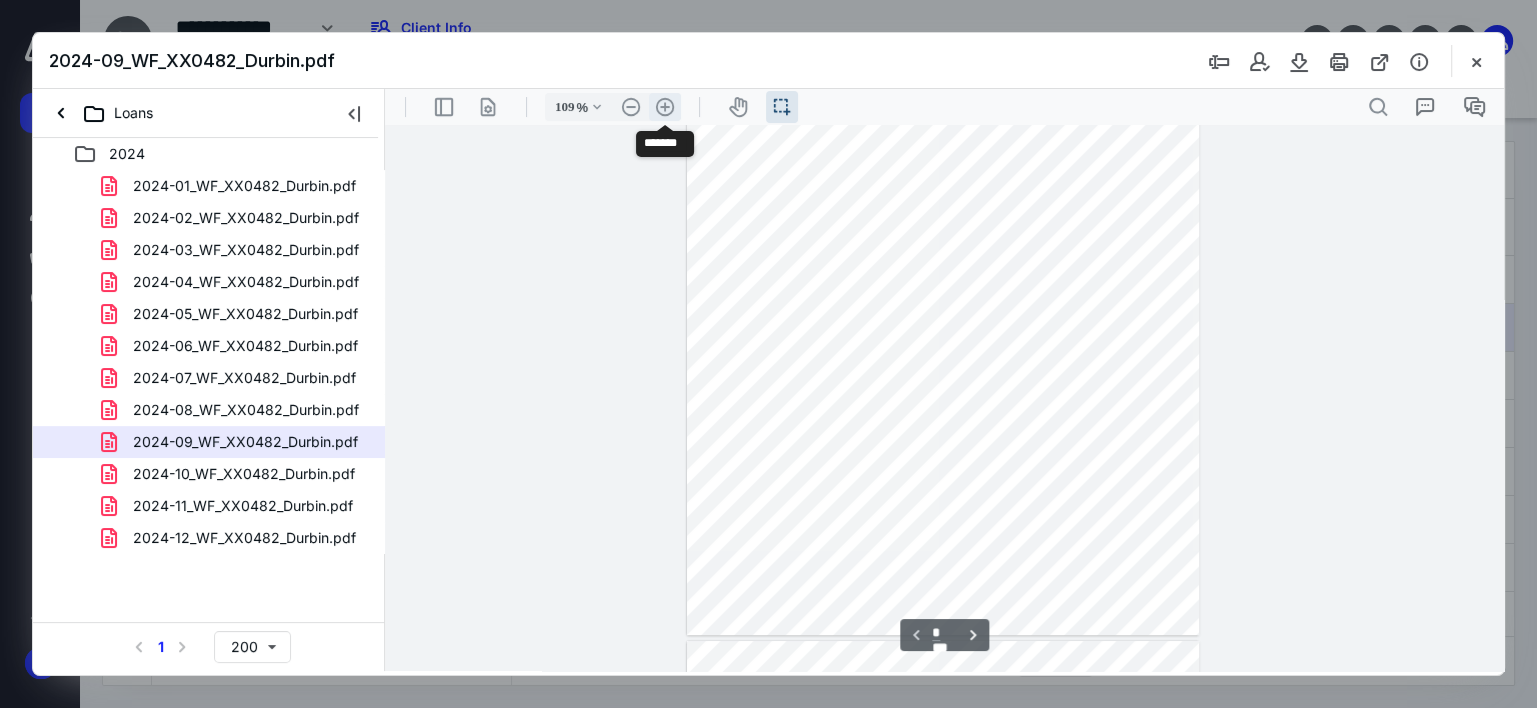 click on ".cls-1{fill:#abb0c4;} icon - header - zoom - in - line" at bounding box center [665, 107] 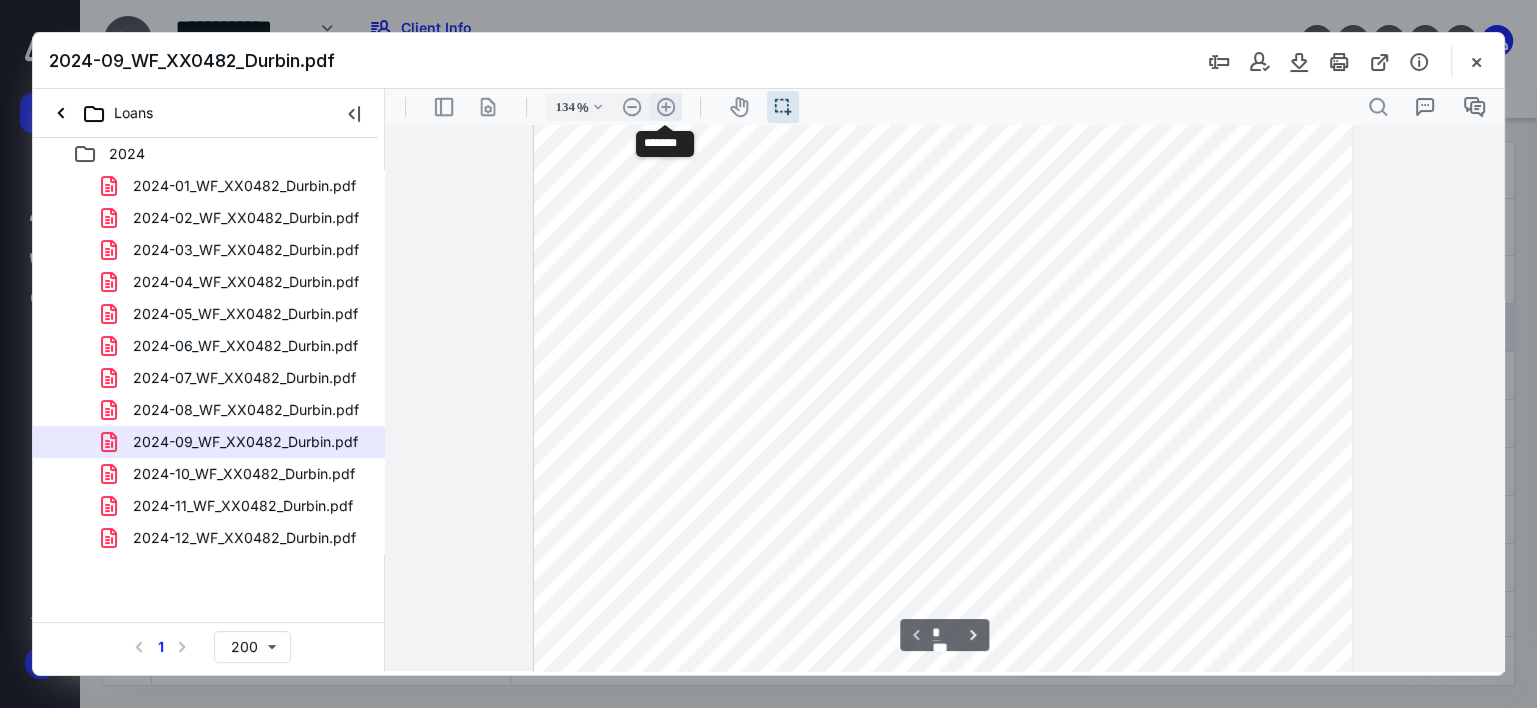 click on ".cls-1{fill:#abb0c4;} icon - header - zoom - in - line" at bounding box center [666, 107] 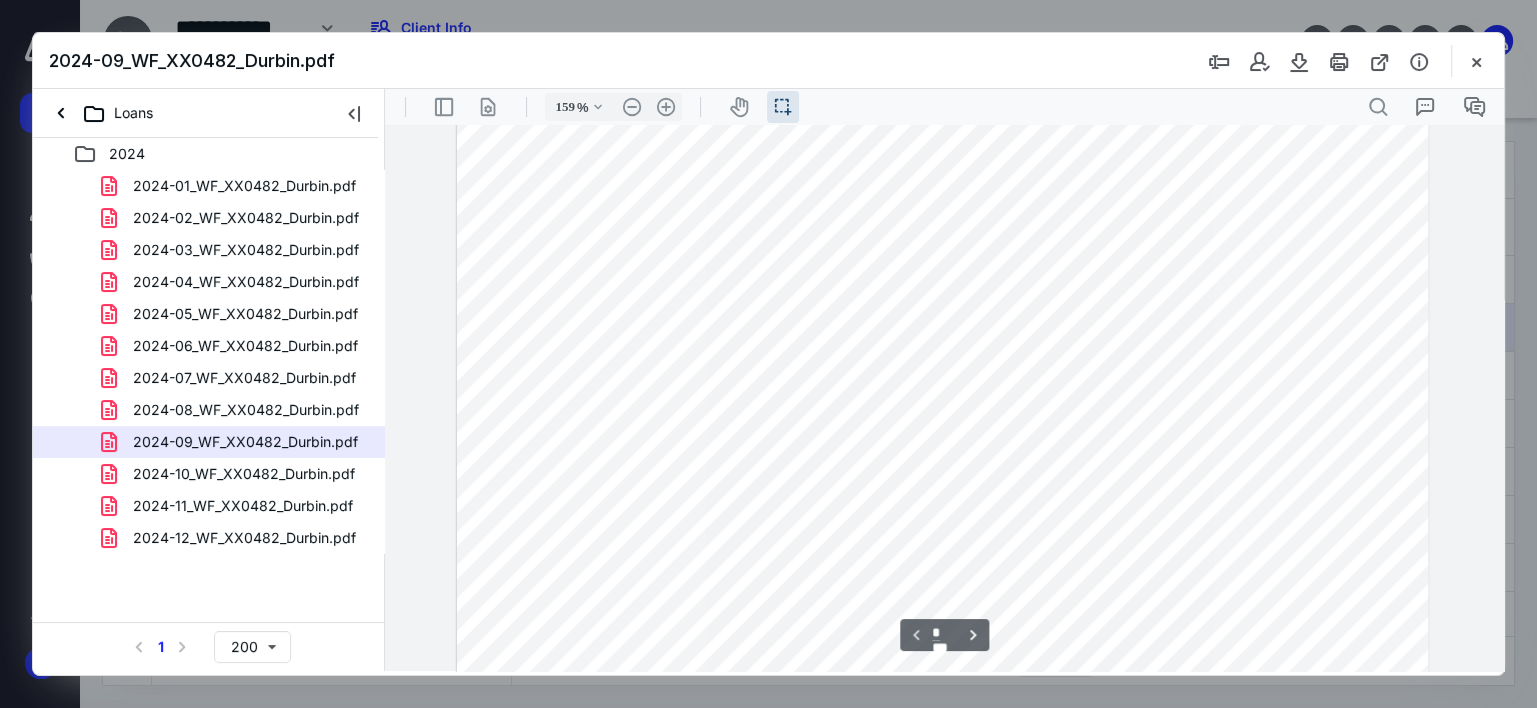 scroll, scrollTop: 234, scrollLeft: 0, axis: vertical 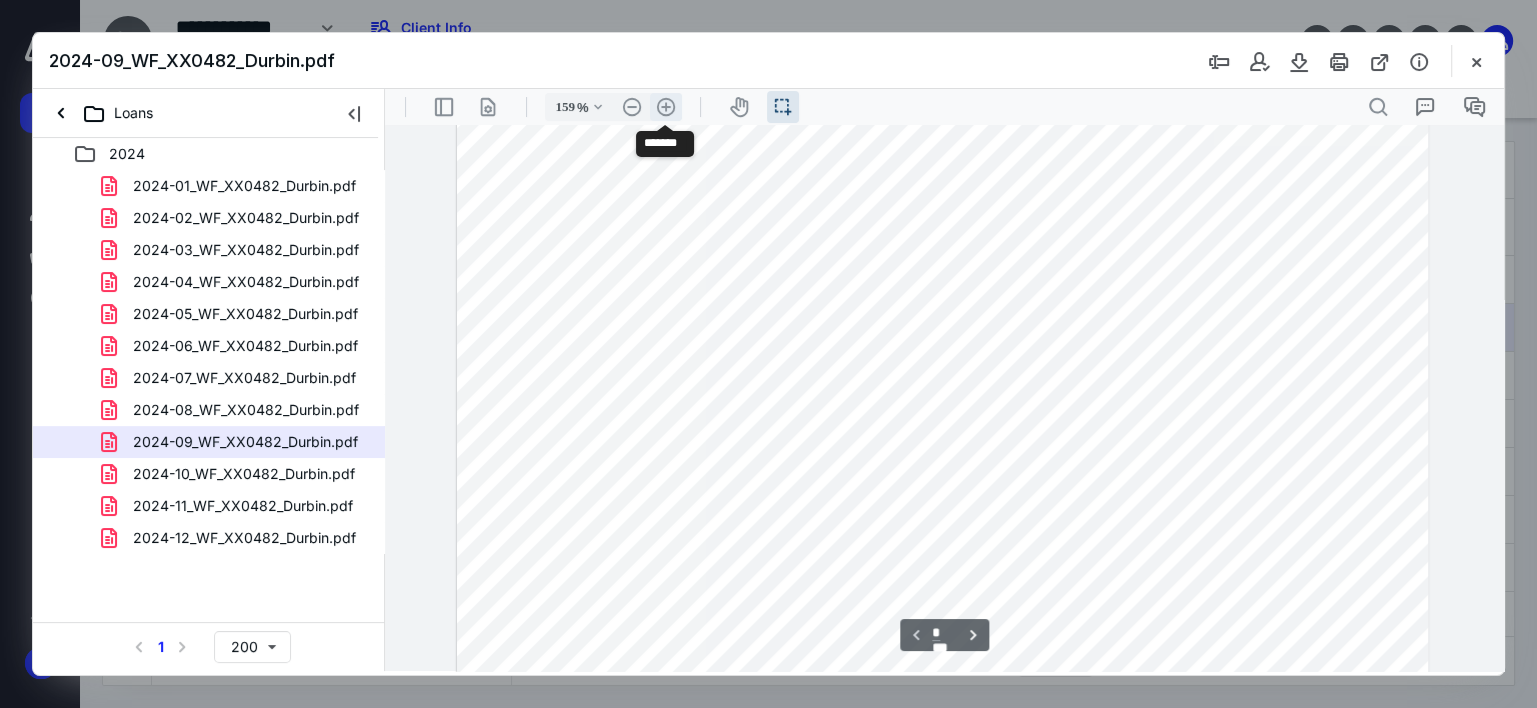 click on ".cls-1{fill:#abb0c4;} icon - header - zoom - in - line" at bounding box center (666, 107) 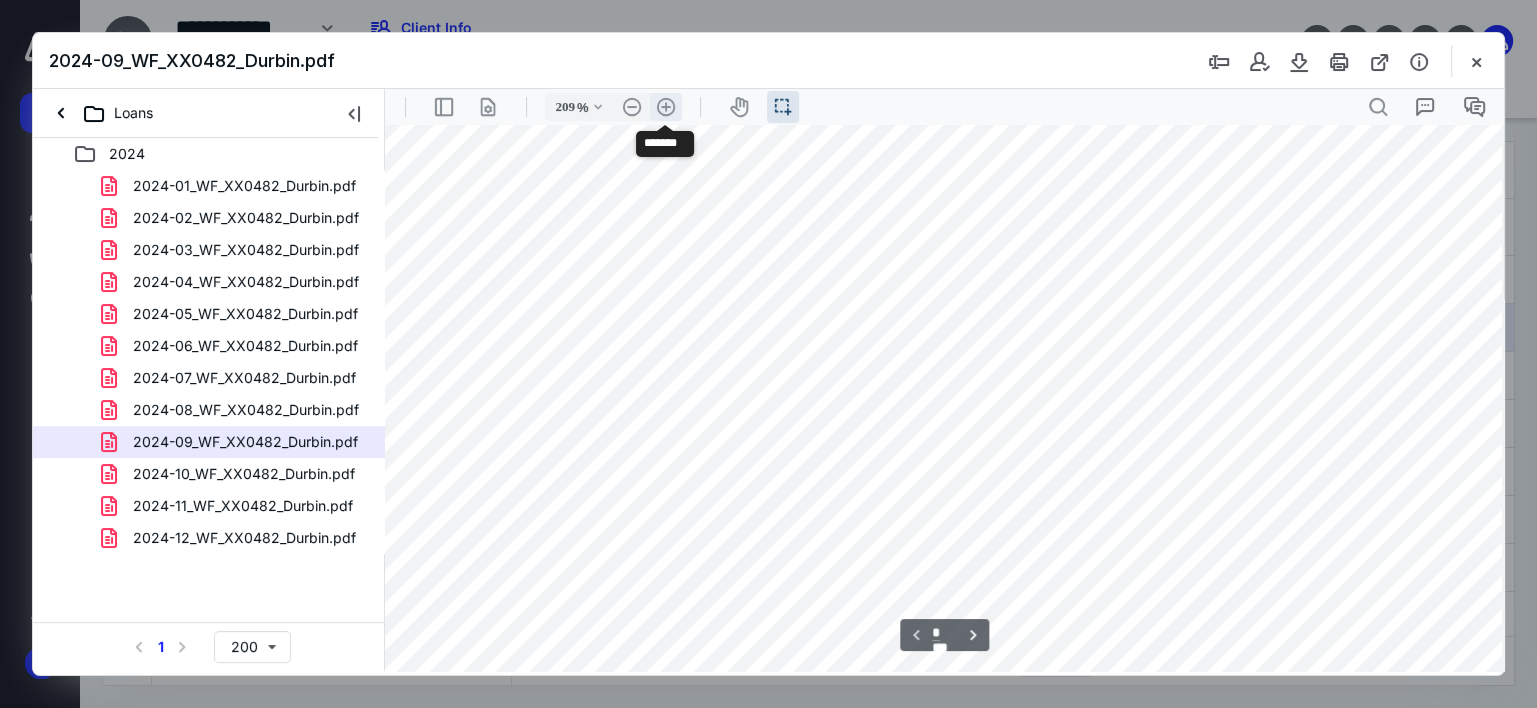 click on ".cls-1{fill:#abb0c4;} icon - header - zoom - in - line" at bounding box center [666, 107] 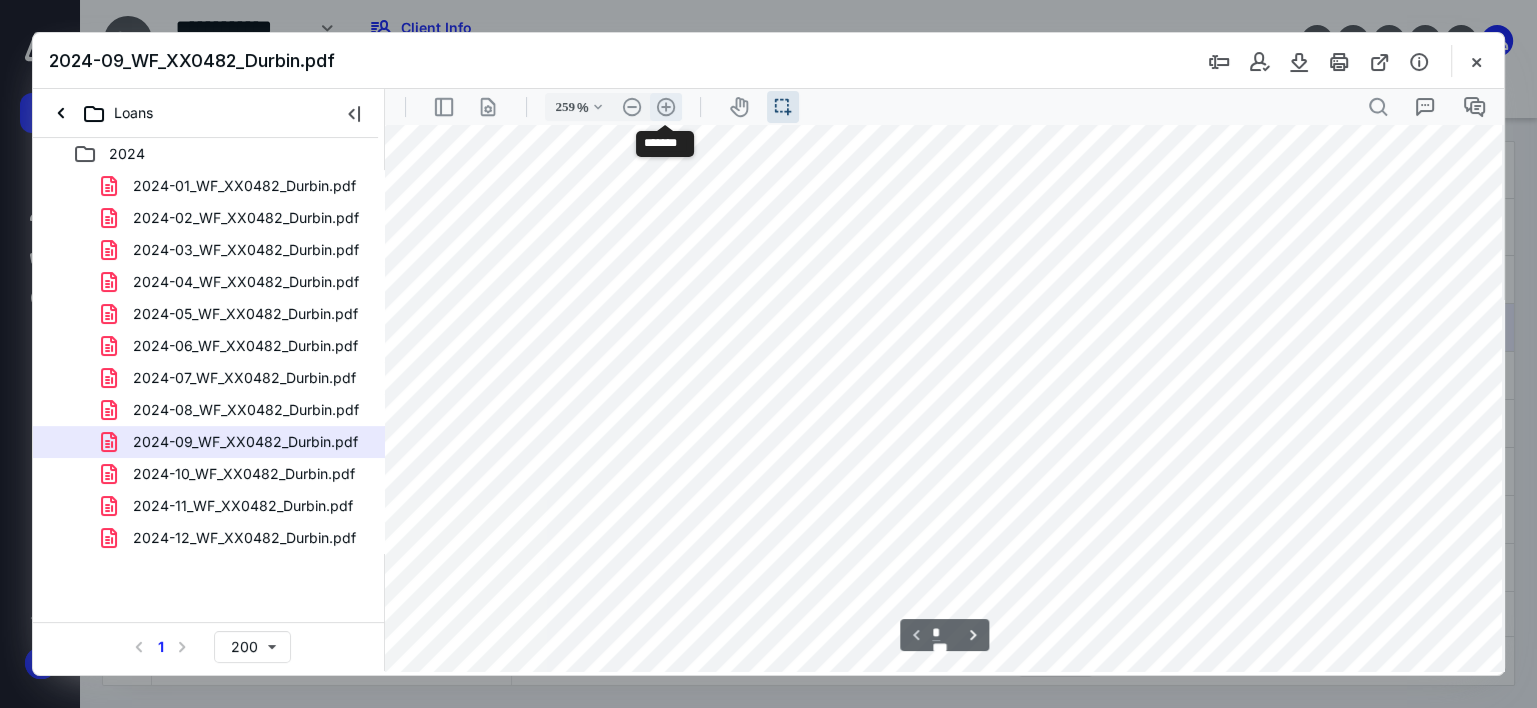 scroll, scrollTop: 543, scrollLeft: 250, axis: both 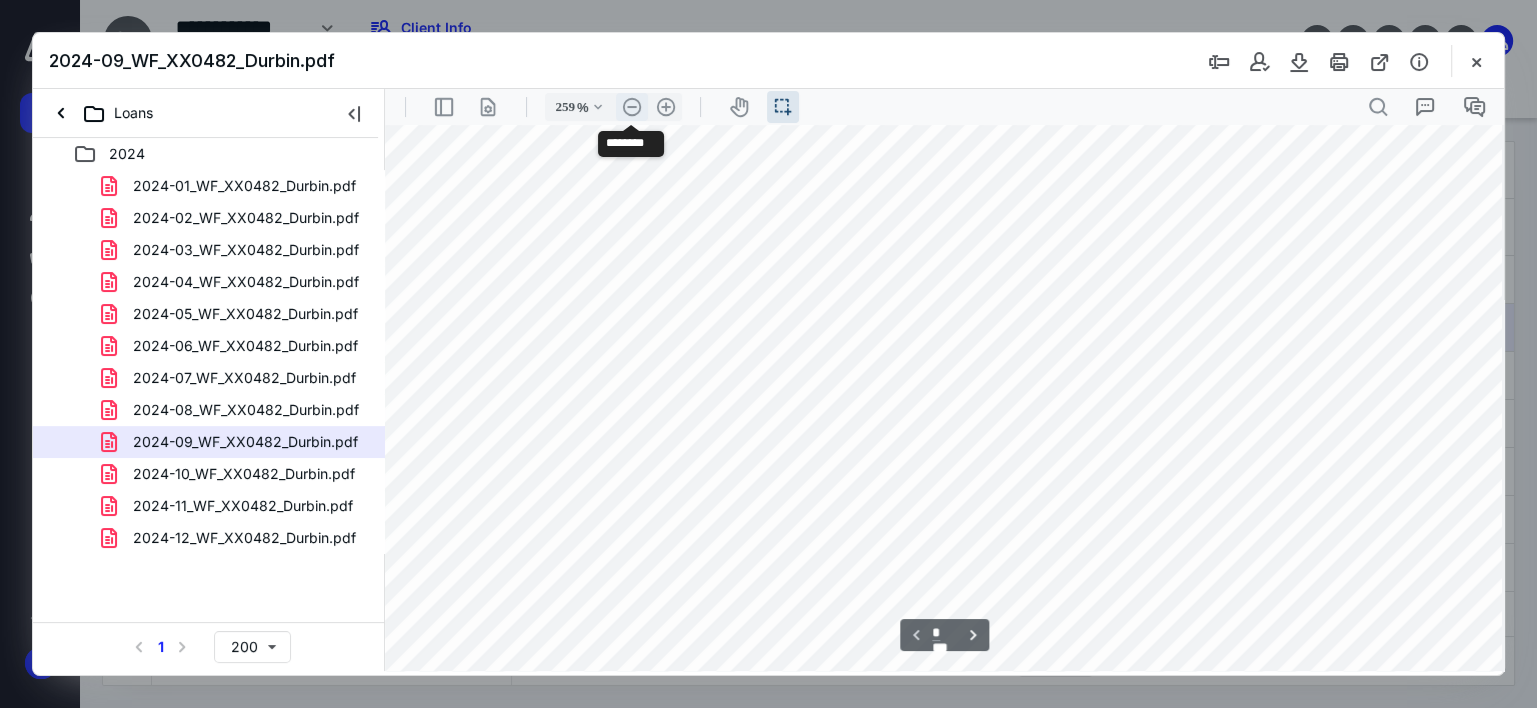 click on ".cls-1{fill:#abb0c4;} icon - header - zoom - out - line" at bounding box center (632, 107) 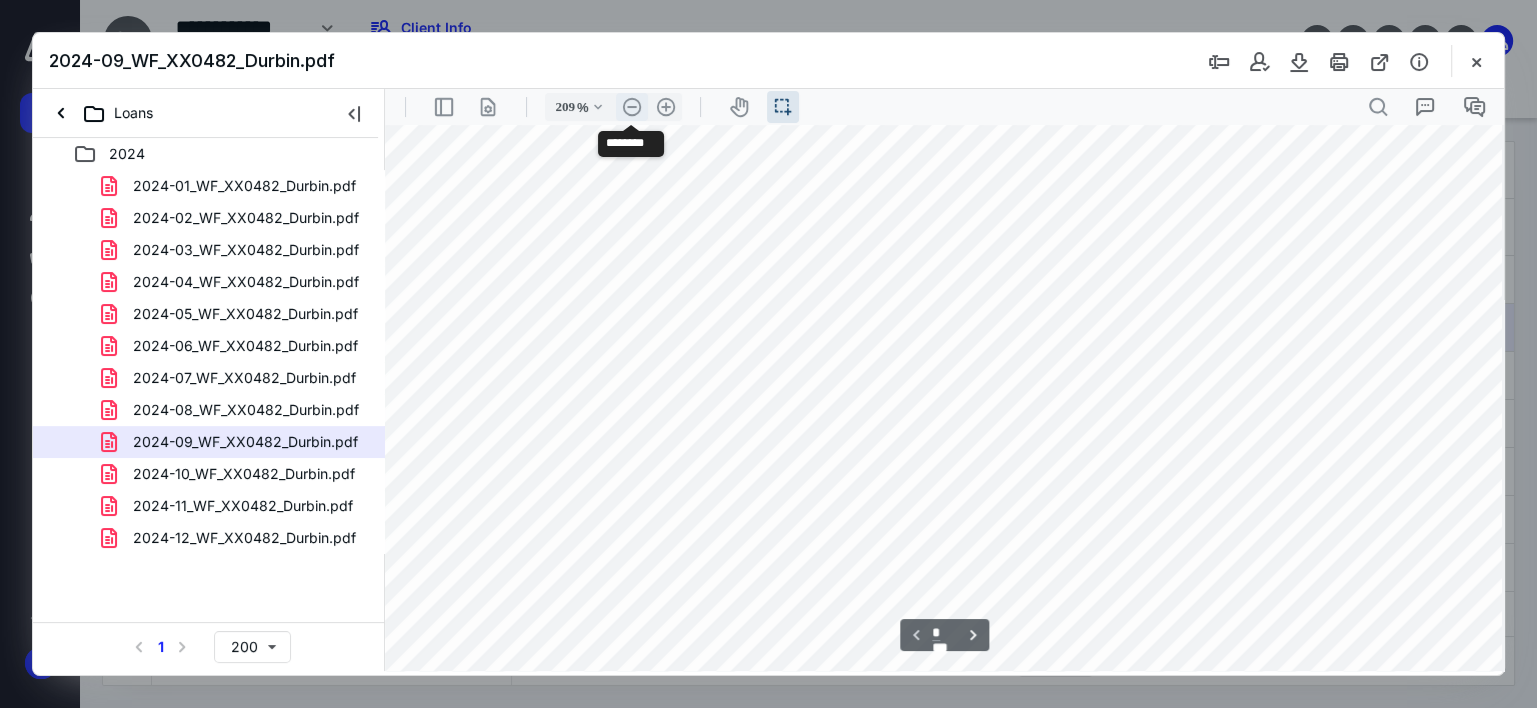 scroll, scrollTop: 388, scrollLeft: 93, axis: both 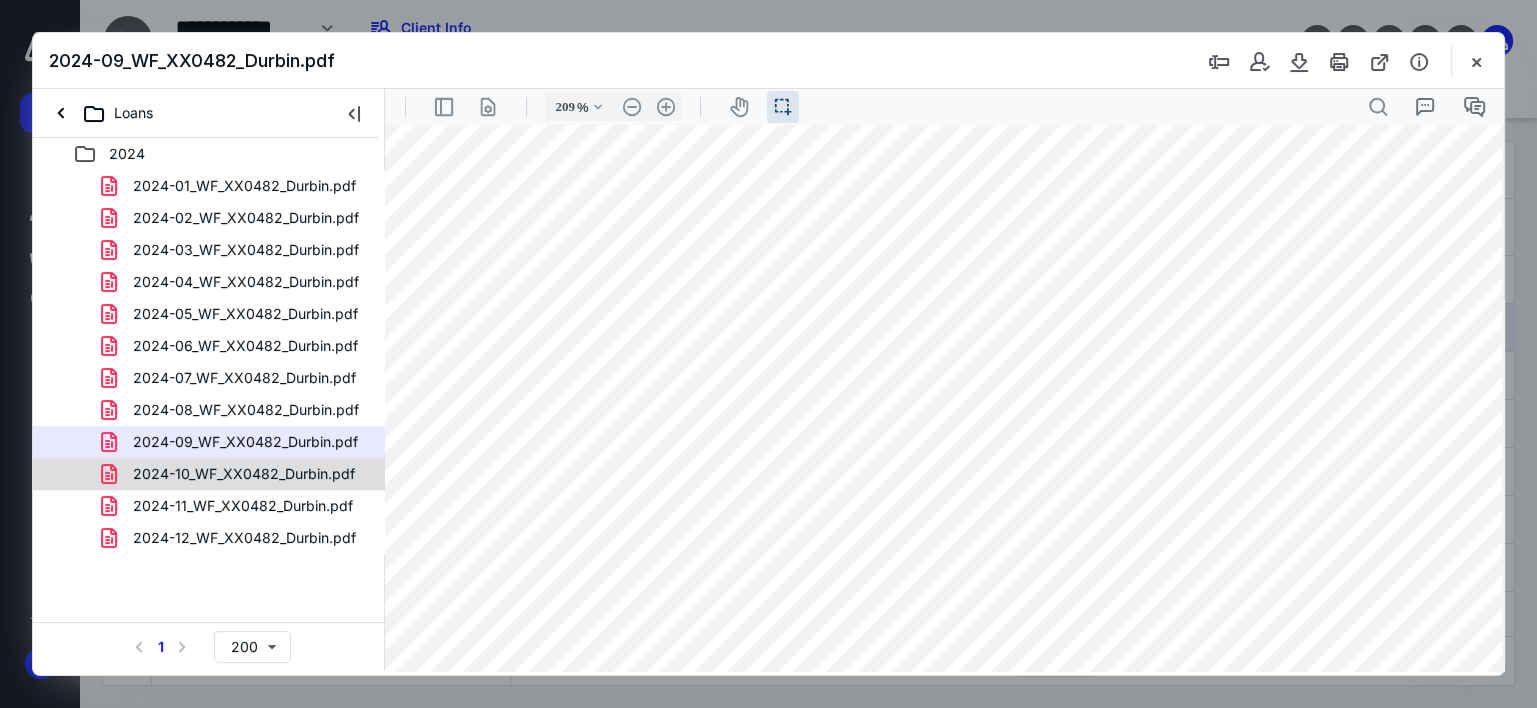 click on "2024-10_WF_XX0482_Durbin.pdf" at bounding box center [244, 474] 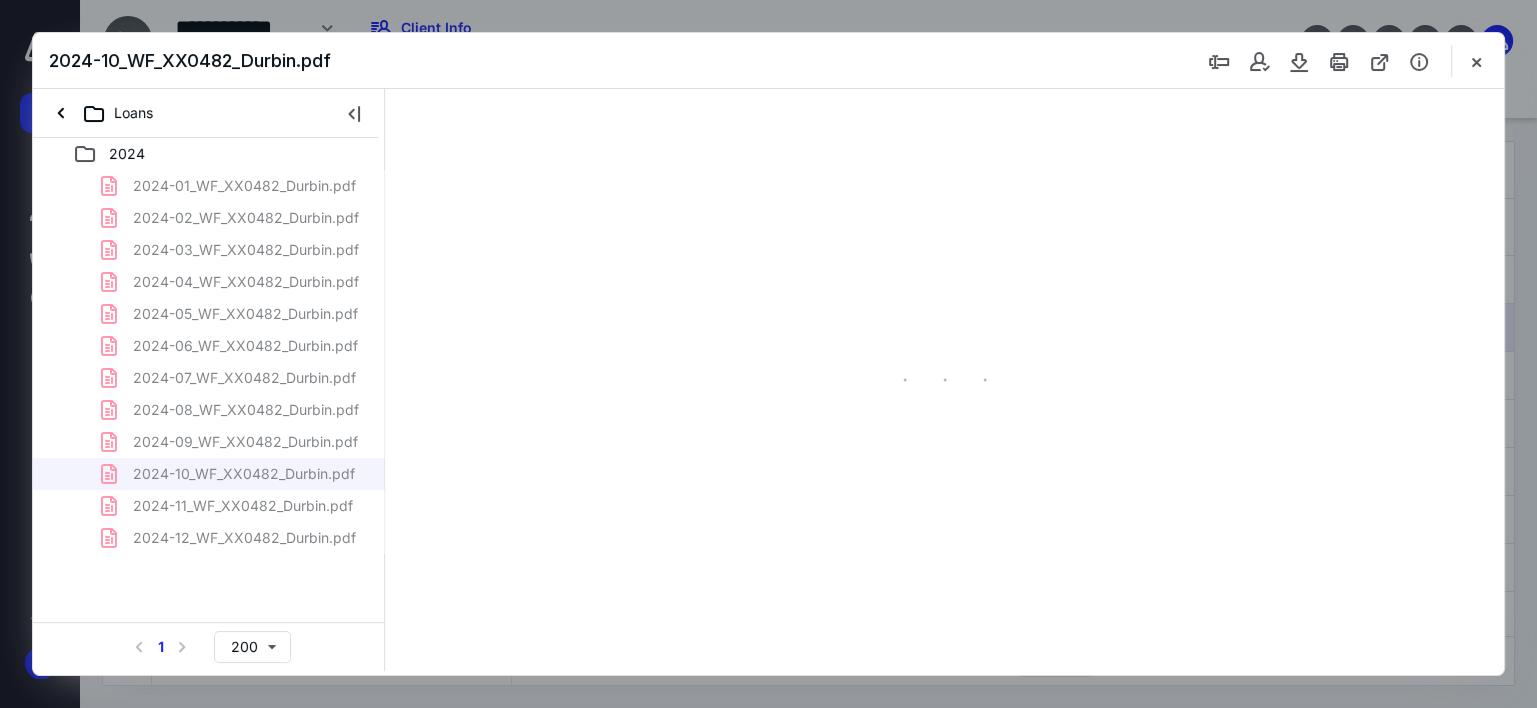 scroll, scrollTop: 0, scrollLeft: 0, axis: both 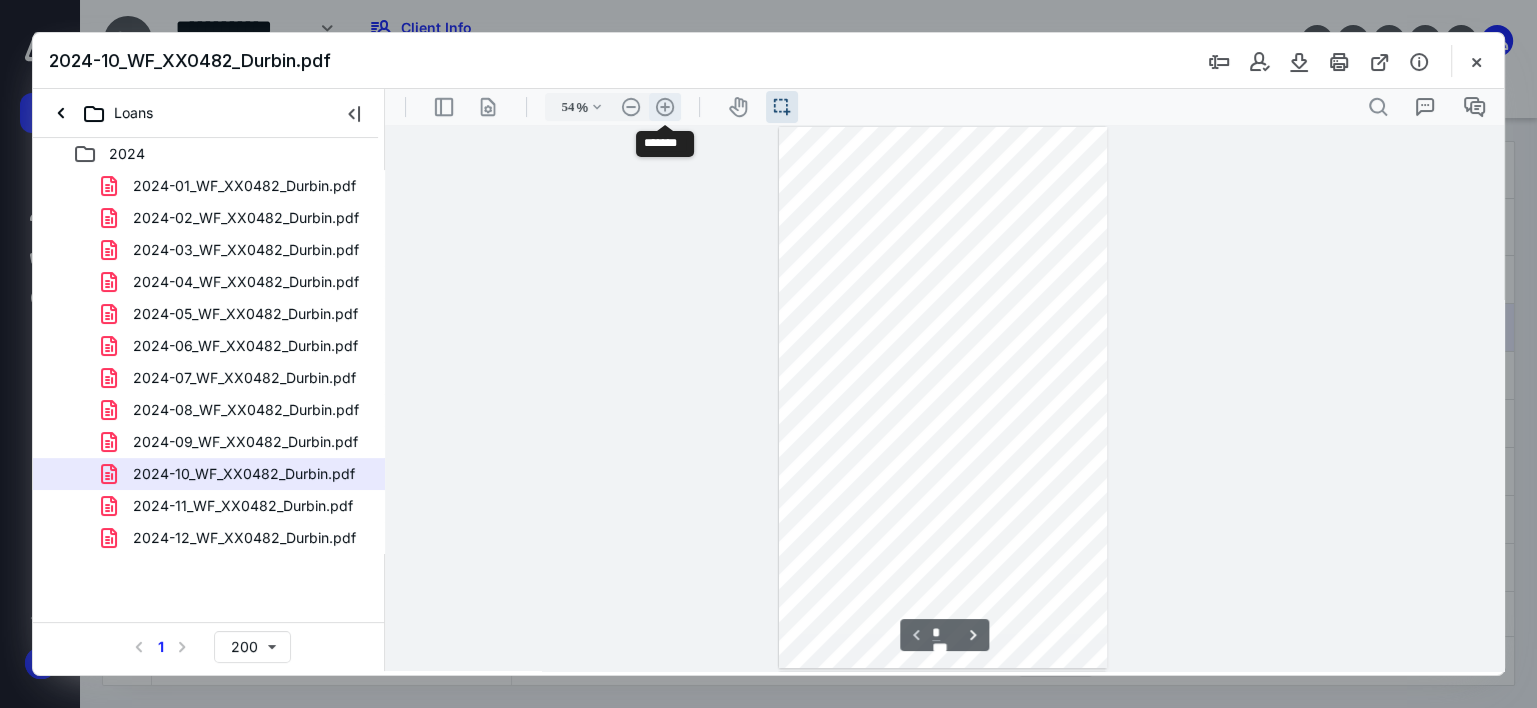 click on ".cls-1{fill:#abb0c4;} icon - header - zoom - in - line" at bounding box center [665, 107] 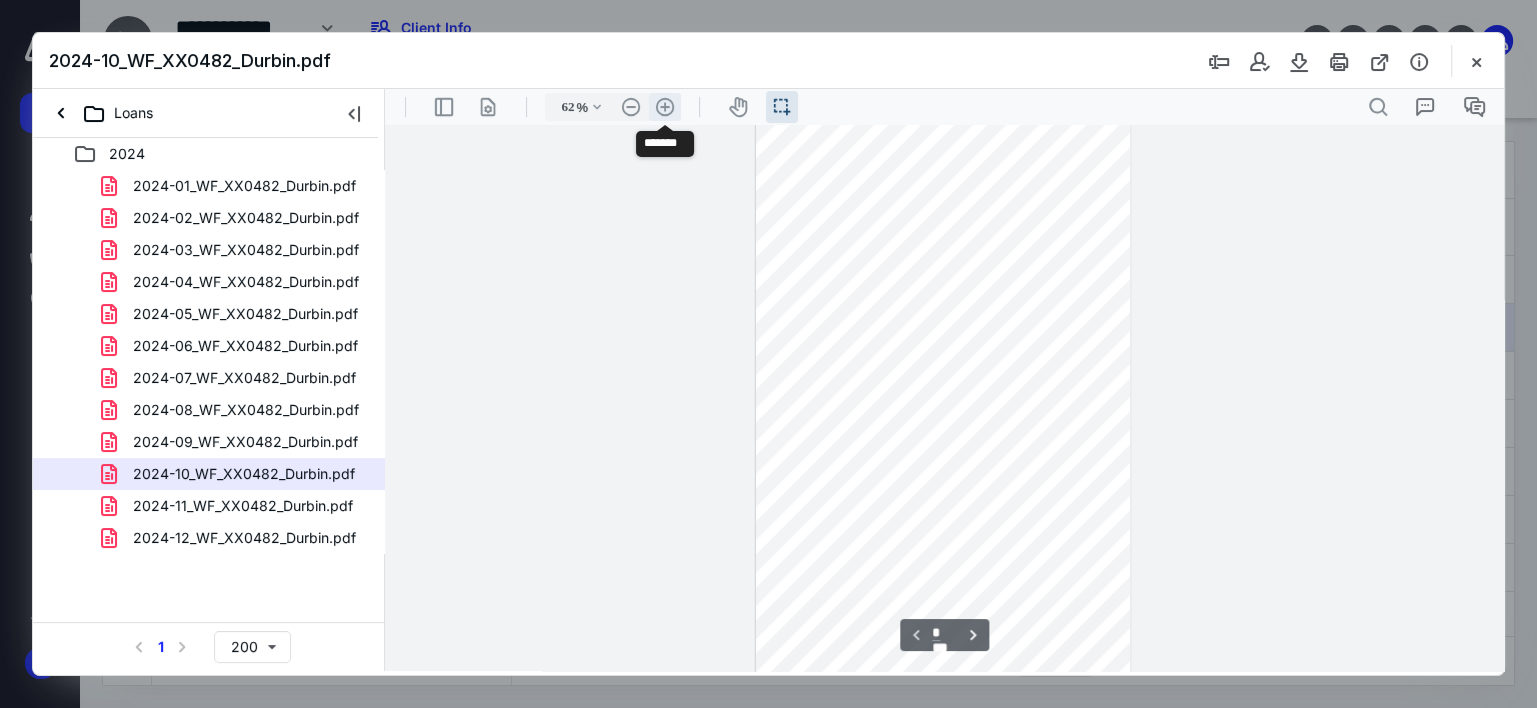 click on ".cls-1{fill:#abb0c4;} icon - header - zoom - in - line" at bounding box center [665, 107] 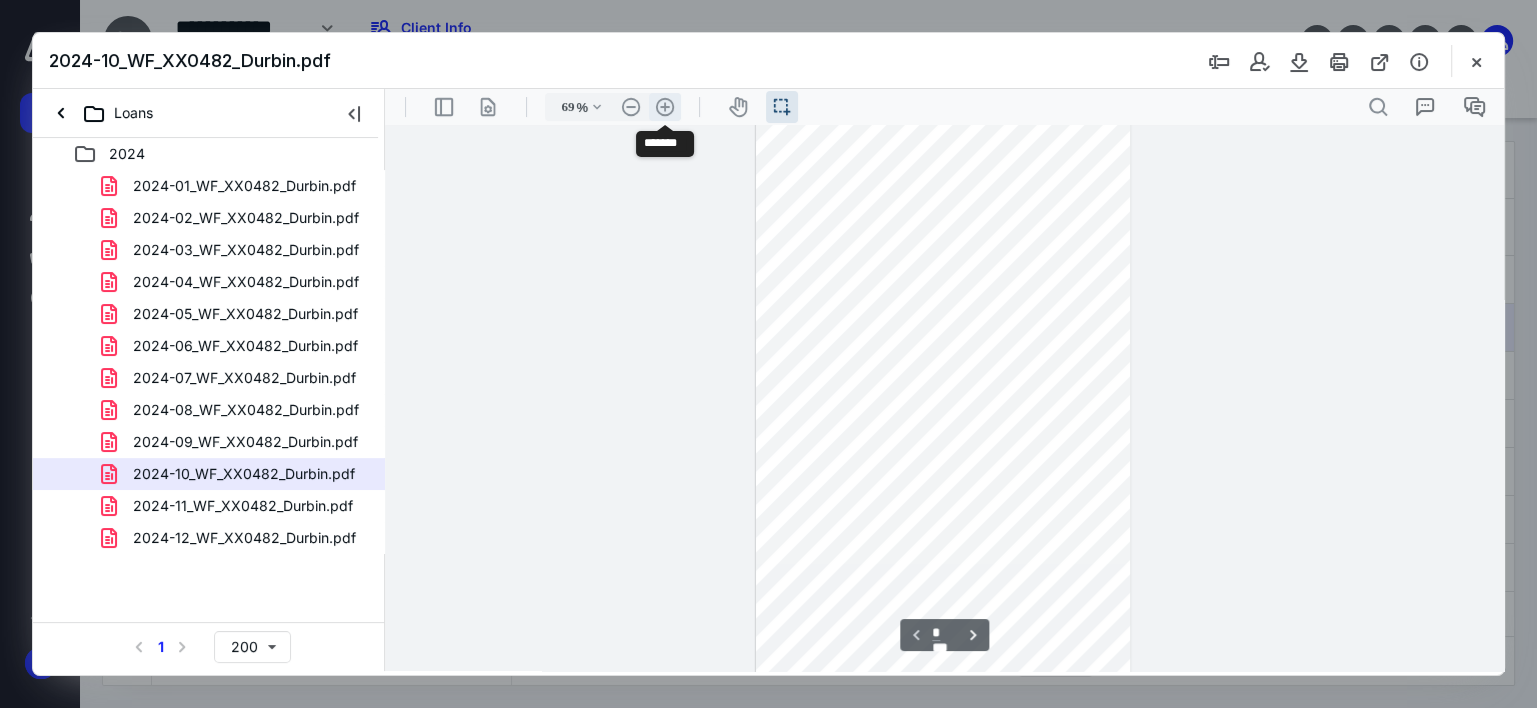 click on ".cls-1{fill:#abb0c4;} icon - header - zoom - in - line" at bounding box center [665, 107] 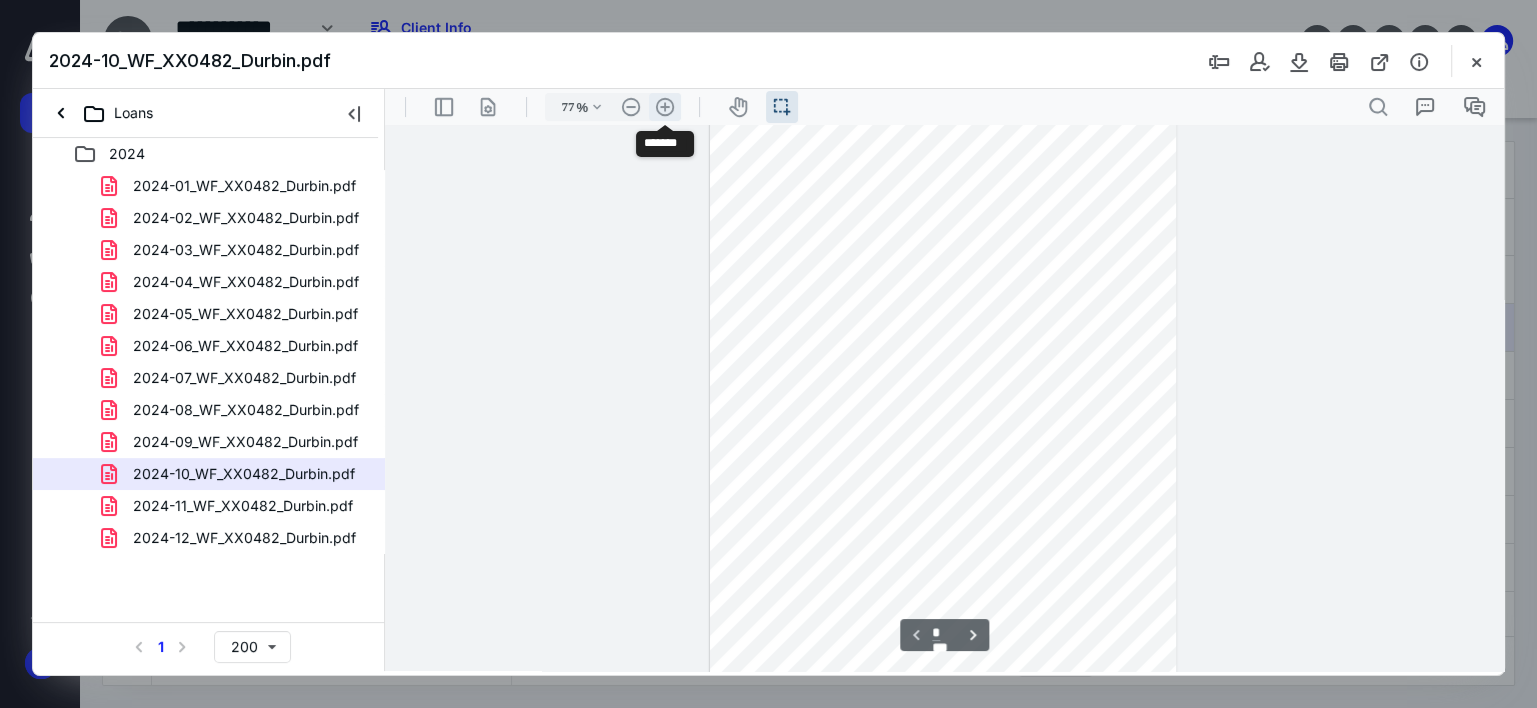 click on ".cls-1{fill:#abb0c4;} icon - header - zoom - in - line" at bounding box center [665, 107] 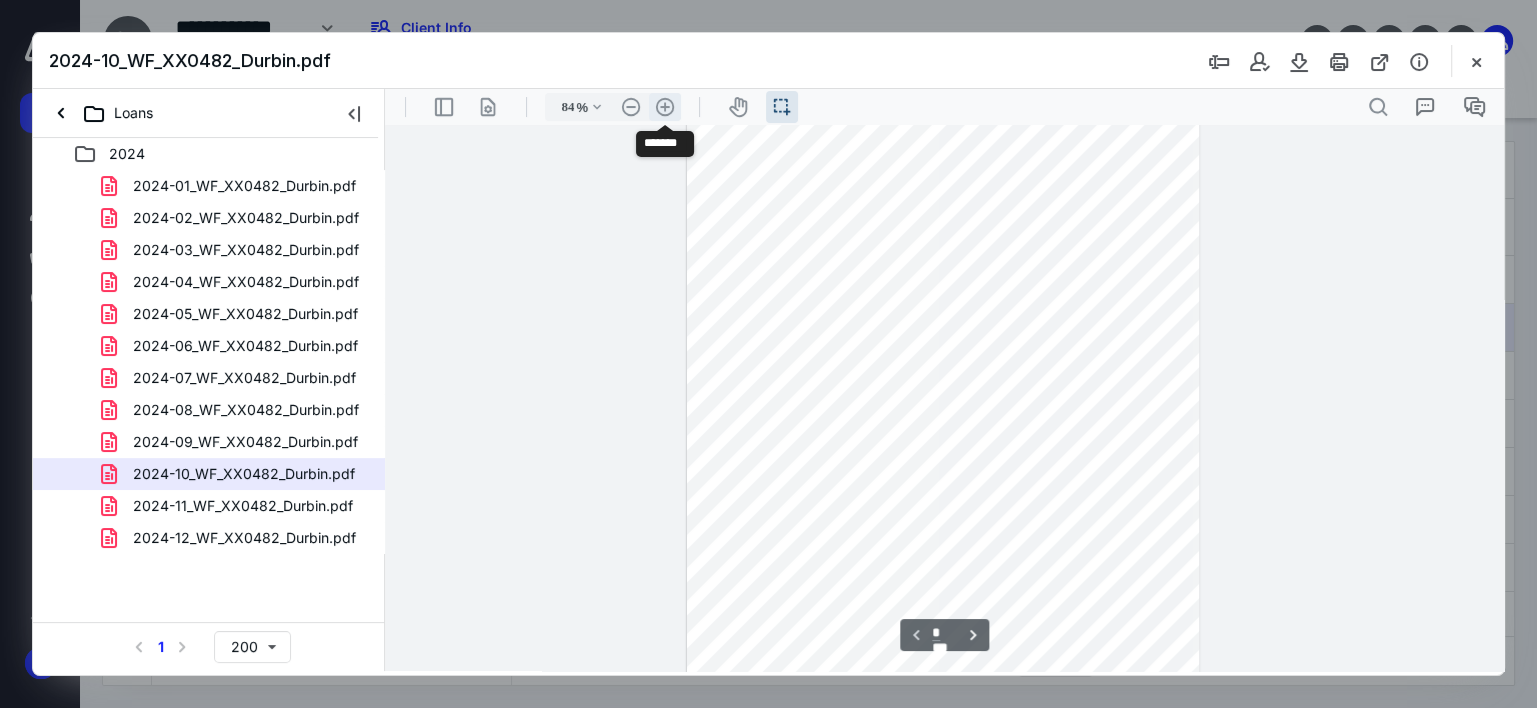 click on ".cls-1{fill:#abb0c4;} icon - header - zoom - in - line" at bounding box center (665, 107) 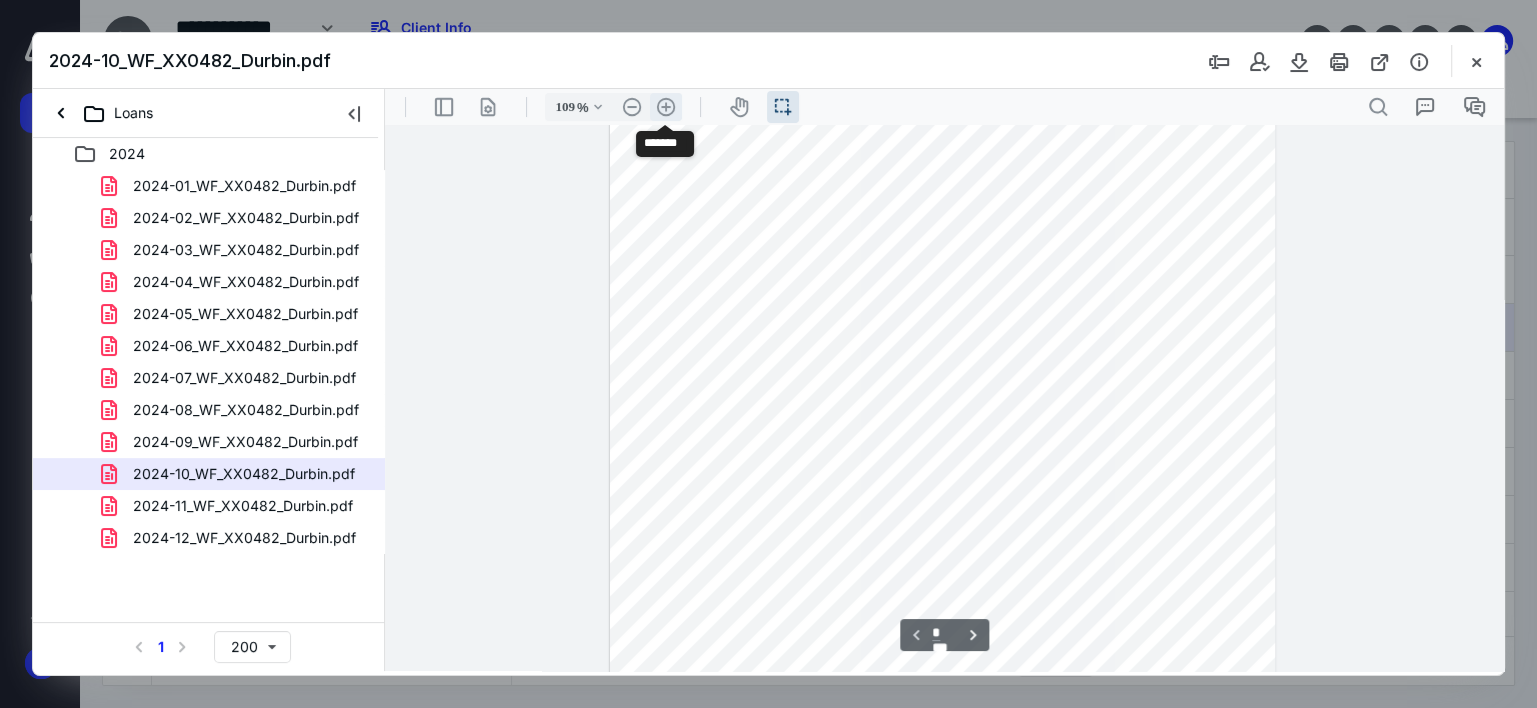 click on ".cls-1{fill:#abb0c4;} icon - header - zoom - in - line" at bounding box center (666, 107) 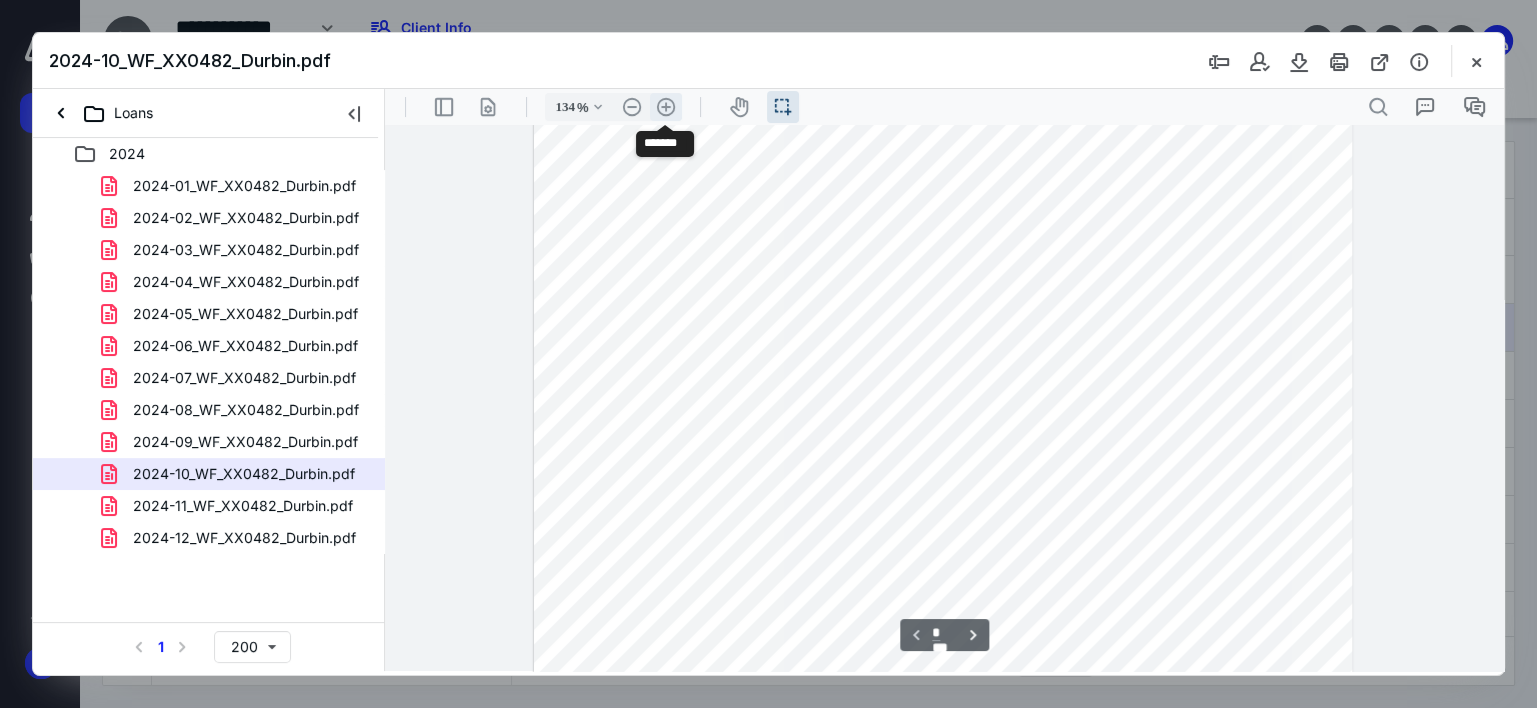 click on ".cls-1{fill:#abb0c4;} icon - header - zoom - in - line" at bounding box center (666, 107) 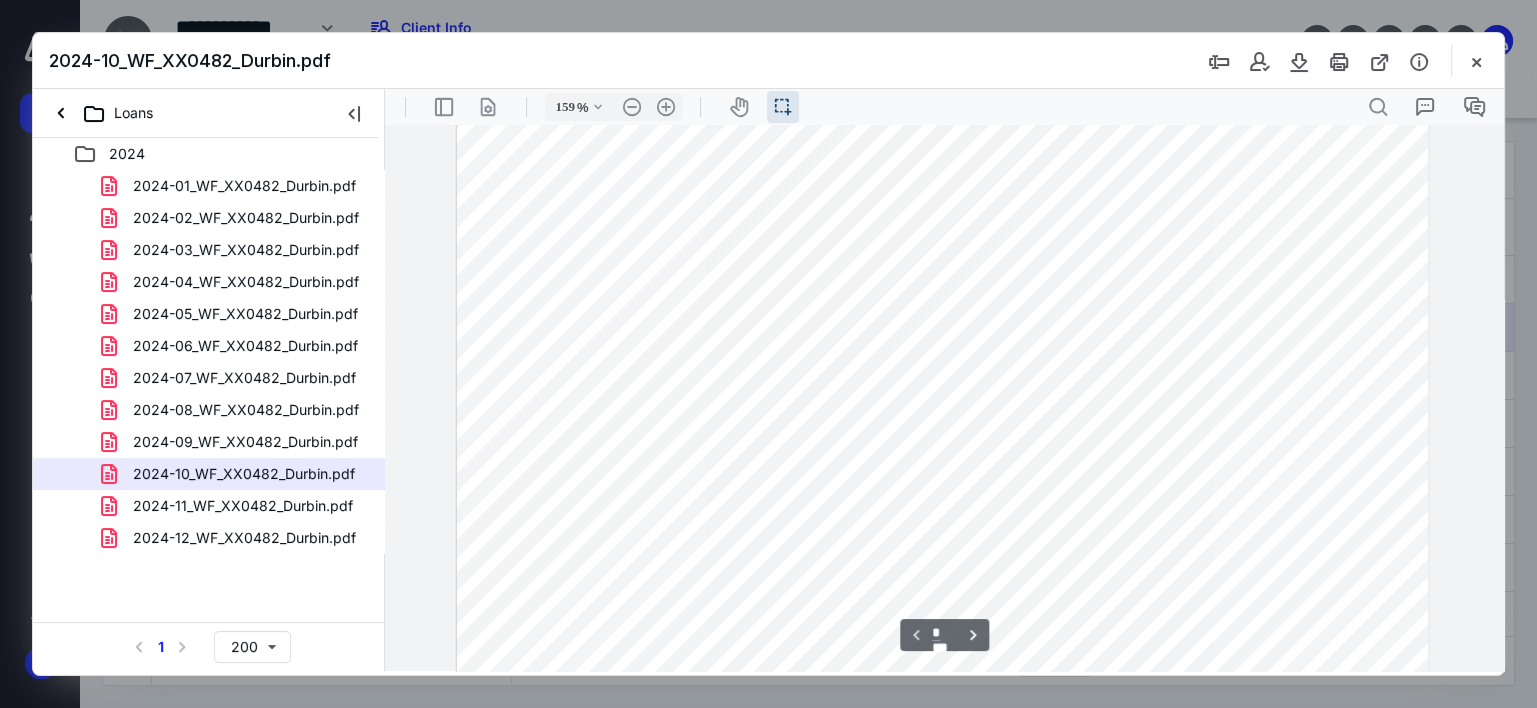 scroll, scrollTop: 246, scrollLeft: 0, axis: vertical 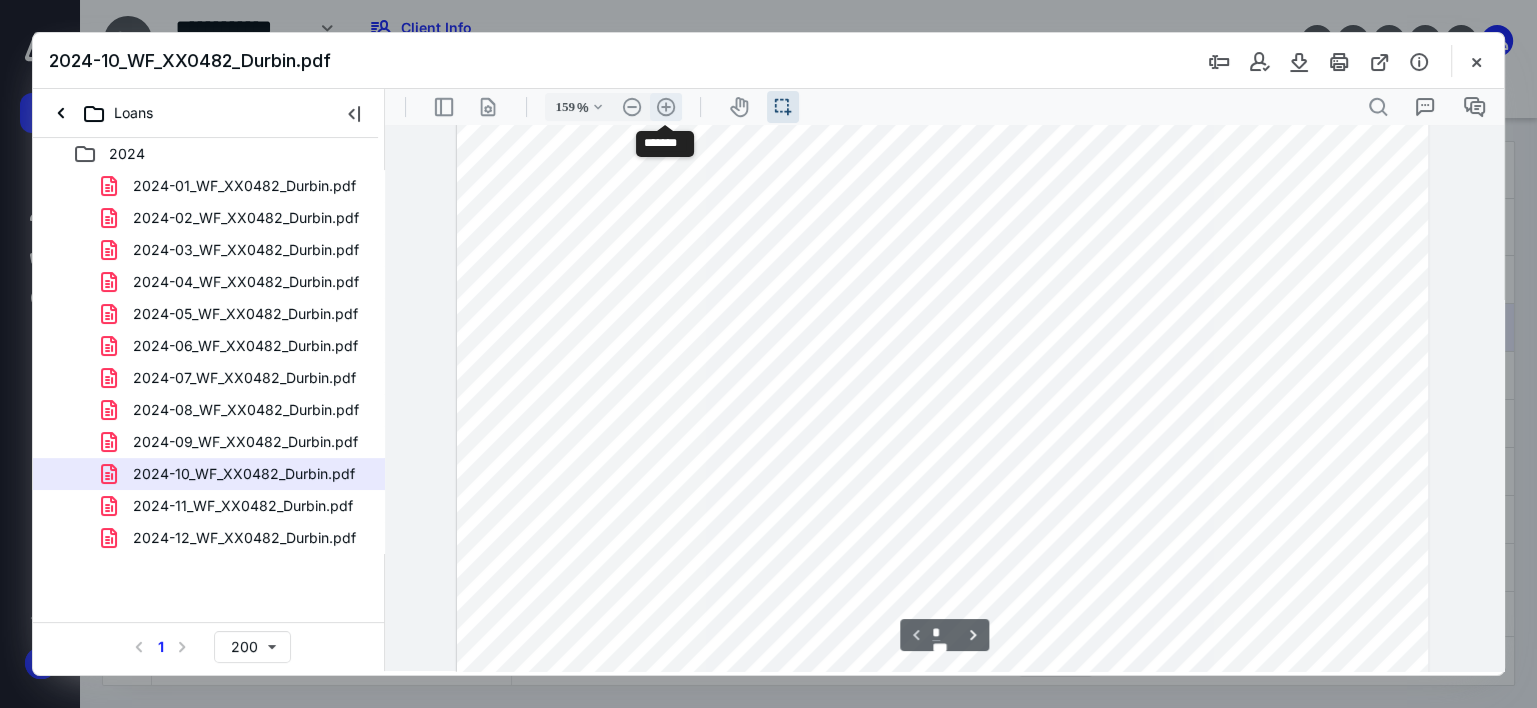click on ".cls-1{fill:#abb0c4;} icon - header - zoom - in - line" at bounding box center (666, 107) 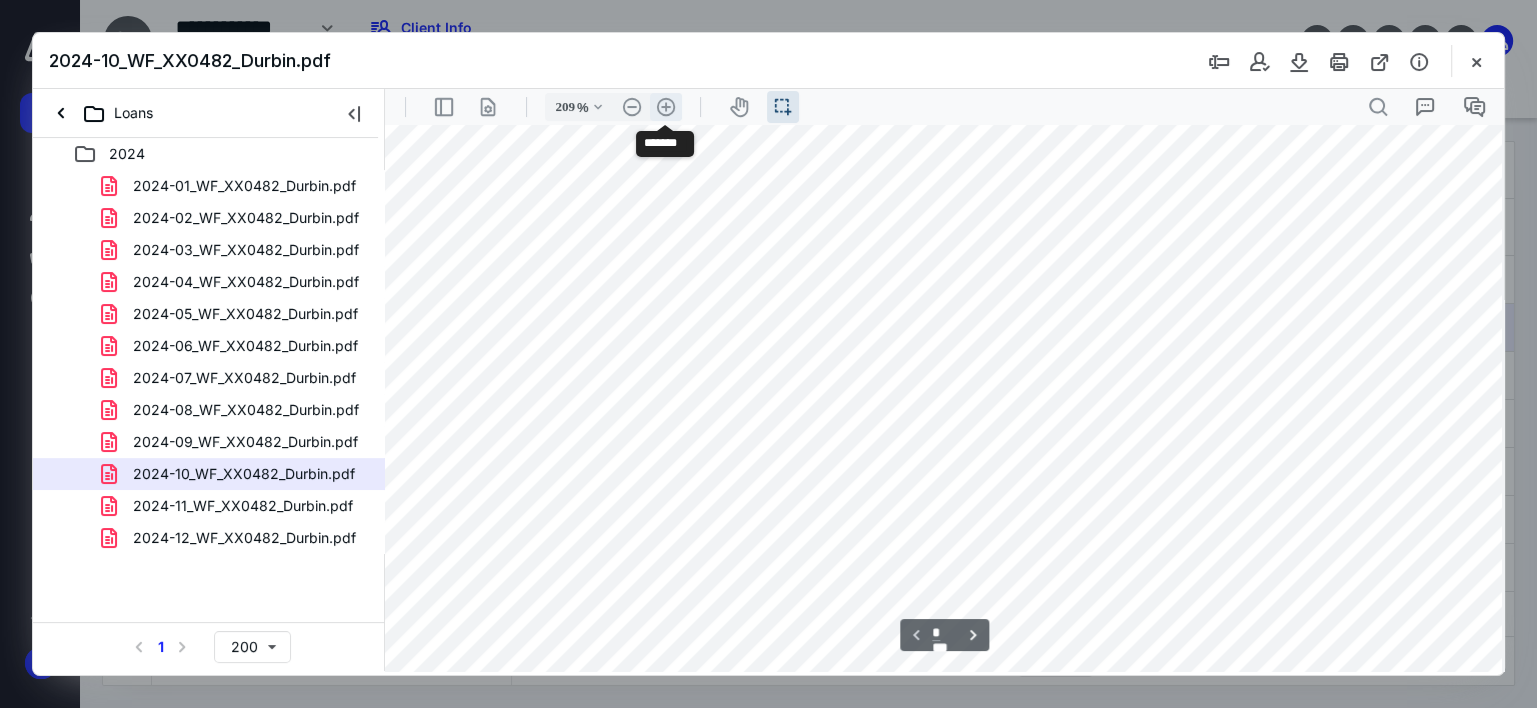 click on ".cls-1{fill:#abb0c4;} icon - header - zoom - in - line" at bounding box center [666, 107] 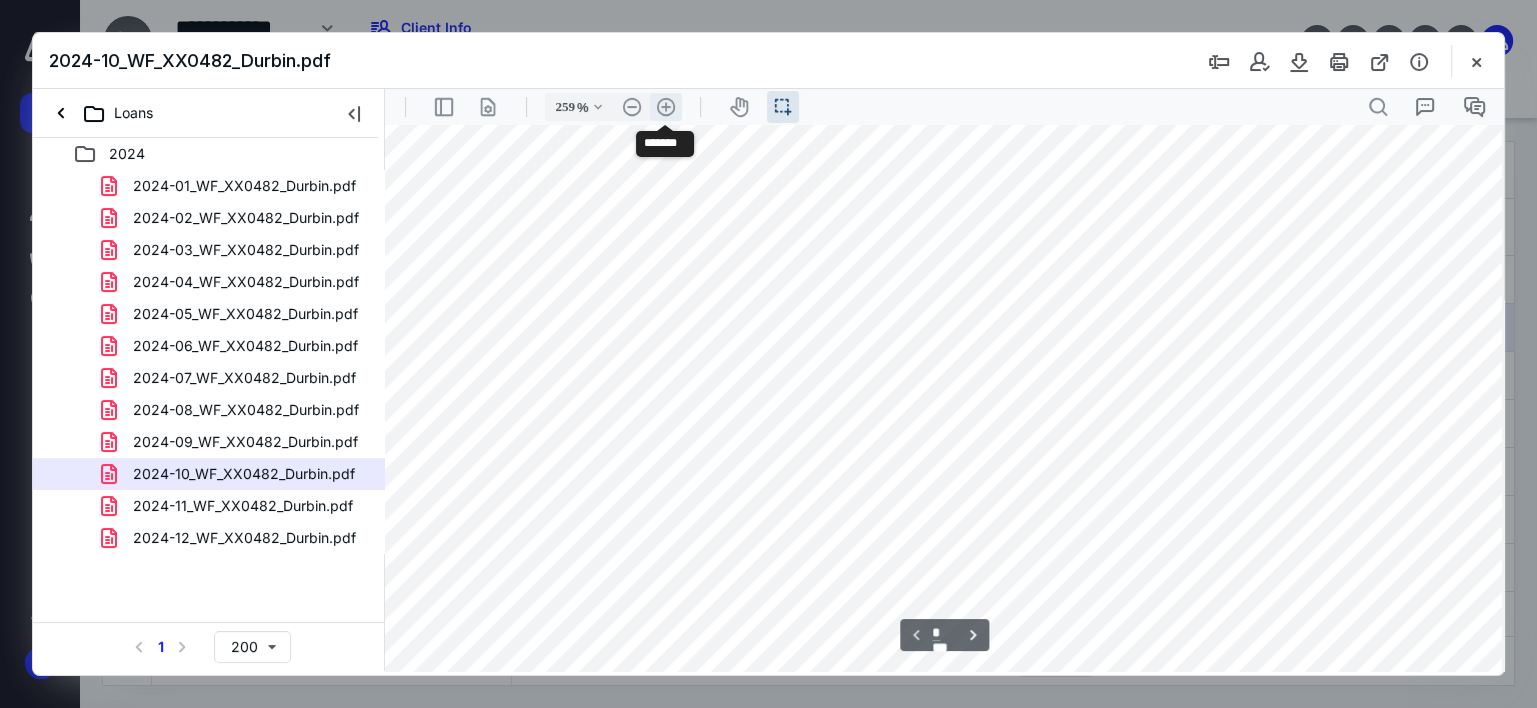 scroll, scrollTop: 561, scrollLeft: 250, axis: both 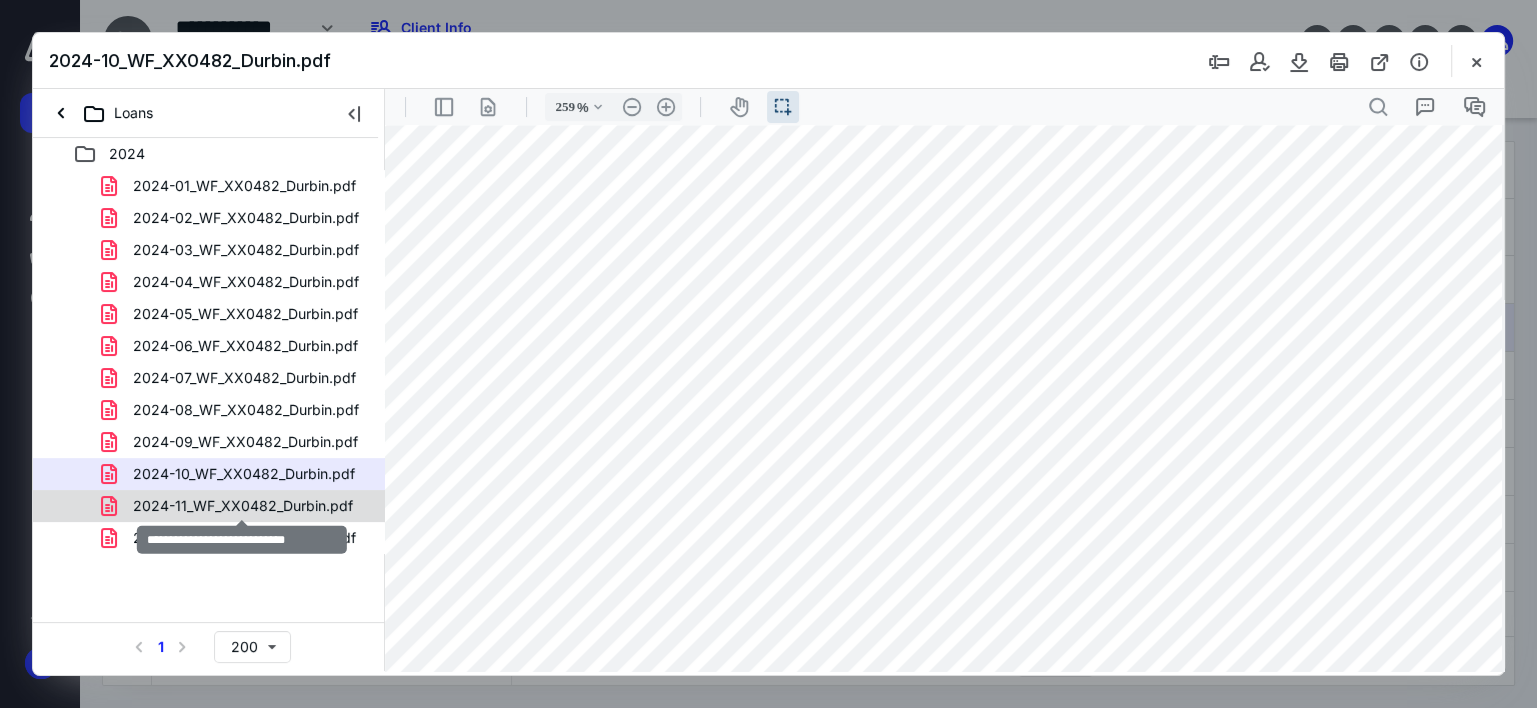 click on "2024-11_WF_XX0482_Durbin.pdf" at bounding box center [243, 506] 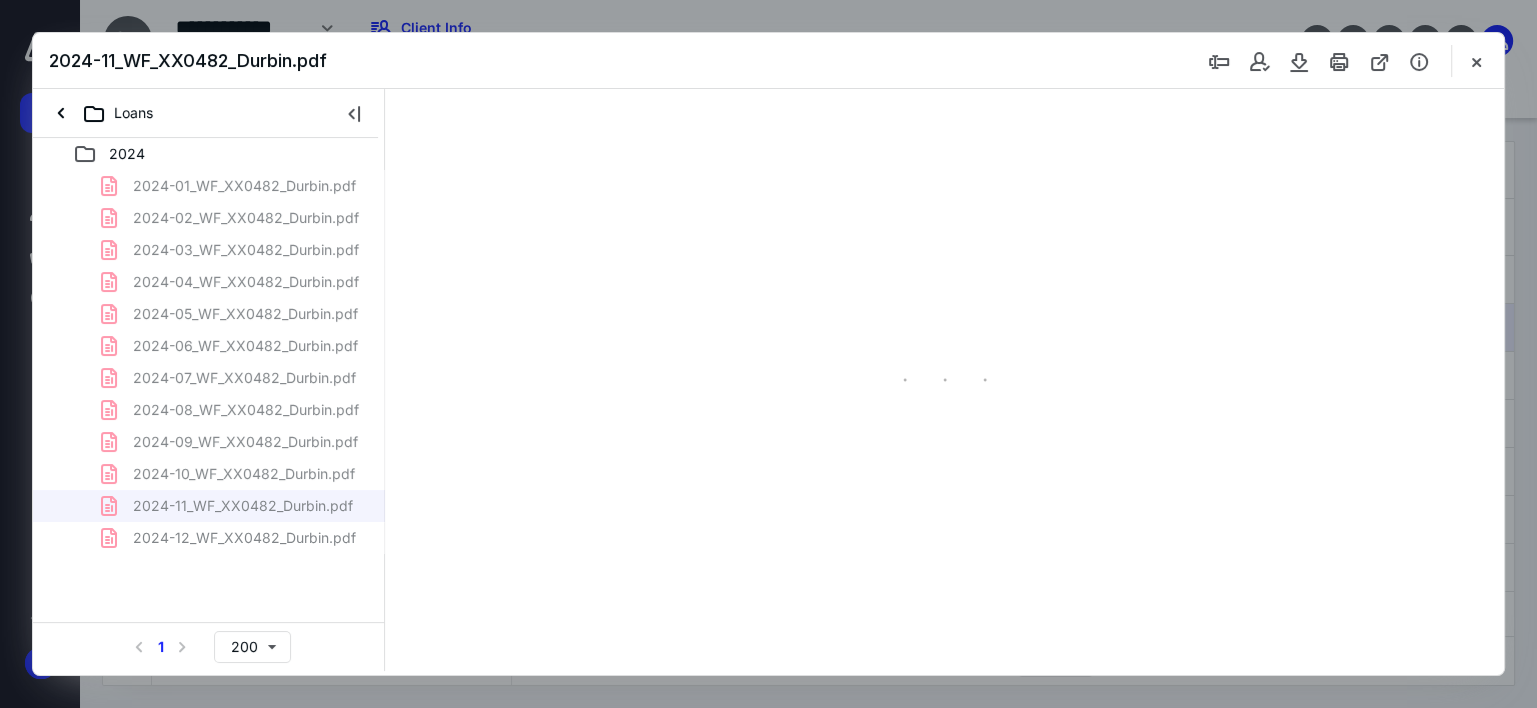 scroll, scrollTop: 38, scrollLeft: 0, axis: vertical 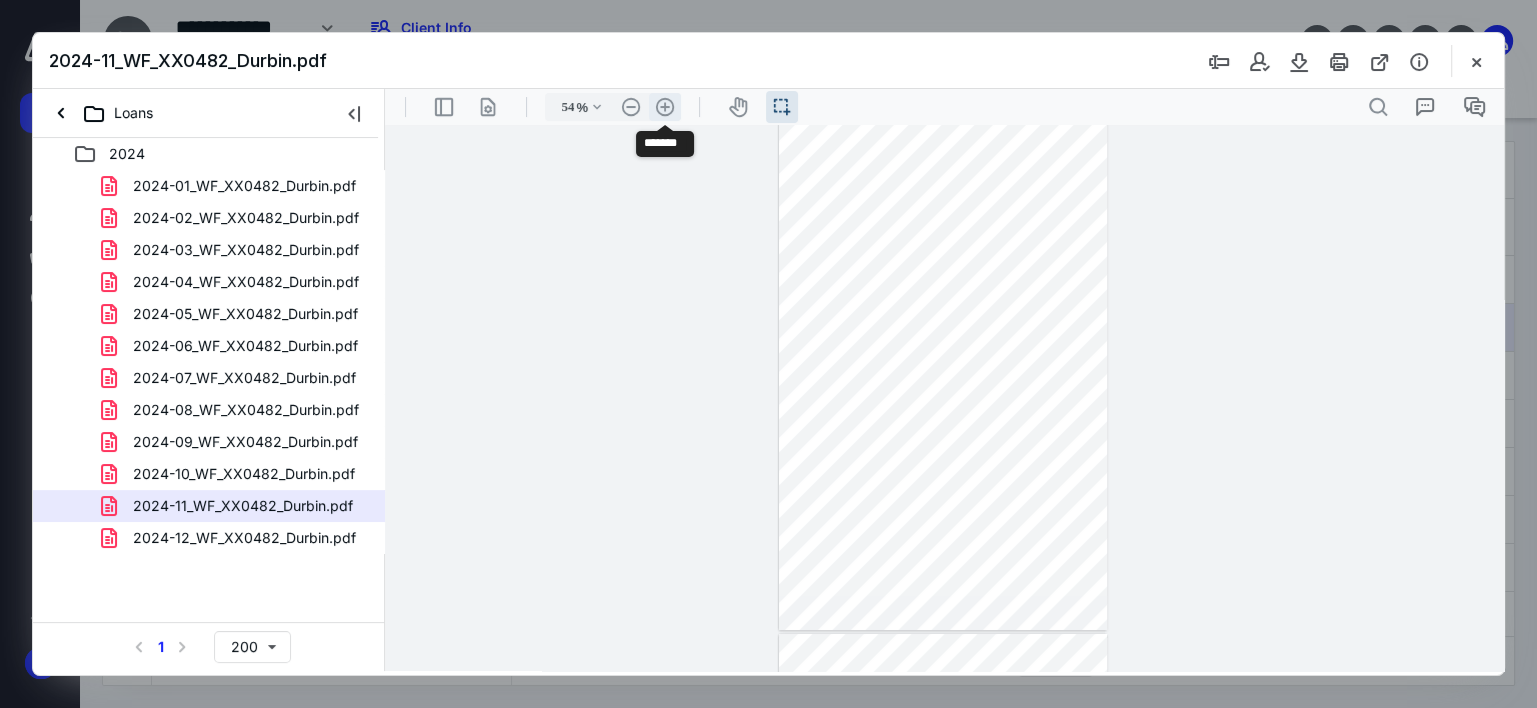 click on ".cls-1{fill:#abb0c4;} icon - header - zoom - in - line" at bounding box center [665, 107] 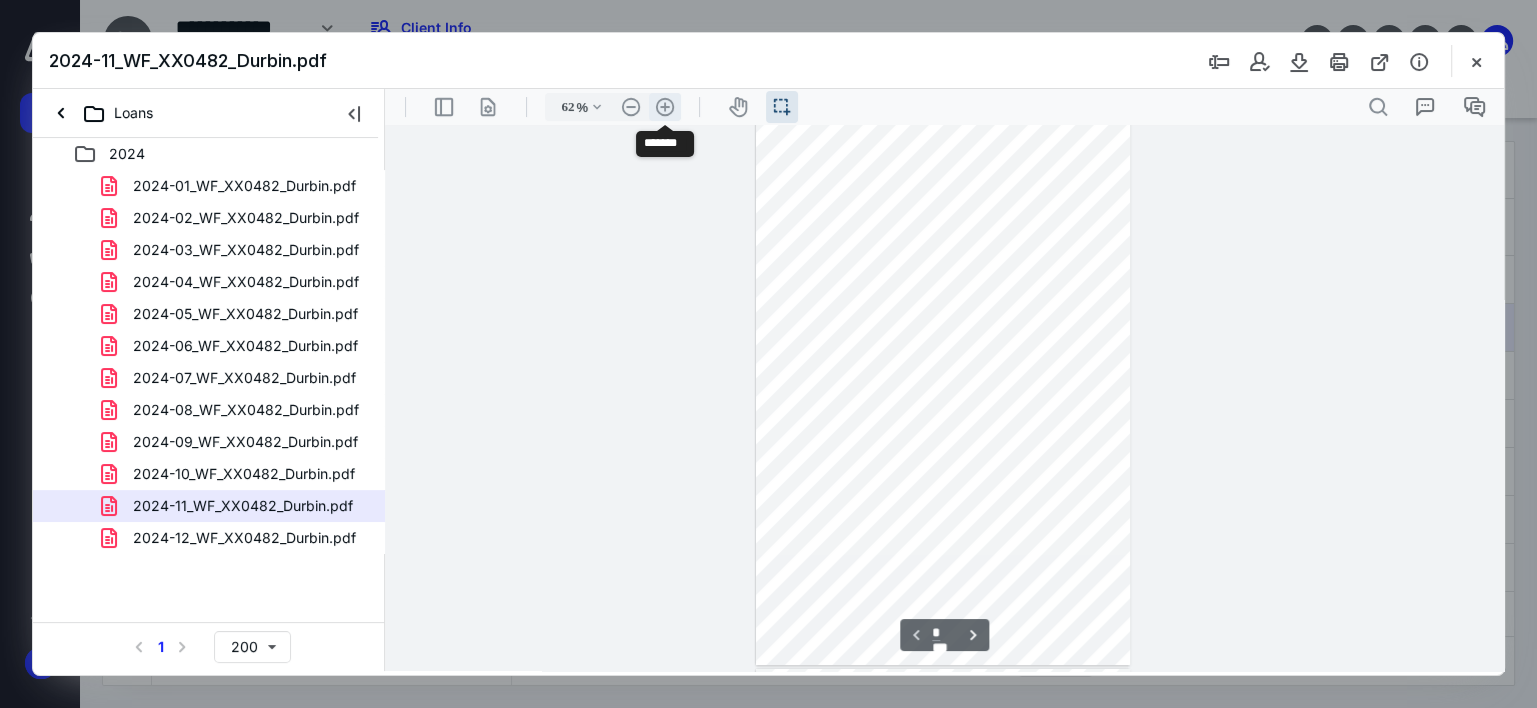 click on ".cls-1{fill:#abb0c4;} icon - header - zoom - in - line" at bounding box center (665, 107) 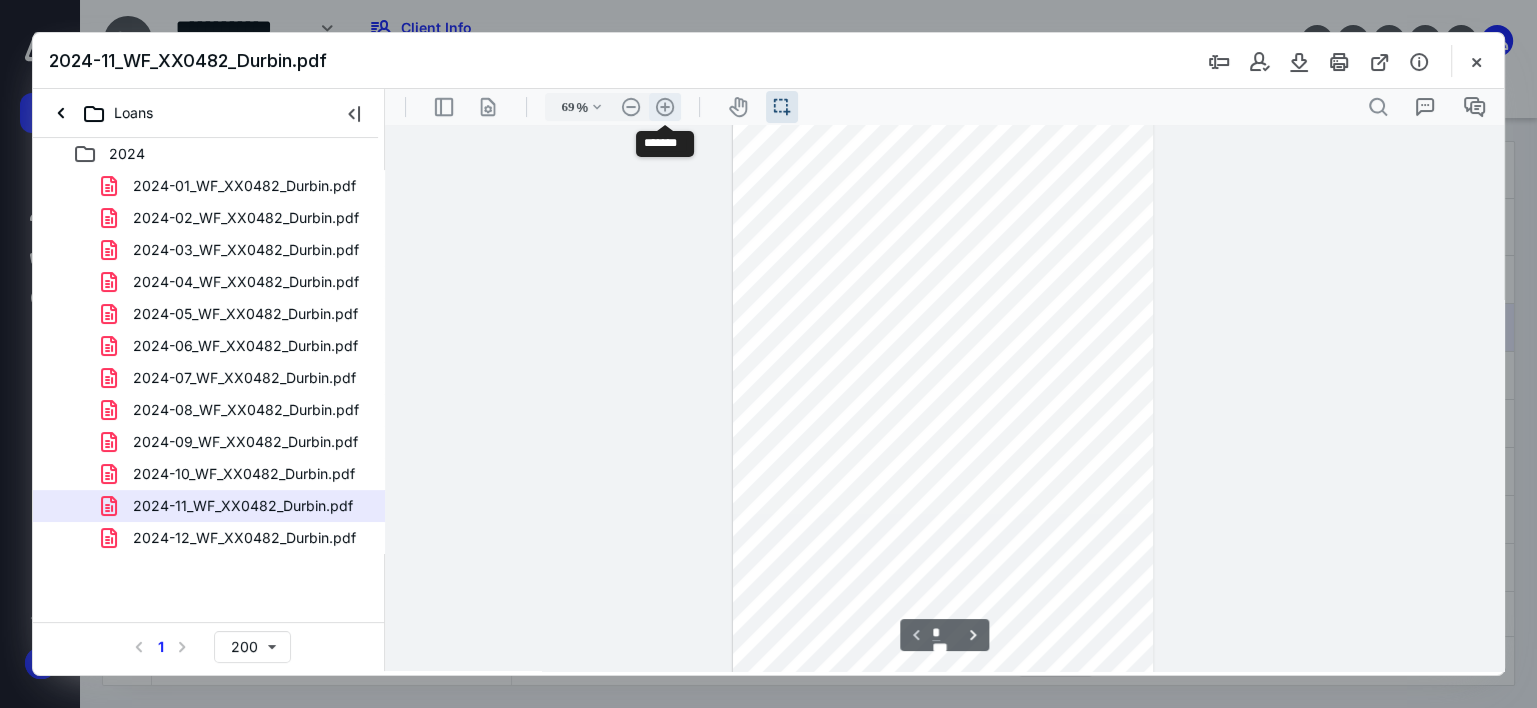 click on ".cls-1{fill:#abb0c4;} icon - header - zoom - in - line" at bounding box center [665, 107] 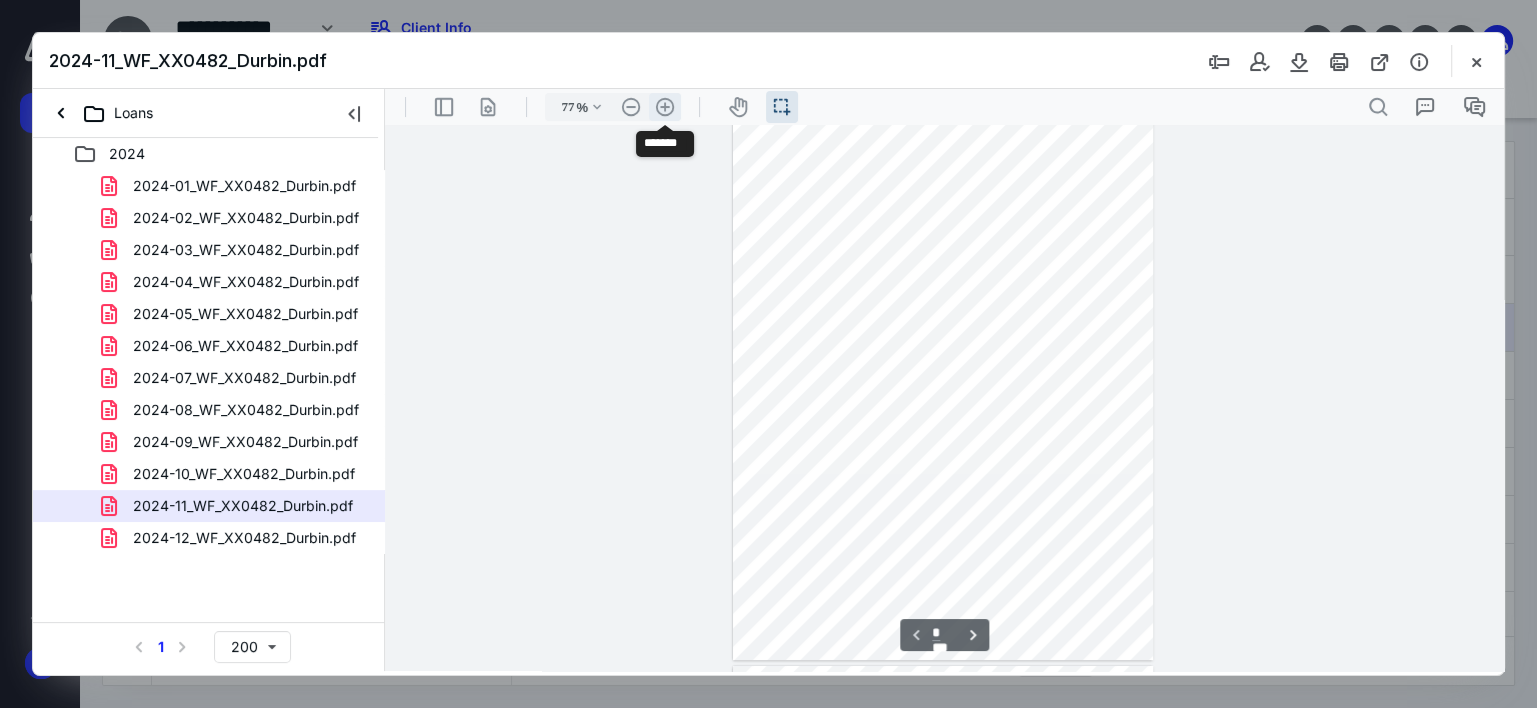 click on ".cls-1{fill:#abb0c4;} icon - header - zoom - in - line" at bounding box center (665, 107) 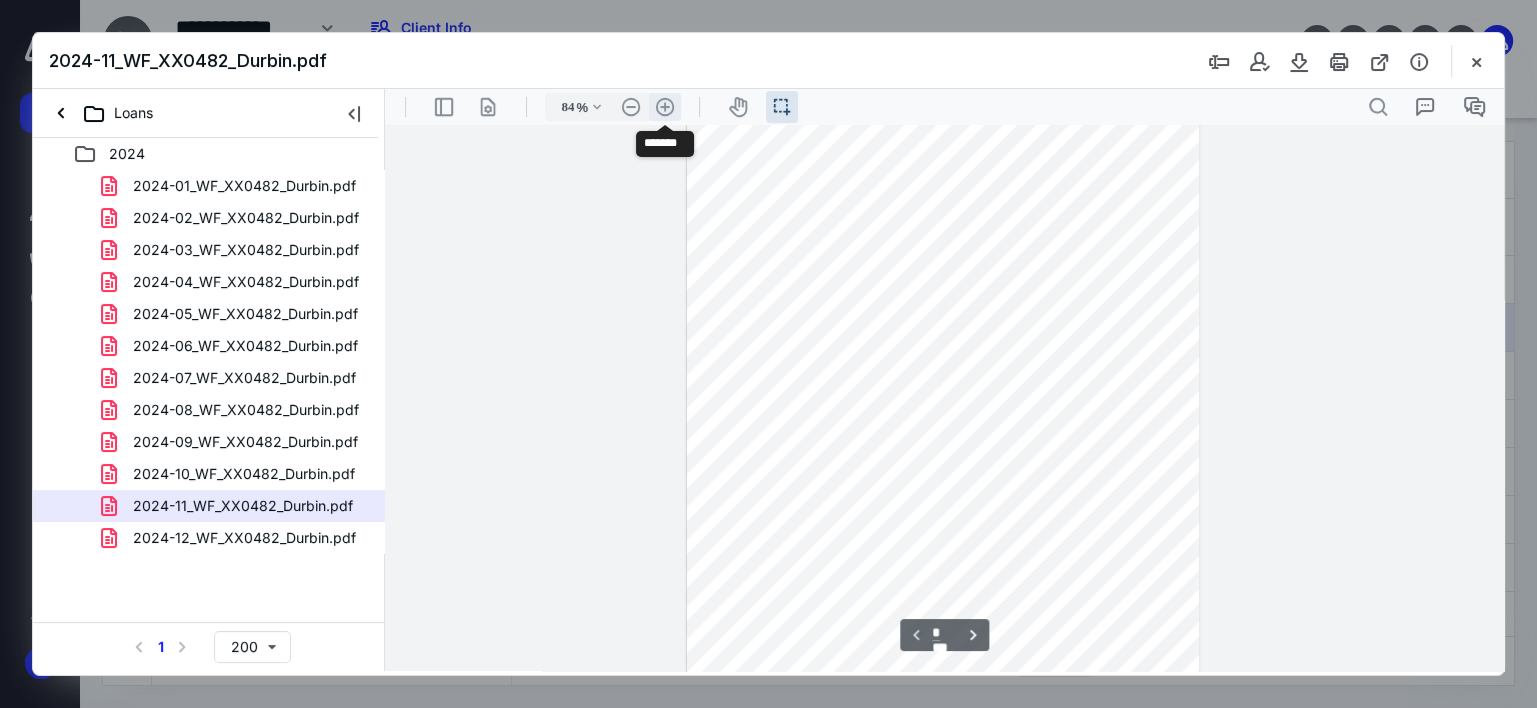 click on ".cls-1{fill:#abb0c4;} icon - header - zoom - in - line" at bounding box center [665, 107] 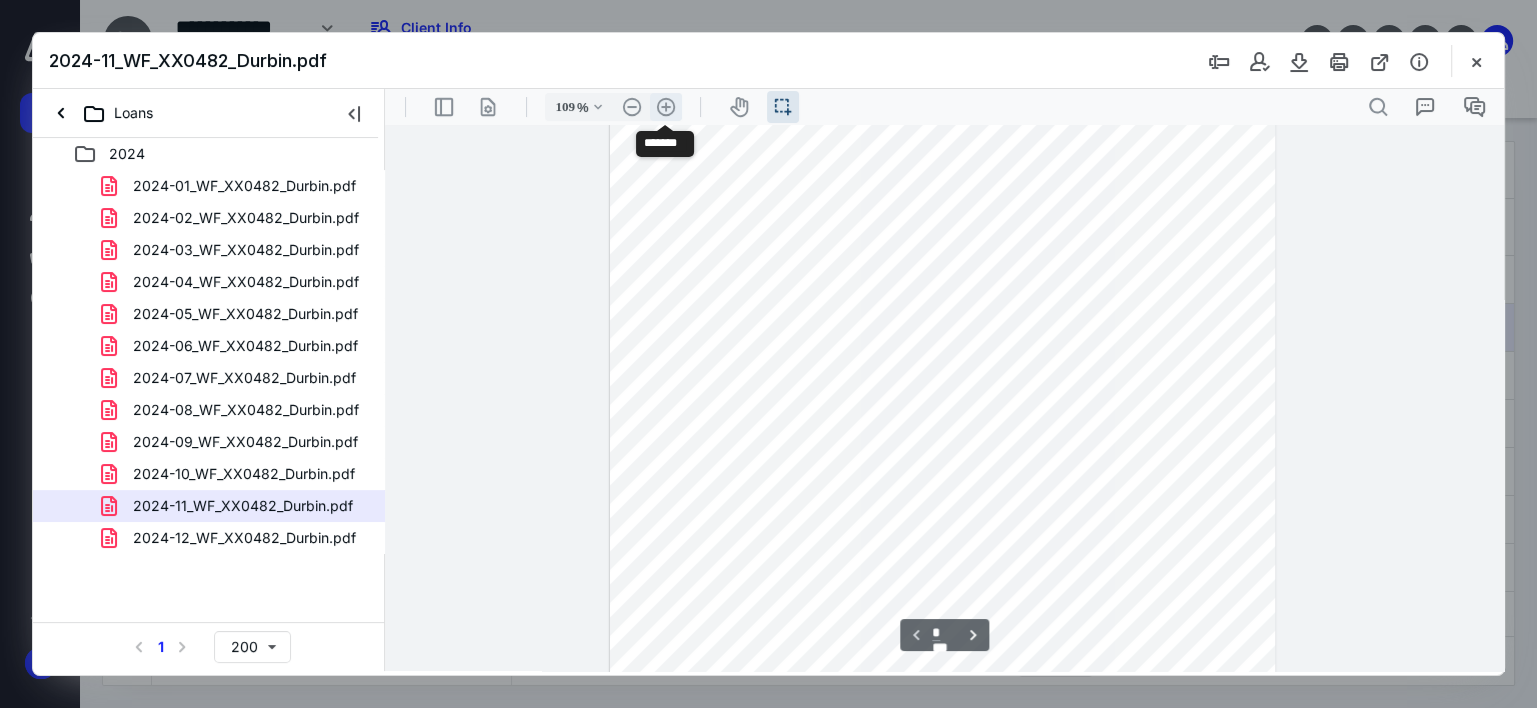 click on ".cls-1{fill:#abb0c4;} icon - header - zoom - in - line" at bounding box center (666, 107) 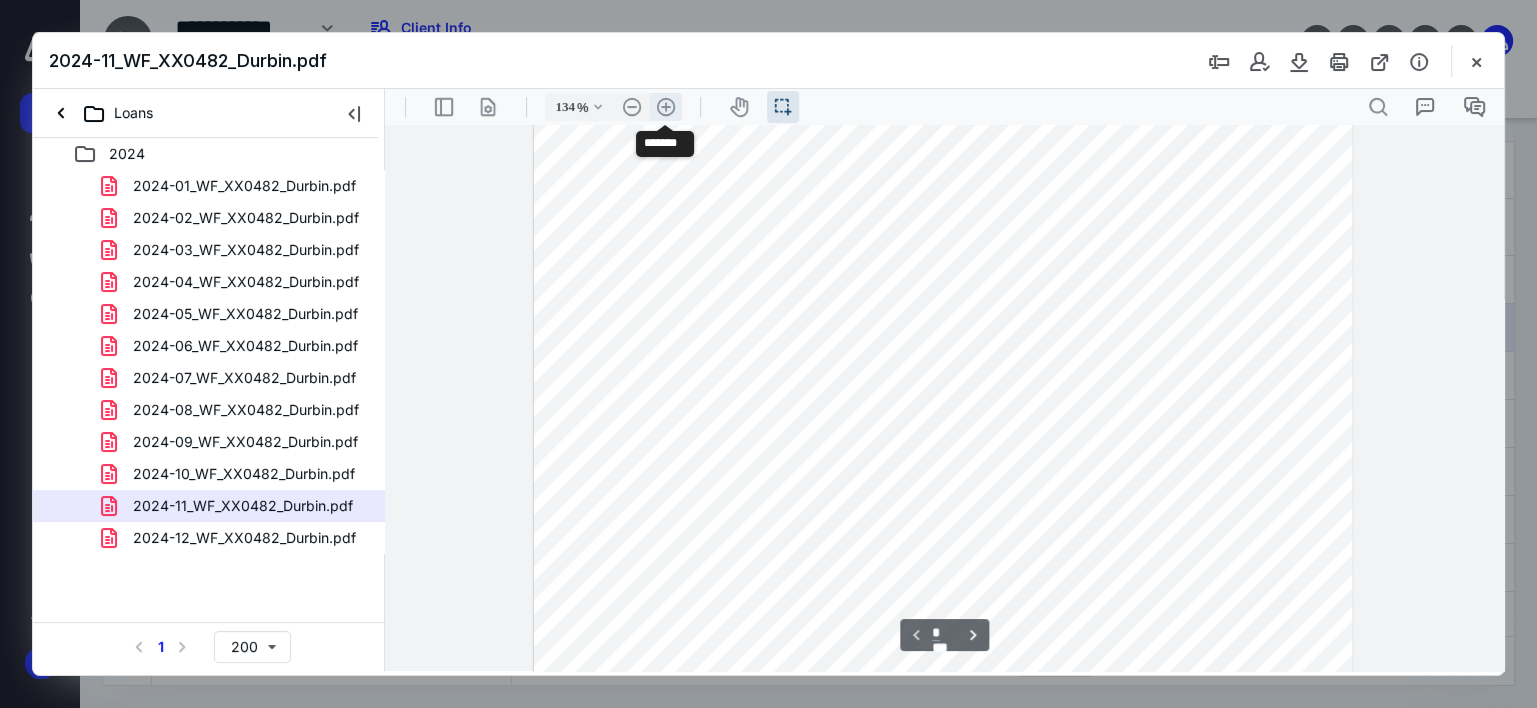 click on ".cls-1{fill:#abb0c4;} icon - header - zoom - in - line" at bounding box center (666, 107) 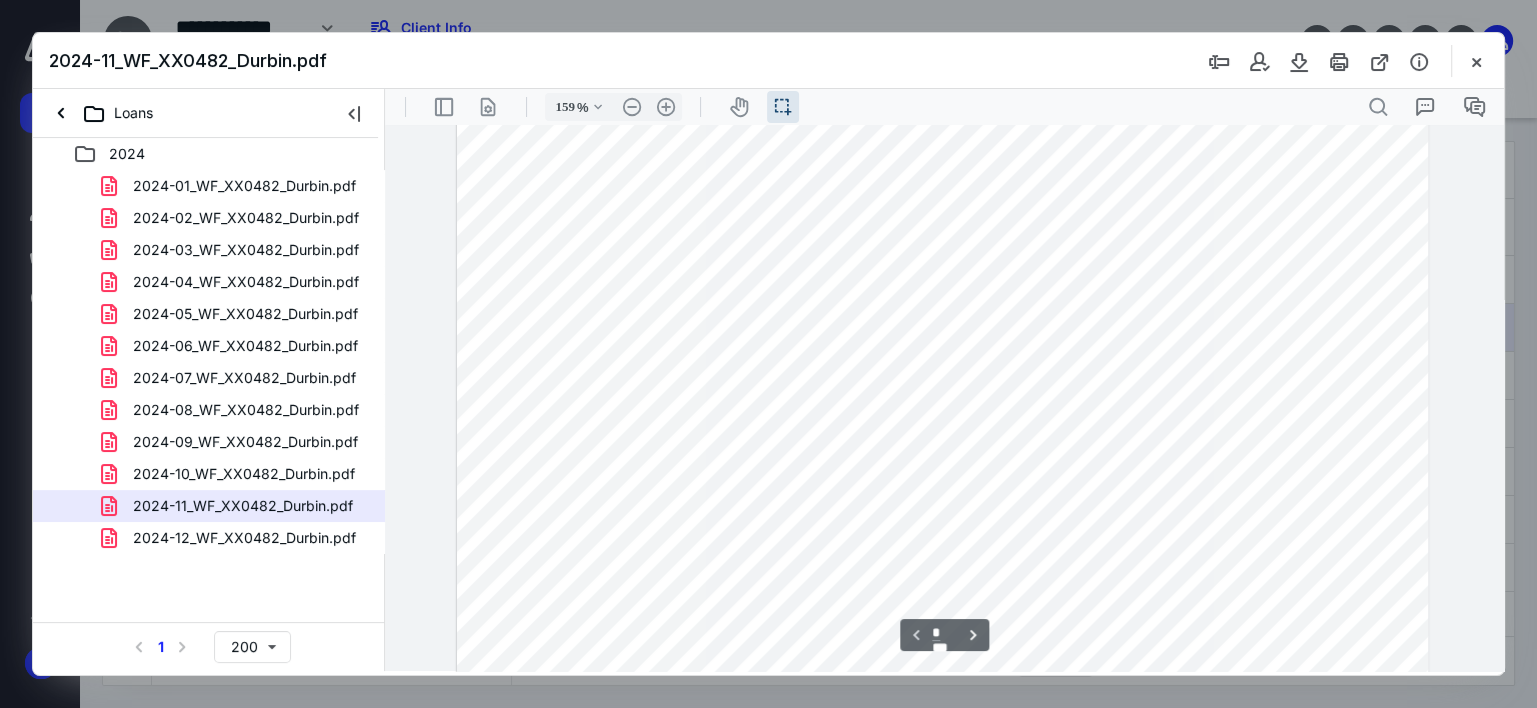 scroll, scrollTop: 234, scrollLeft: 0, axis: vertical 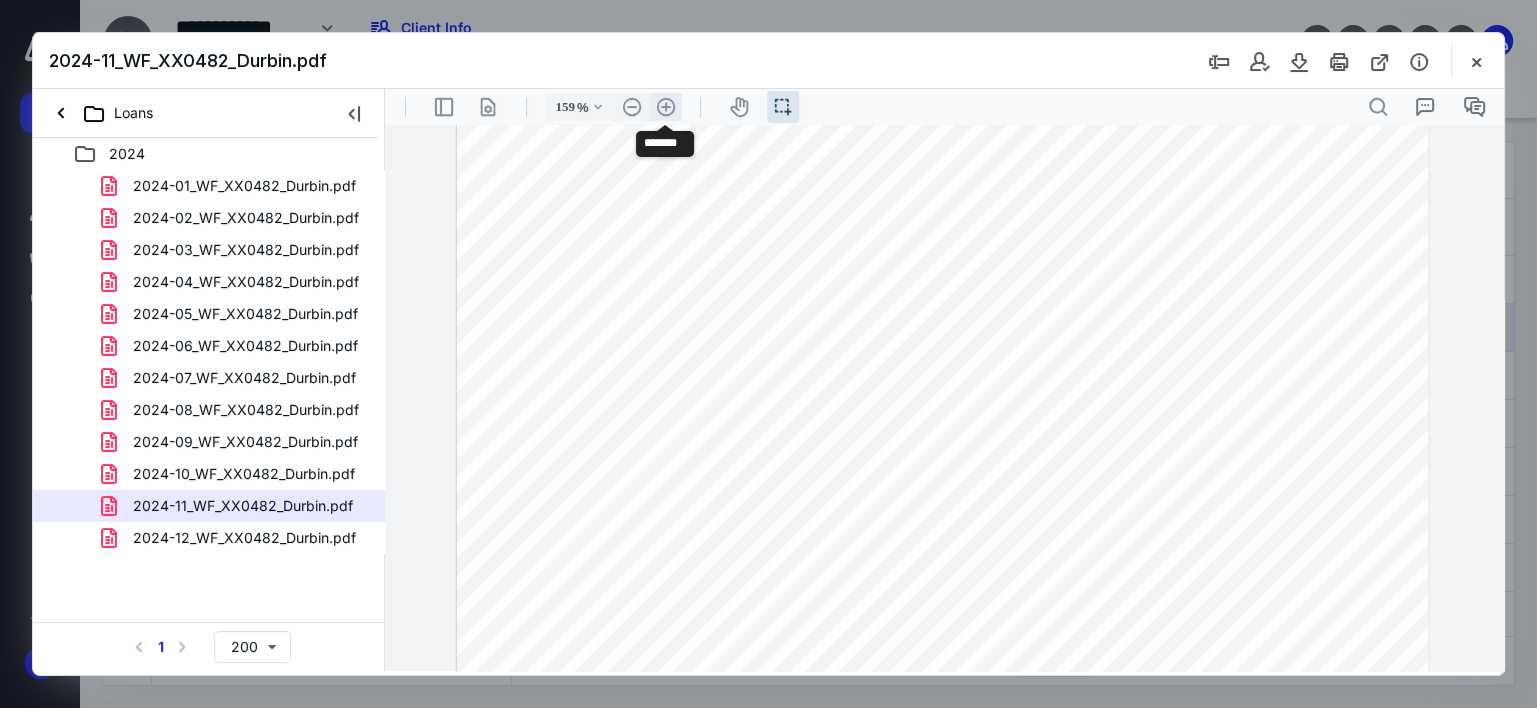 click on ".cls-1{fill:#abb0c4;} icon - header - zoom - in - line" at bounding box center (666, 107) 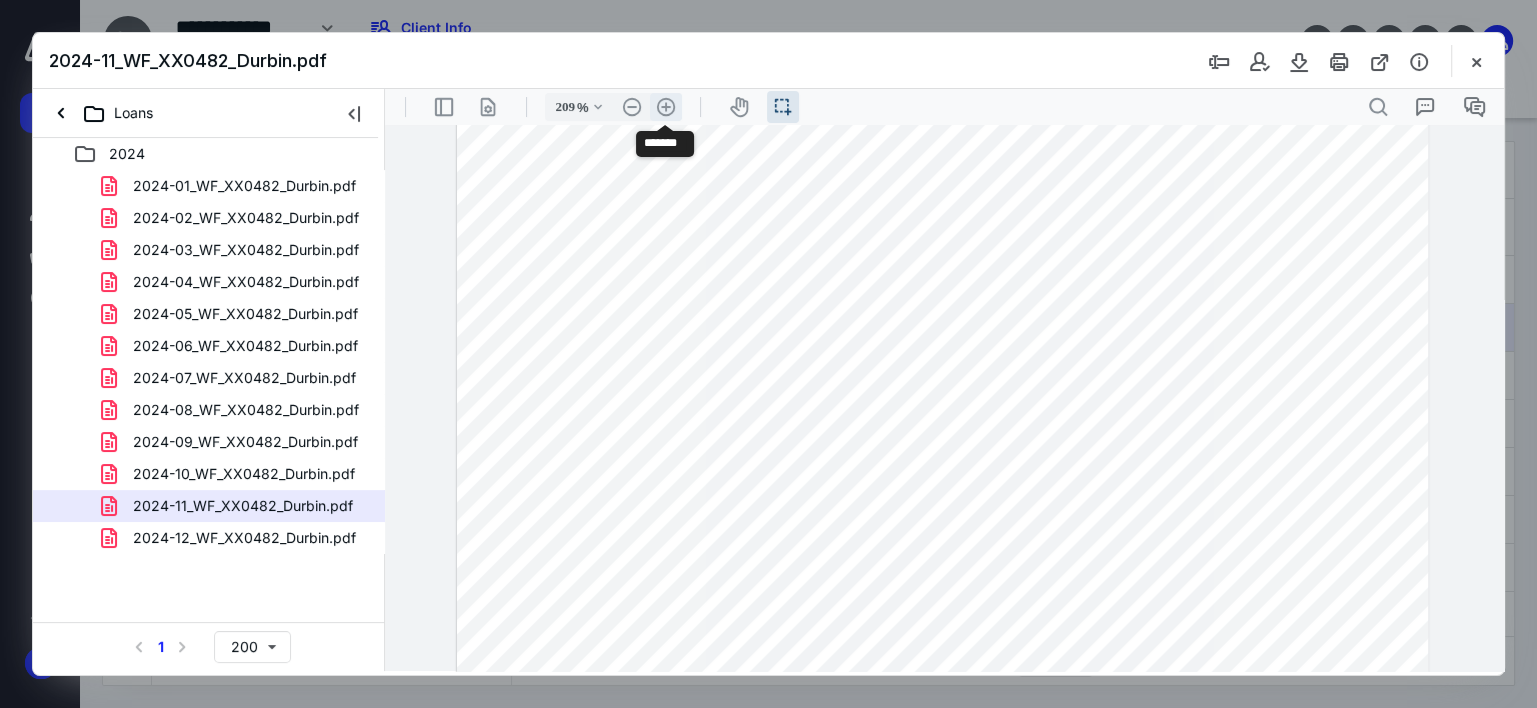 click on ".cls-1{fill:#abb0c4;} icon - header - zoom - in - line" at bounding box center [666, 107] 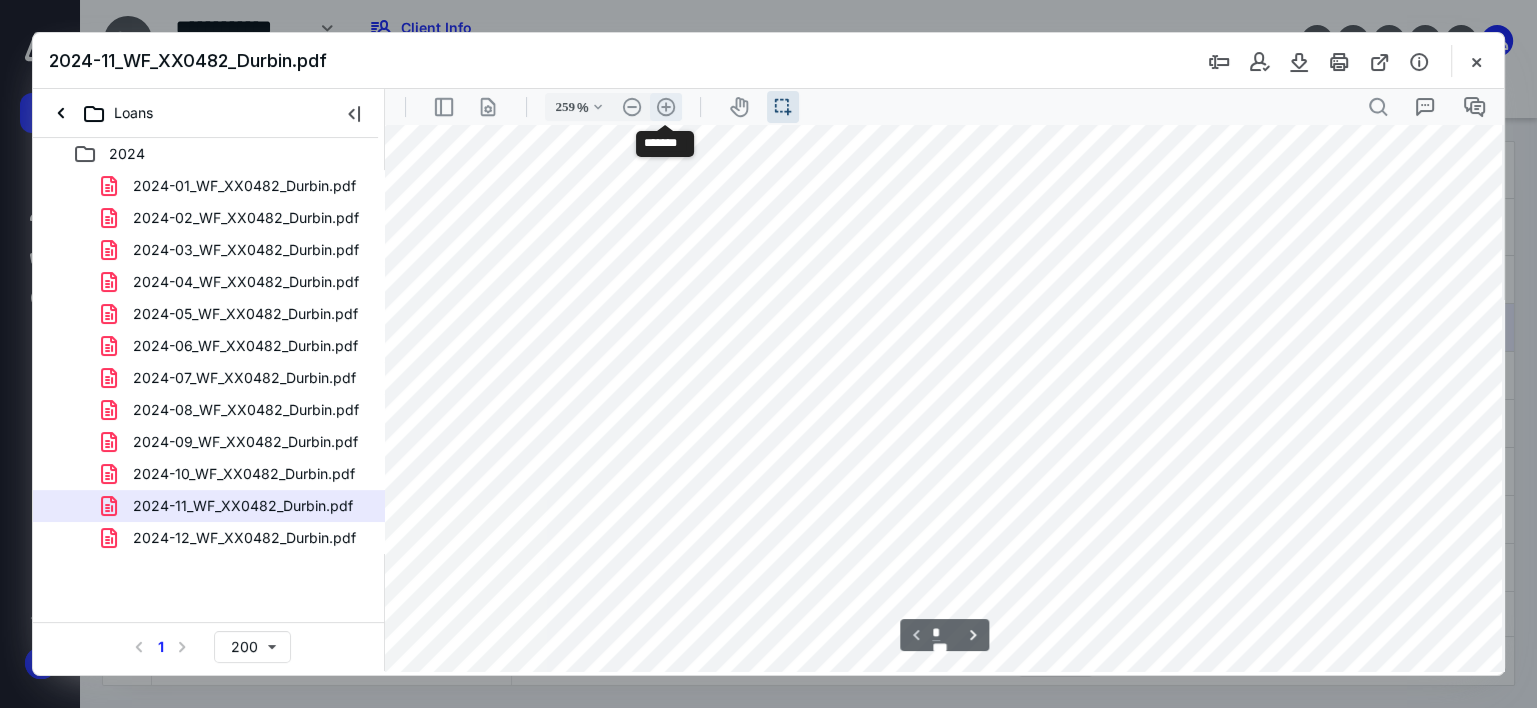 scroll, scrollTop: 543, scrollLeft: 250, axis: both 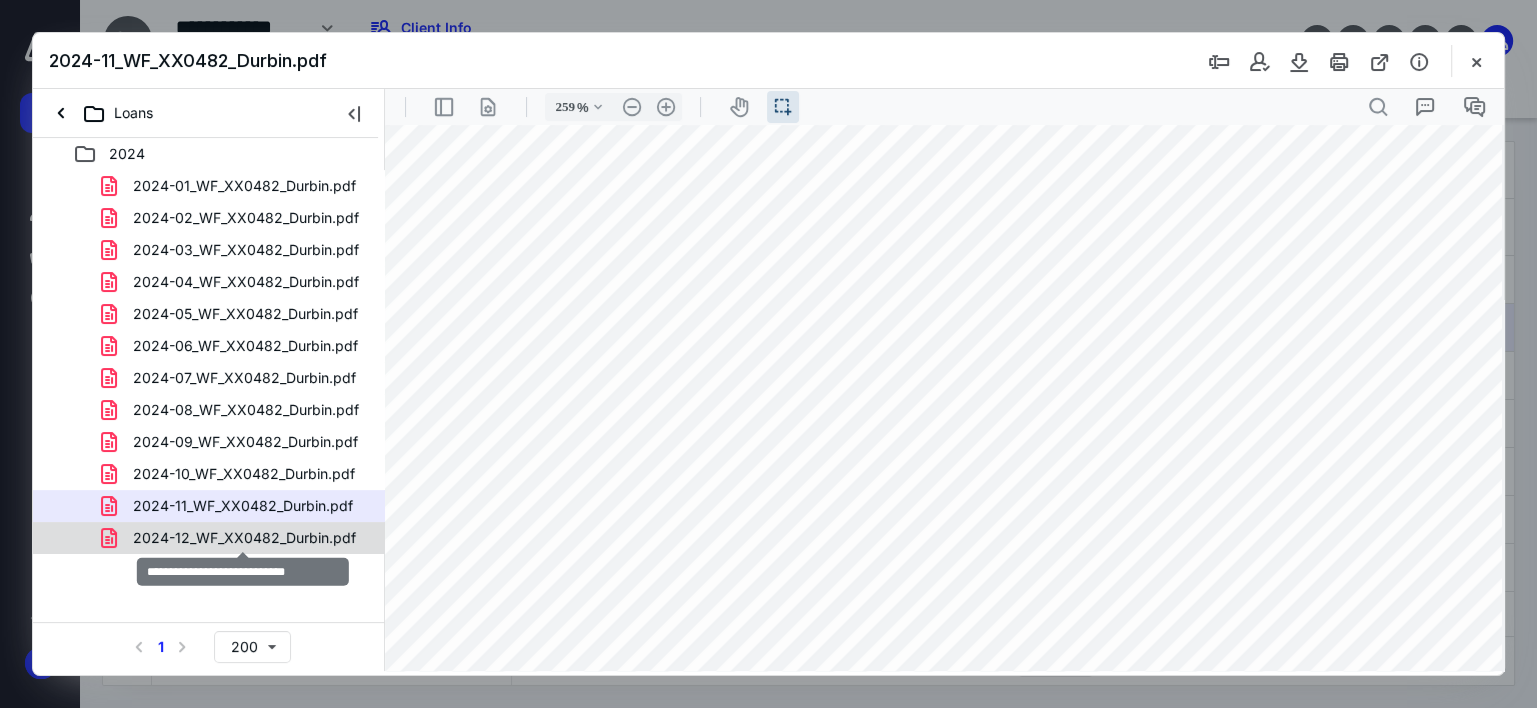 click on "2024-12_WF_XX0482_Durbin.pdf" at bounding box center [244, 538] 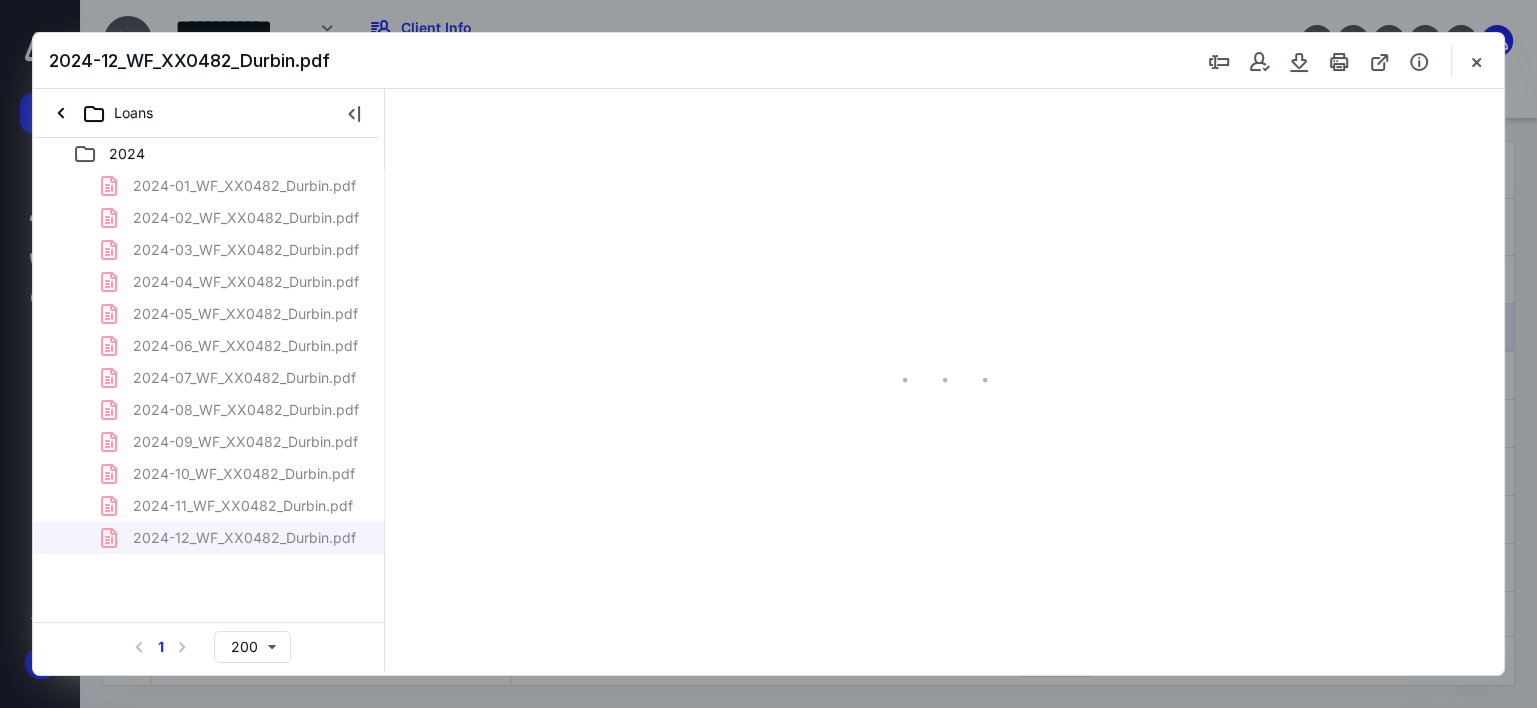 scroll, scrollTop: 0, scrollLeft: 0, axis: both 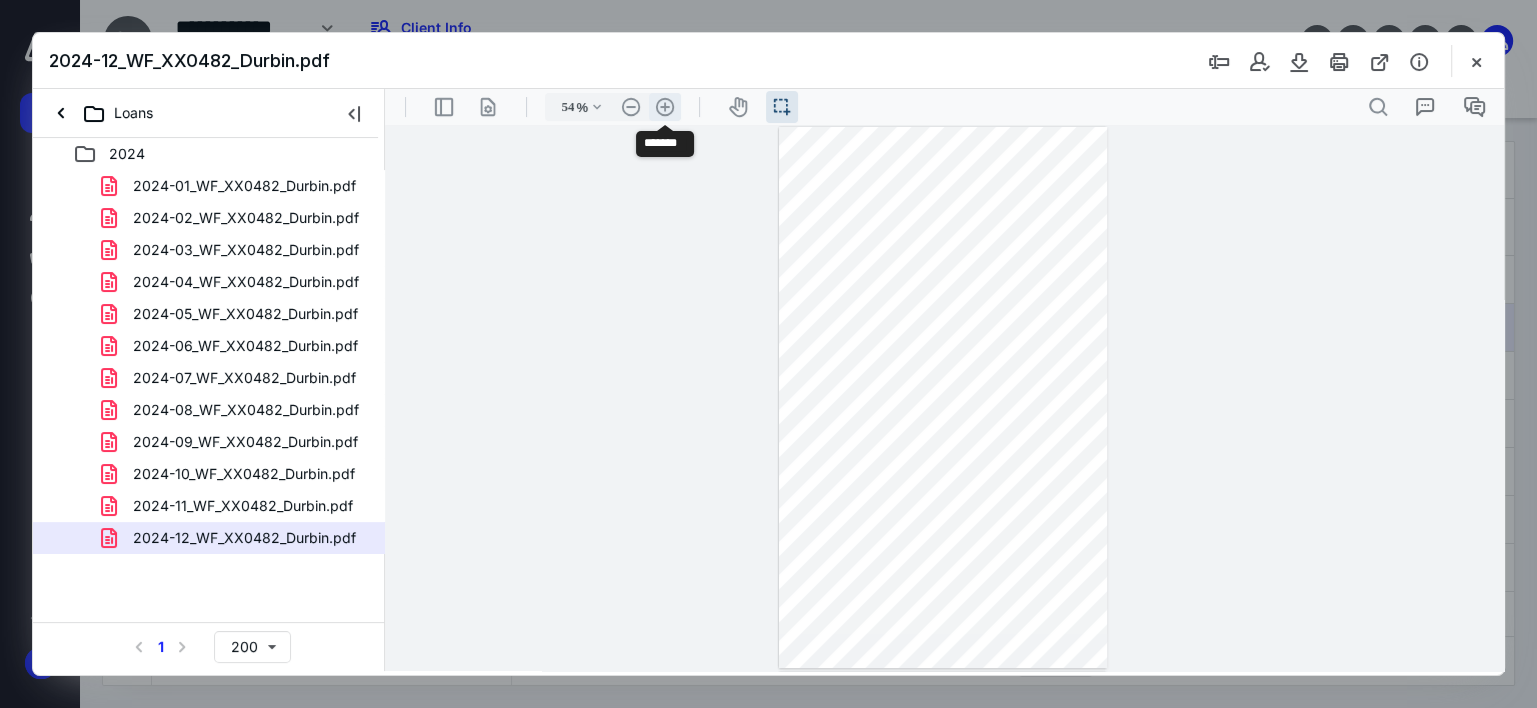 click on ".cls-1{fill:#abb0c4;} icon - header - zoom - in - line" at bounding box center (665, 107) 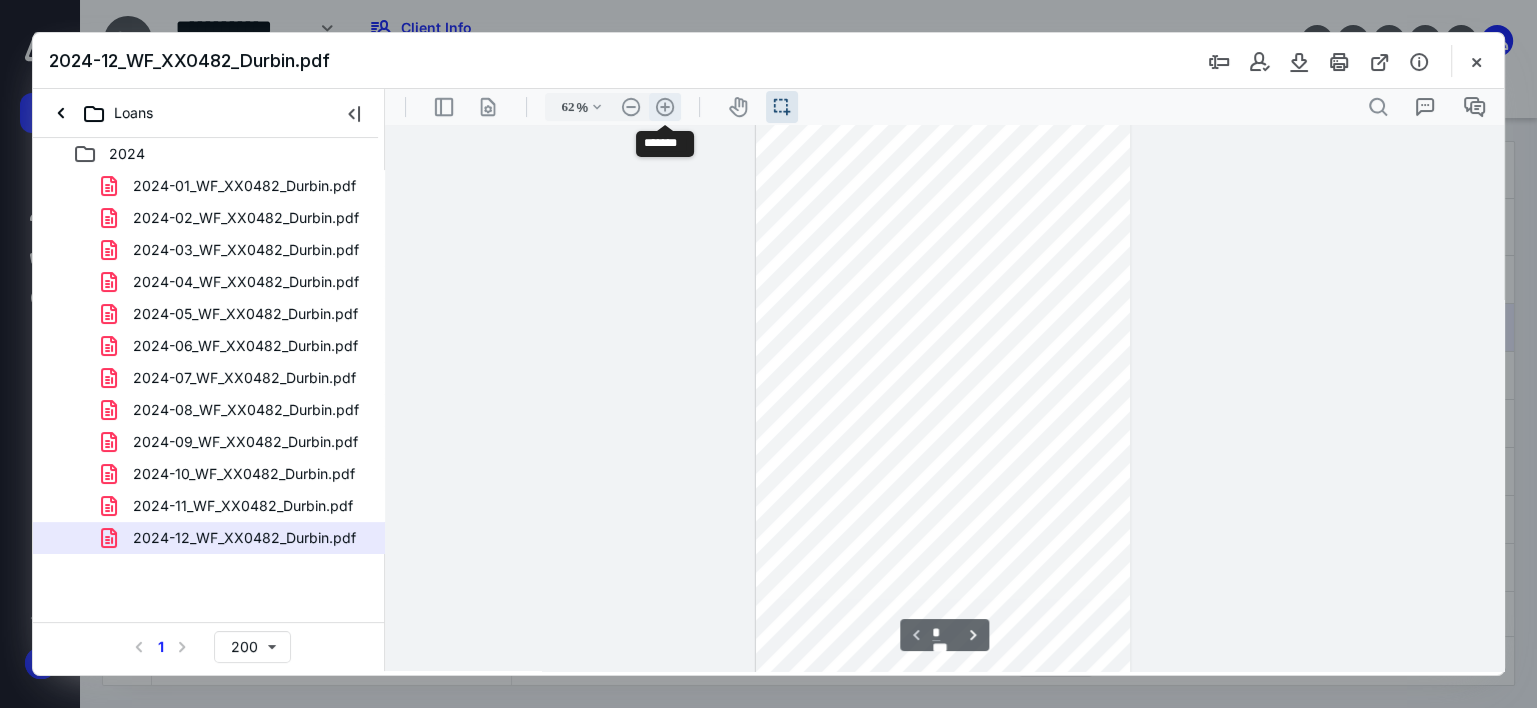 click on ".cls-1{fill:#abb0c4;} icon - header - zoom - in - line" at bounding box center (665, 107) 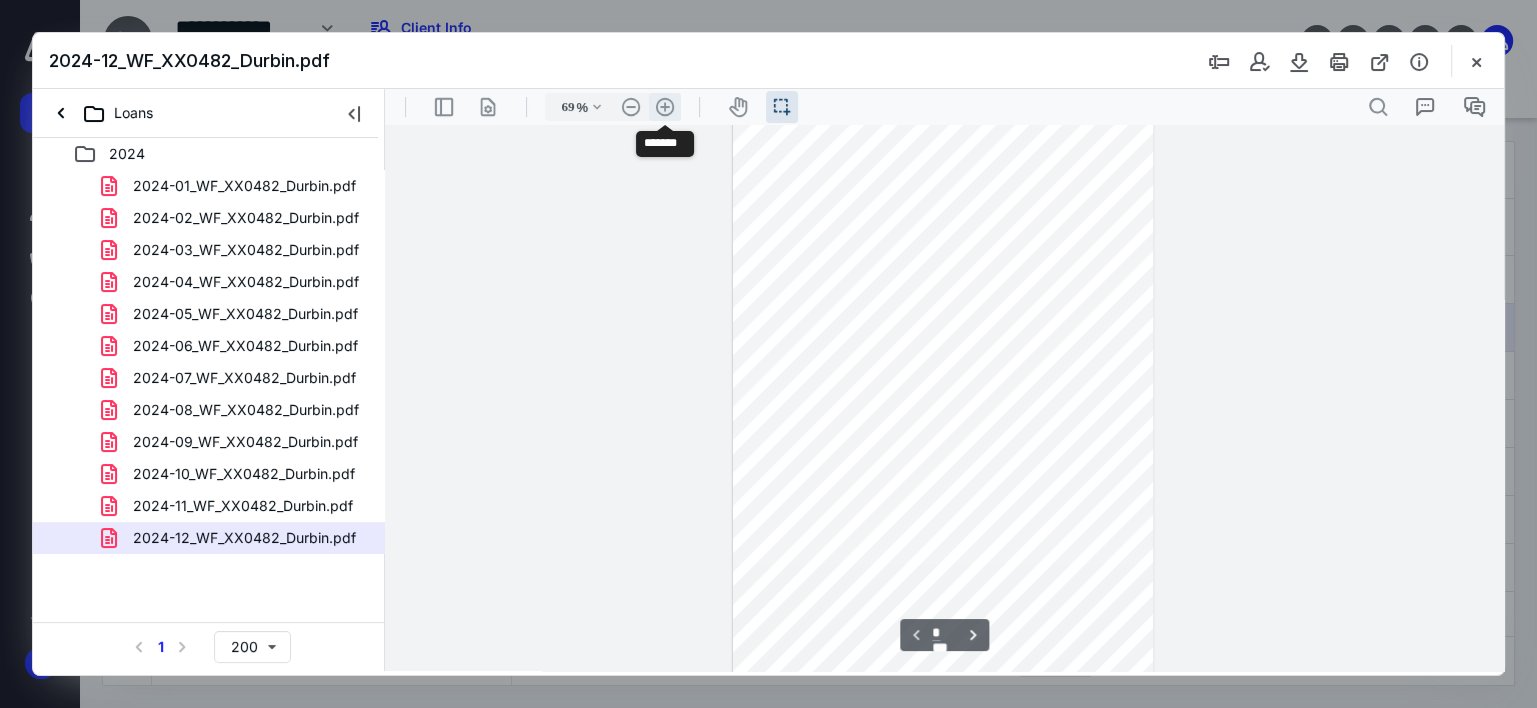 click on ".cls-1{fill:#abb0c4;} icon - header - zoom - in - line" at bounding box center [665, 107] 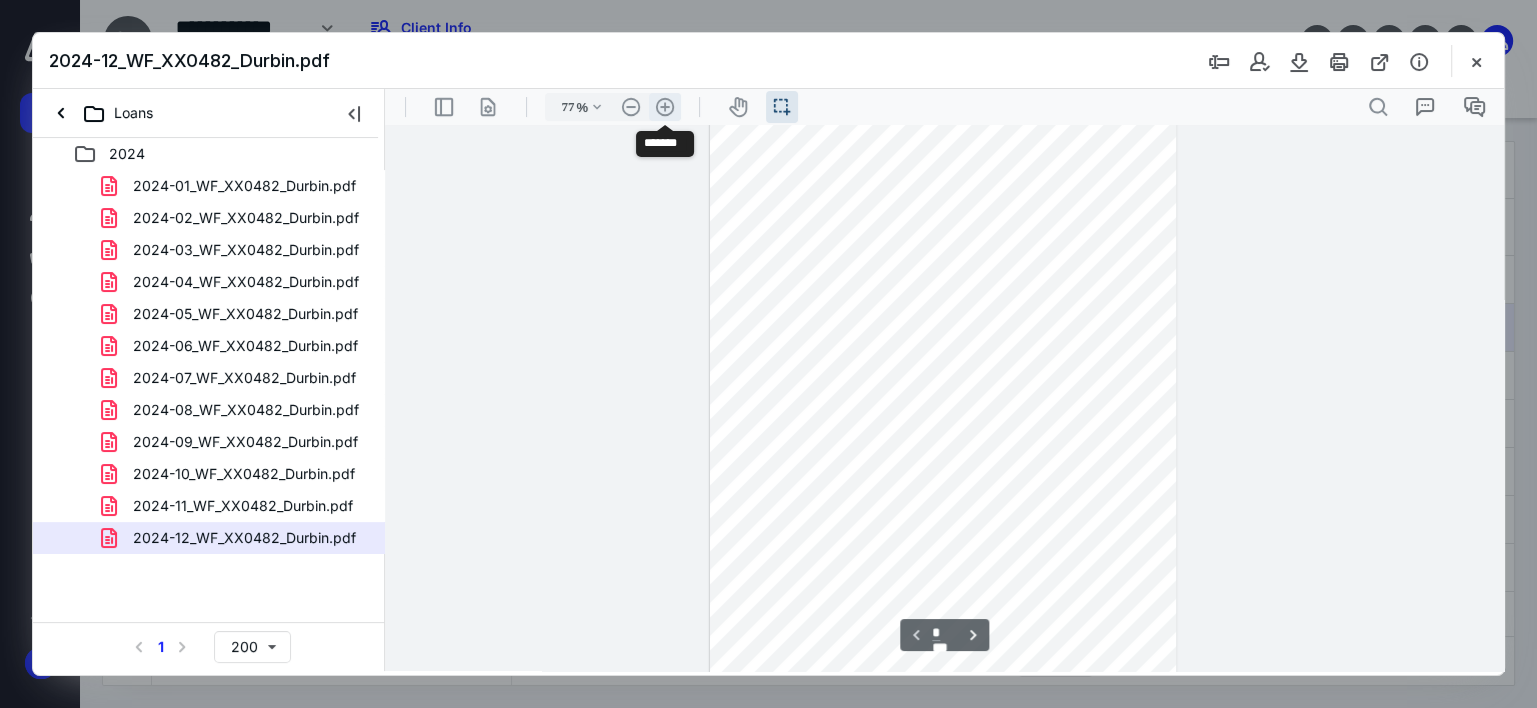 click on ".cls-1{fill:#abb0c4;} icon - header - zoom - in - line" at bounding box center [665, 107] 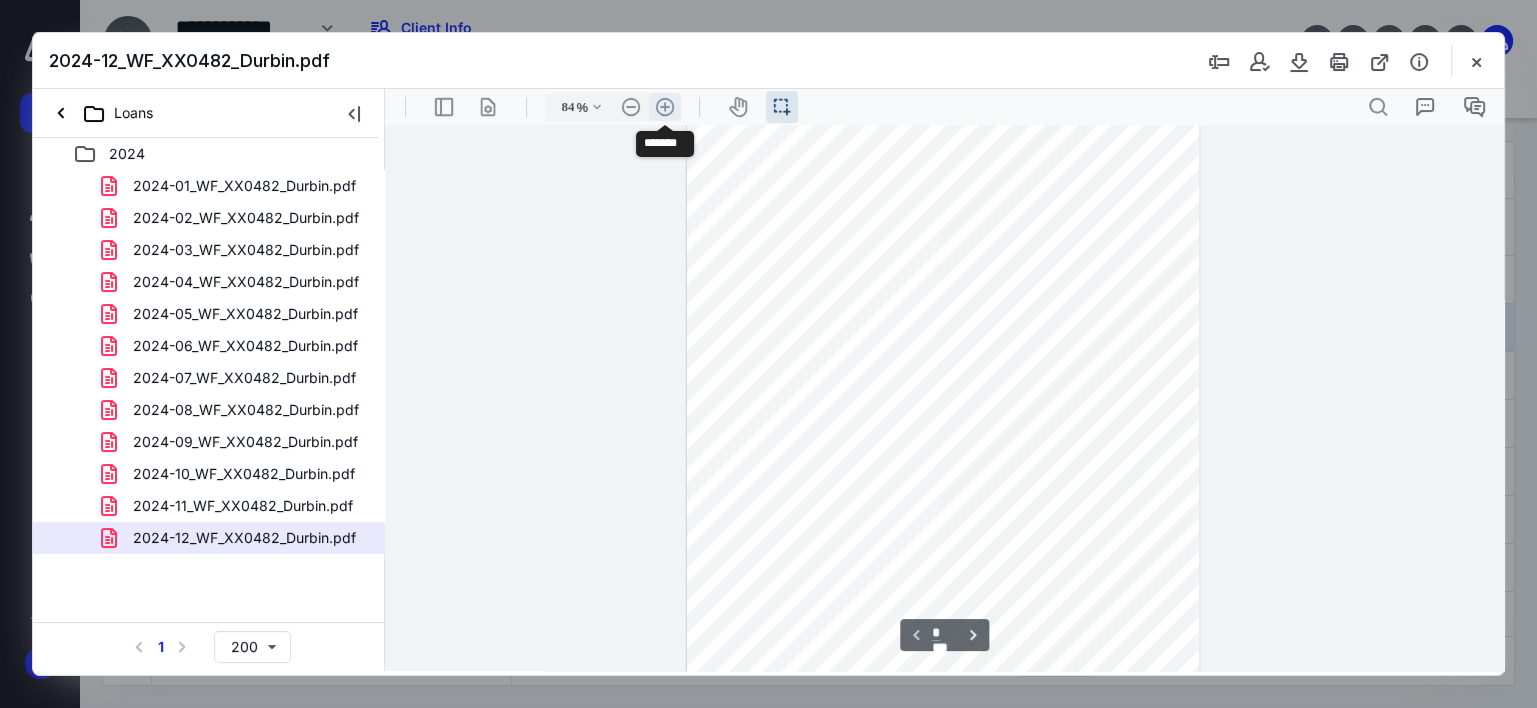 click on ".cls-1{fill:#abb0c4;} icon - header - zoom - in - line" at bounding box center (665, 107) 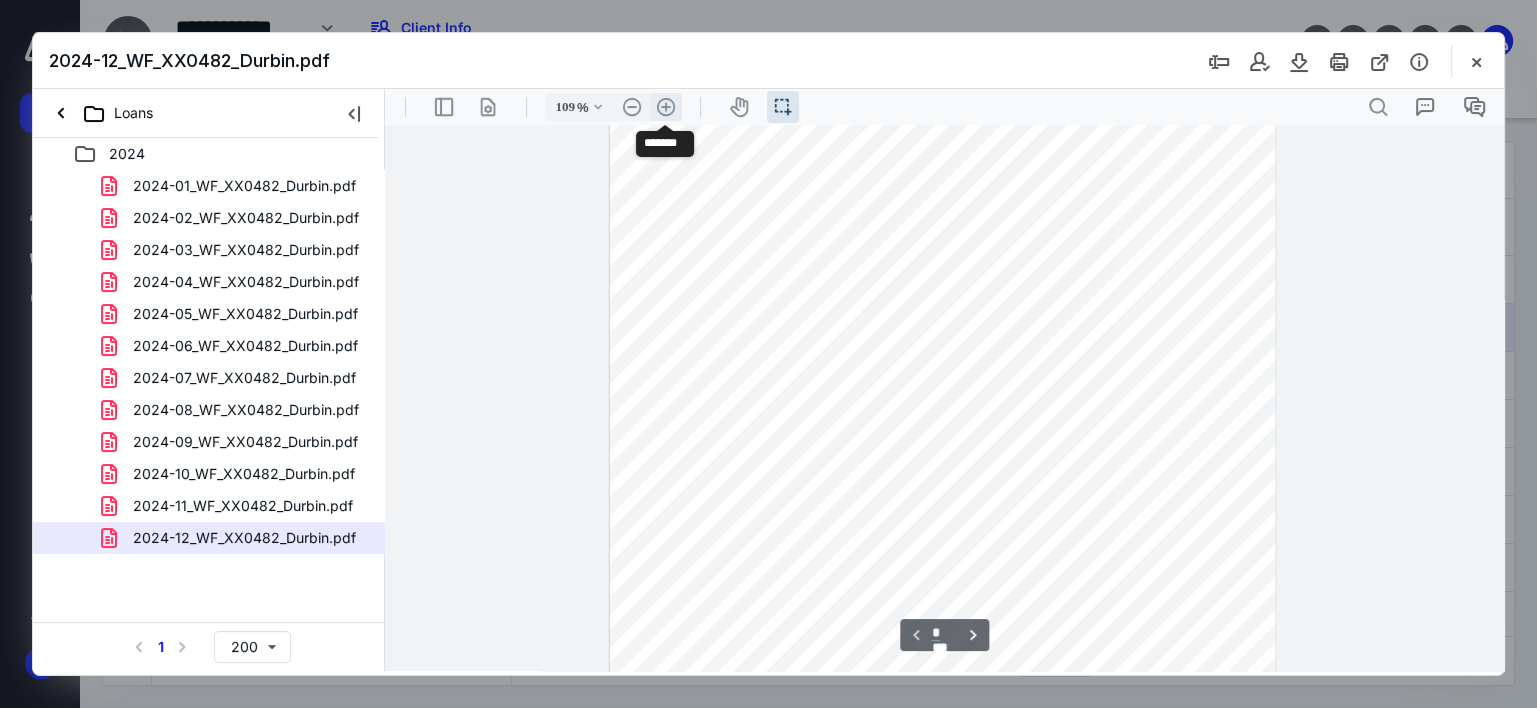click on ".cls-1{fill:#abb0c4;} icon - header - zoom - in - line" at bounding box center [666, 107] 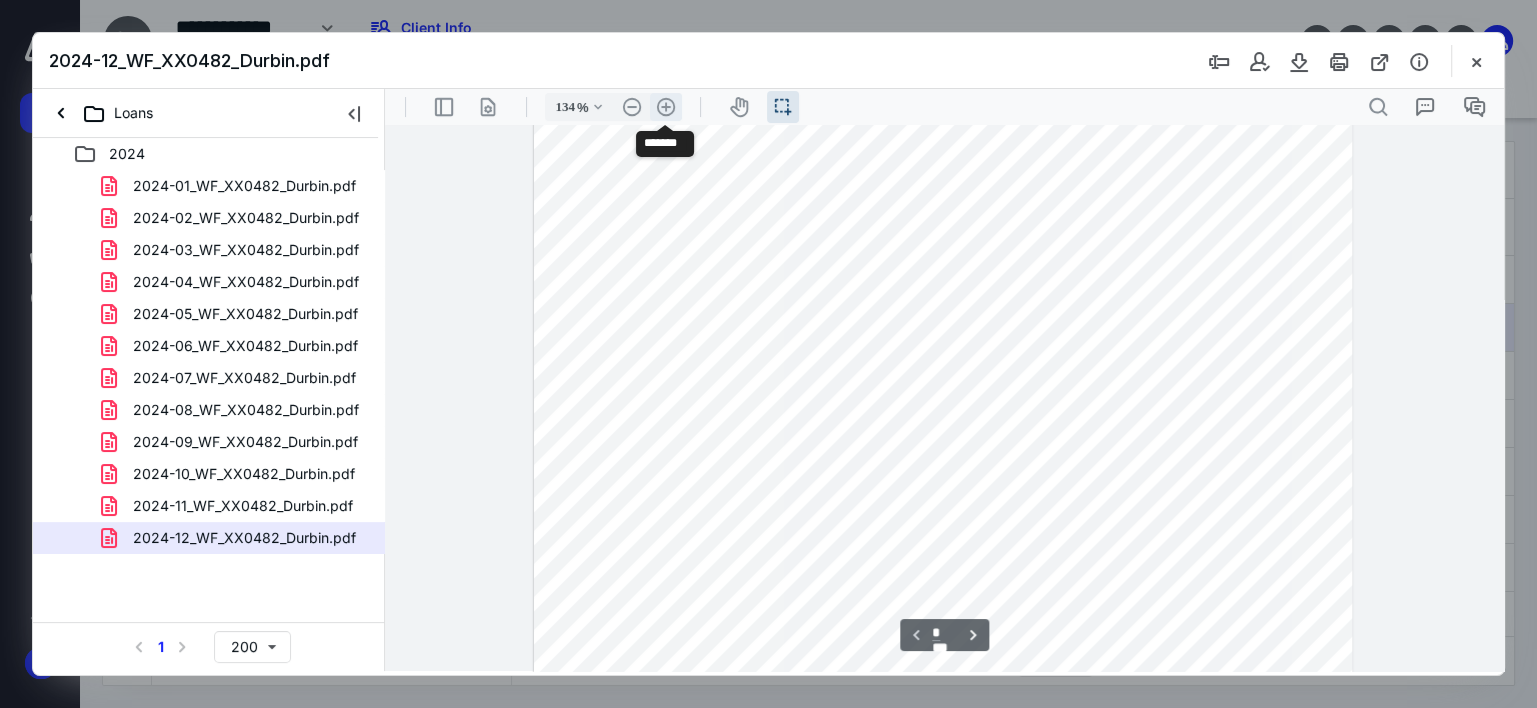 click on ".cls-1{fill:#abb0c4;} icon - header - zoom - in - line" at bounding box center (666, 107) 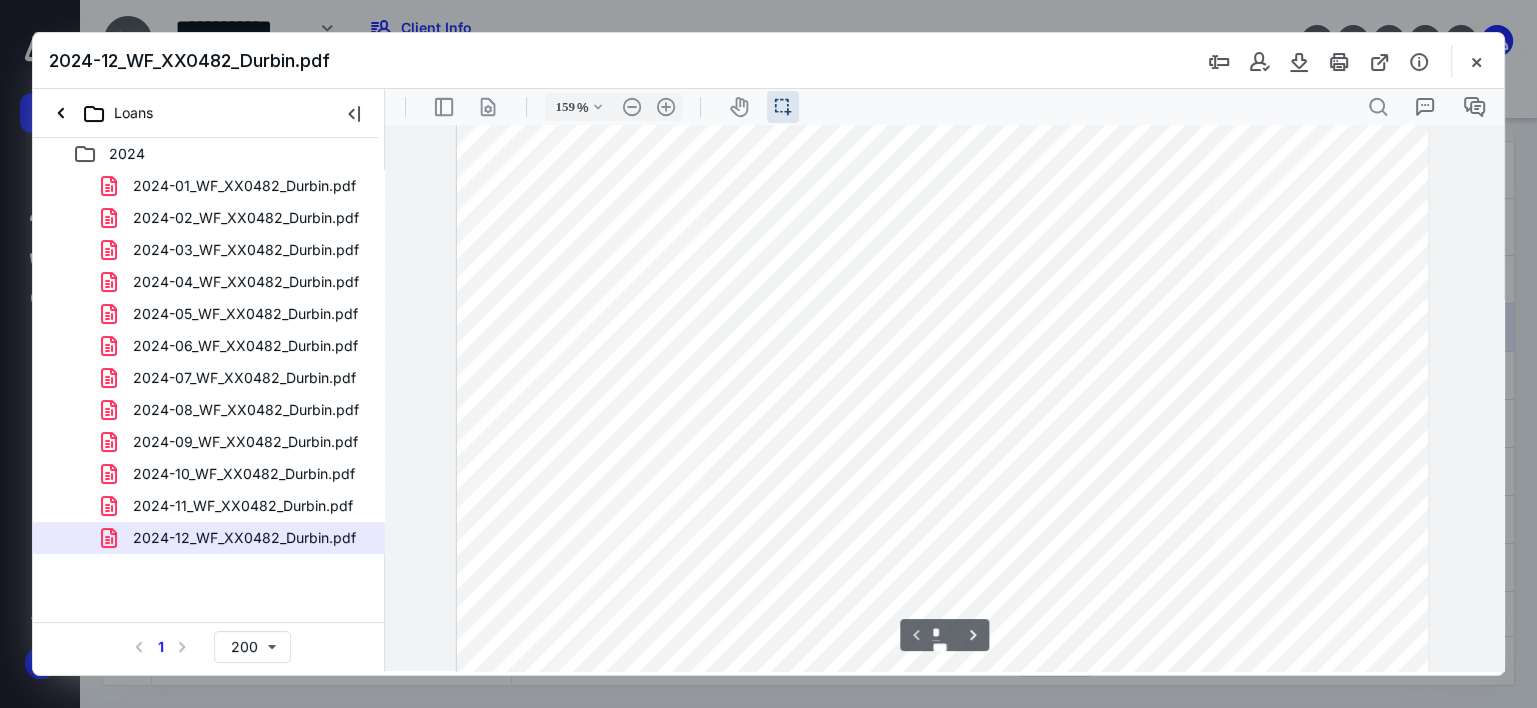 scroll, scrollTop: 246, scrollLeft: 0, axis: vertical 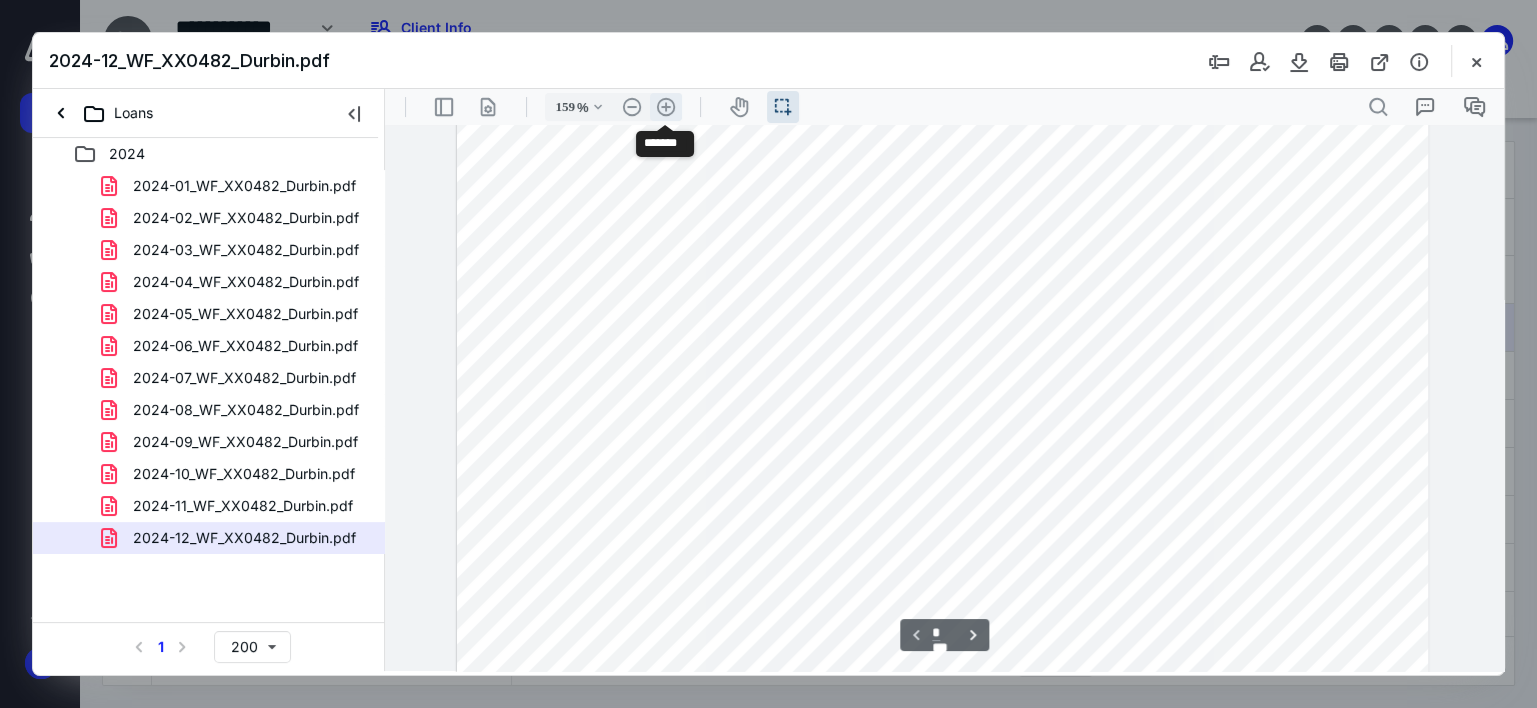 click on ".cls-1{fill:#abb0c4;} icon - header - zoom - in - line" at bounding box center (666, 107) 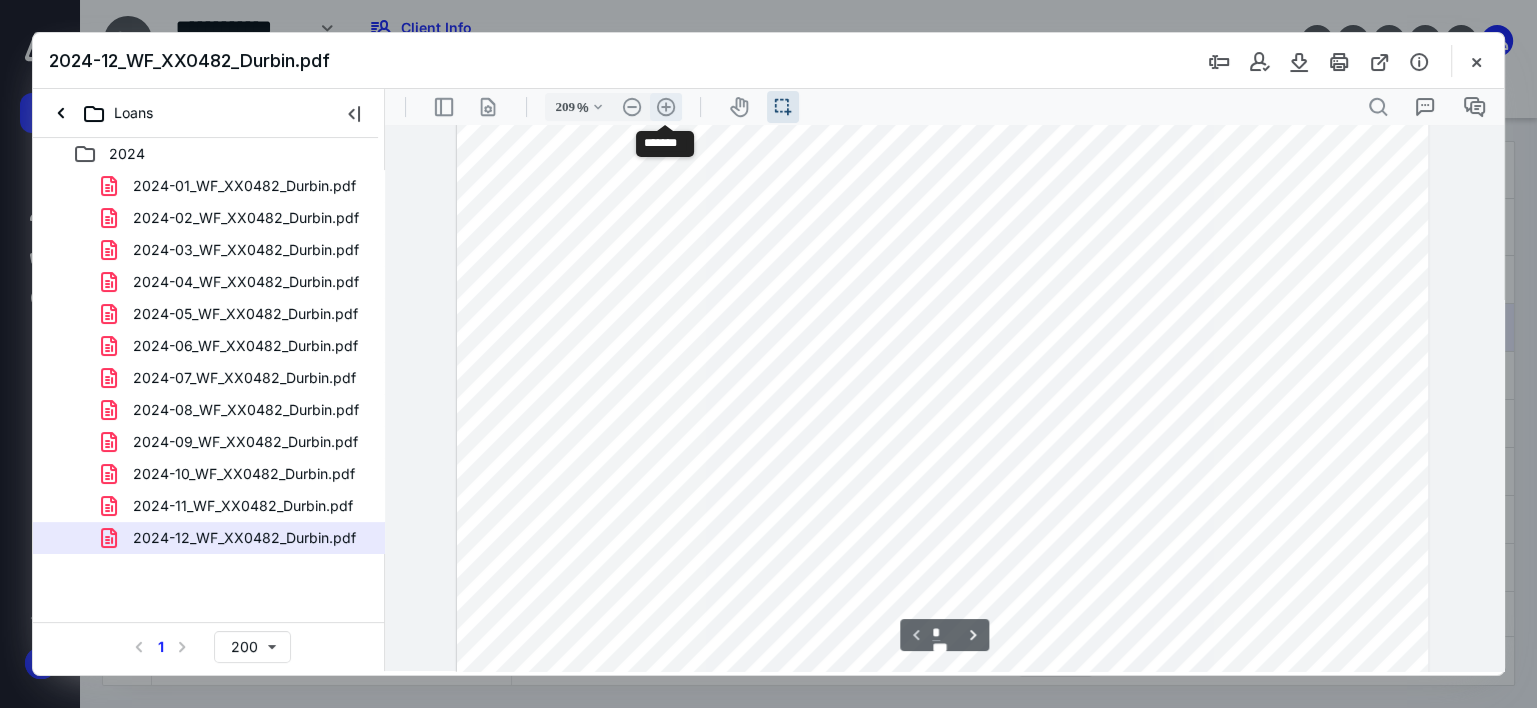 scroll, scrollTop: 404, scrollLeft: 93, axis: both 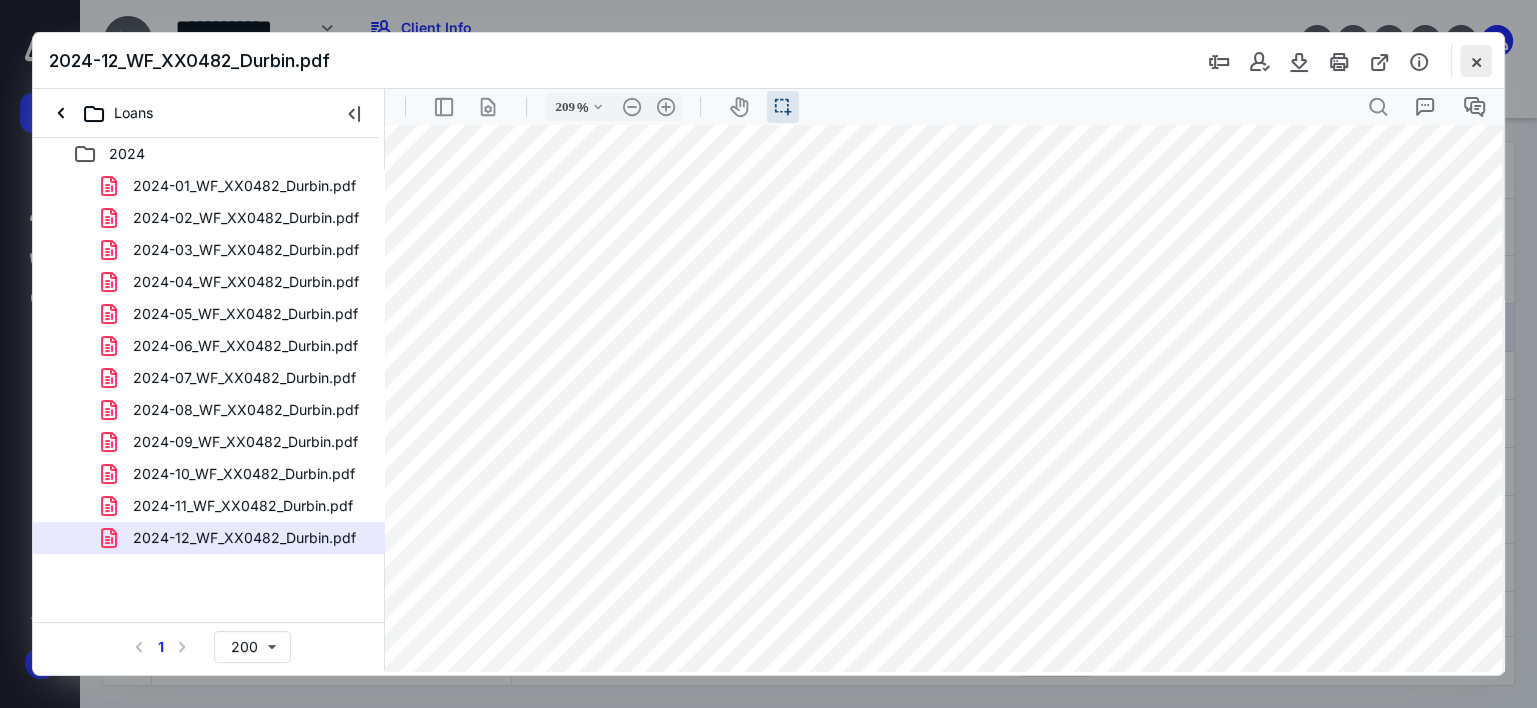 click at bounding box center [1476, 61] 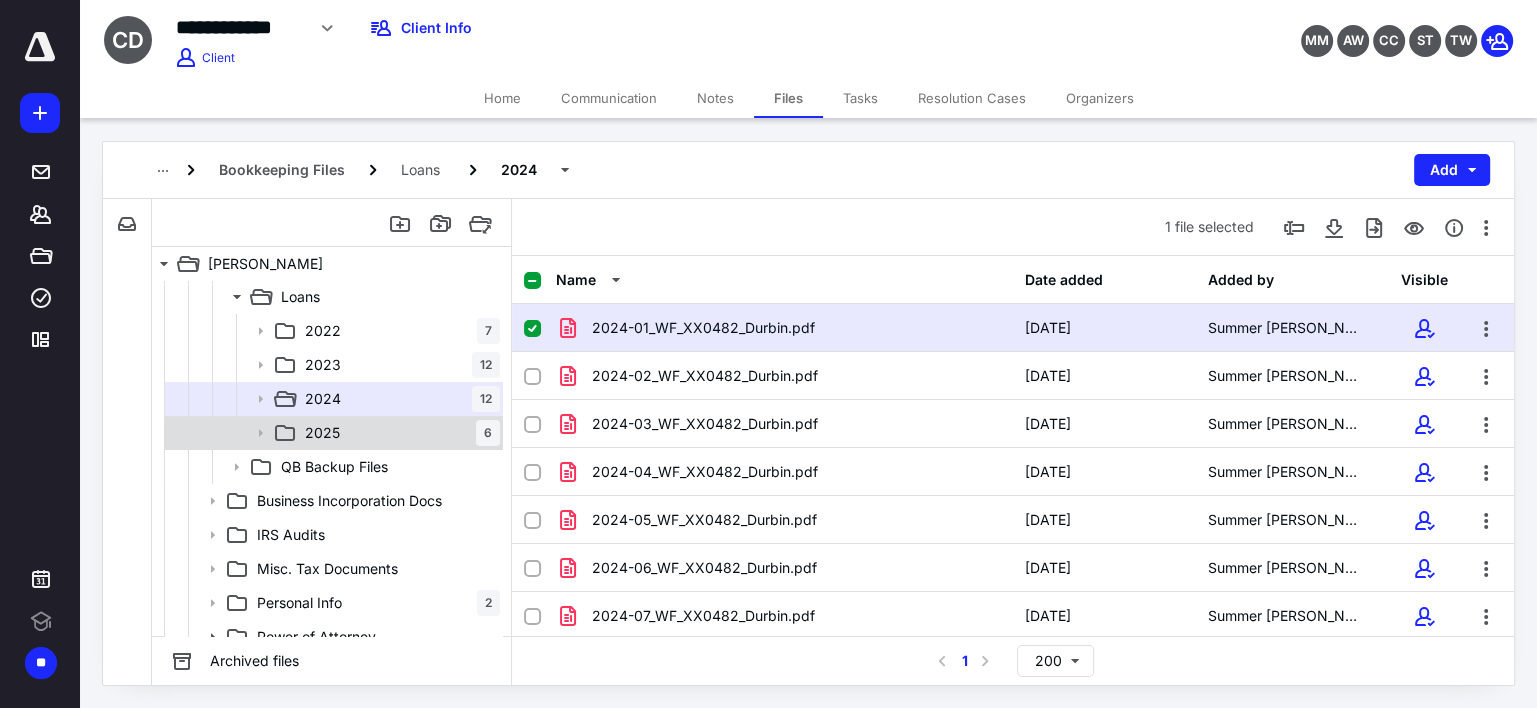 click on "2025 6" at bounding box center [398, 433] 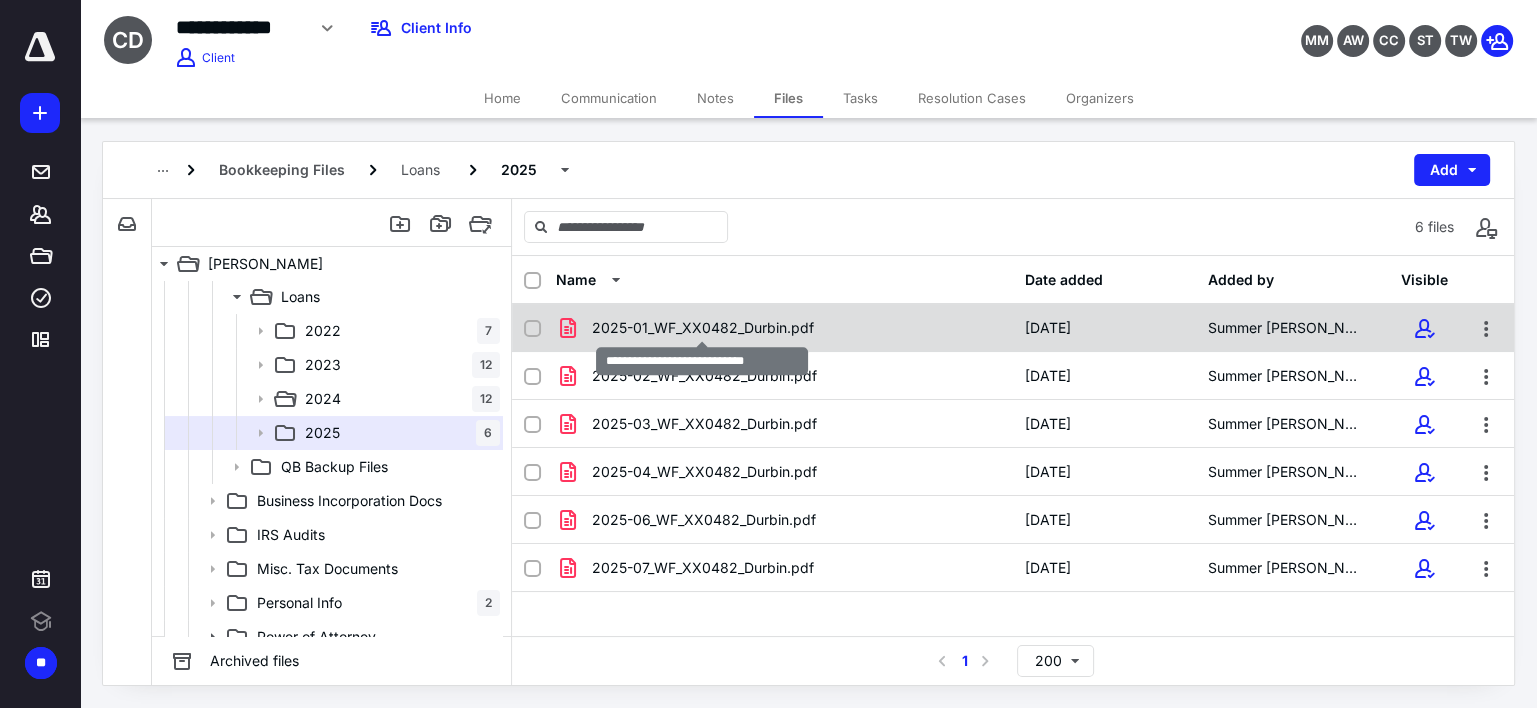 click on "2025-01_WF_XX0482_Durbin.pdf" at bounding box center [703, 328] 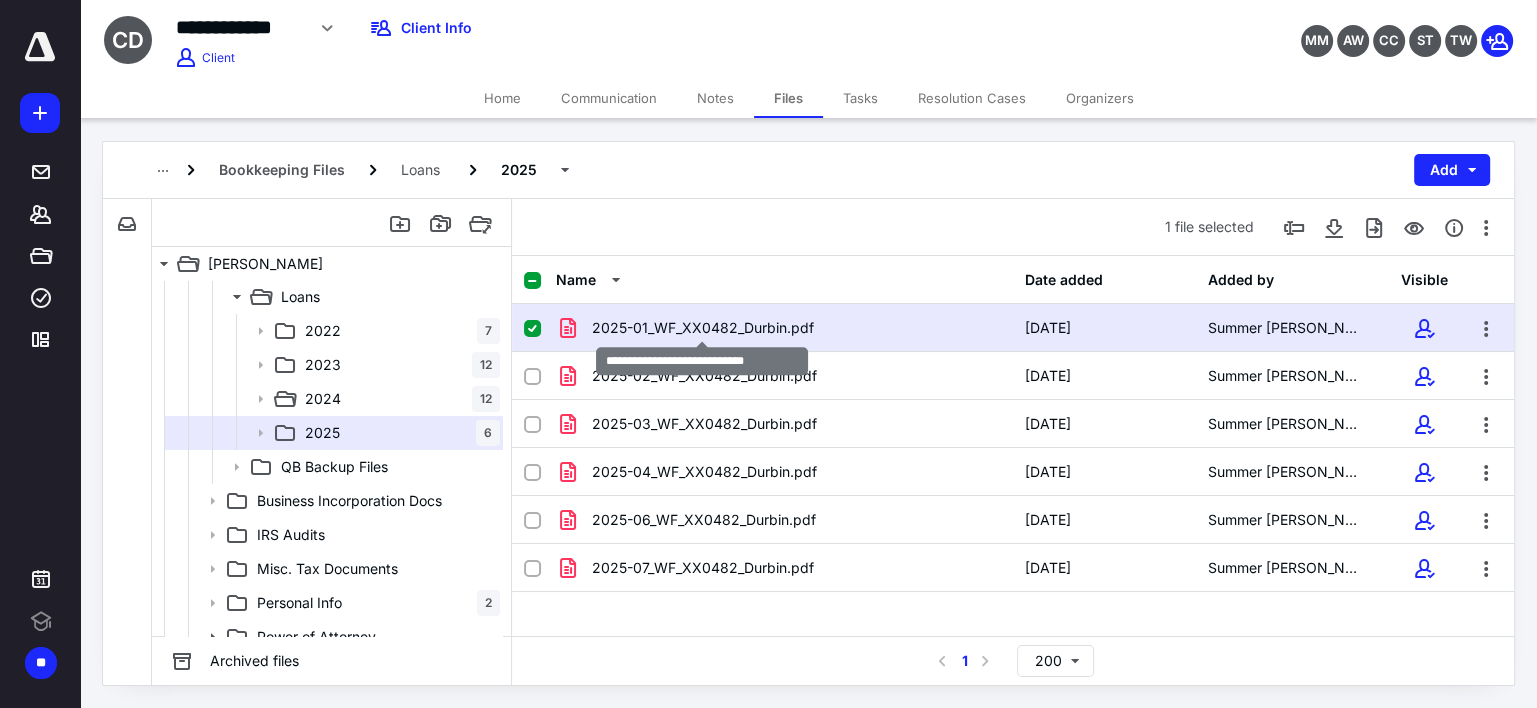 click on "2025-01_WF_XX0482_Durbin.pdf" at bounding box center (703, 328) 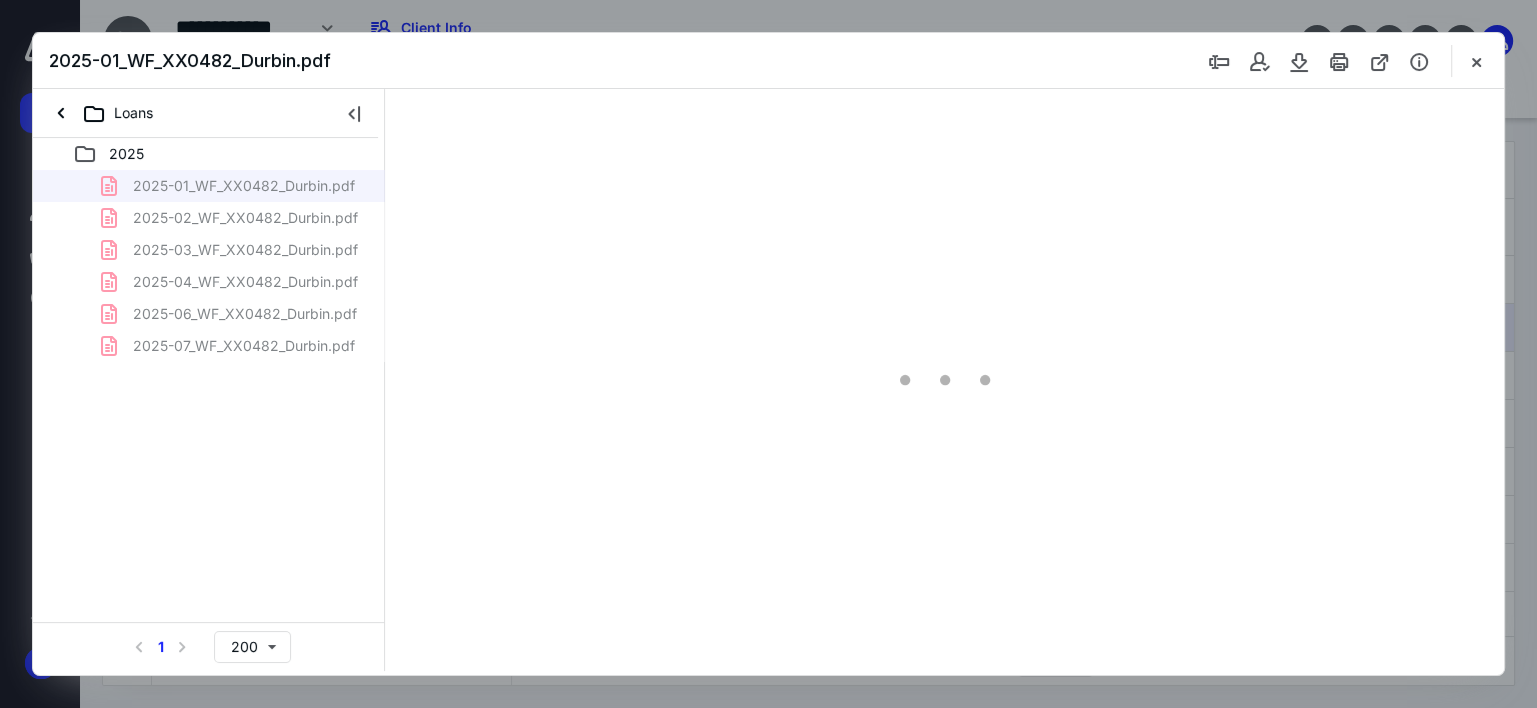 scroll, scrollTop: 0, scrollLeft: 0, axis: both 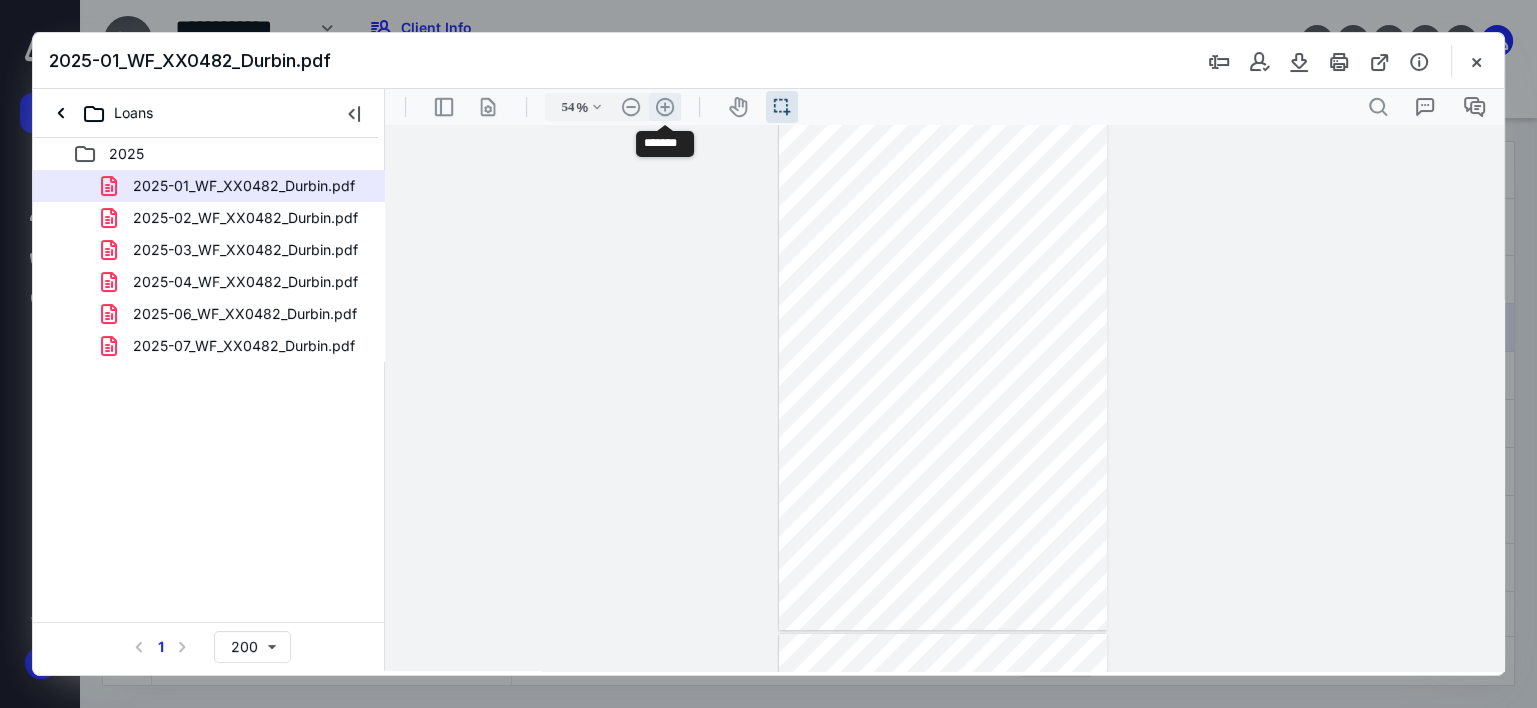 click on ".cls-1{fill:#abb0c4;} icon - header - zoom - in - line" at bounding box center (665, 107) 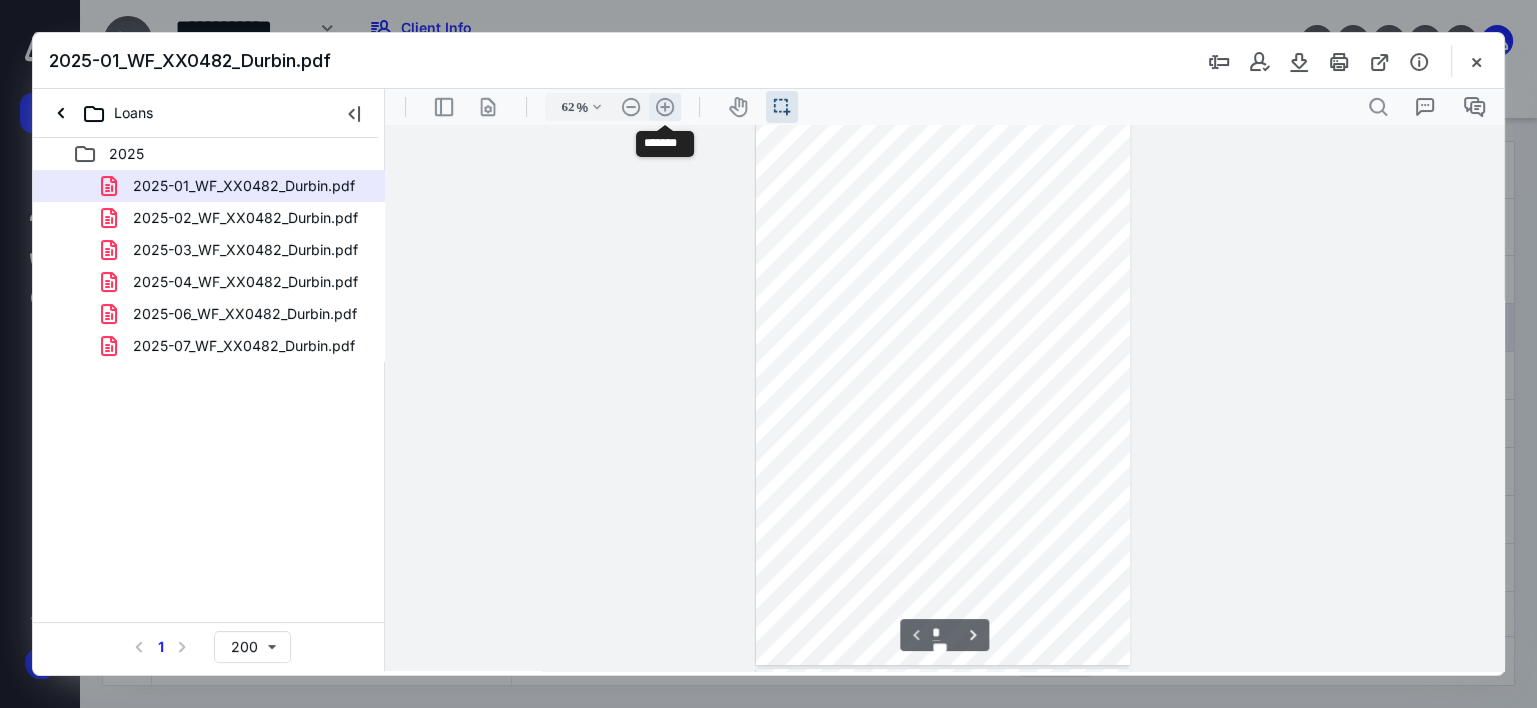 click on ".cls-1{fill:#abb0c4;} icon - header - zoom - in - line" at bounding box center [665, 107] 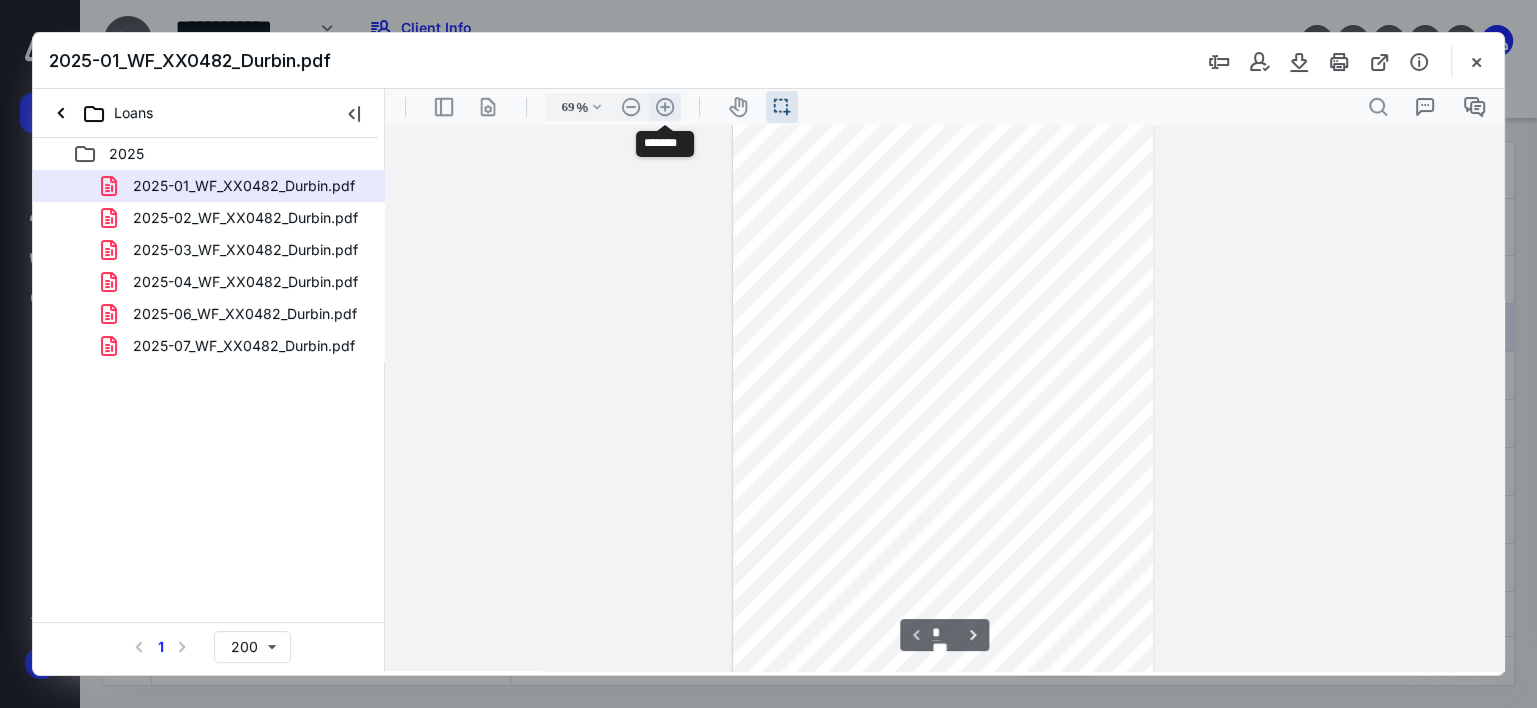 click on ".cls-1{fill:#abb0c4;} icon - header - zoom - in - line" at bounding box center (665, 107) 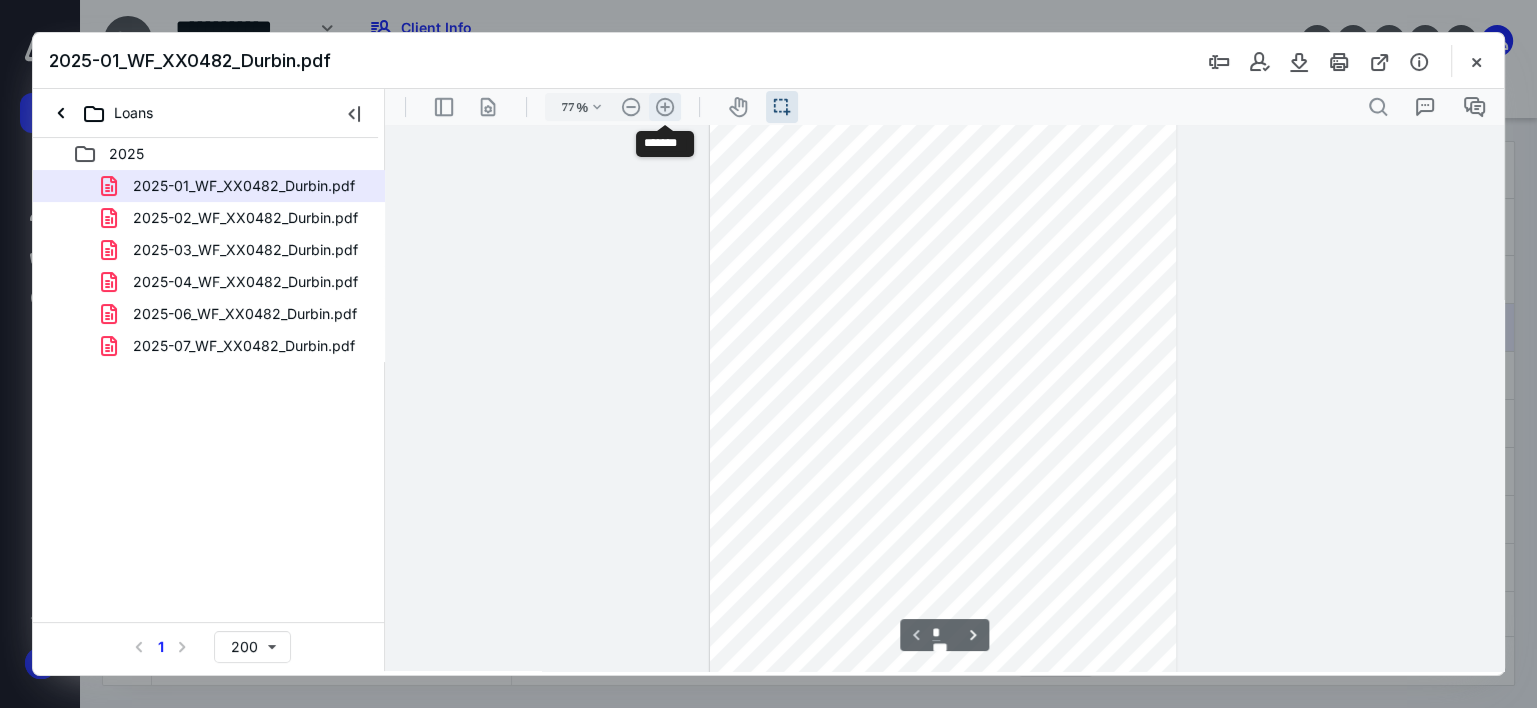 click on ".cls-1{fill:#abb0c4;} icon - header - zoom - in - line" at bounding box center (665, 107) 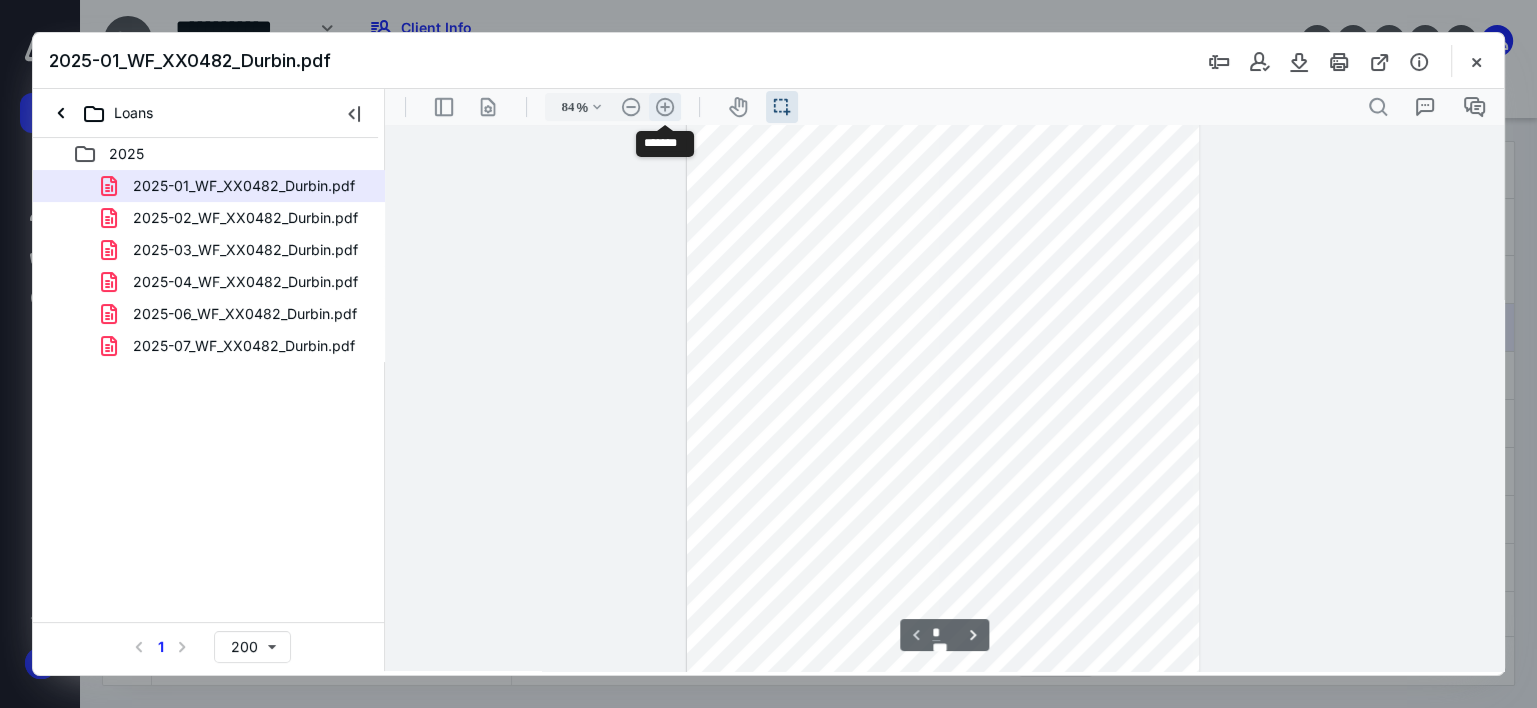 click on ".cls-1{fill:#abb0c4;} icon - header - zoom - in - line" at bounding box center (665, 107) 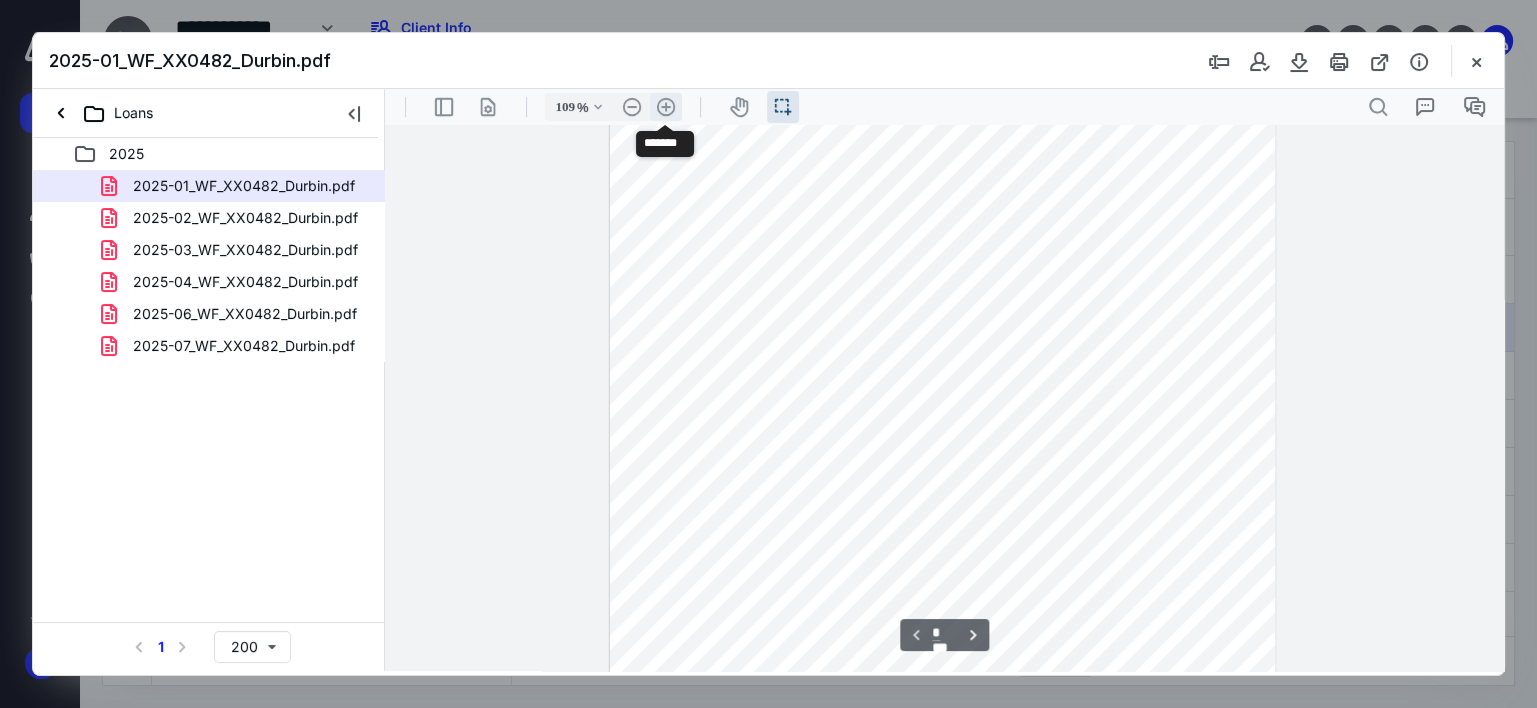 click on ".cls-1{fill:#abb0c4;} icon - header - zoom - in - line" at bounding box center [666, 107] 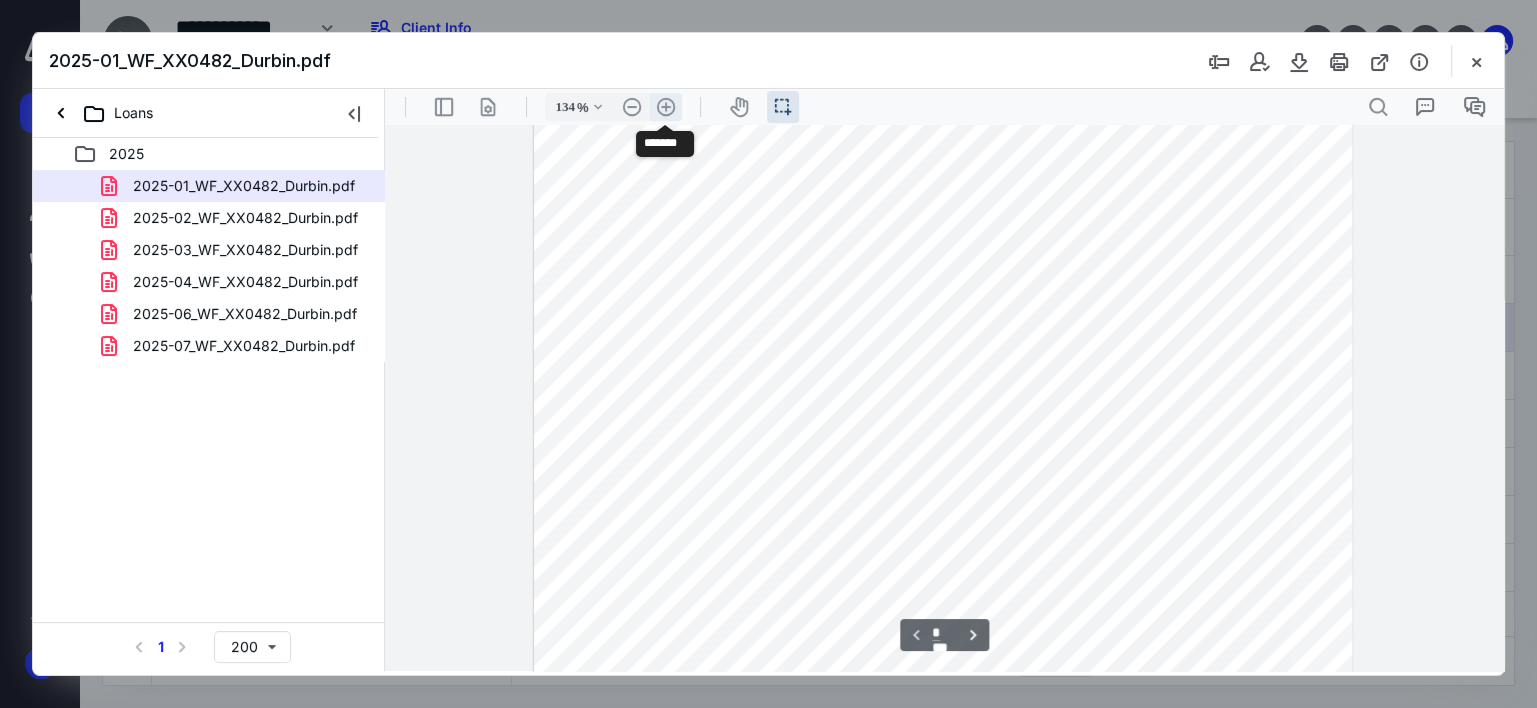 click on ".cls-1{fill:#abb0c4;} icon - header - zoom - in - line" at bounding box center (666, 107) 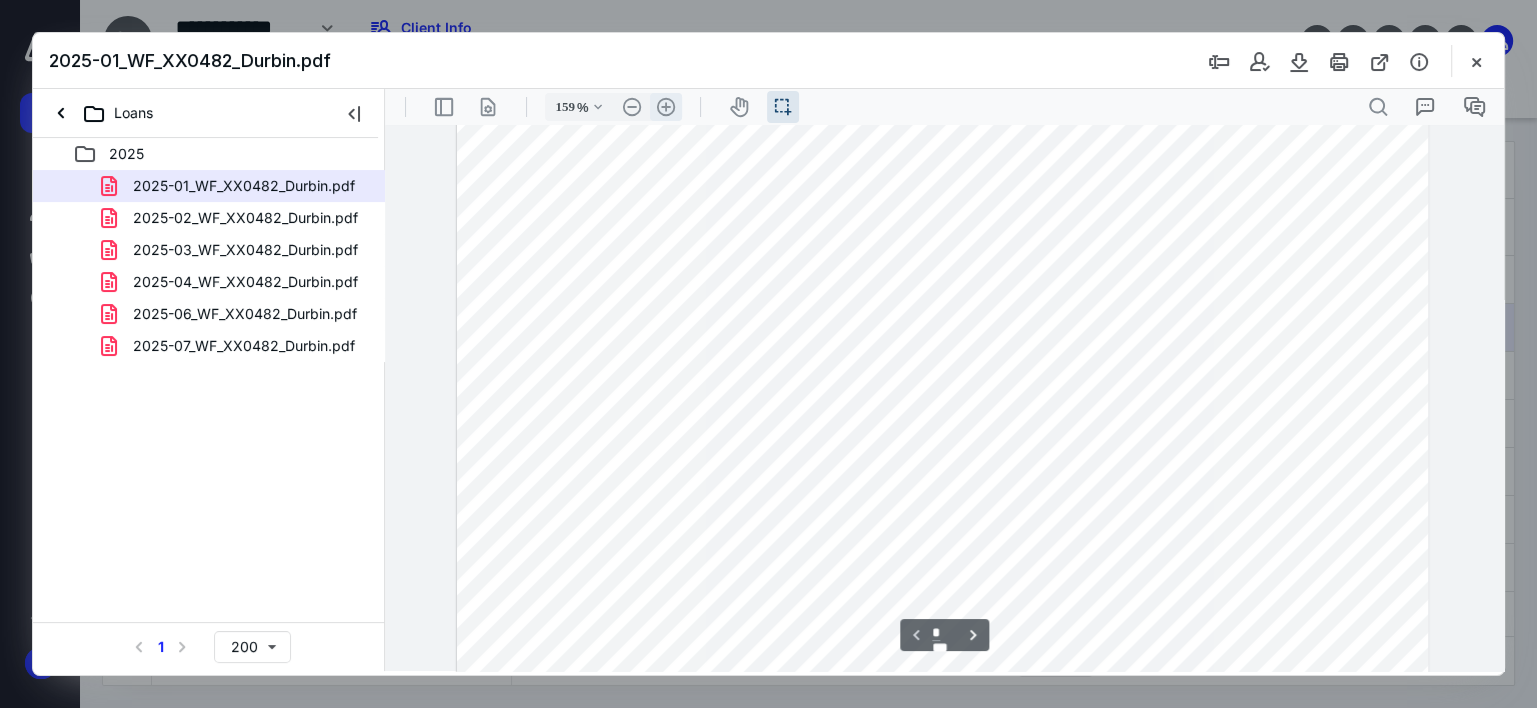 scroll, scrollTop: 109, scrollLeft: 0, axis: vertical 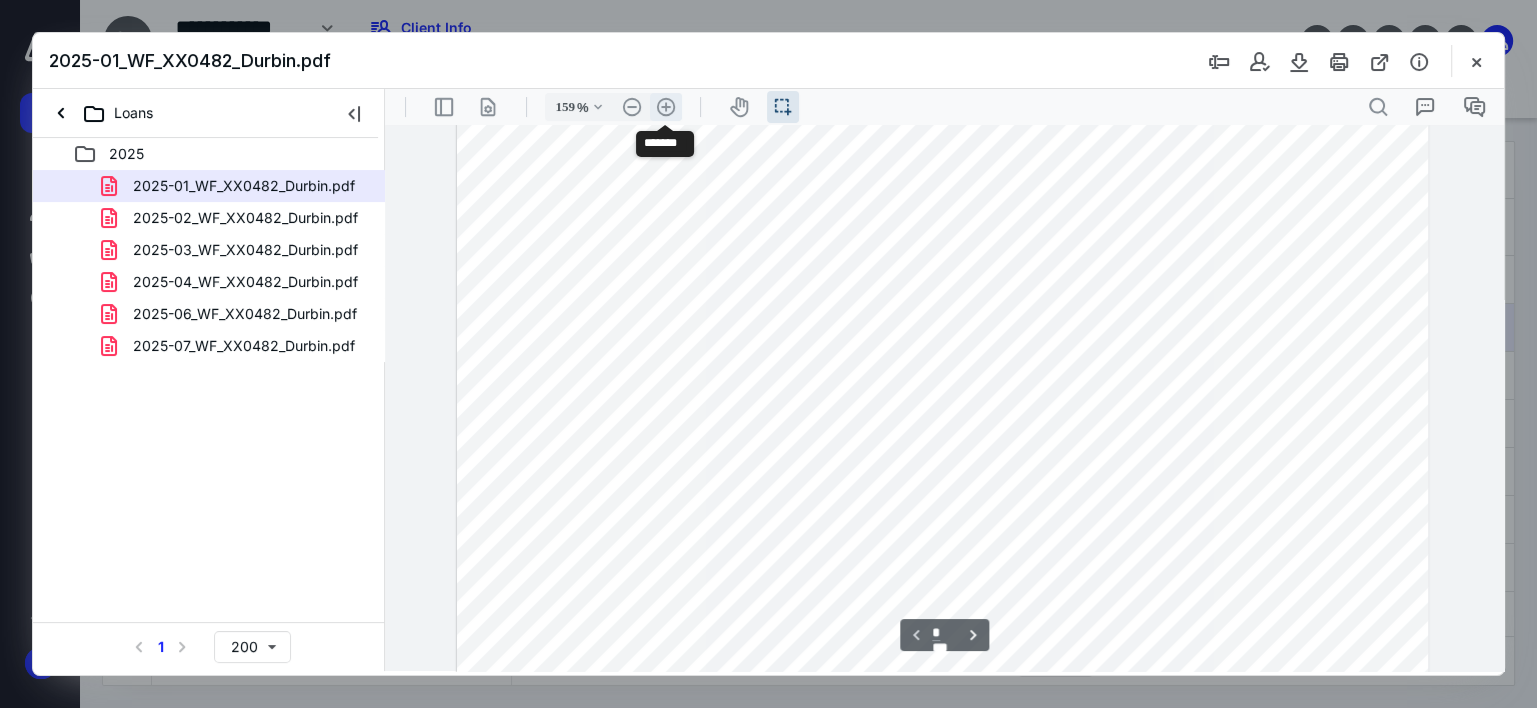 click on ".cls-1{fill:#abb0c4;} icon - header - zoom - in - line" at bounding box center [666, 107] 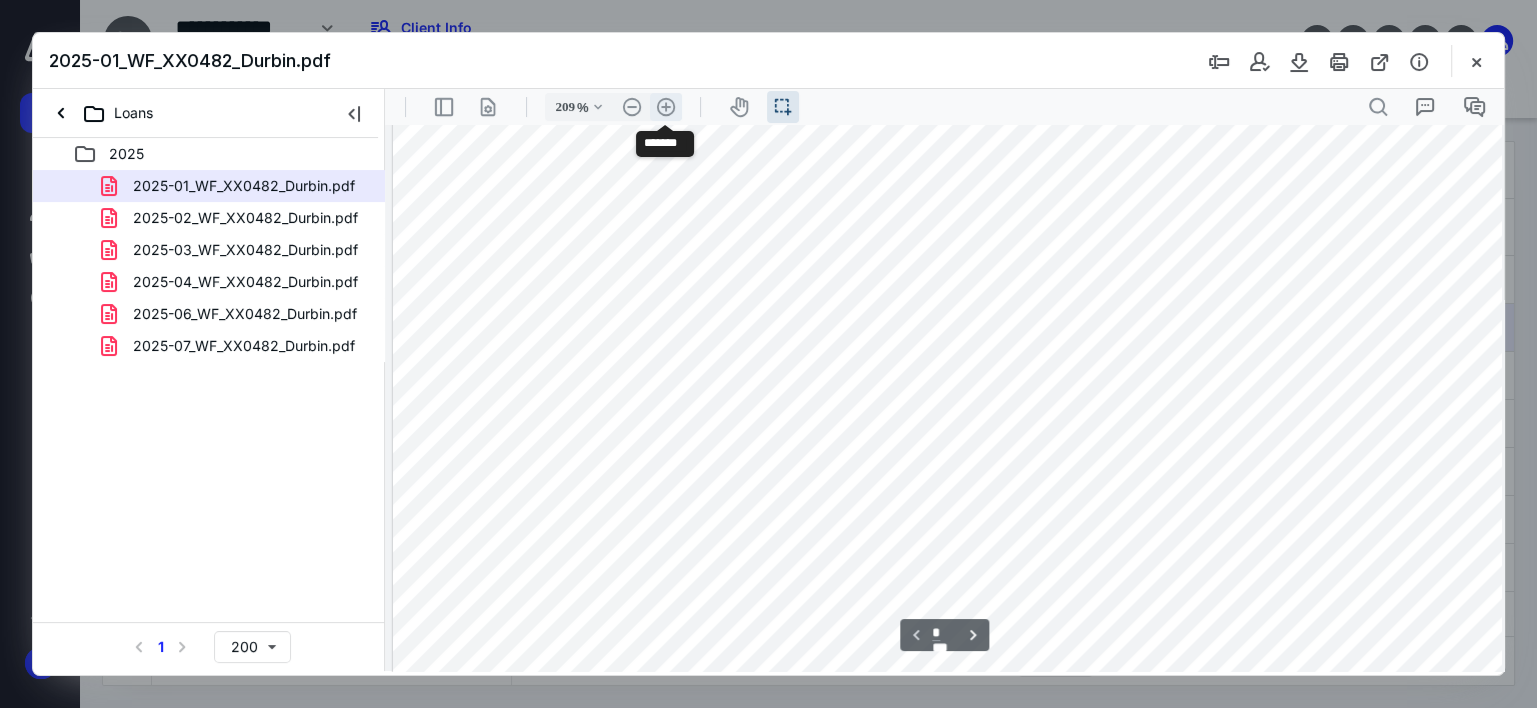 scroll, scrollTop: 224, scrollLeft: 93, axis: both 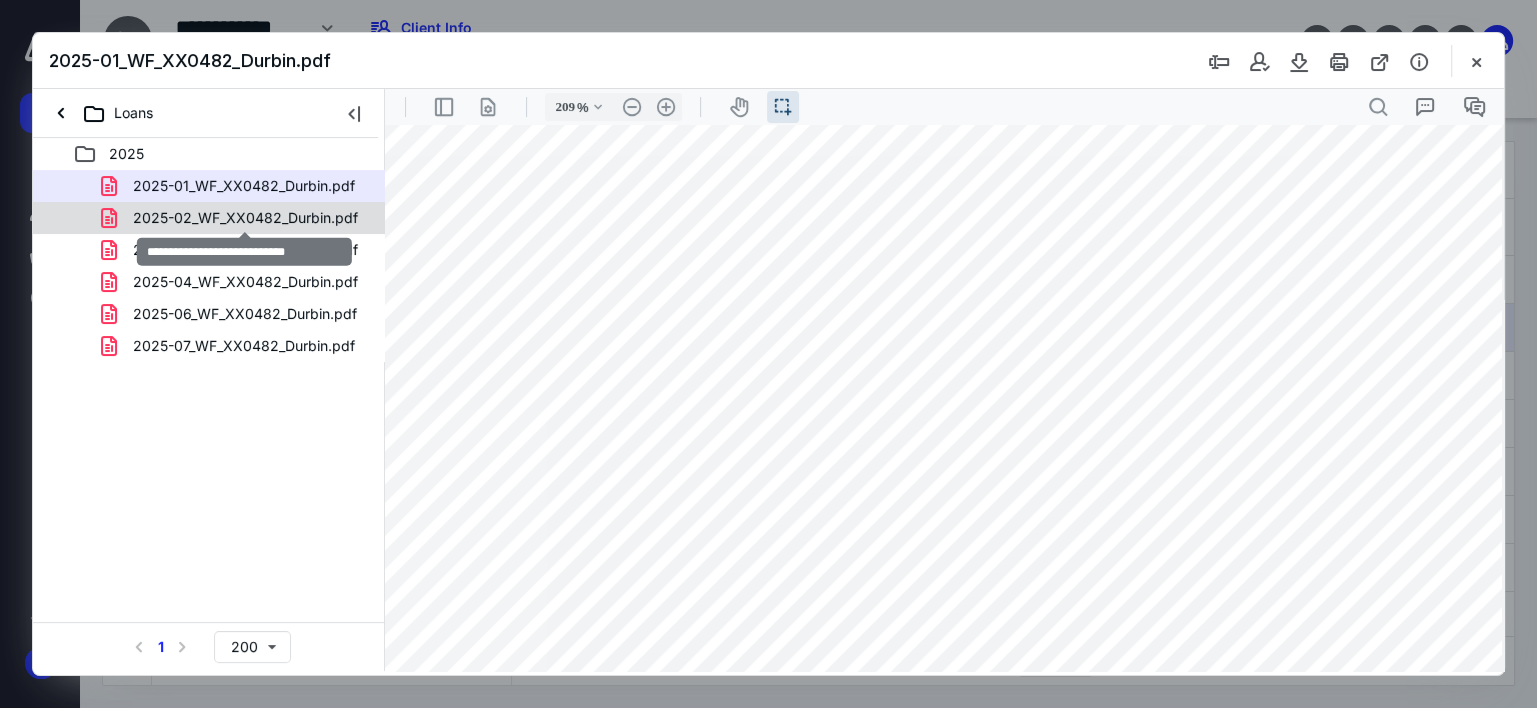 click on "2025-02_WF_XX0482_Durbin.pdf" at bounding box center [245, 218] 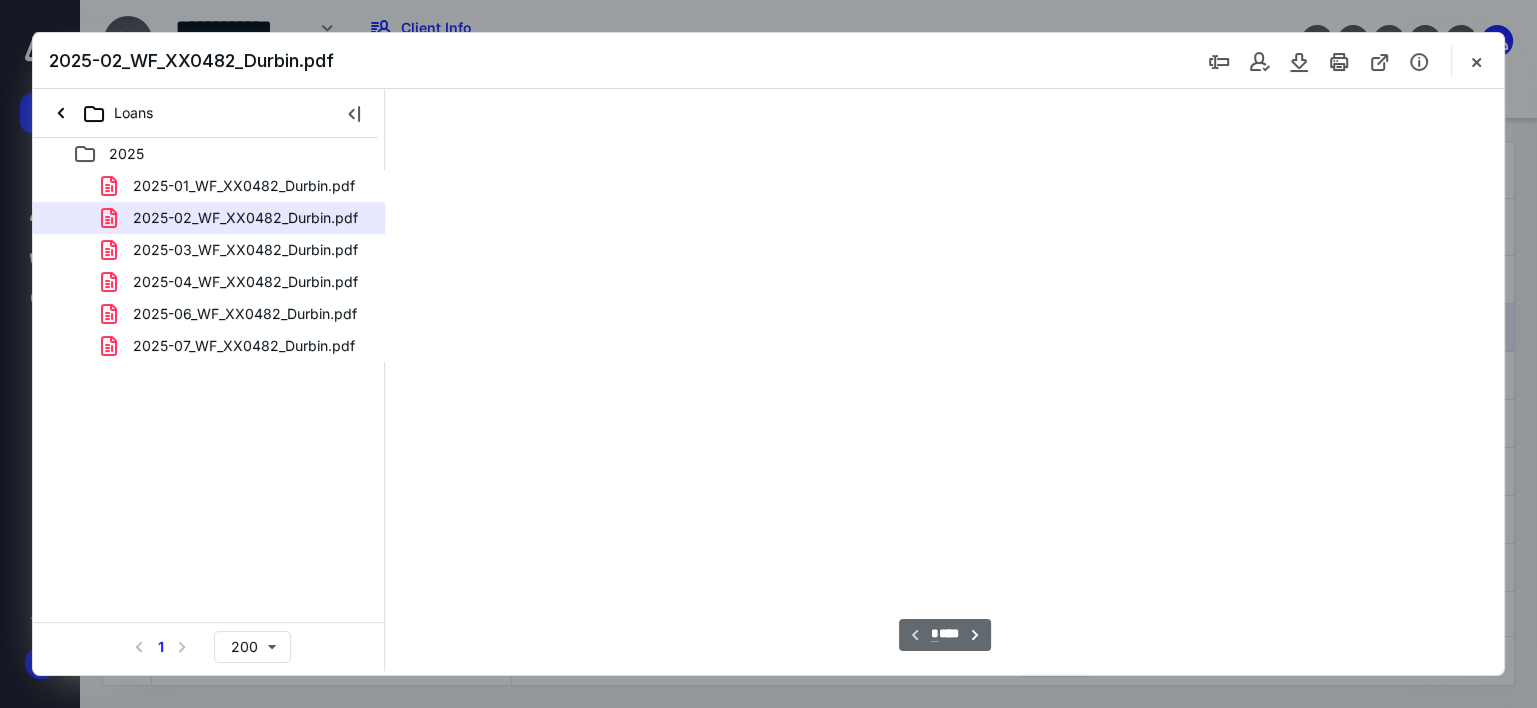 scroll, scrollTop: 38, scrollLeft: 0, axis: vertical 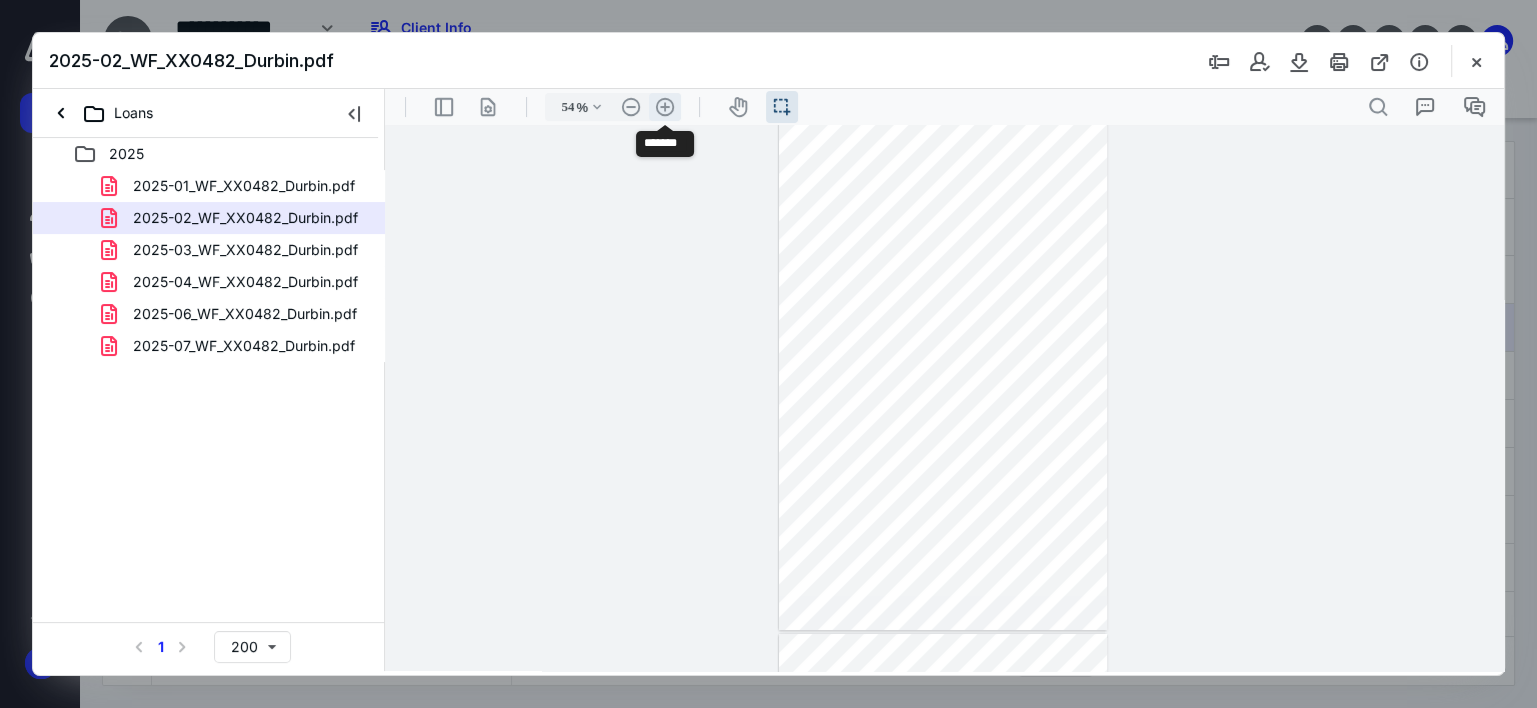 click on ".cls-1{fill:#abb0c4;} icon - header - zoom - in - line" at bounding box center [665, 107] 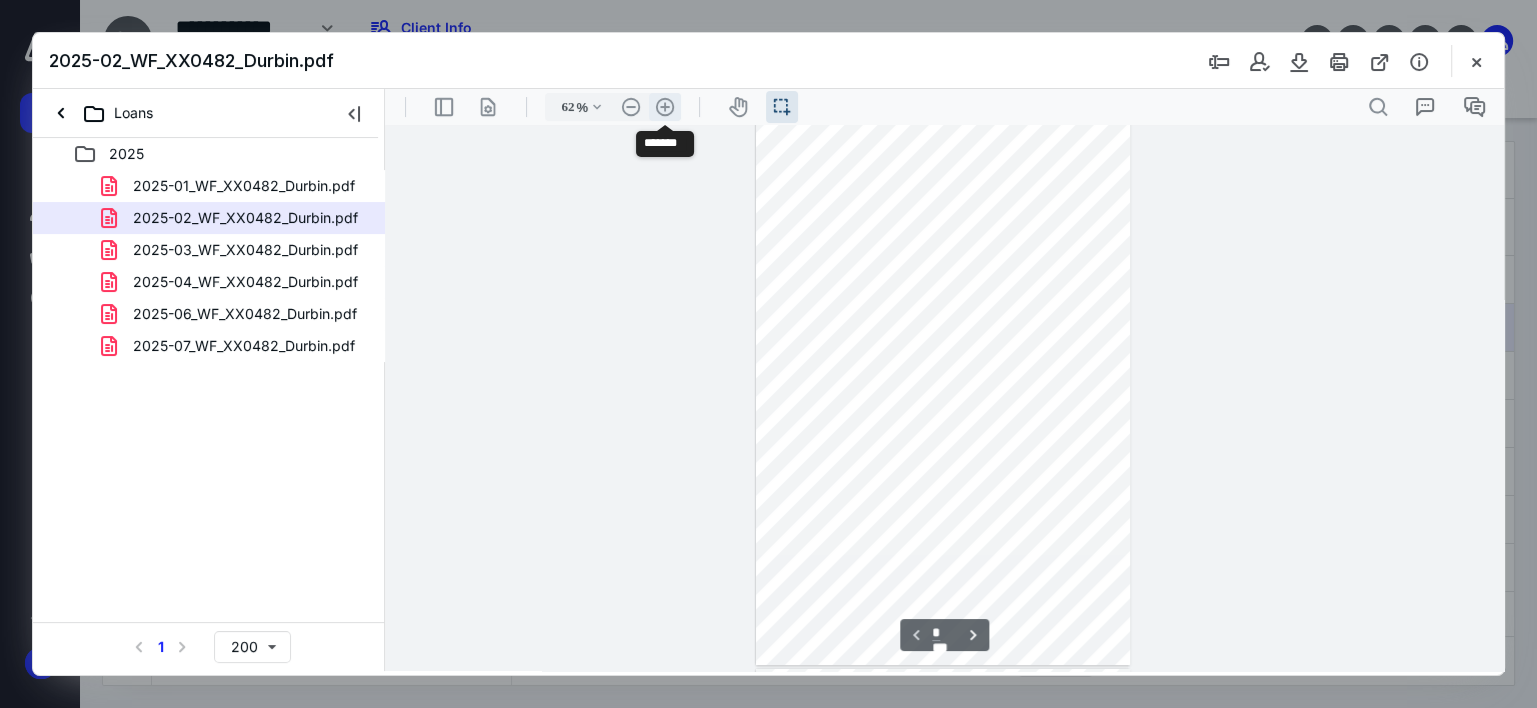 click on ".cls-1{fill:#abb0c4;} icon - header - zoom - in - line" at bounding box center (665, 107) 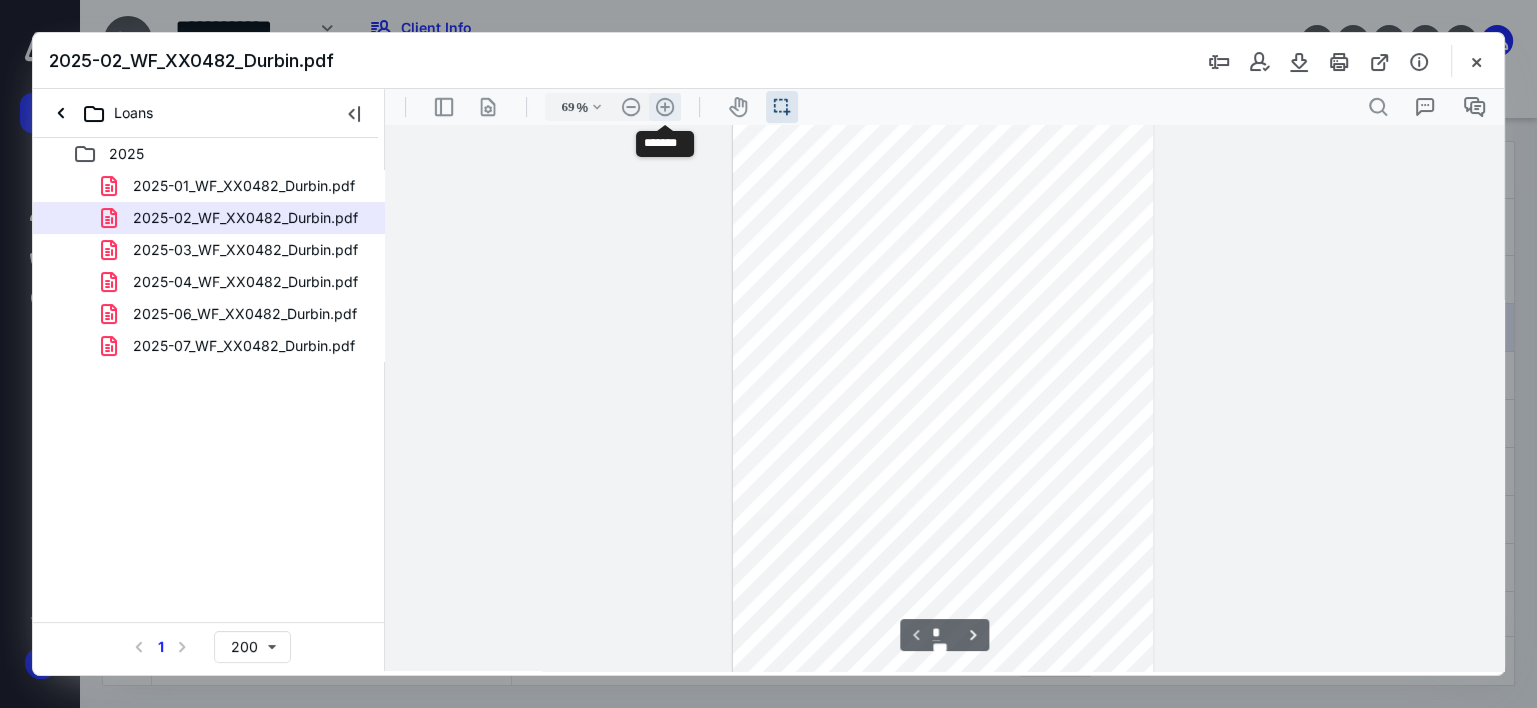 click on ".cls-1{fill:#abb0c4;} icon - header - zoom - in - line" at bounding box center (665, 107) 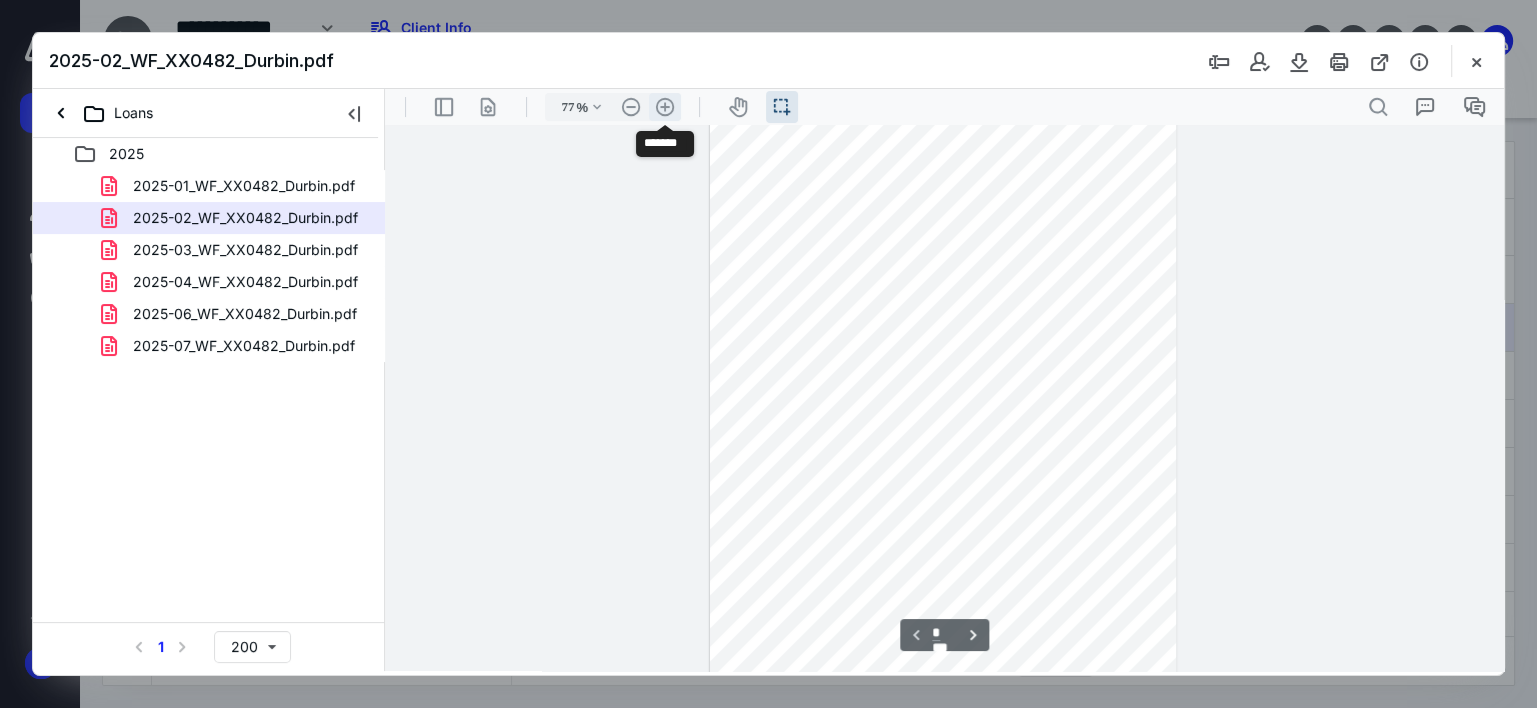 click on ".cls-1{fill:#abb0c4;} icon - header - zoom - in - line" at bounding box center [665, 107] 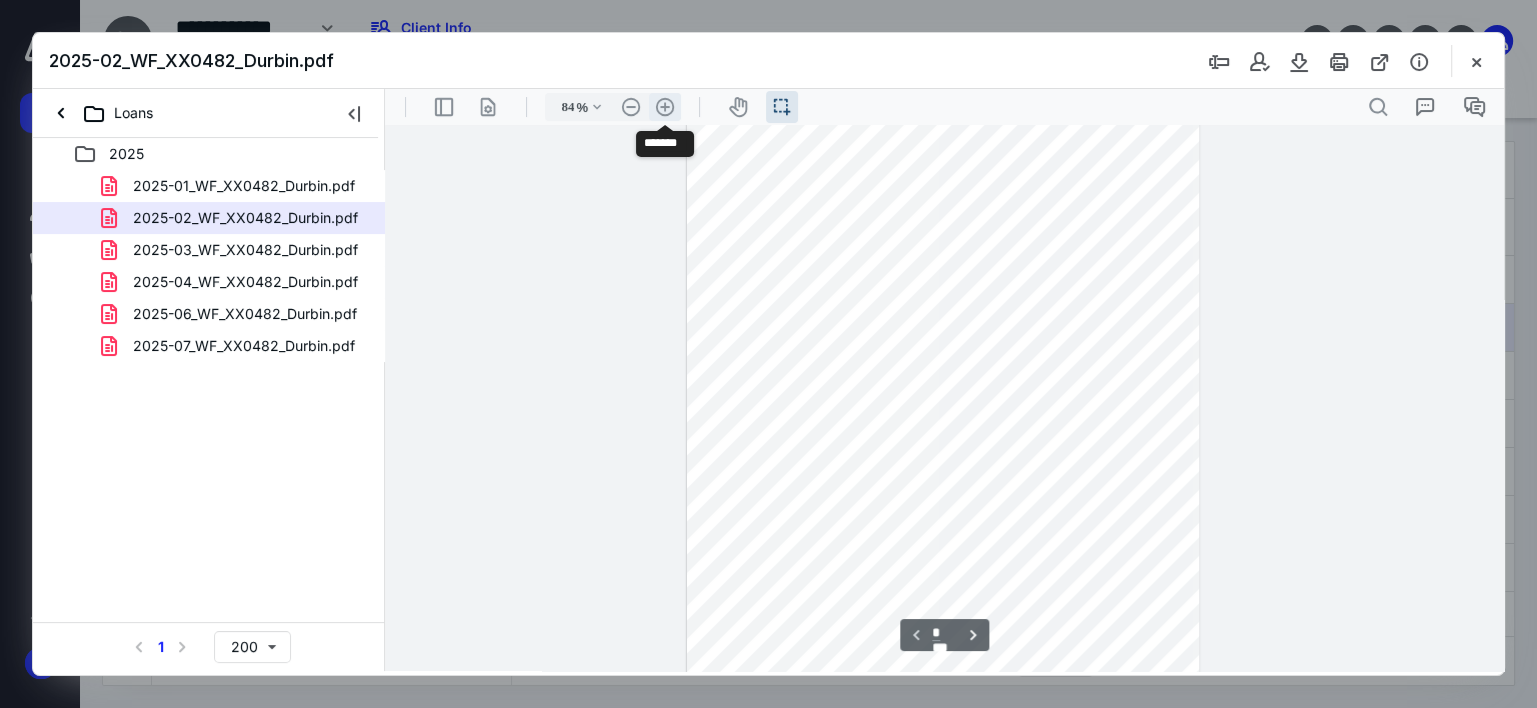 click on ".cls-1{fill:#abb0c4;} icon - header - zoom - in - line" at bounding box center [665, 107] 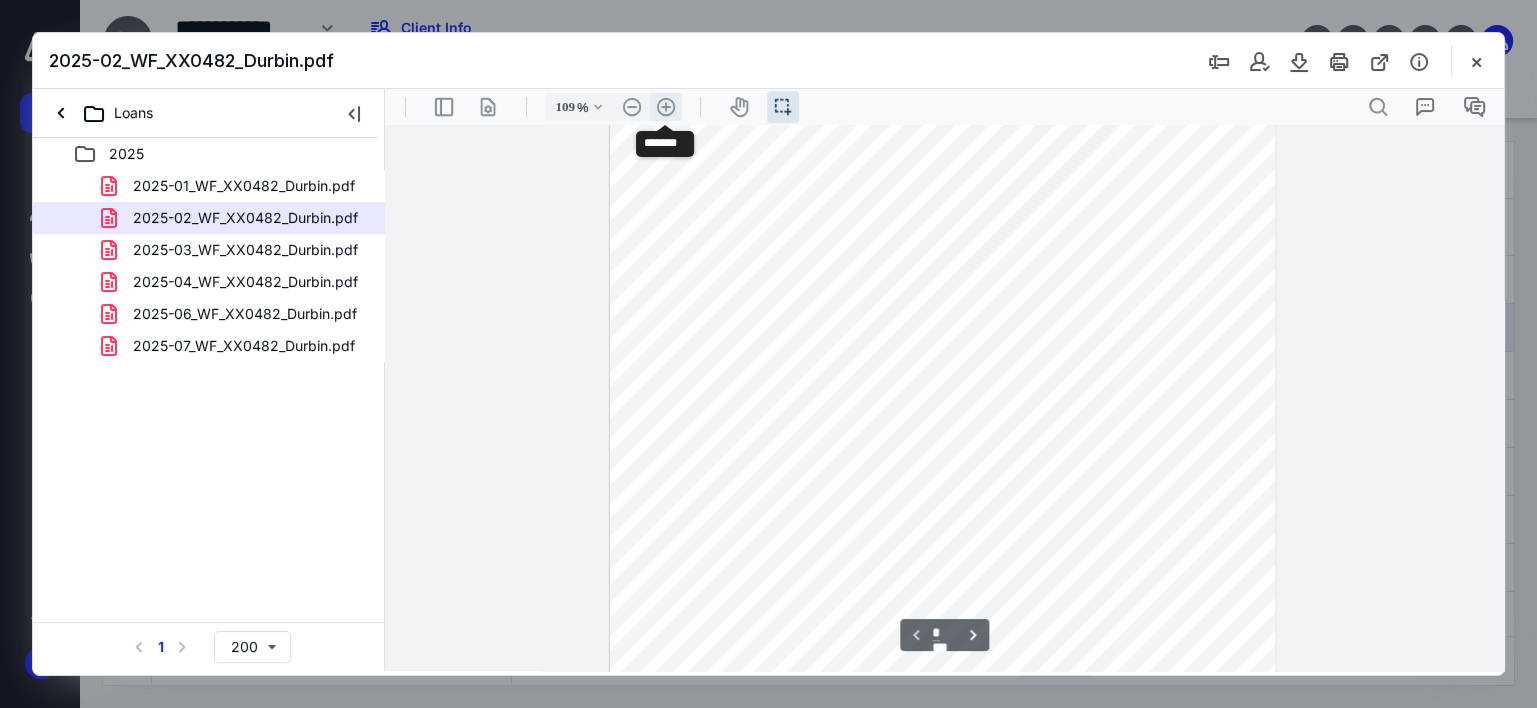 click on ".cls-1{fill:#abb0c4;} icon - header - zoom - in - line" at bounding box center [666, 107] 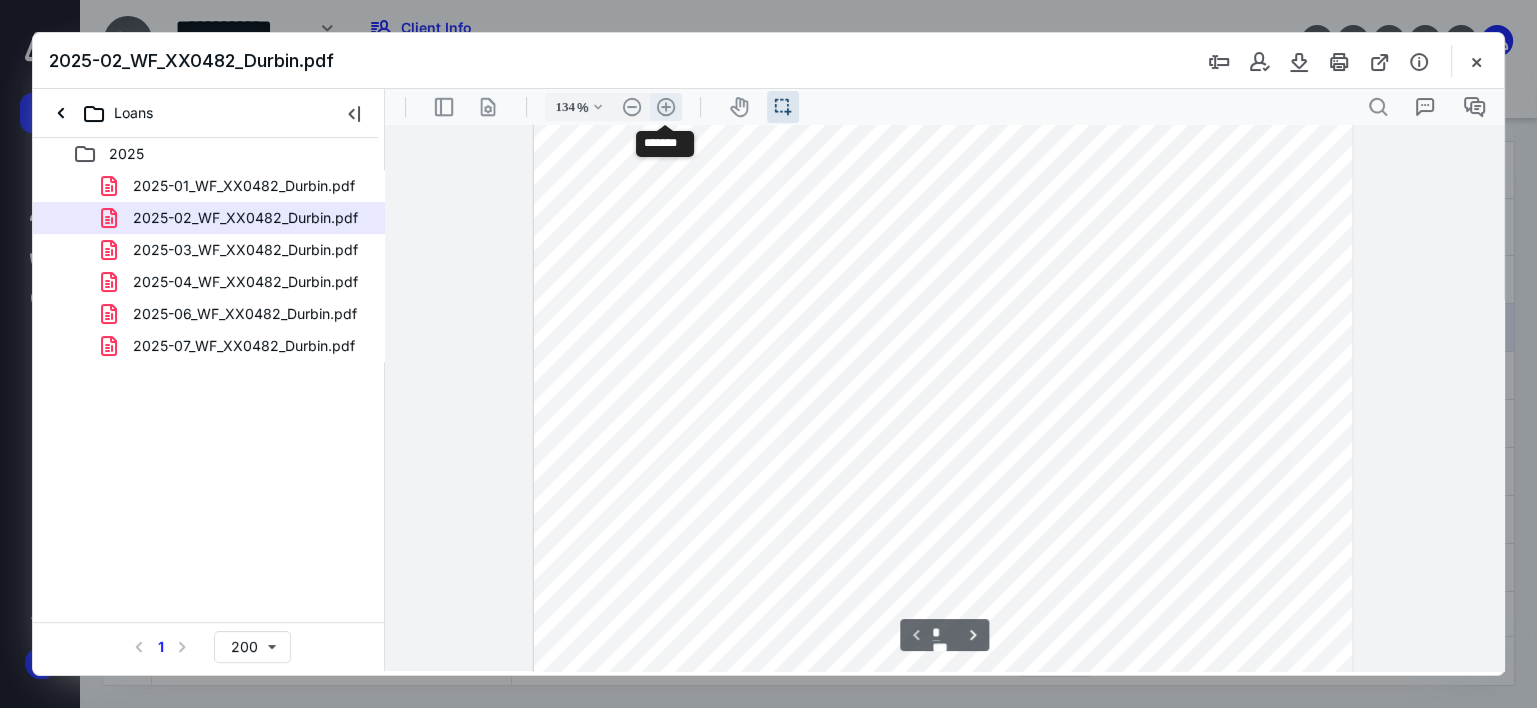 click on ".cls-1{fill:#abb0c4;} icon - header - zoom - in - line" at bounding box center [666, 107] 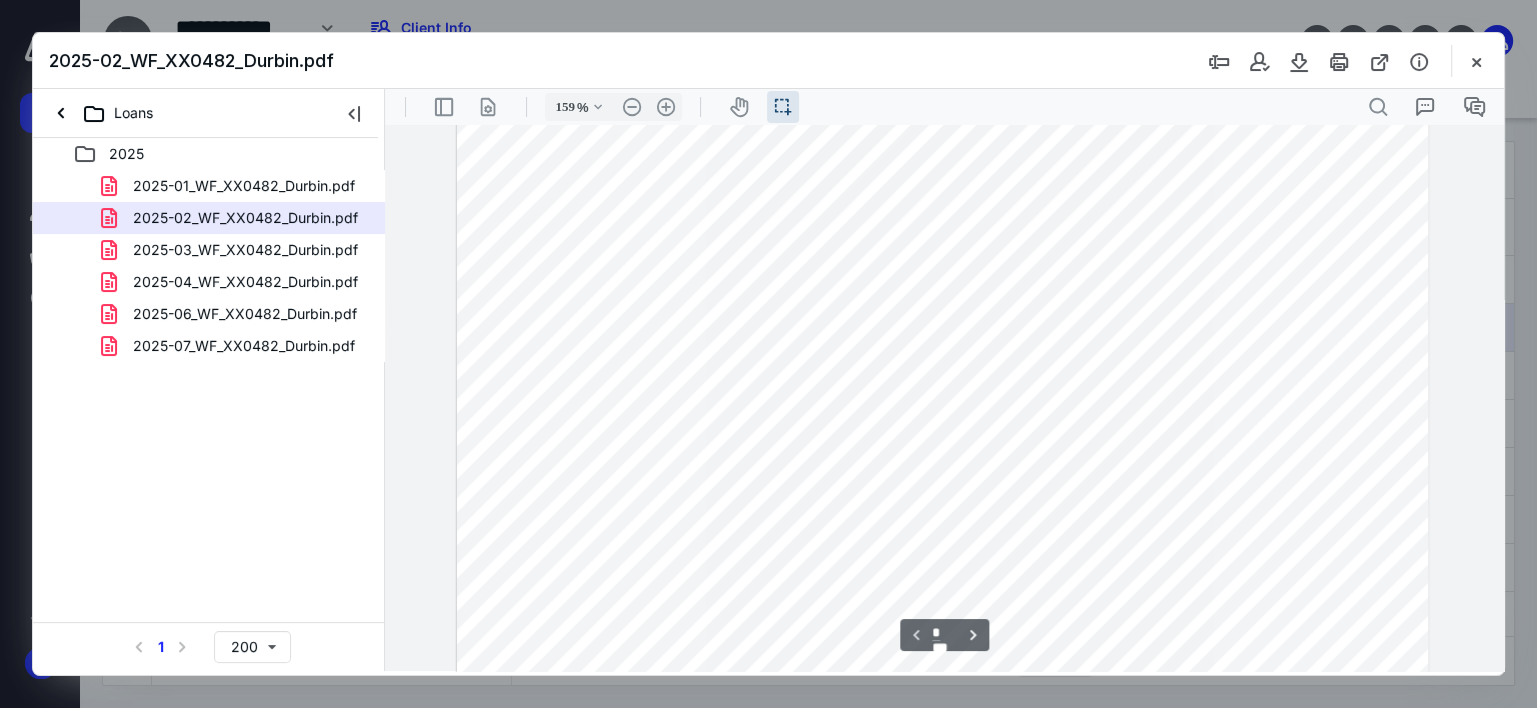 scroll, scrollTop: 234, scrollLeft: 0, axis: vertical 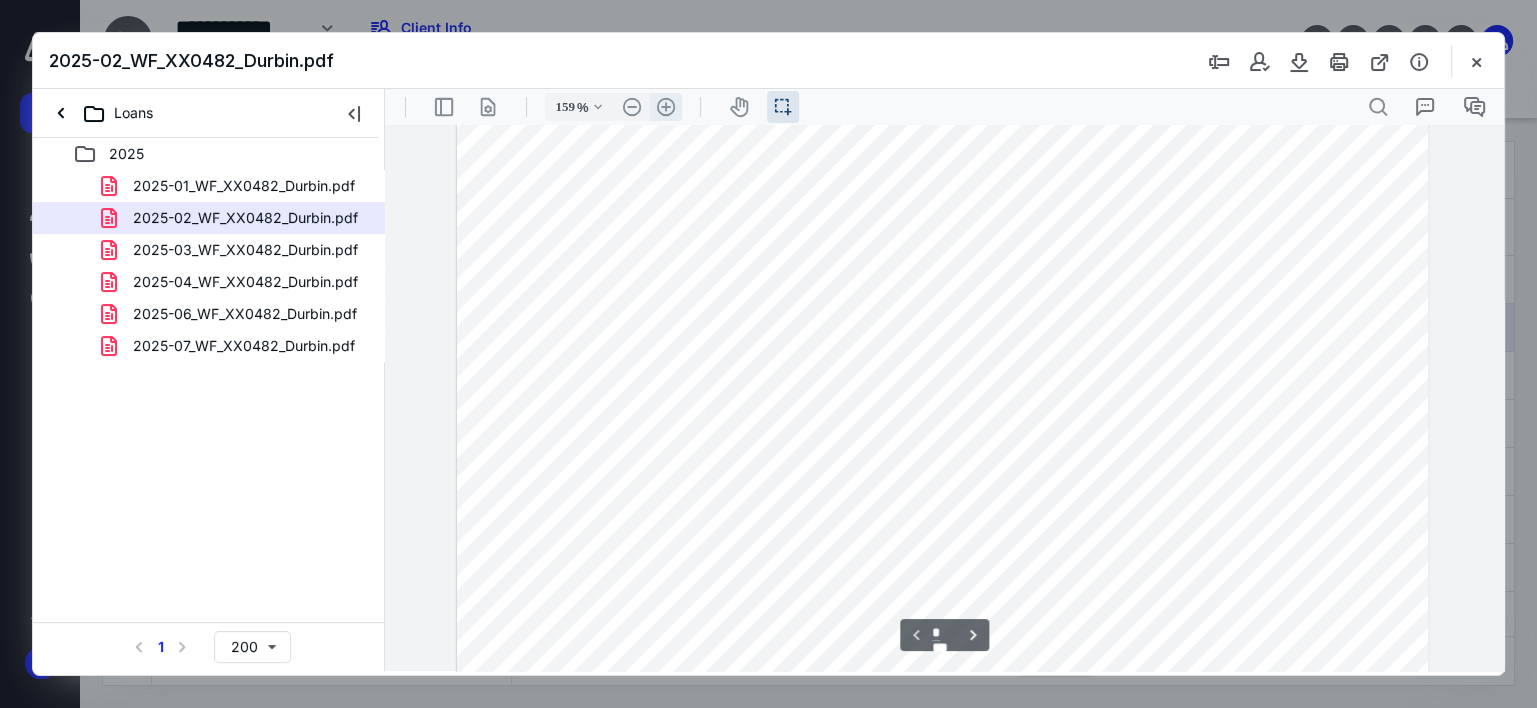 click on ".cls-1{fill:#abb0c4;} icon - header - zoom - in - line" at bounding box center (666, 107) 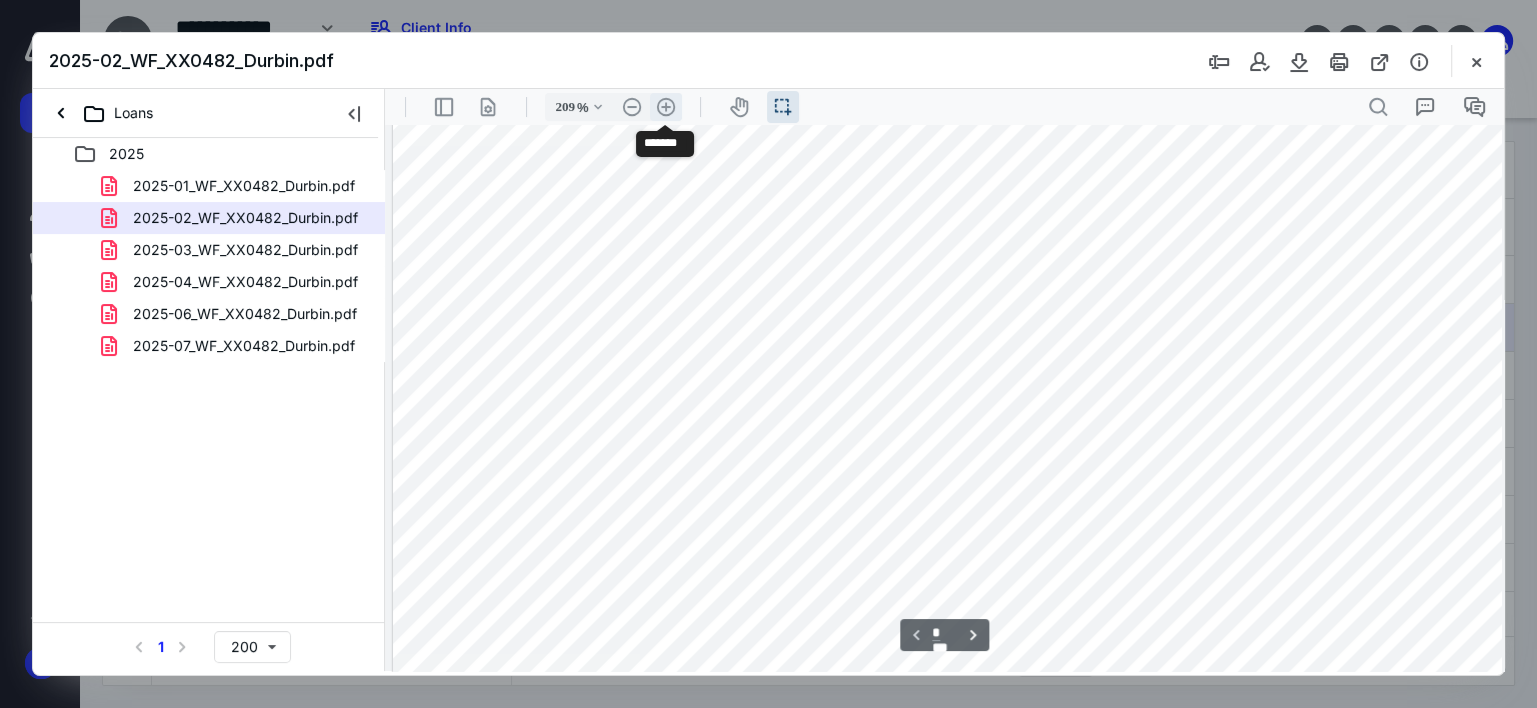 scroll, scrollTop: 388, scrollLeft: 93, axis: both 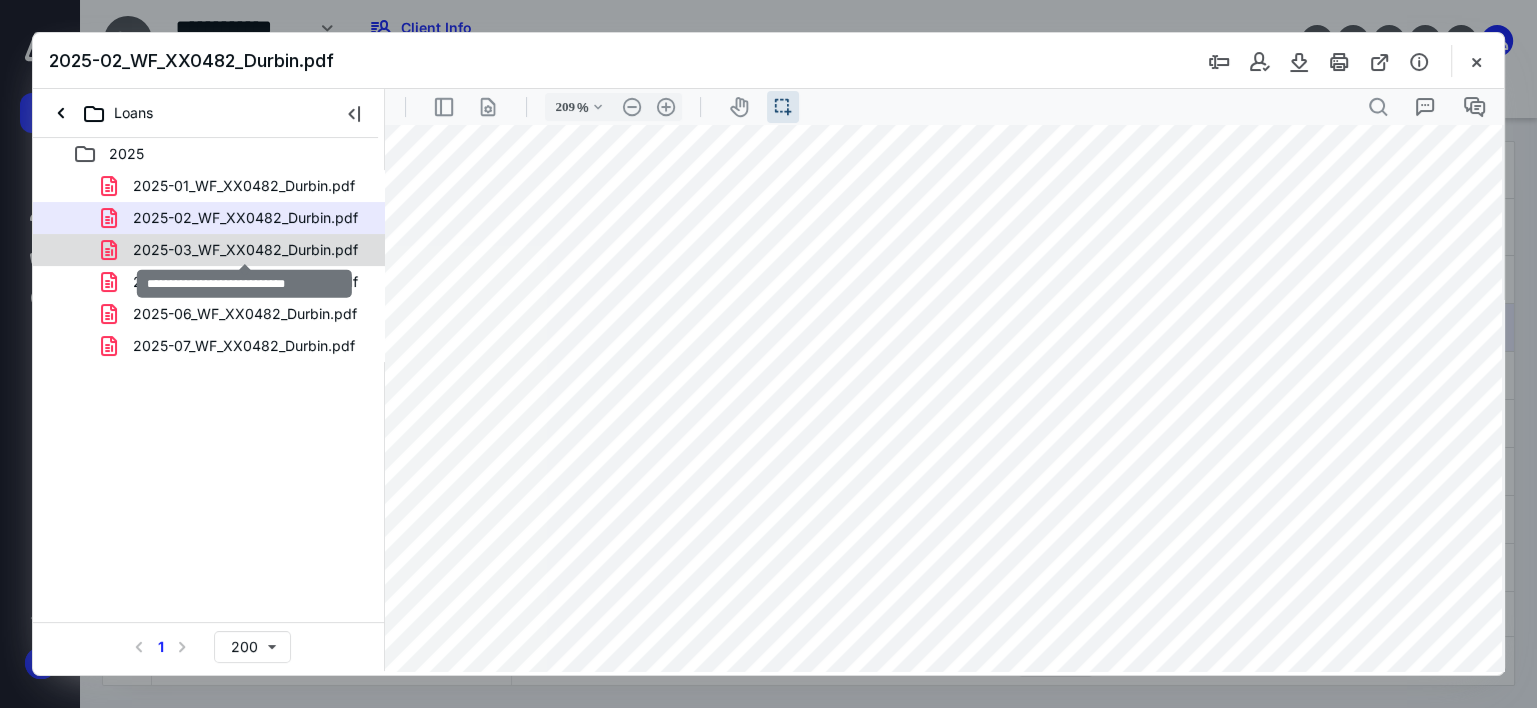 click on "2025-03_WF_XX0482_Durbin.pdf" at bounding box center (245, 250) 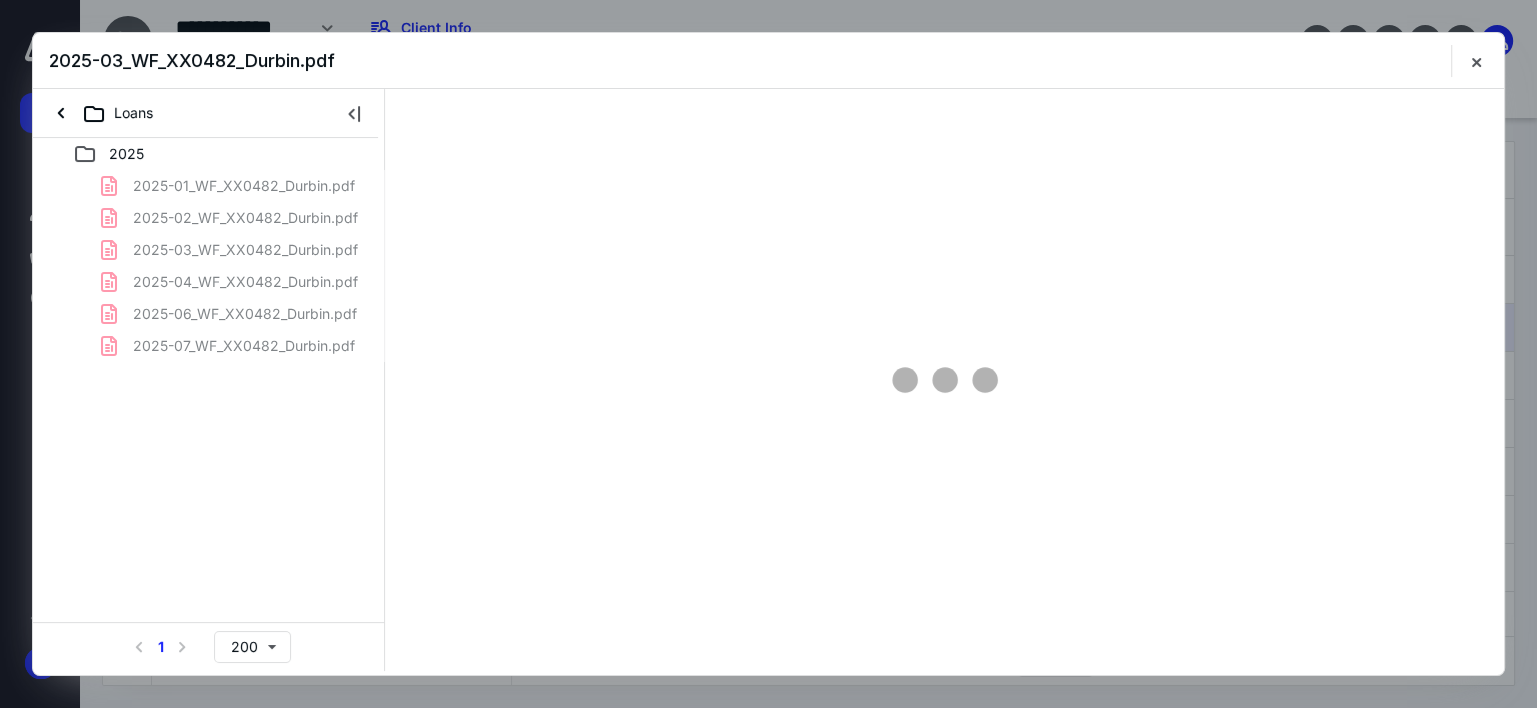 click on "2025-01_WF_XX0482_Durbin.pdf 2025-02_WF_XX0482_Durbin.pdf 2025-03_WF_XX0482_Durbin.pdf 2025-04_WF_XX0482_Durbin.pdf 2025-06_WF_XX0482_Durbin.pdf 2025-07_WF_XX0482_Durbin.pdf" at bounding box center [209, 266] 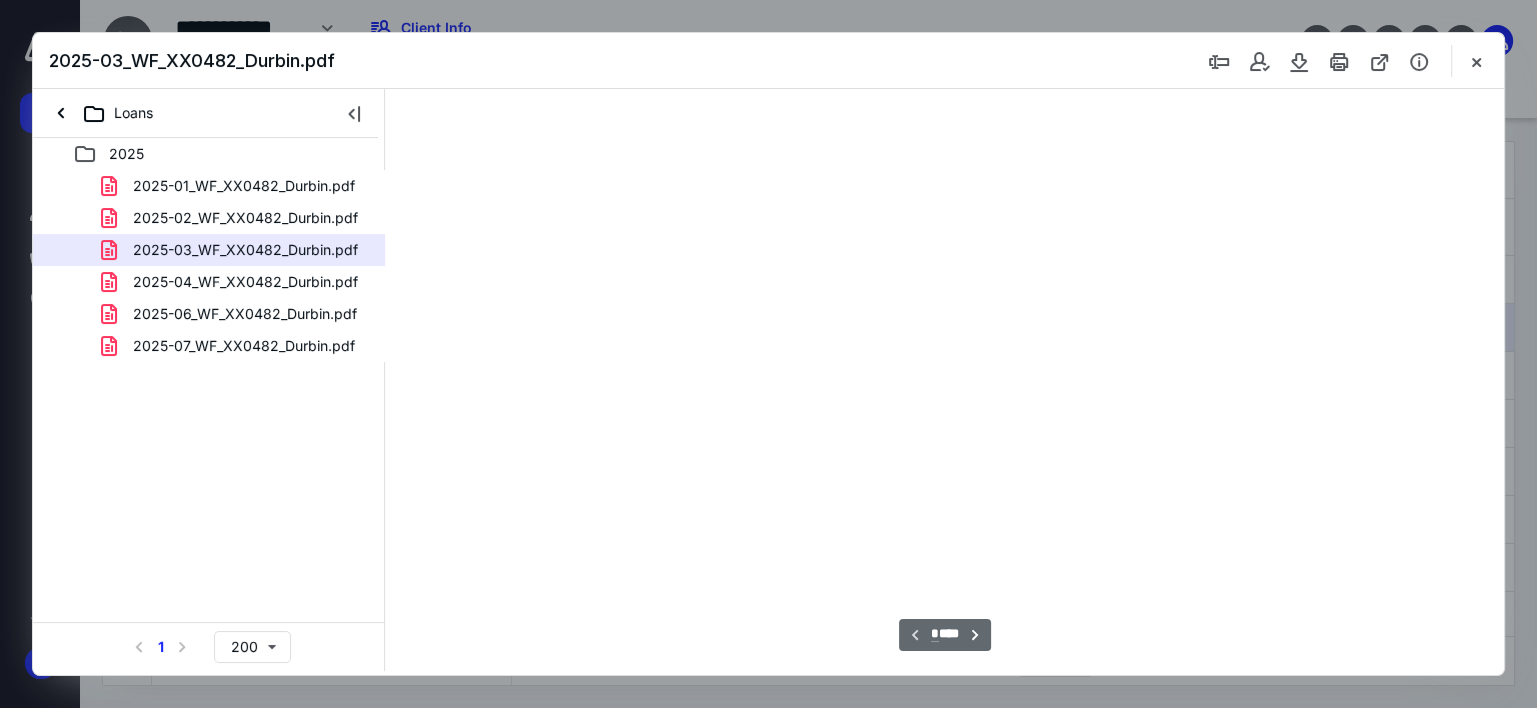 scroll, scrollTop: 0, scrollLeft: 0, axis: both 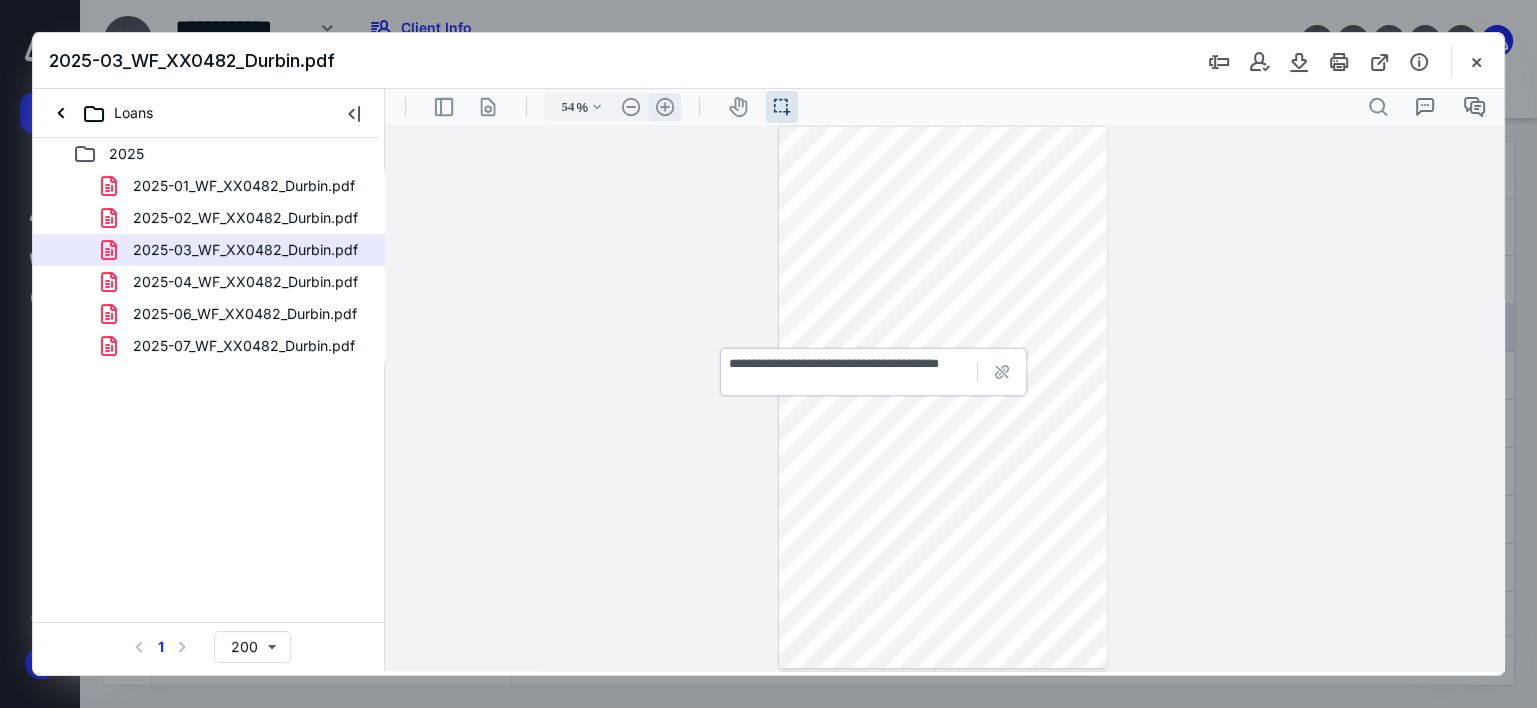 click on ".cls-1{fill:#abb0c4;} icon - header - zoom - in - line" at bounding box center [665, 107] 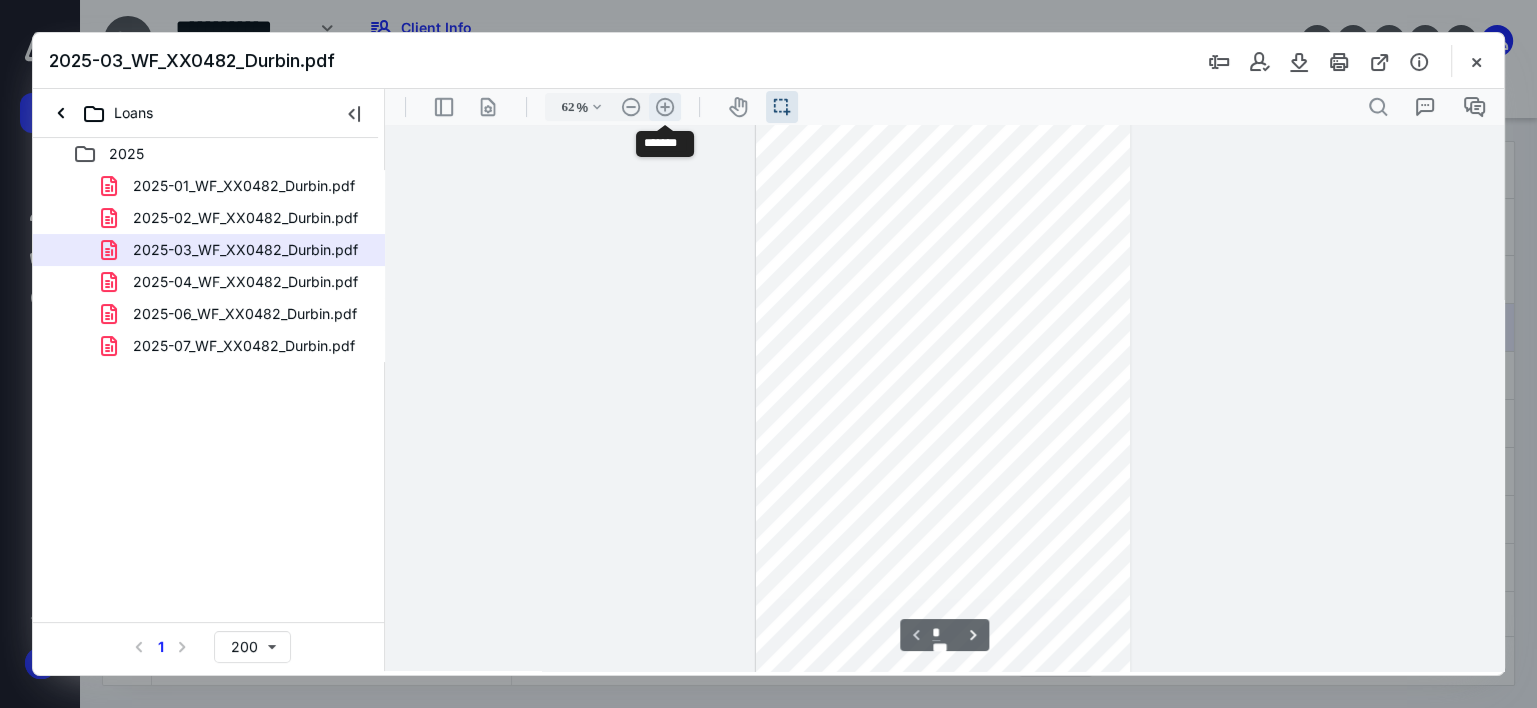 click on ".cls-1{fill:#abb0c4;} icon - header - zoom - in - line" at bounding box center [665, 107] 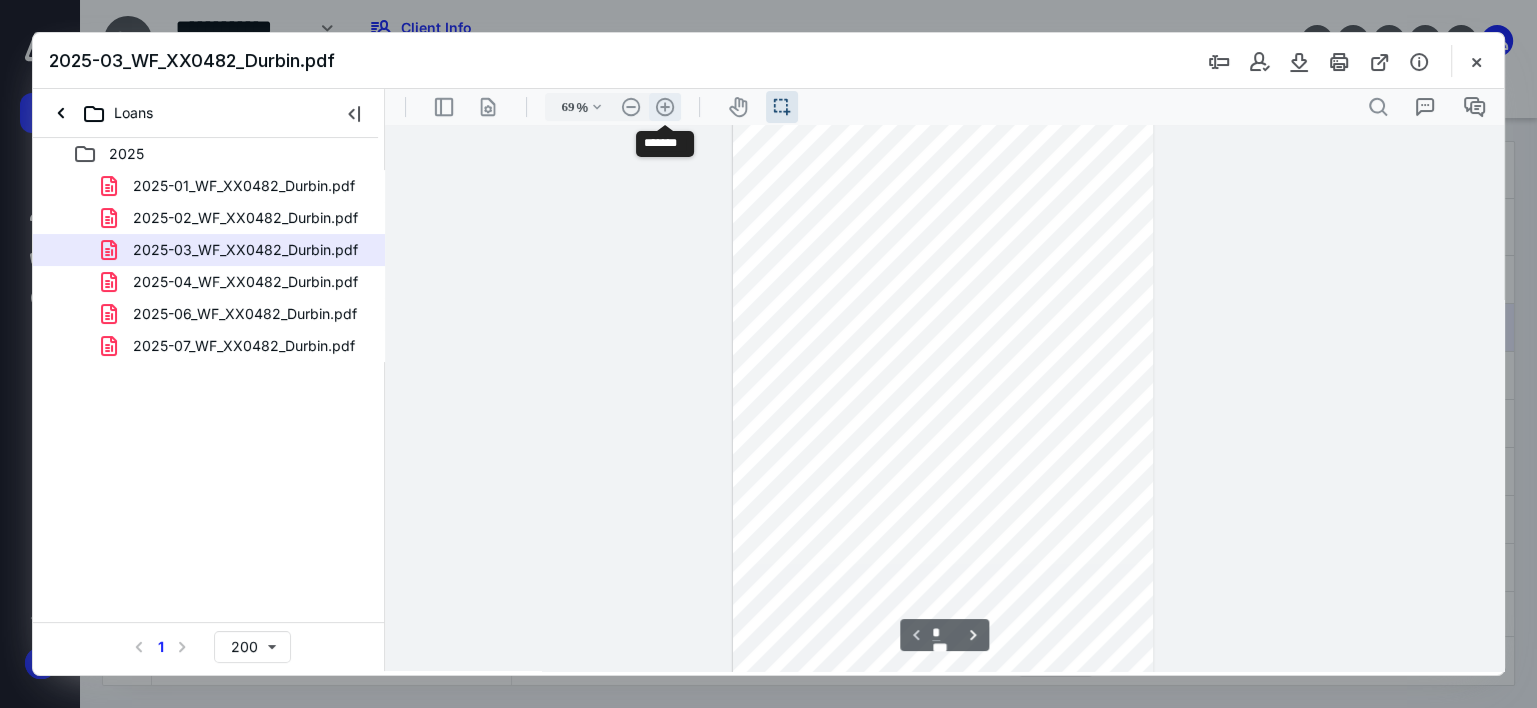 click on ".cls-1{fill:#abb0c4;} icon - header - zoom - in - line" at bounding box center [665, 107] 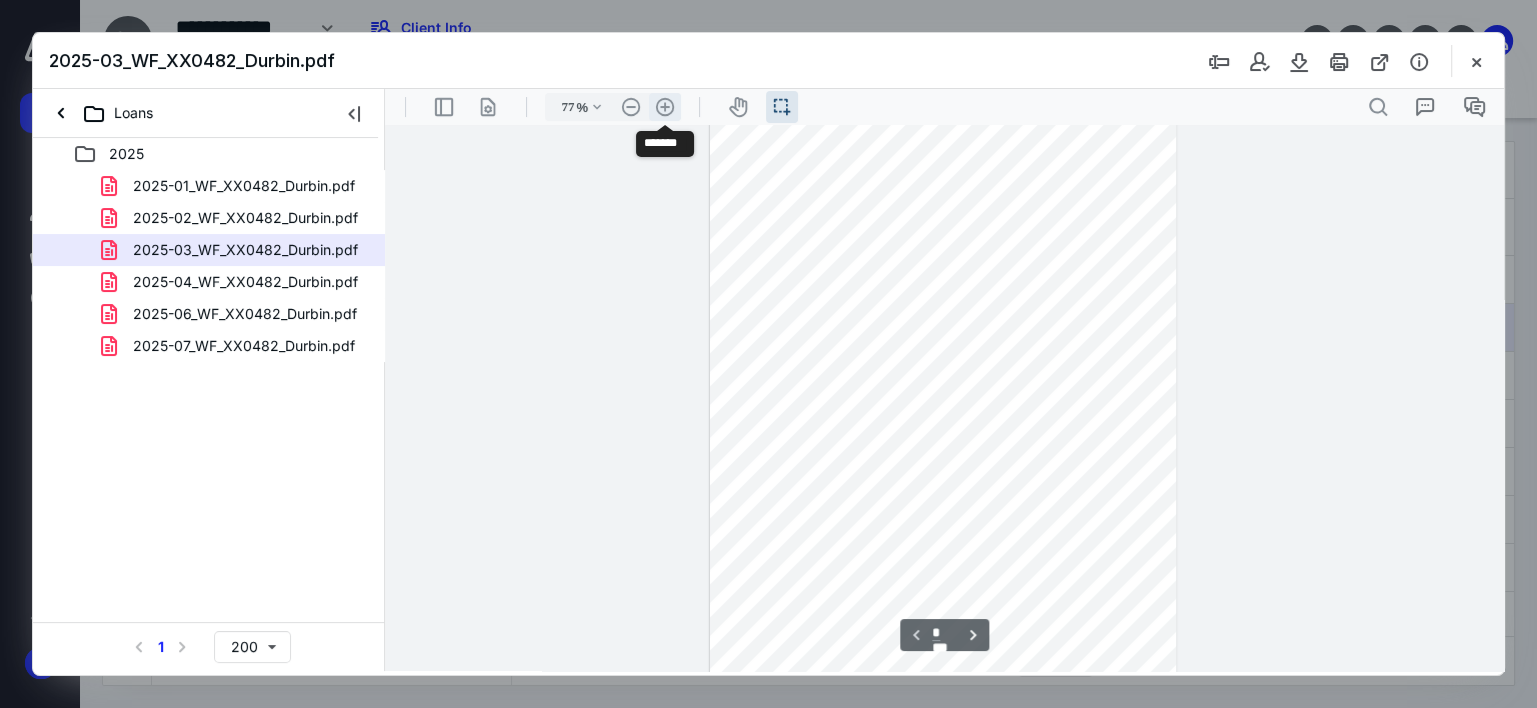 click on ".cls-1{fill:#abb0c4;} icon - header - zoom - in - line" at bounding box center (665, 107) 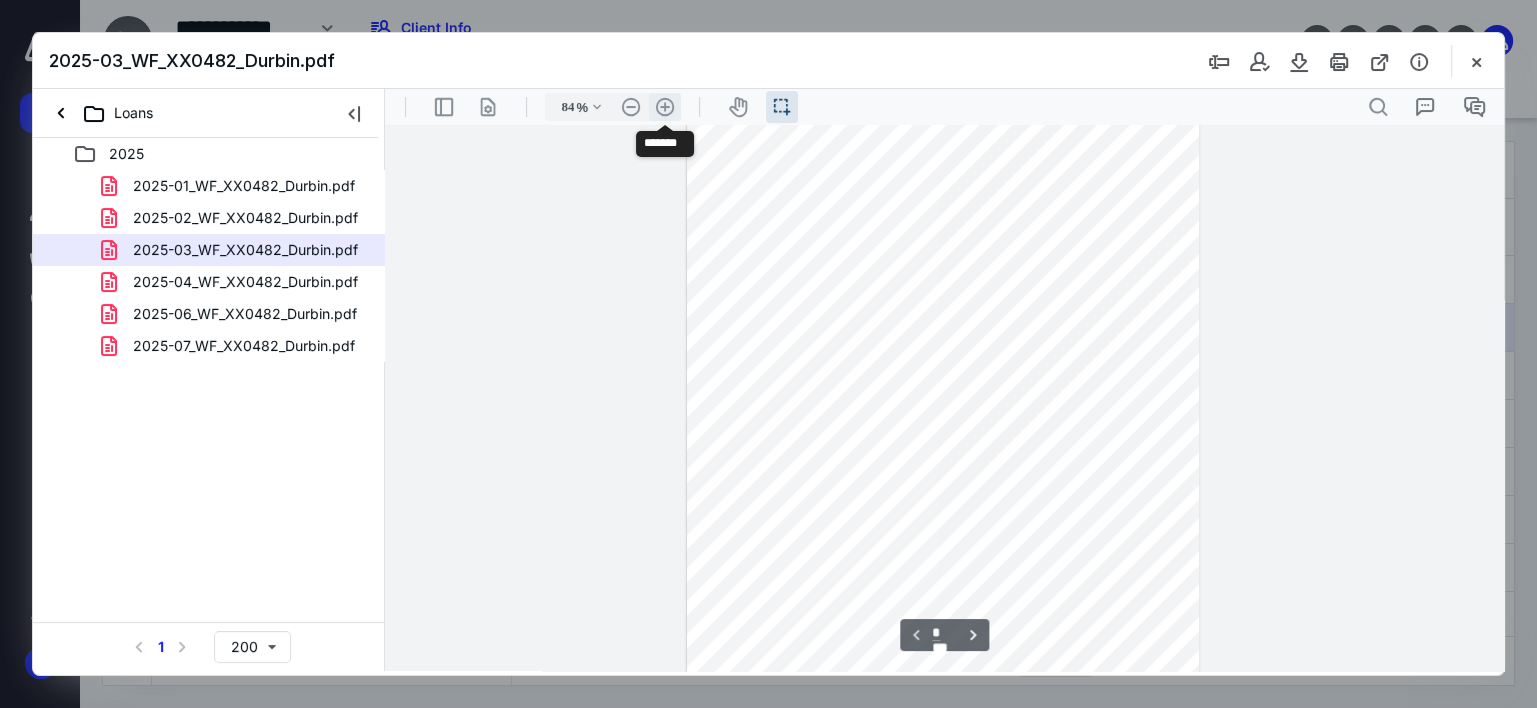 click on ".cls-1{fill:#abb0c4;} icon - header - zoom - in - line" at bounding box center (665, 107) 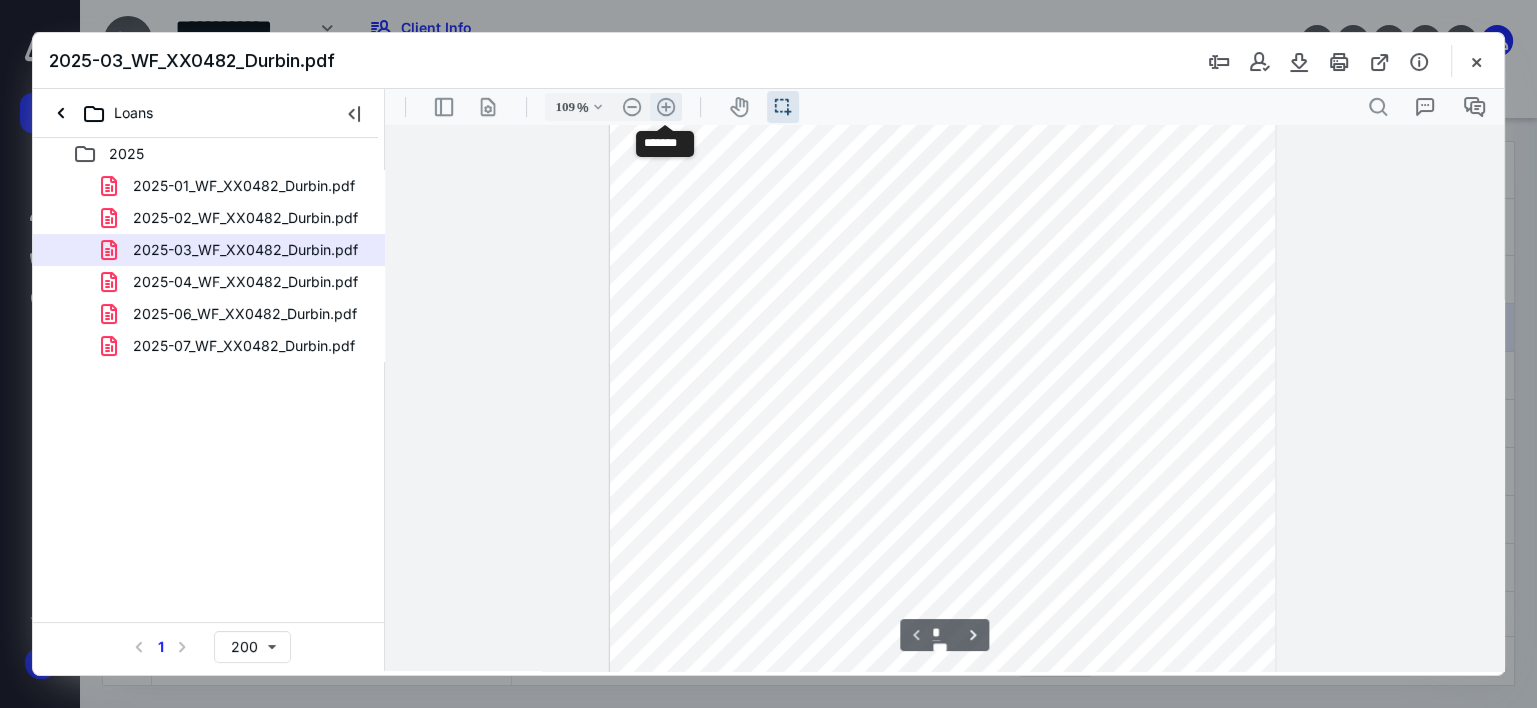 click on ".cls-1{fill:#abb0c4;} icon - header - zoom - in - line" at bounding box center [666, 107] 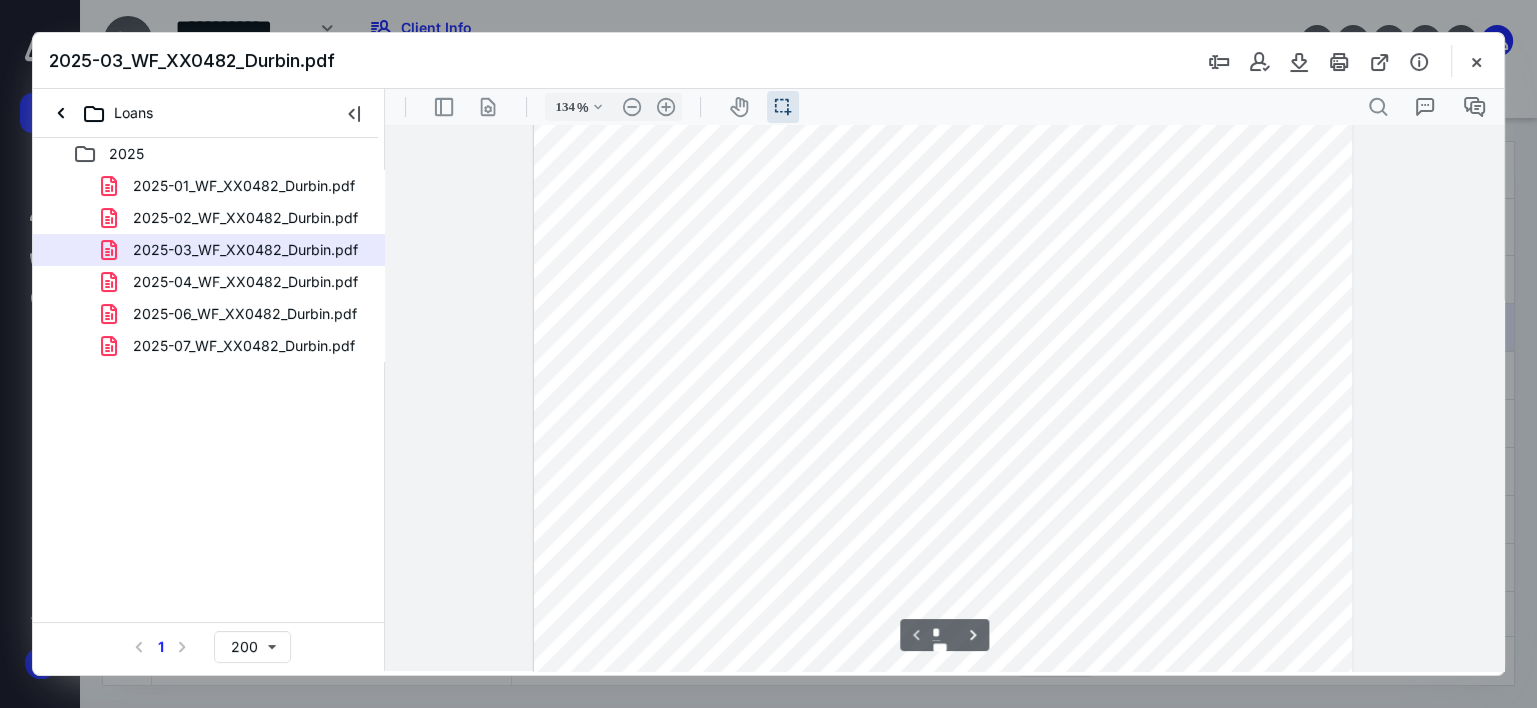 scroll, scrollTop: 128, scrollLeft: 0, axis: vertical 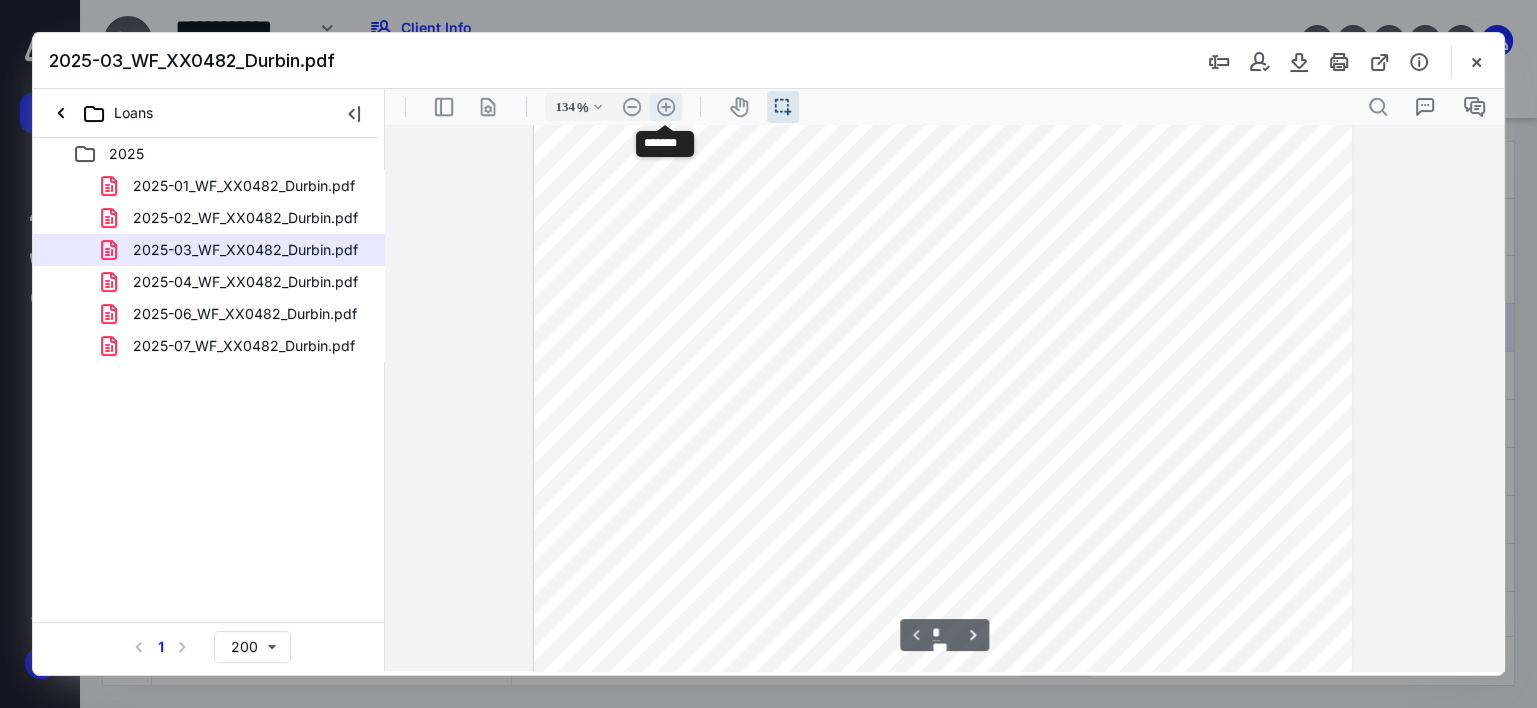 click on ".cls-1{fill:#abb0c4;} icon - header - zoom - in - line" at bounding box center [666, 107] 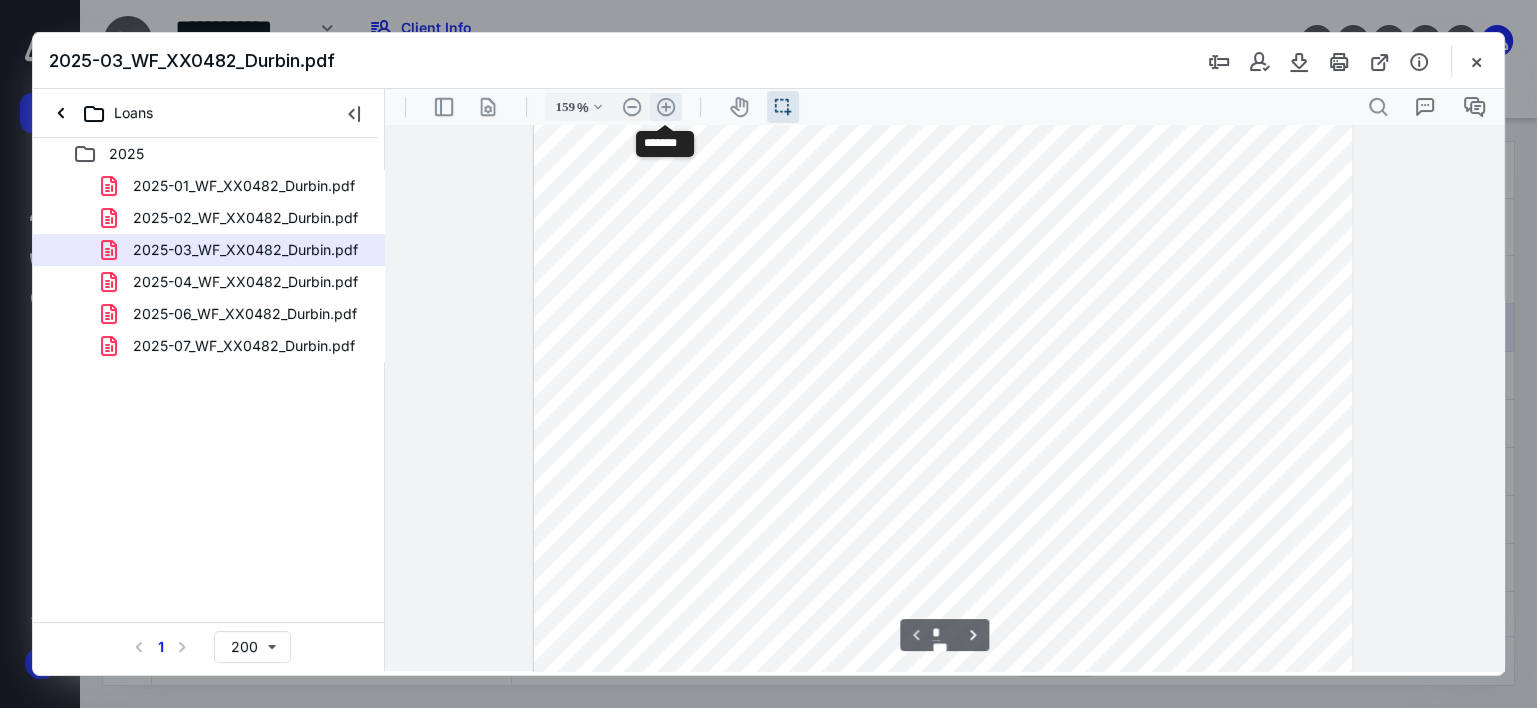 scroll, scrollTop: 199, scrollLeft: 0, axis: vertical 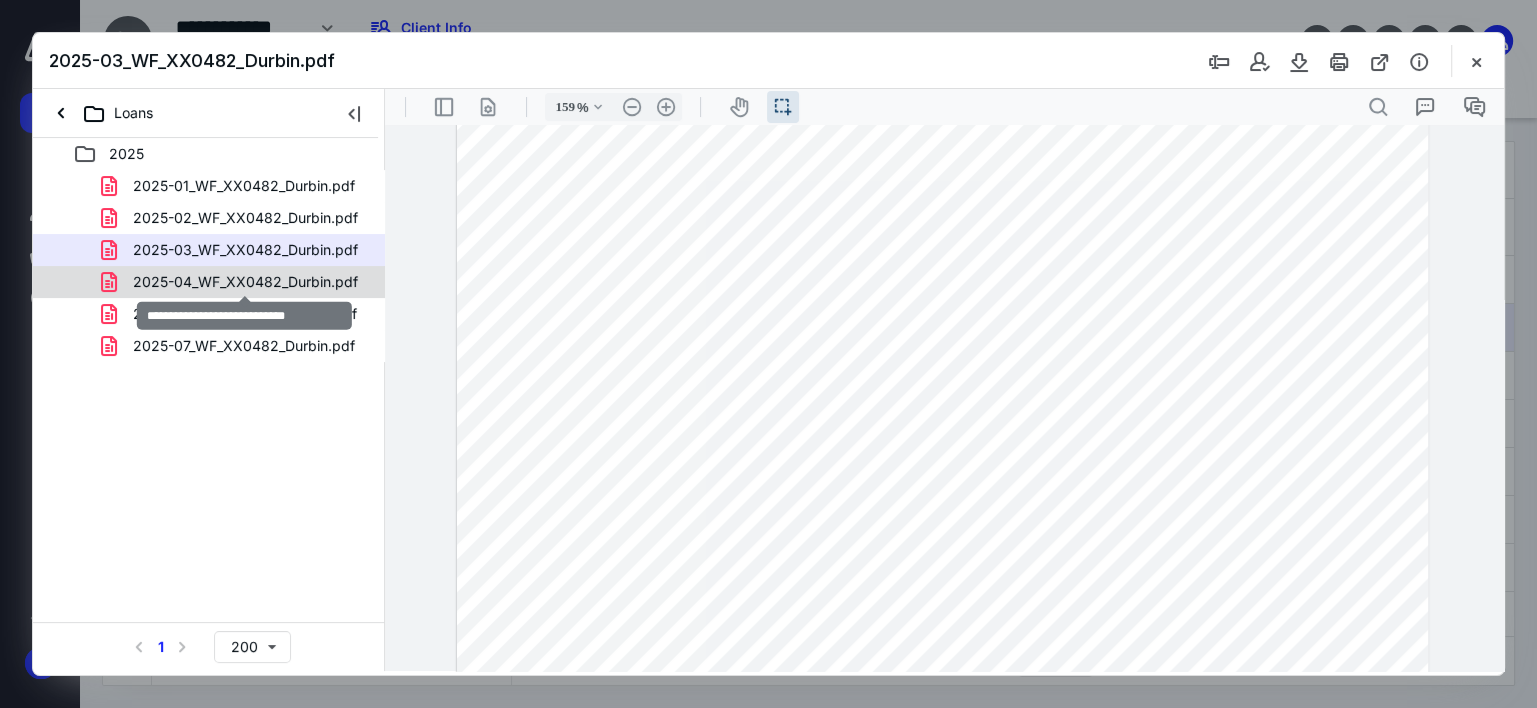 click on "2025-04_WF_XX0482_Durbin.pdf" at bounding box center (245, 282) 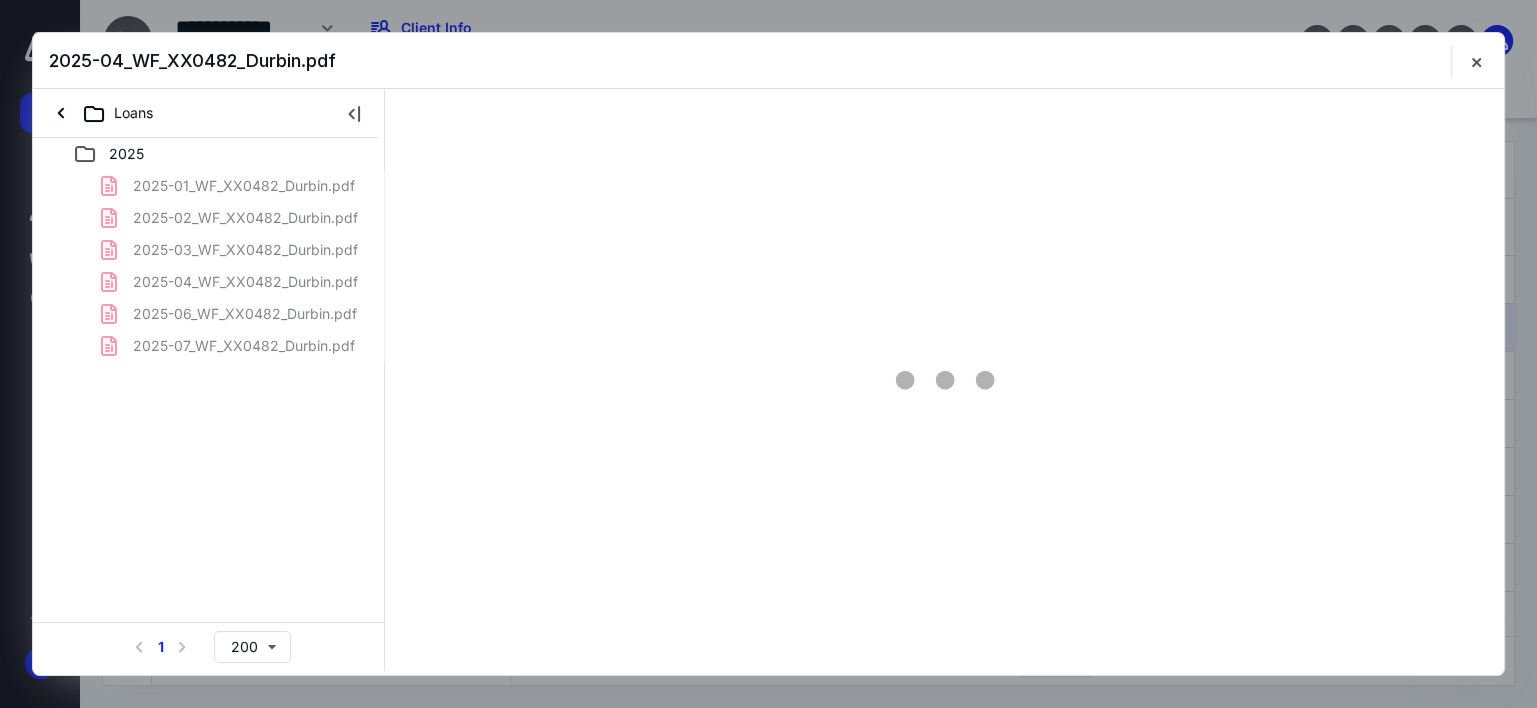 click on "2025-01_WF_XX0482_Durbin.pdf 2025-02_WF_XX0482_Durbin.pdf 2025-03_WF_XX0482_Durbin.pdf 2025-04_WF_XX0482_Durbin.pdf 2025-06_WF_XX0482_Durbin.pdf 2025-07_WF_XX0482_Durbin.pdf" at bounding box center (209, 266) 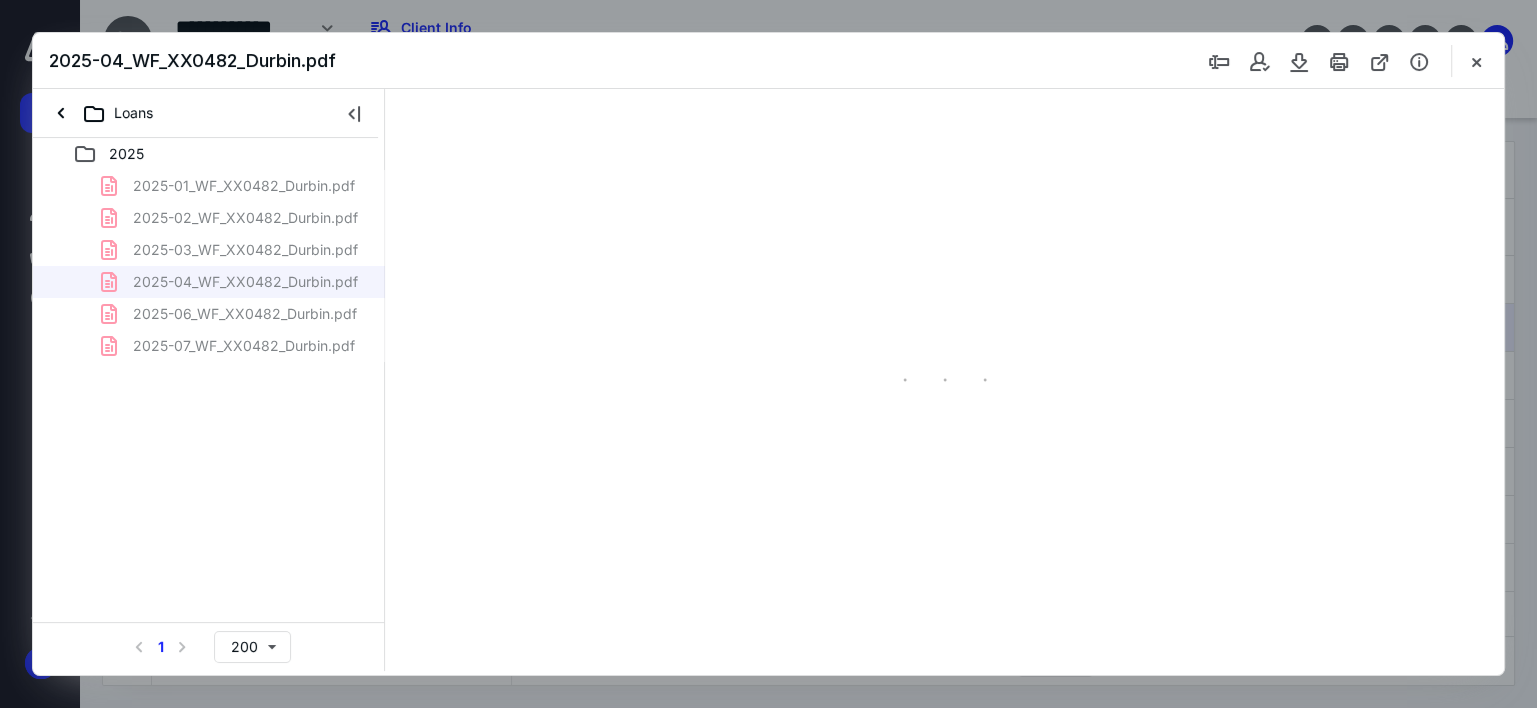 scroll, scrollTop: 38, scrollLeft: 0, axis: vertical 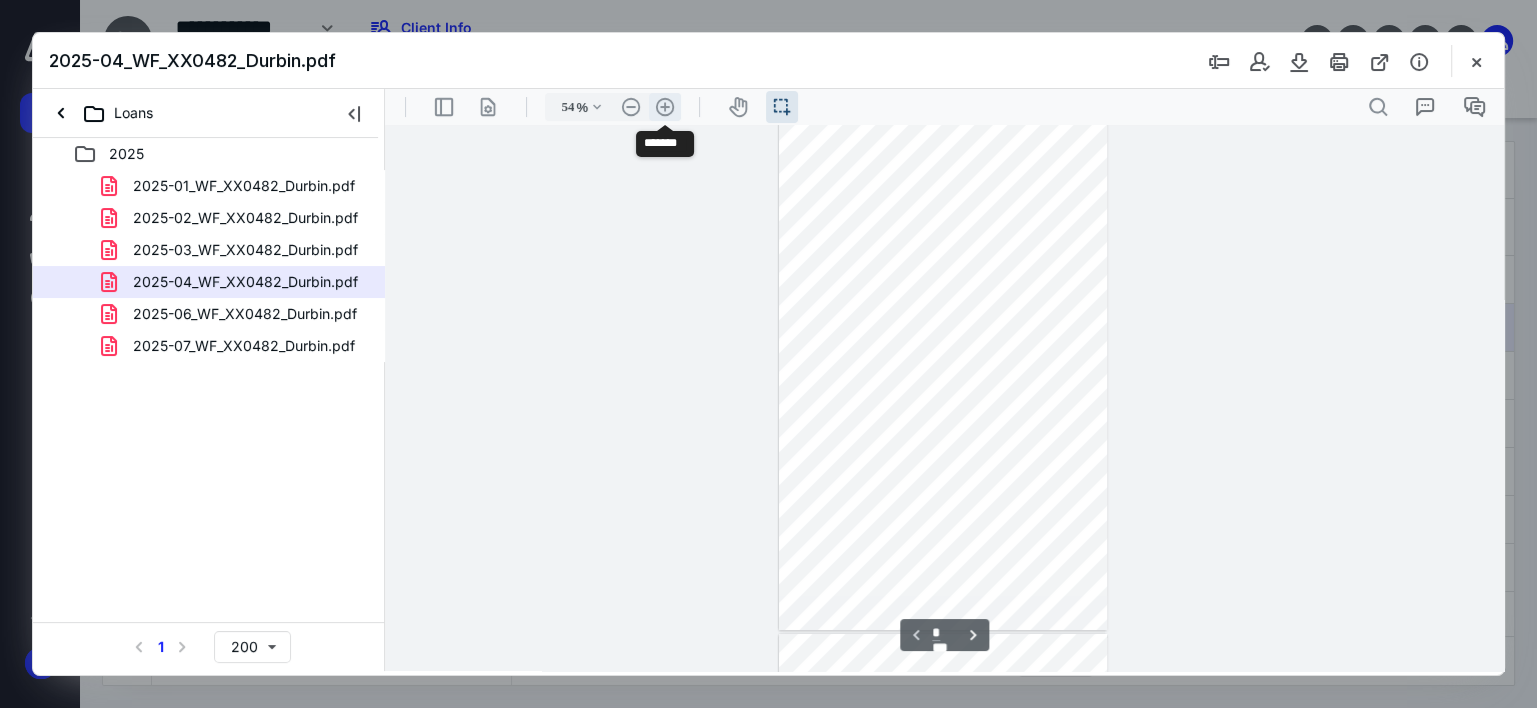 click on ".cls-1{fill:#abb0c4;} icon - header - zoom - in - line" at bounding box center [665, 107] 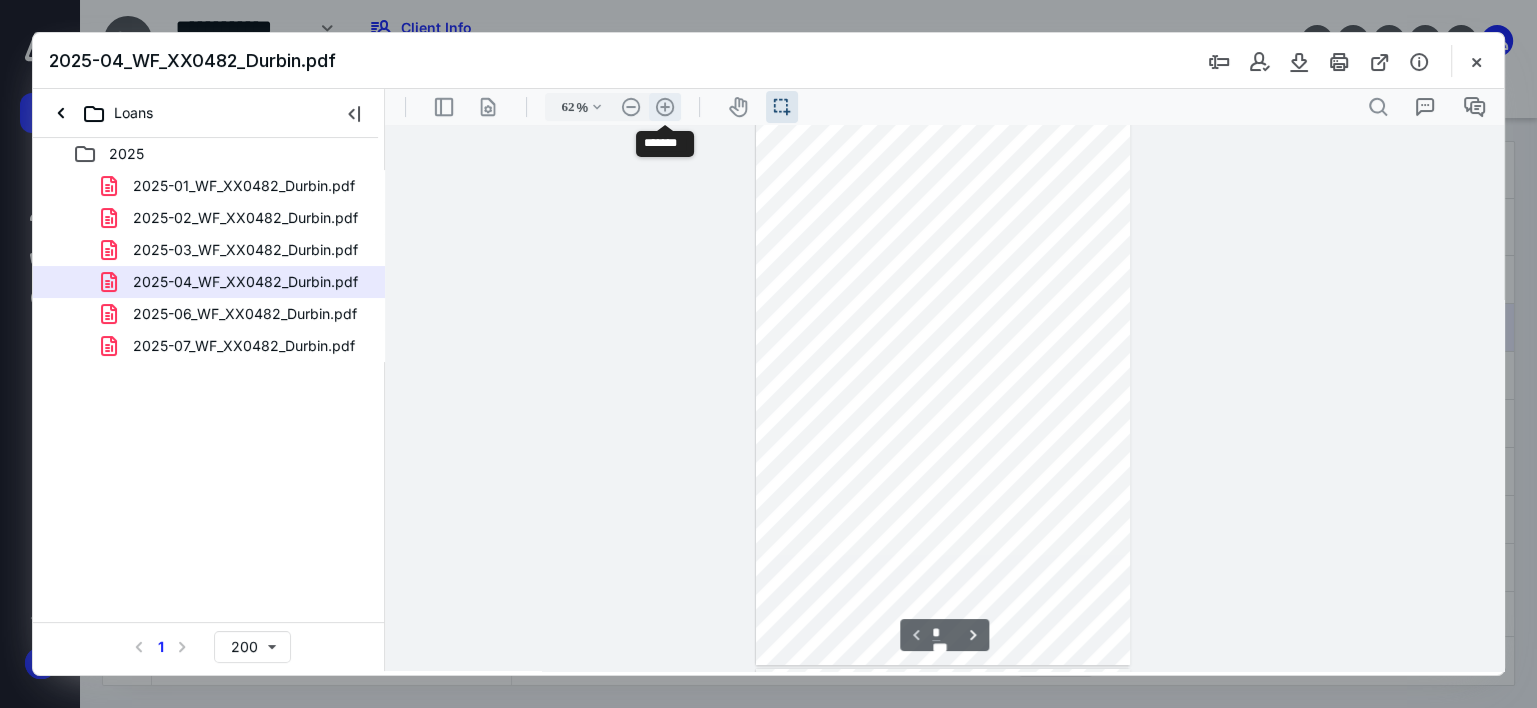 click on ".cls-1{fill:#abb0c4;} icon - header - zoom - in - line" at bounding box center [665, 107] 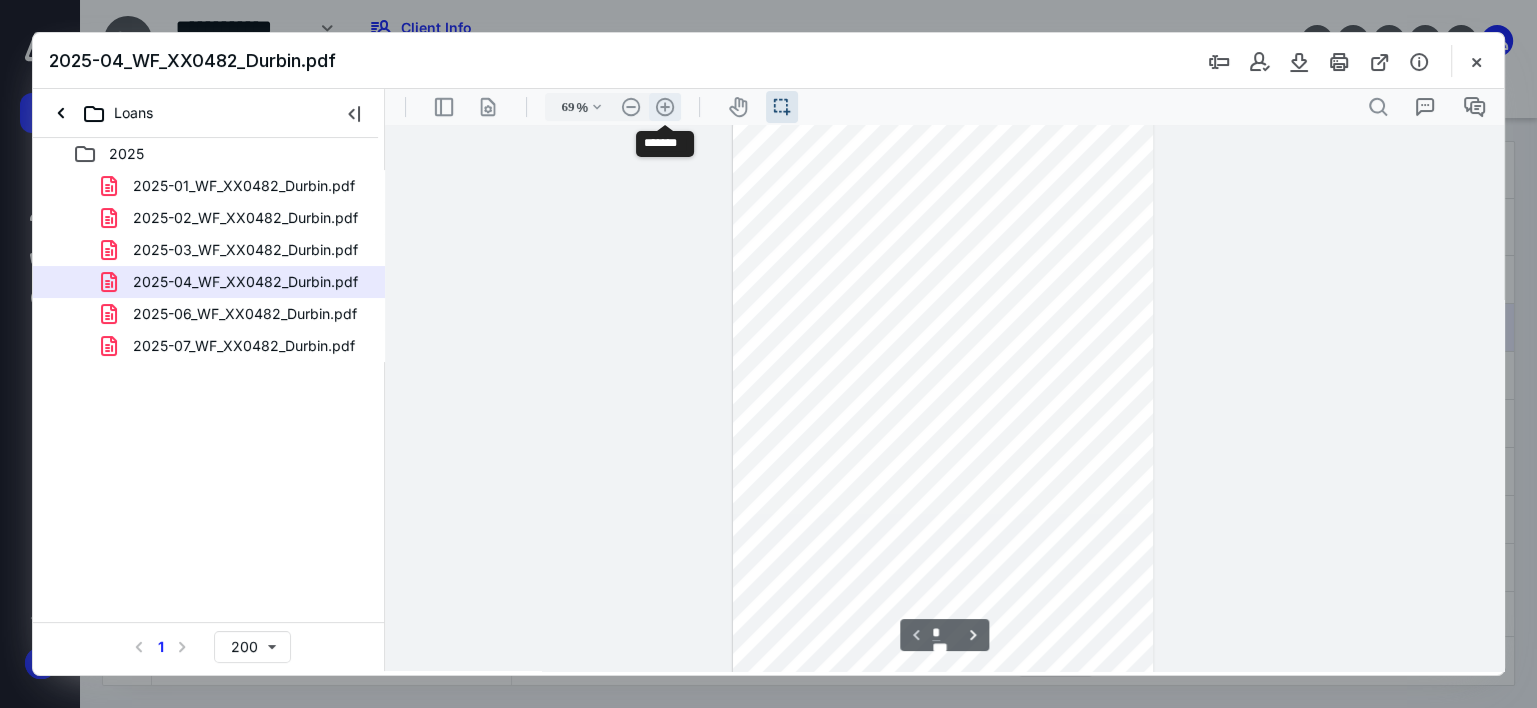 click on ".cls-1{fill:#abb0c4;} icon - header - zoom - in - line" at bounding box center (665, 107) 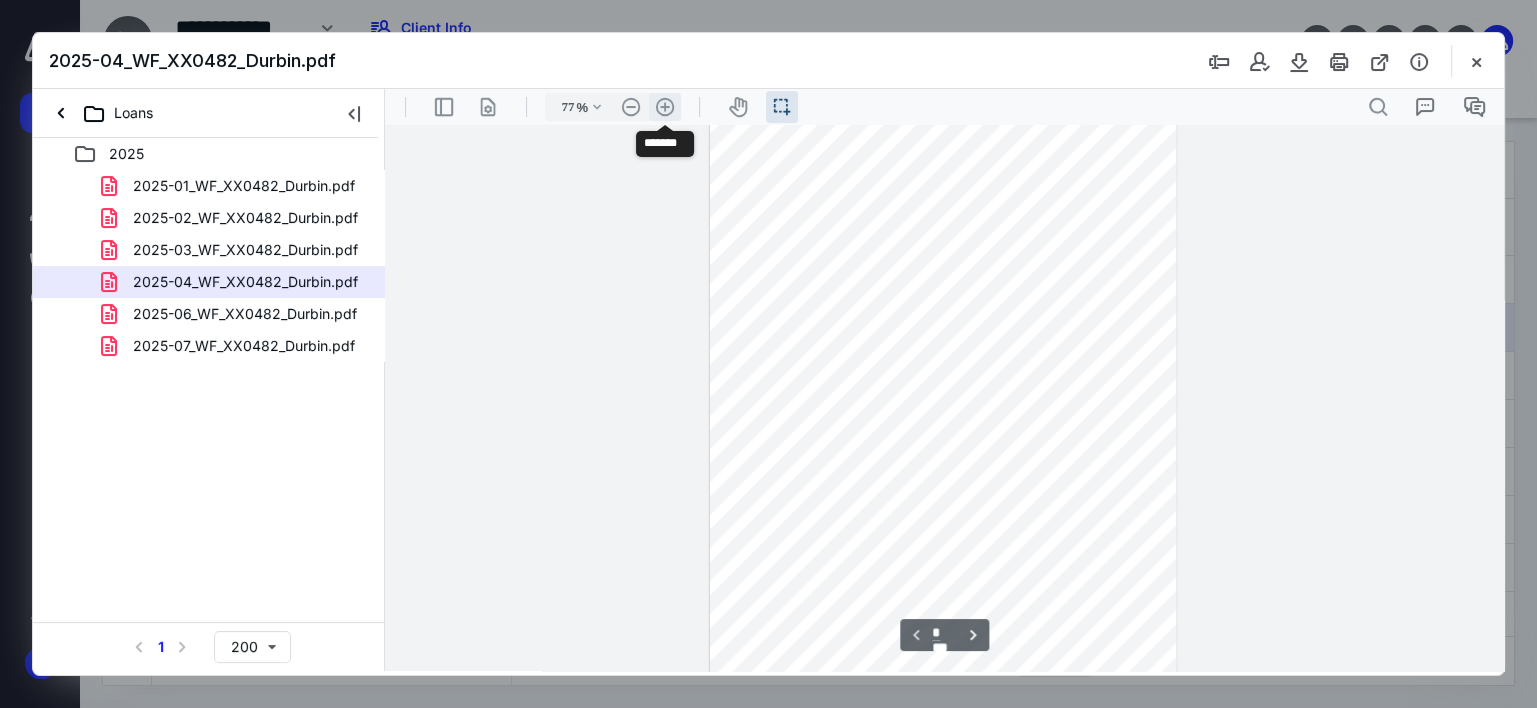 click on ".cls-1{fill:#abb0c4;} icon - header - zoom - in - line" at bounding box center [665, 107] 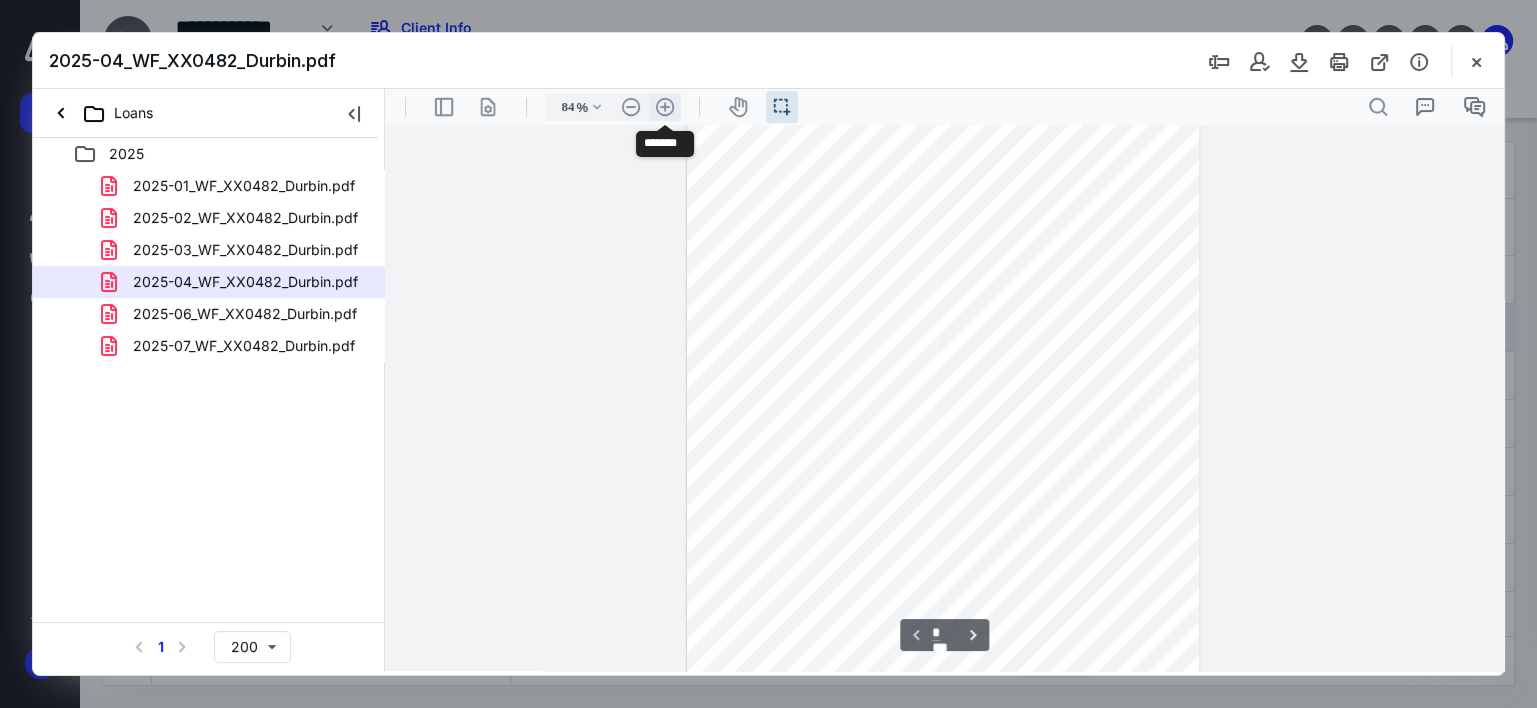 click on ".cls-1{fill:#abb0c4;} icon - header - zoom - in - line" at bounding box center (665, 107) 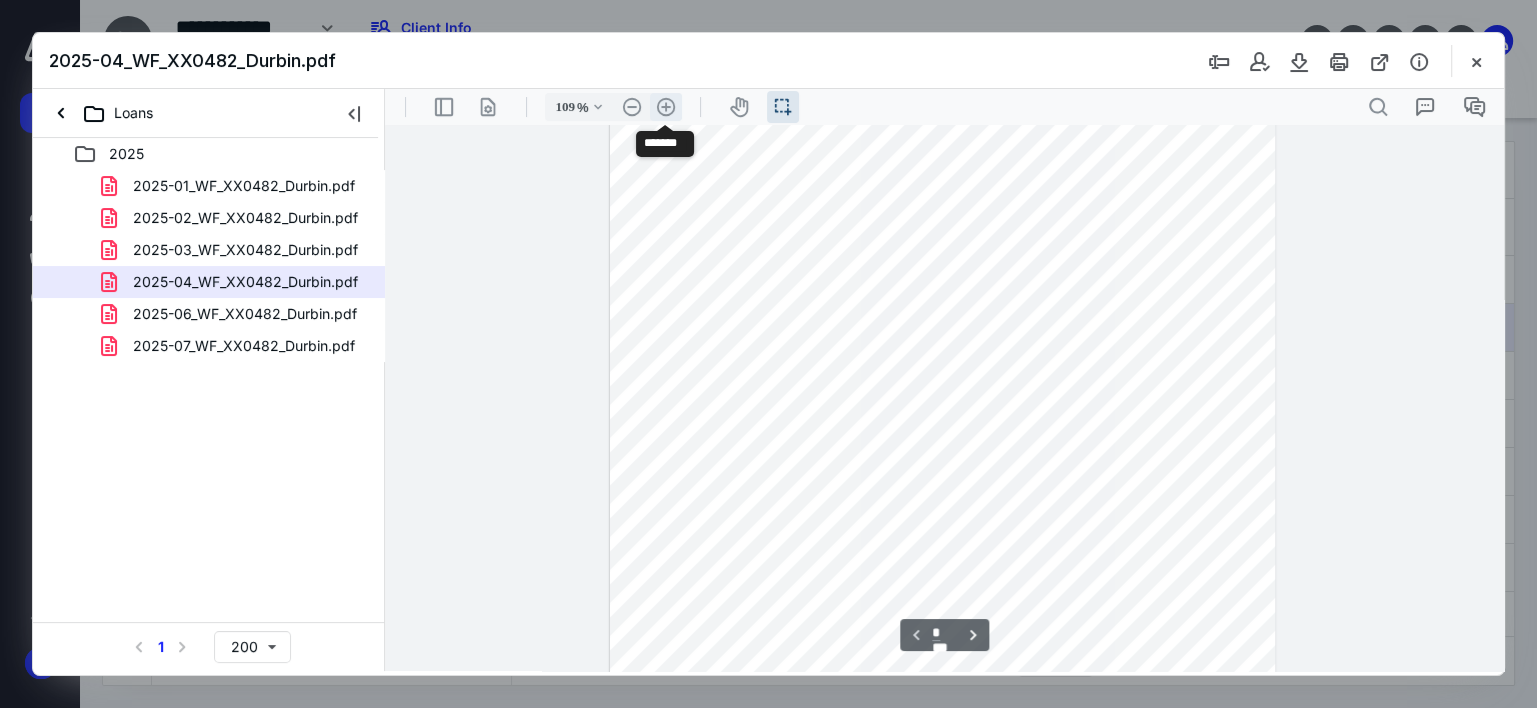 click on ".cls-1{fill:#abb0c4;} icon - header - zoom - in - line" at bounding box center [666, 107] 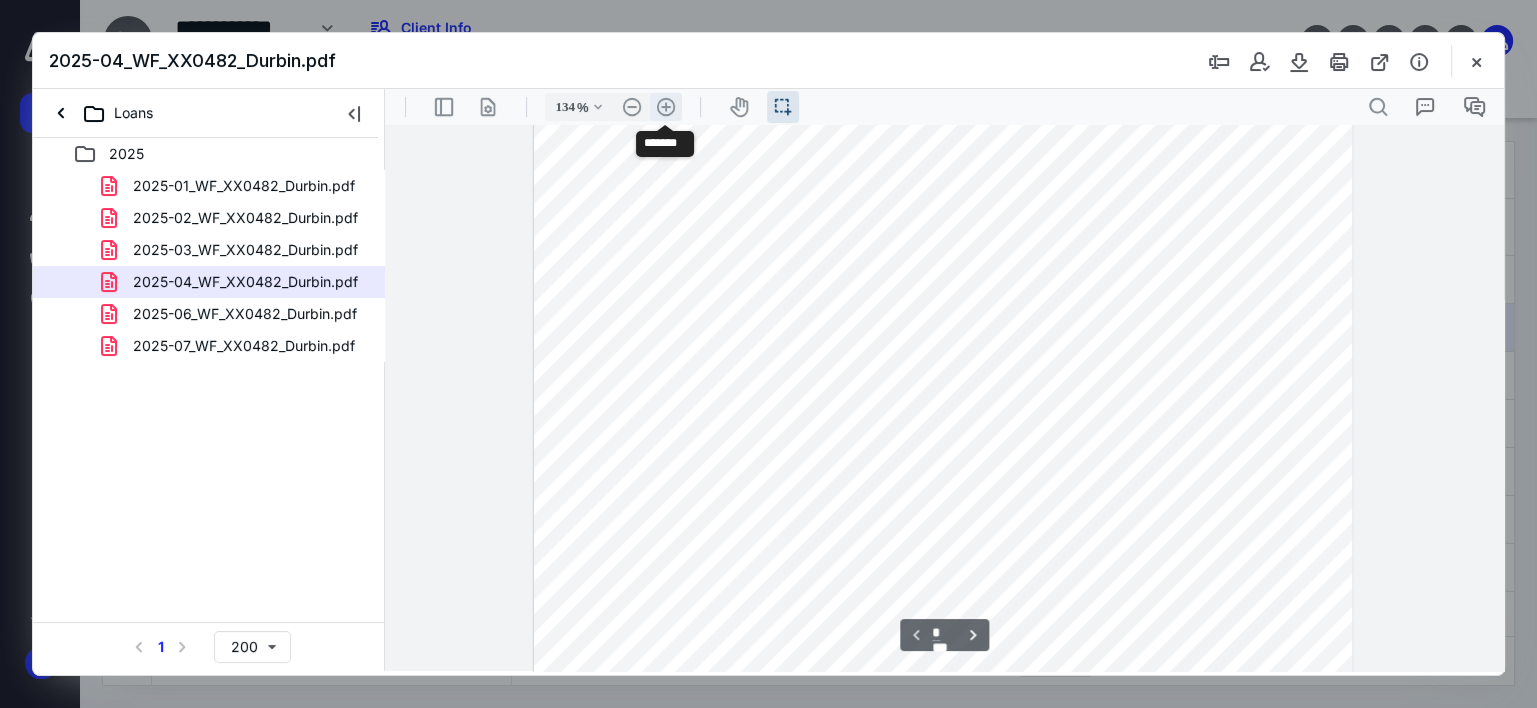 click on ".cls-1{fill:#abb0c4;} icon - header - zoom - in - line" at bounding box center (666, 107) 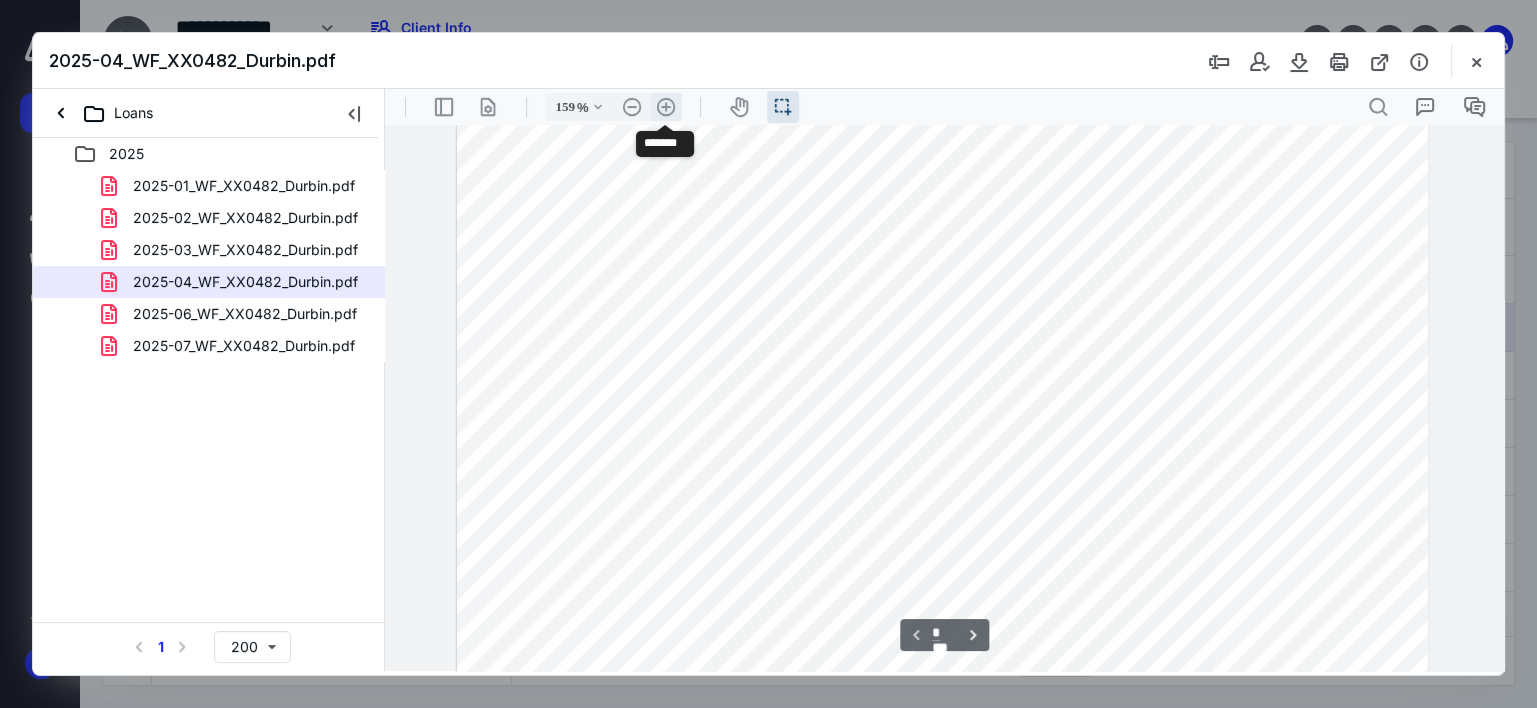 scroll, scrollTop: 609, scrollLeft: 0, axis: vertical 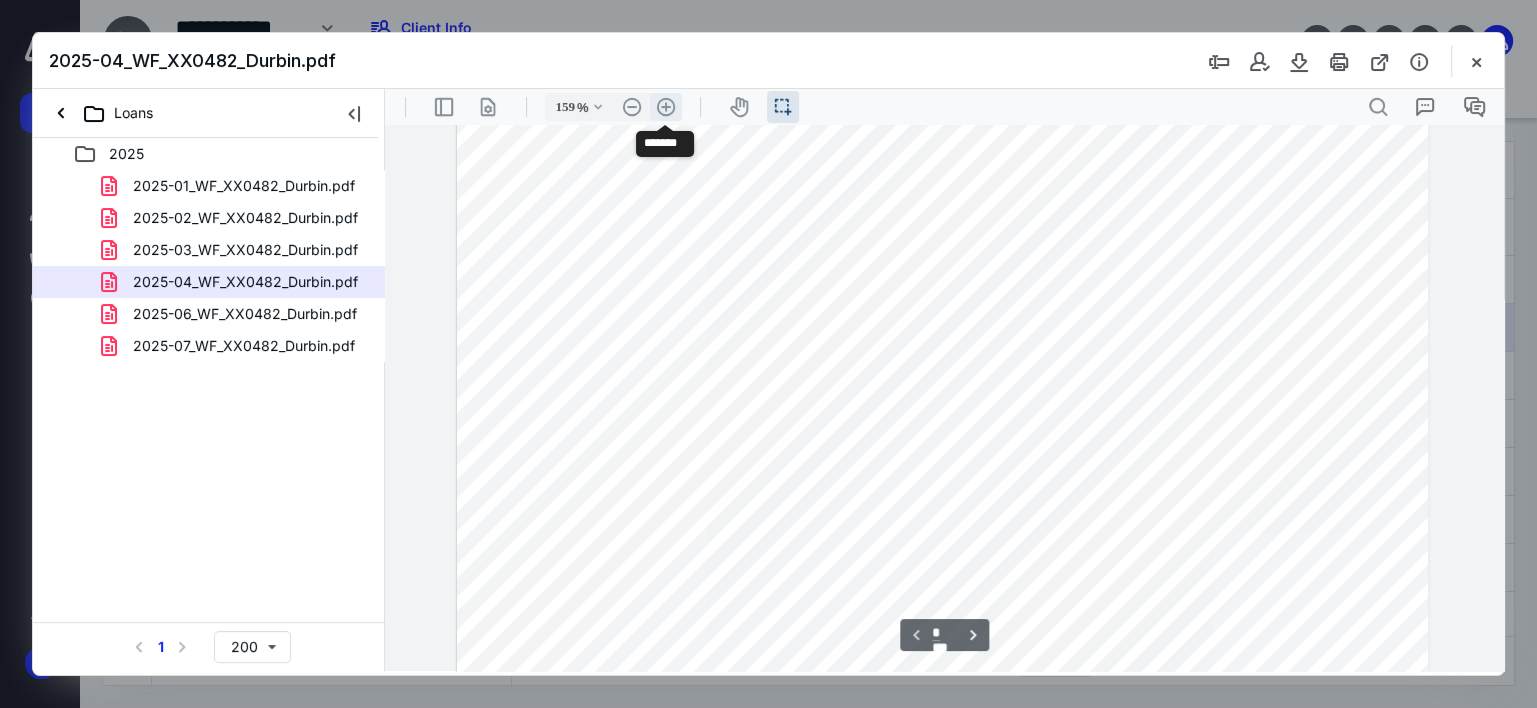 click on ".cls-1{fill:#abb0c4;} icon - header - zoom - in - line" at bounding box center [666, 107] 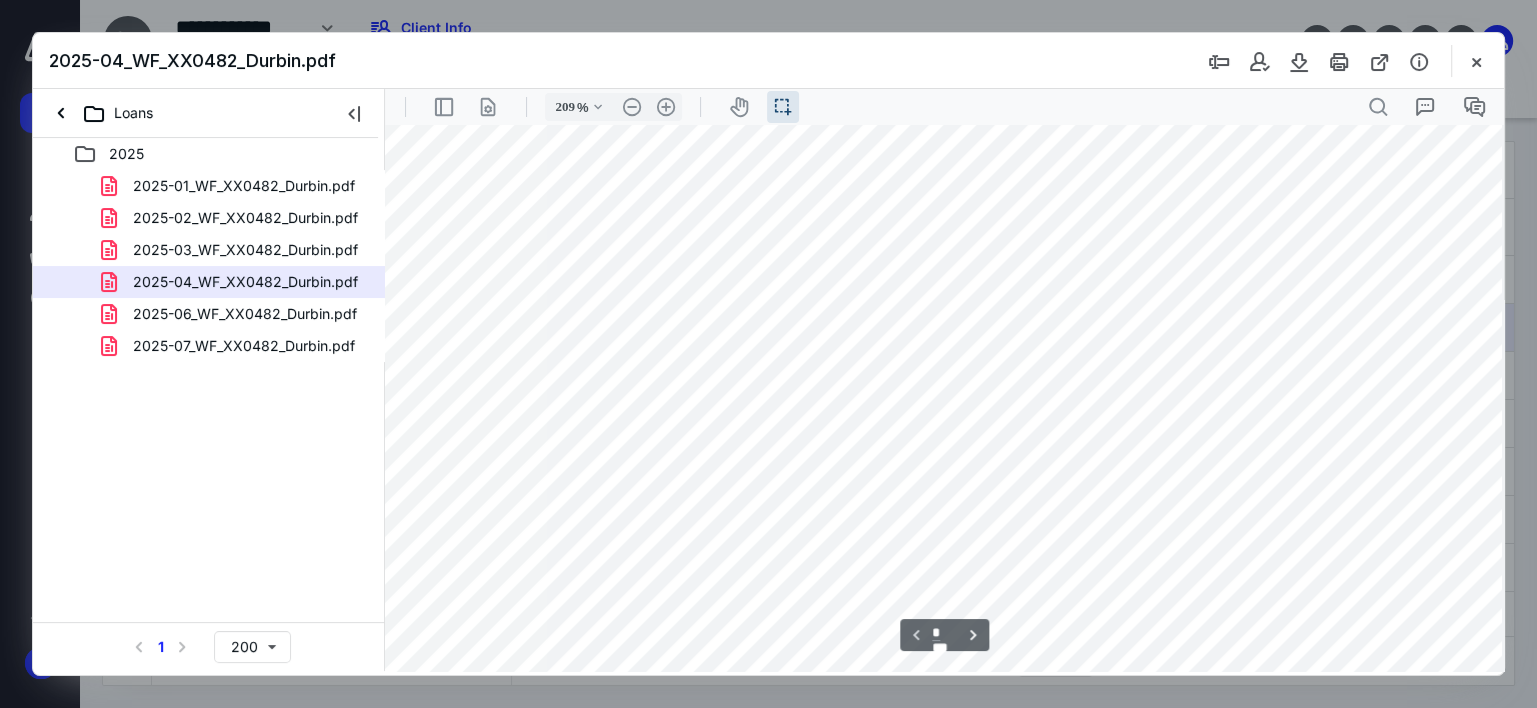 scroll, scrollTop: 381, scrollLeft: 93, axis: both 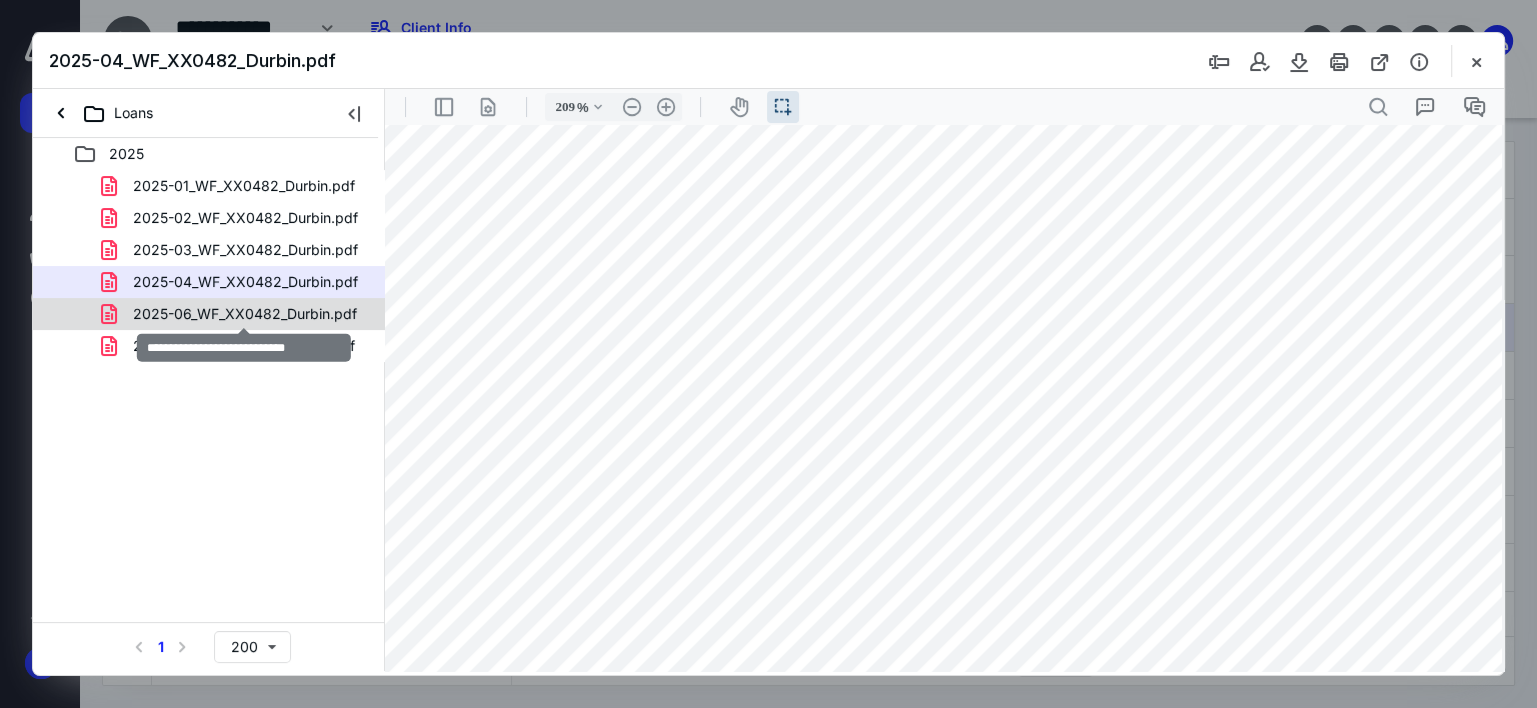 click on "2025-06_WF_XX0482_Durbin.pdf" at bounding box center [245, 314] 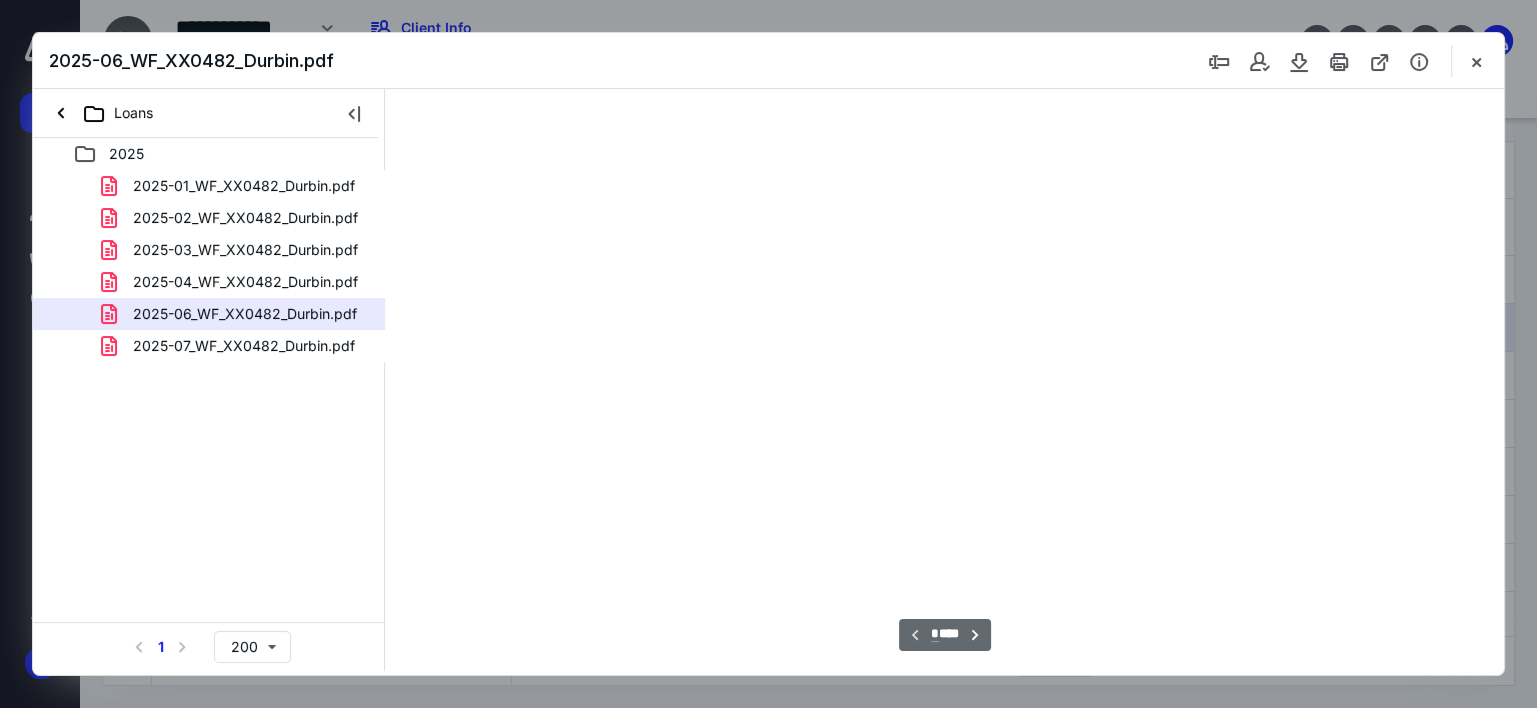scroll, scrollTop: 38, scrollLeft: 0, axis: vertical 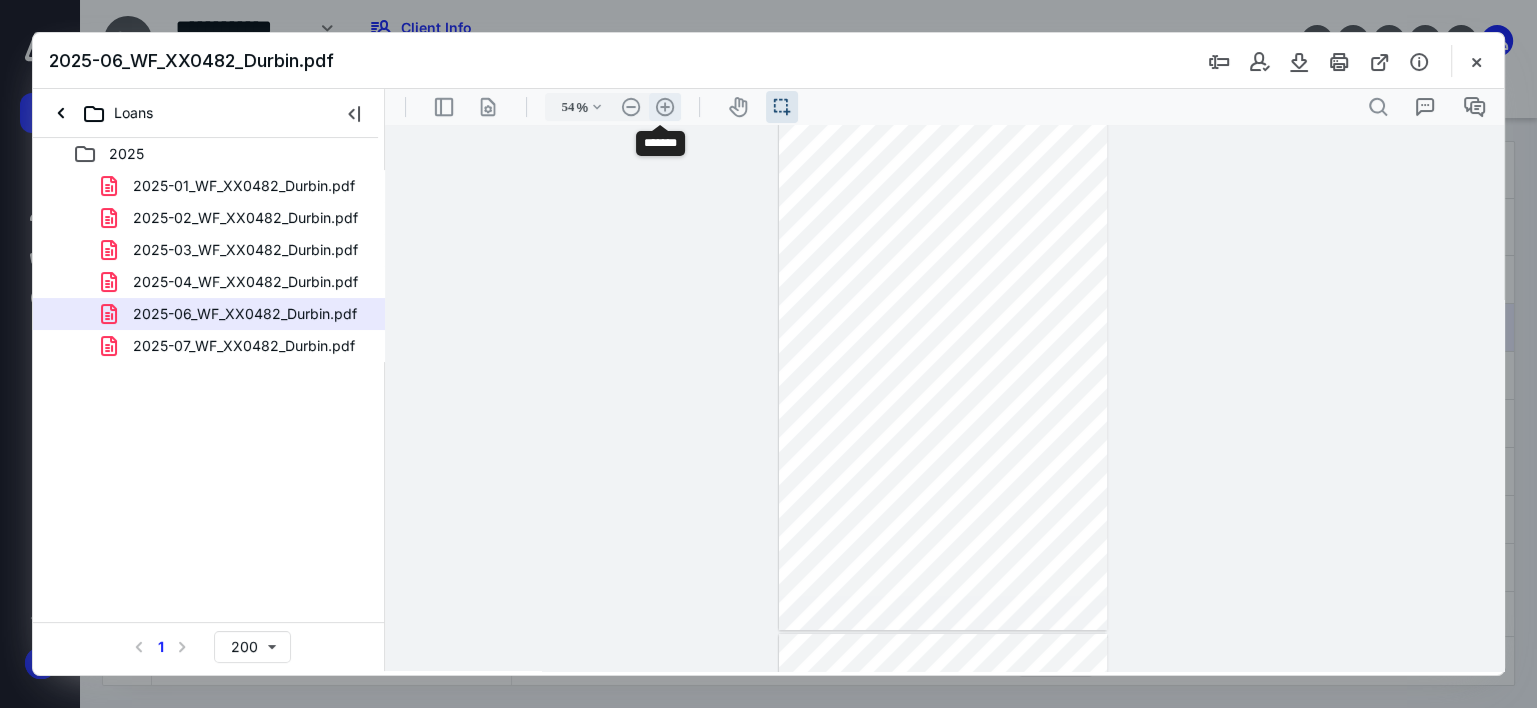 click on ".cls-1{fill:#abb0c4;} icon - header - zoom - in - line" at bounding box center [665, 107] 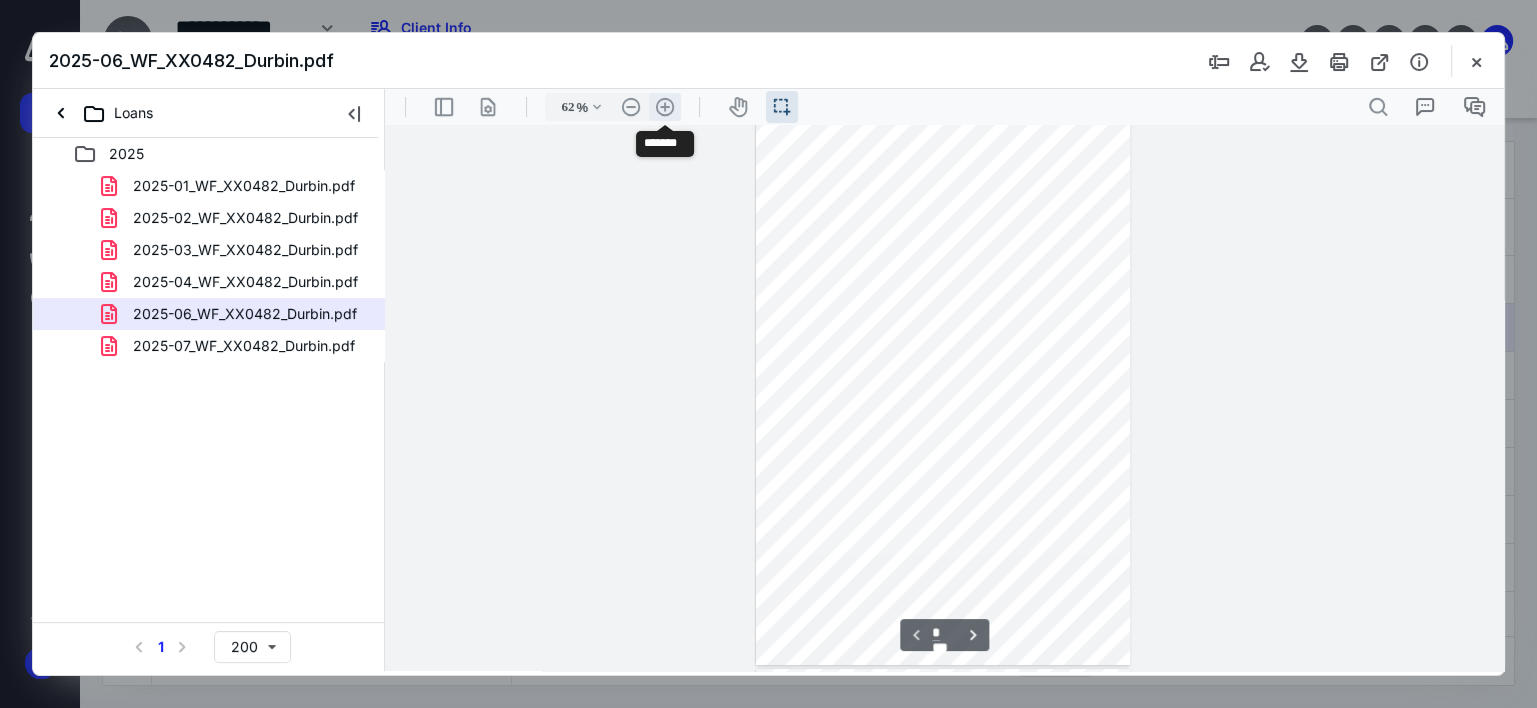click on ".cls-1{fill:#abb0c4;} icon - header - zoom - in - line" at bounding box center (665, 107) 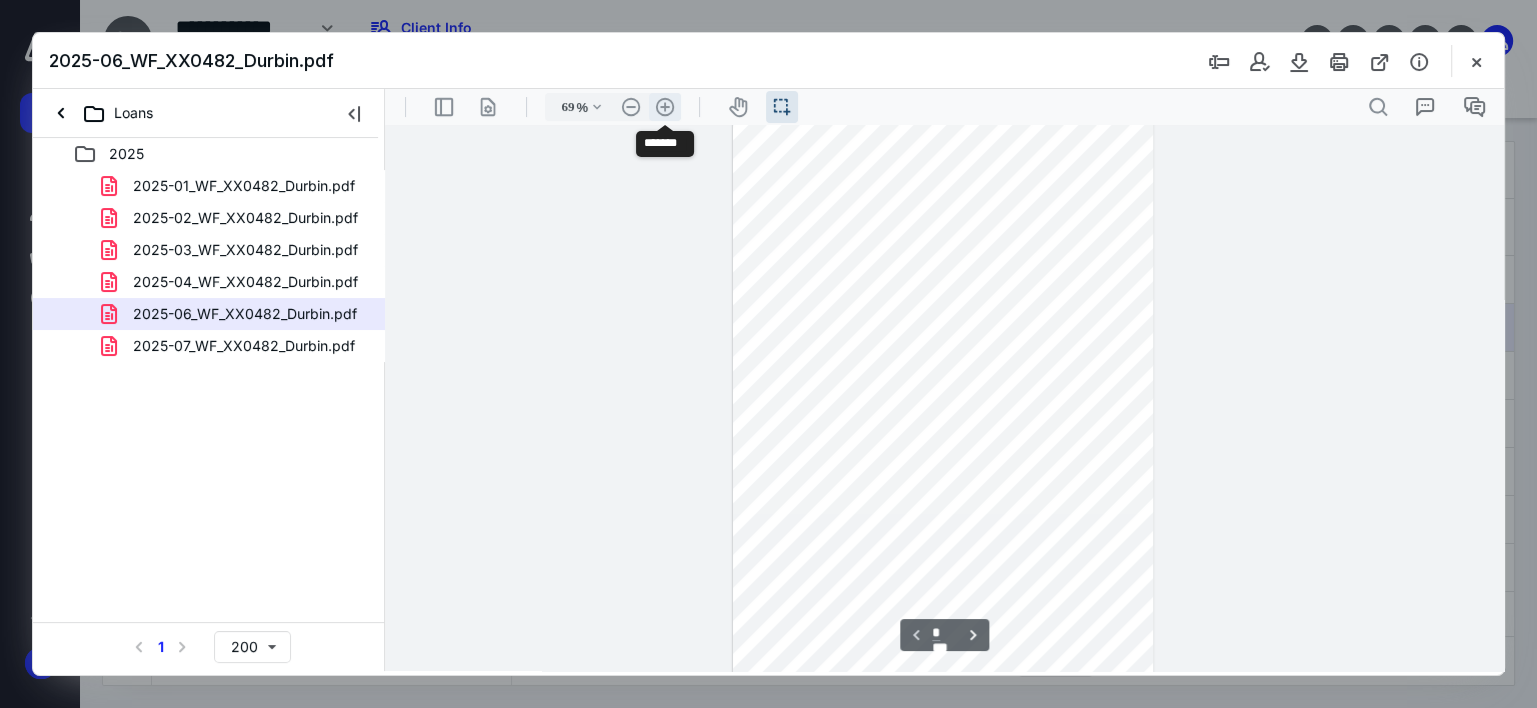 click on ".cls-1{fill:#abb0c4;} icon - header - zoom - in - line" at bounding box center (665, 107) 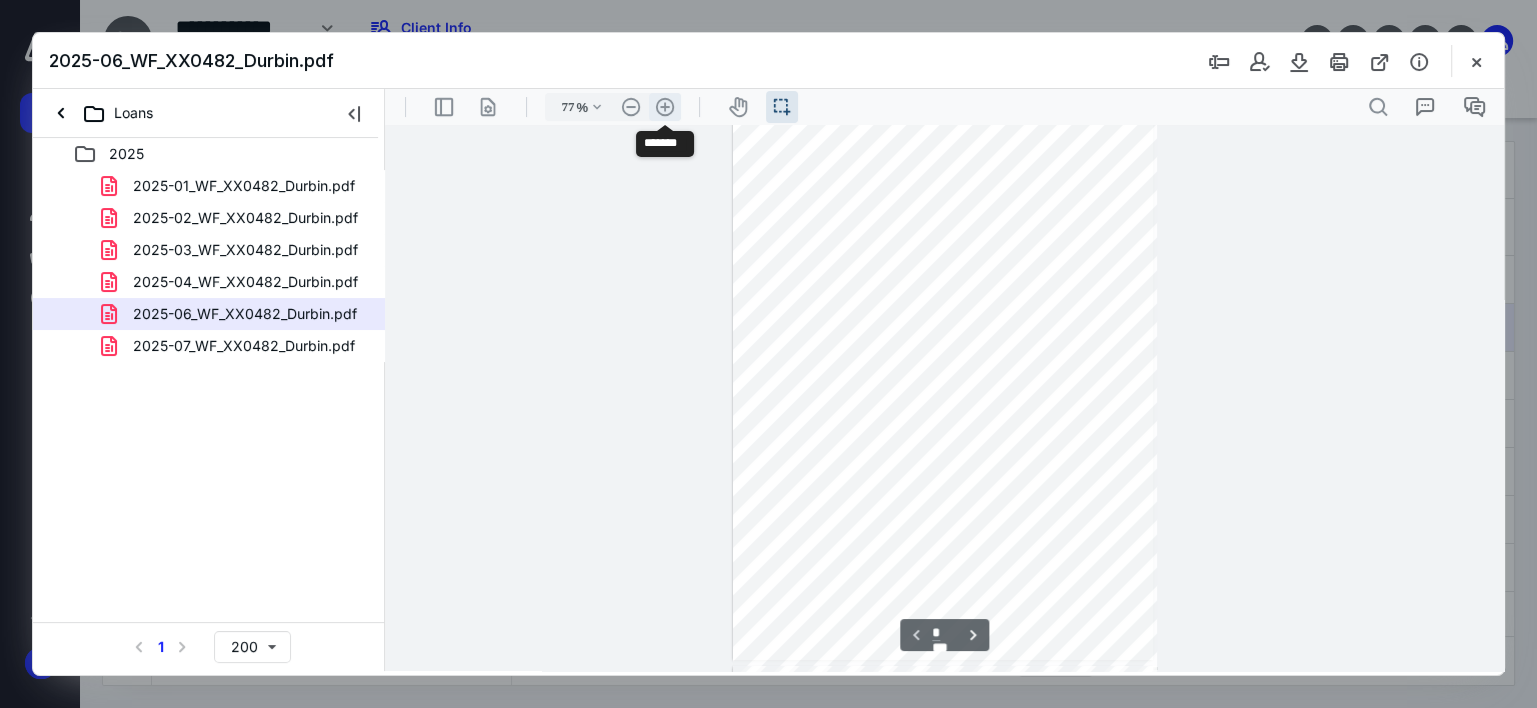 click on ".cls-1{fill:#abb0c4;} icon - header - zoom - in - line" at bounding box center (665, 107) 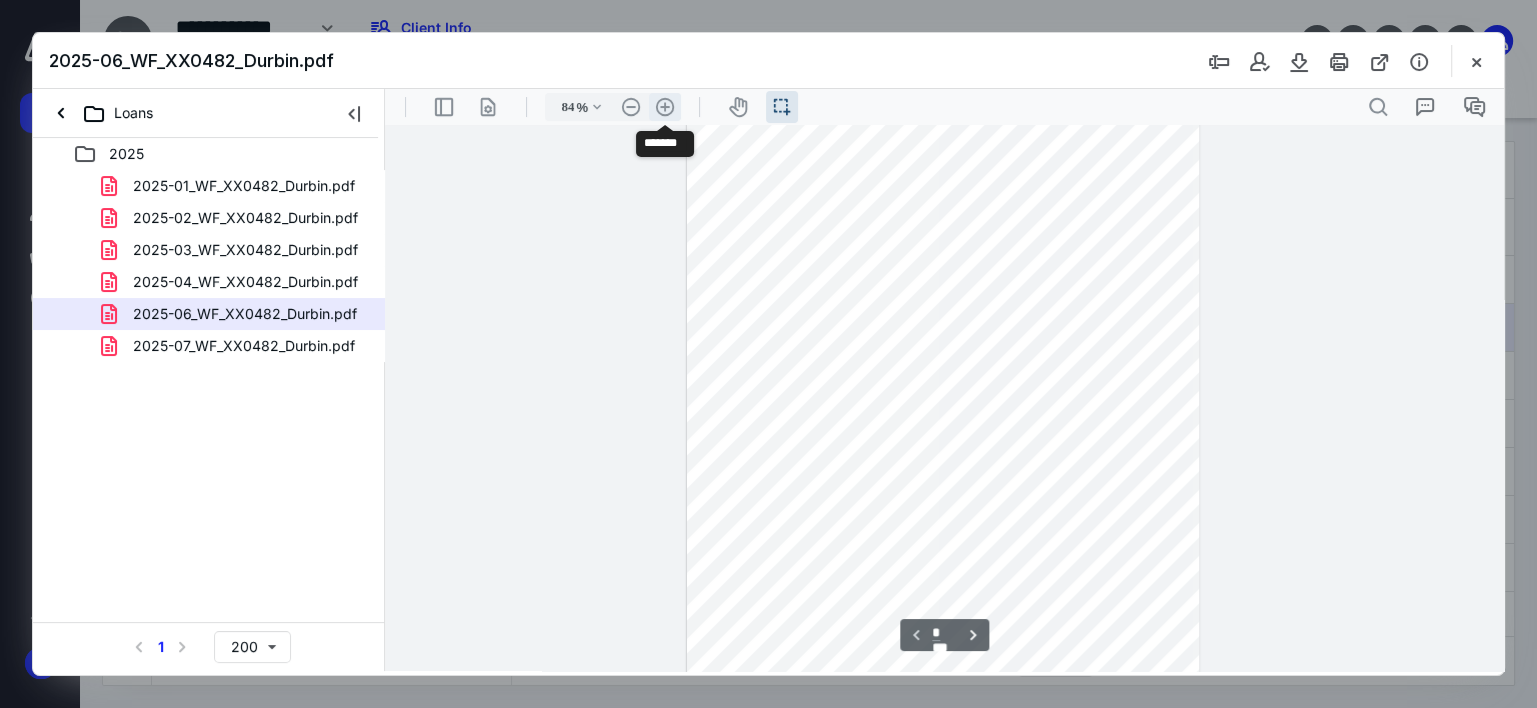 click on ".cls-1{fill:#abb0c4;} icon - header - zoom - in - line" at bounding box center (665, 107) 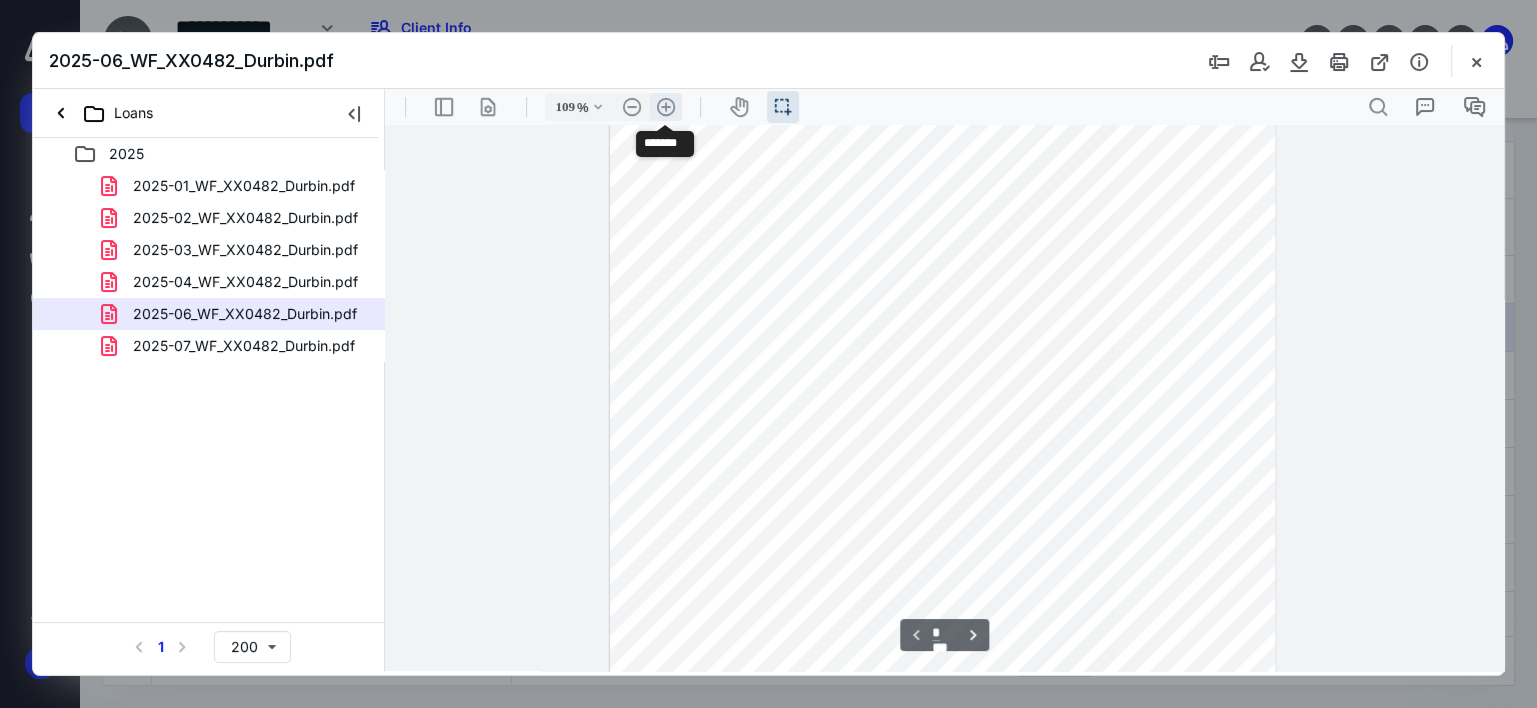 click on ".cls-1{fill:#abb0c4;} icon - header - zoom - in - line" at bounding box center (666, 107) 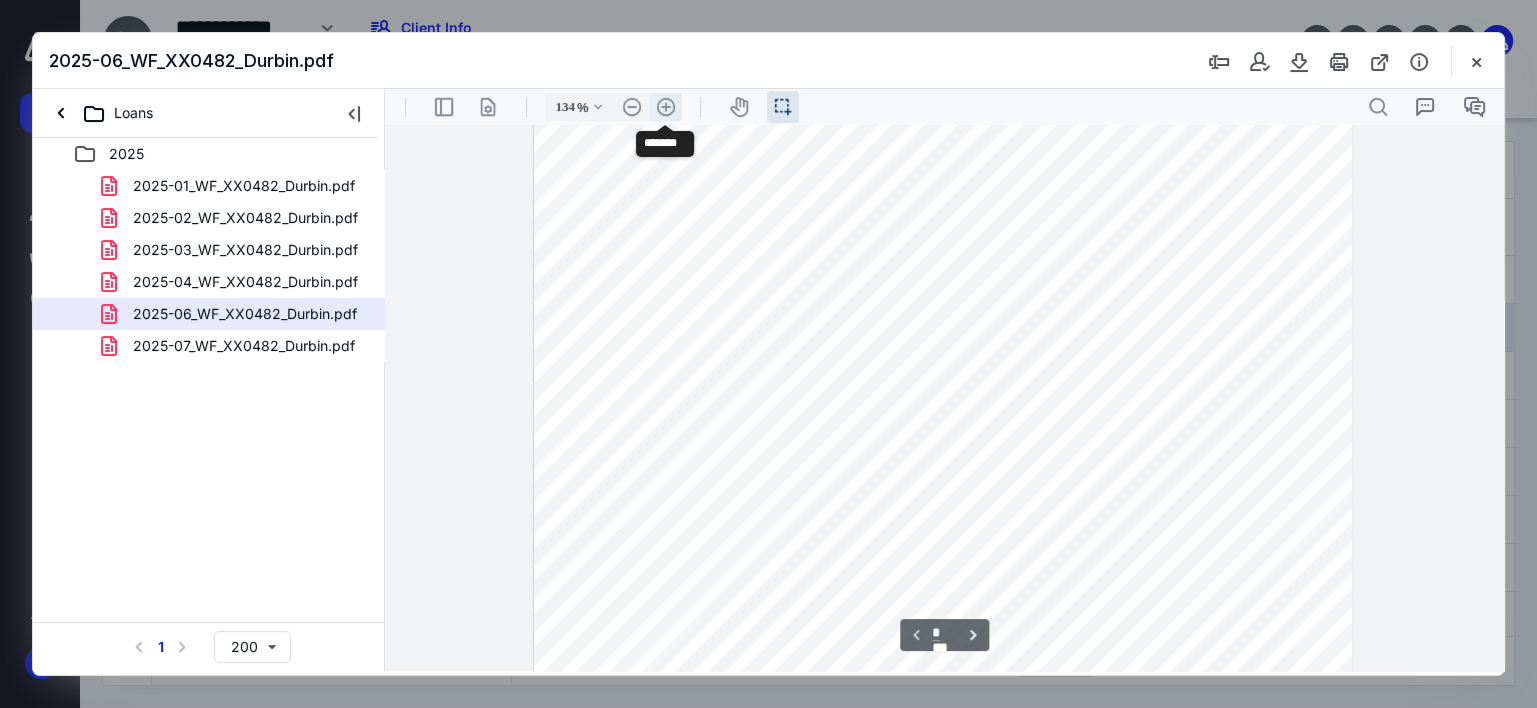 click on ".cls-1{fill:#abb0c4;} icon - header - zoom - in - line" at bounding box center (666, 107) 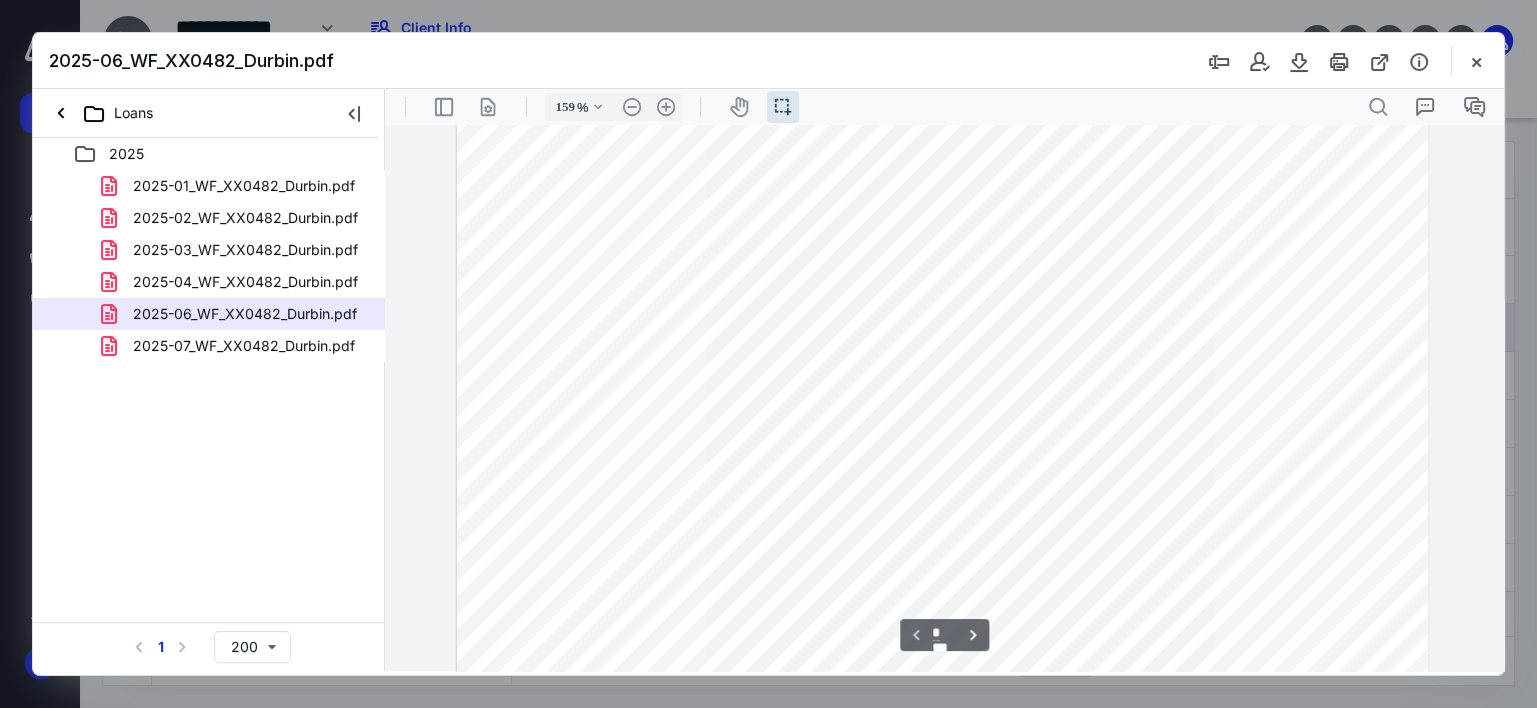 scroll, scrollTop: 234, scrollLeft: 0, axis: vertical 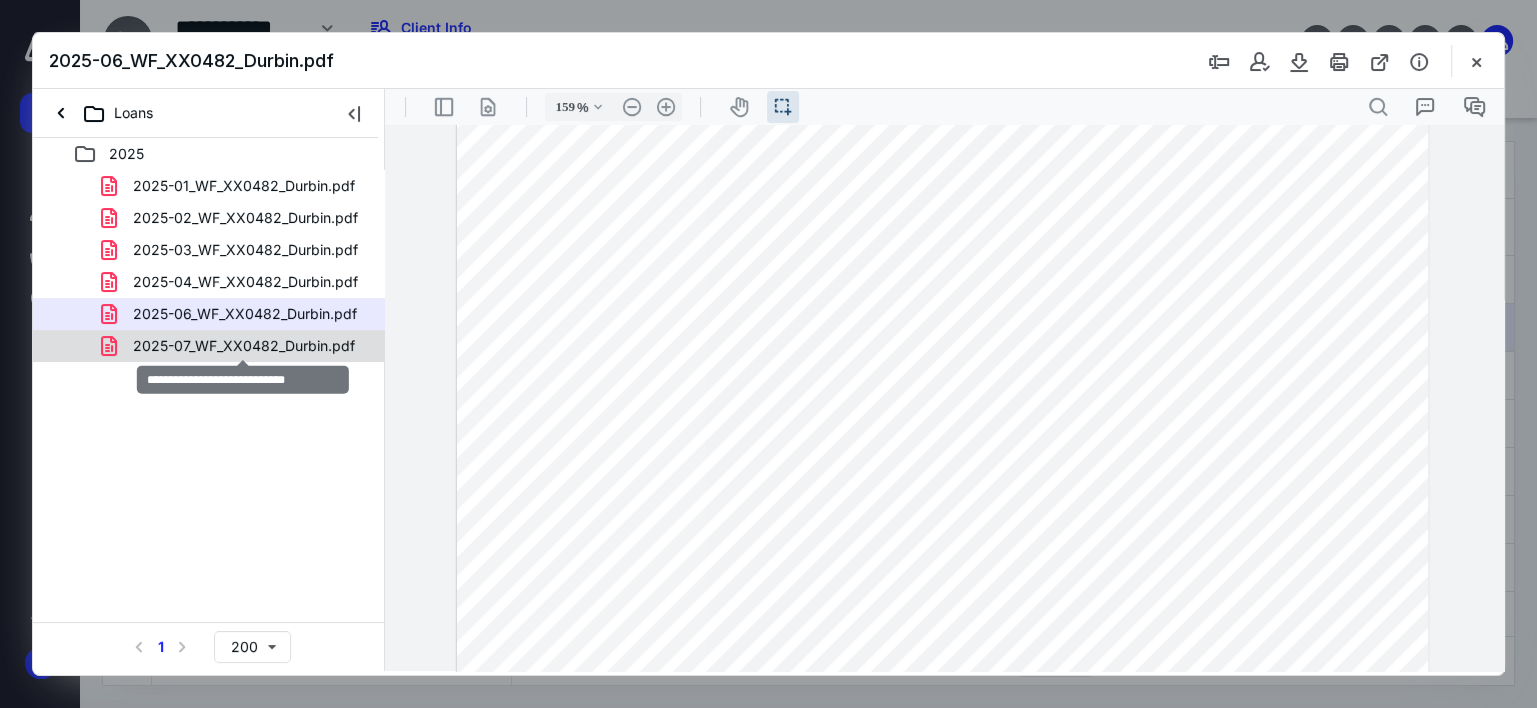 click on "2025-07_WF_XX0482_Durbin.pdf" at bounding box center [244, 346] 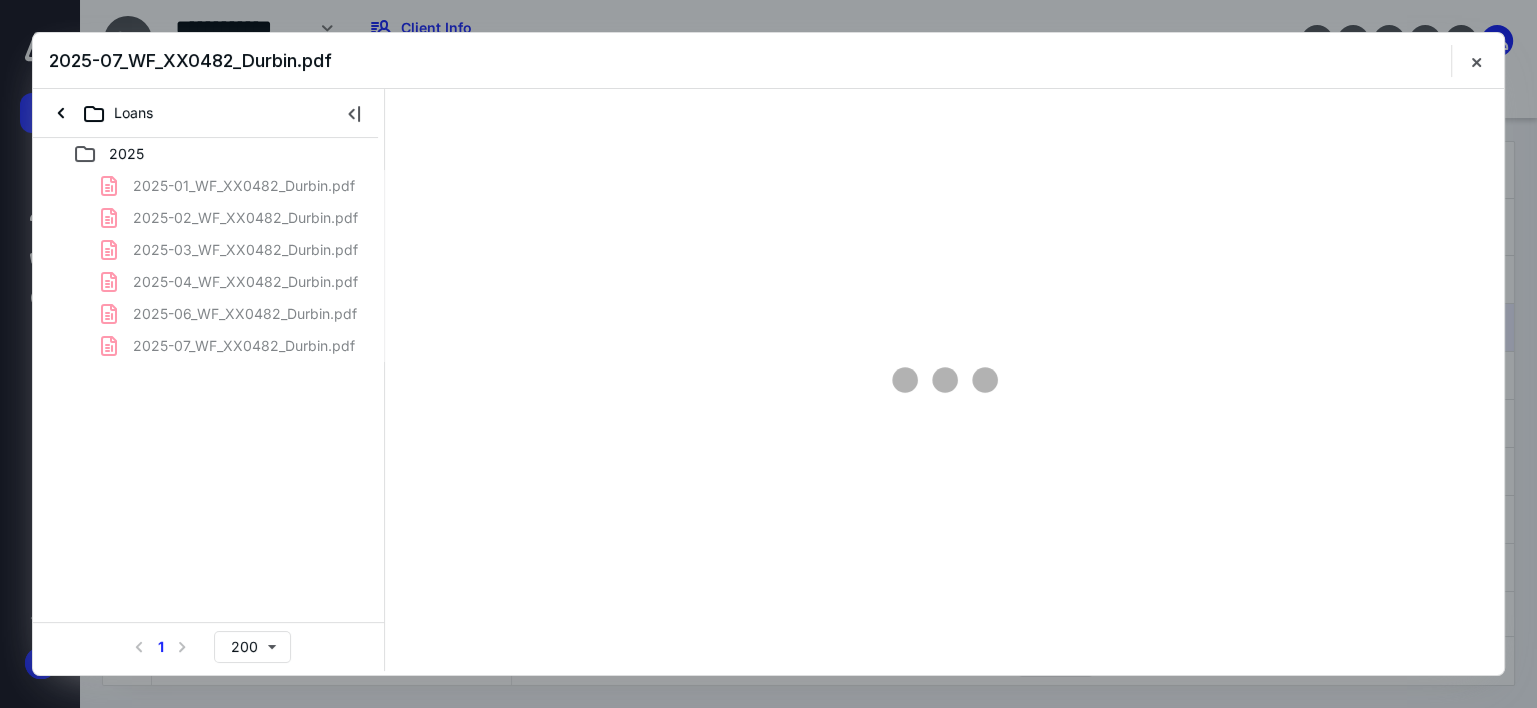 click on "2025-01_WF_XX0482_Durbin.pdf 2025-02_WF_XX0482_Durbin.pdf 2025-03_WF_XX0482_Durbin.pdf 2025-04_WF_XX0482_Durbin.pdf 2025-06_WF_XX0482_Durbin.pdf 2025-07_WF_XX0482_Durbin.pdf" at bounding box center (209, 266) 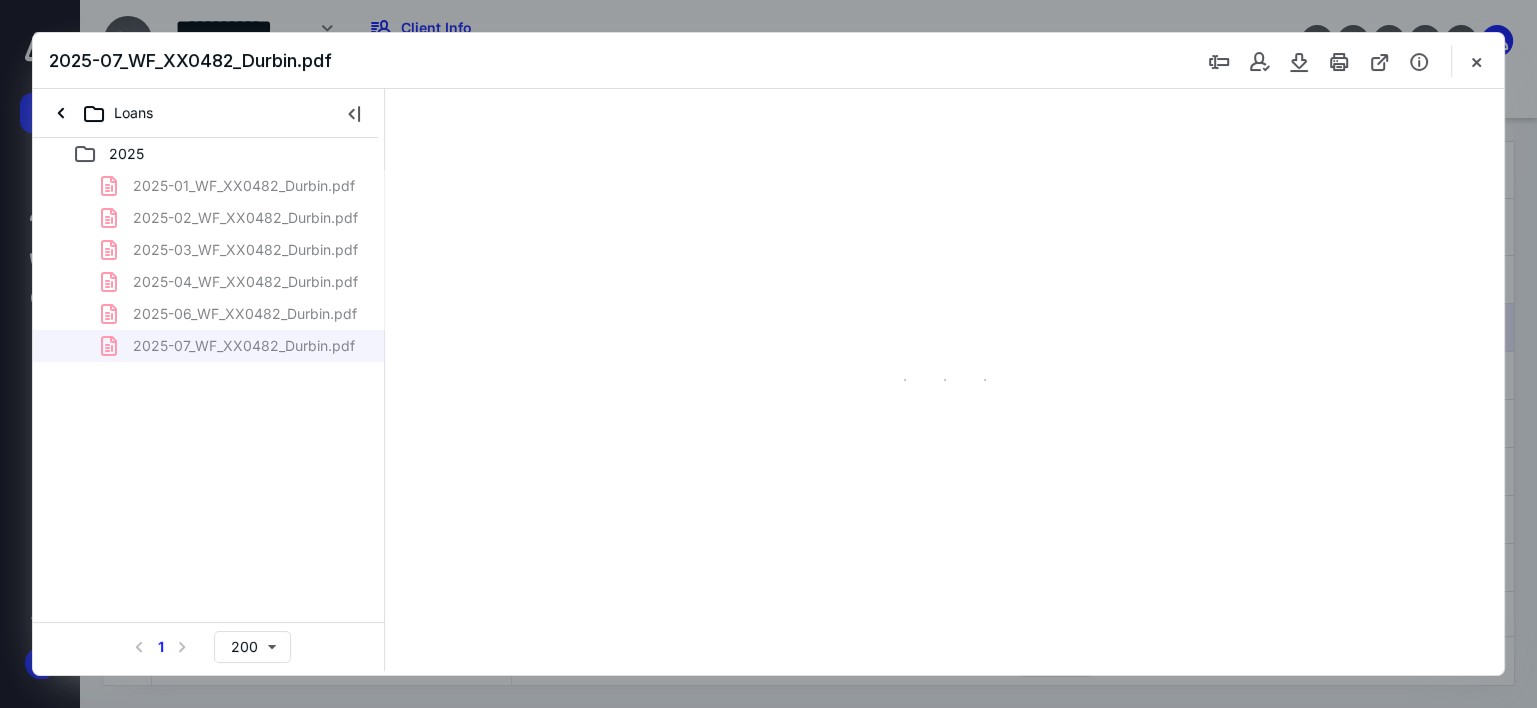 scroll, scrollTop: 0, scrollLeft: 0, axis: both 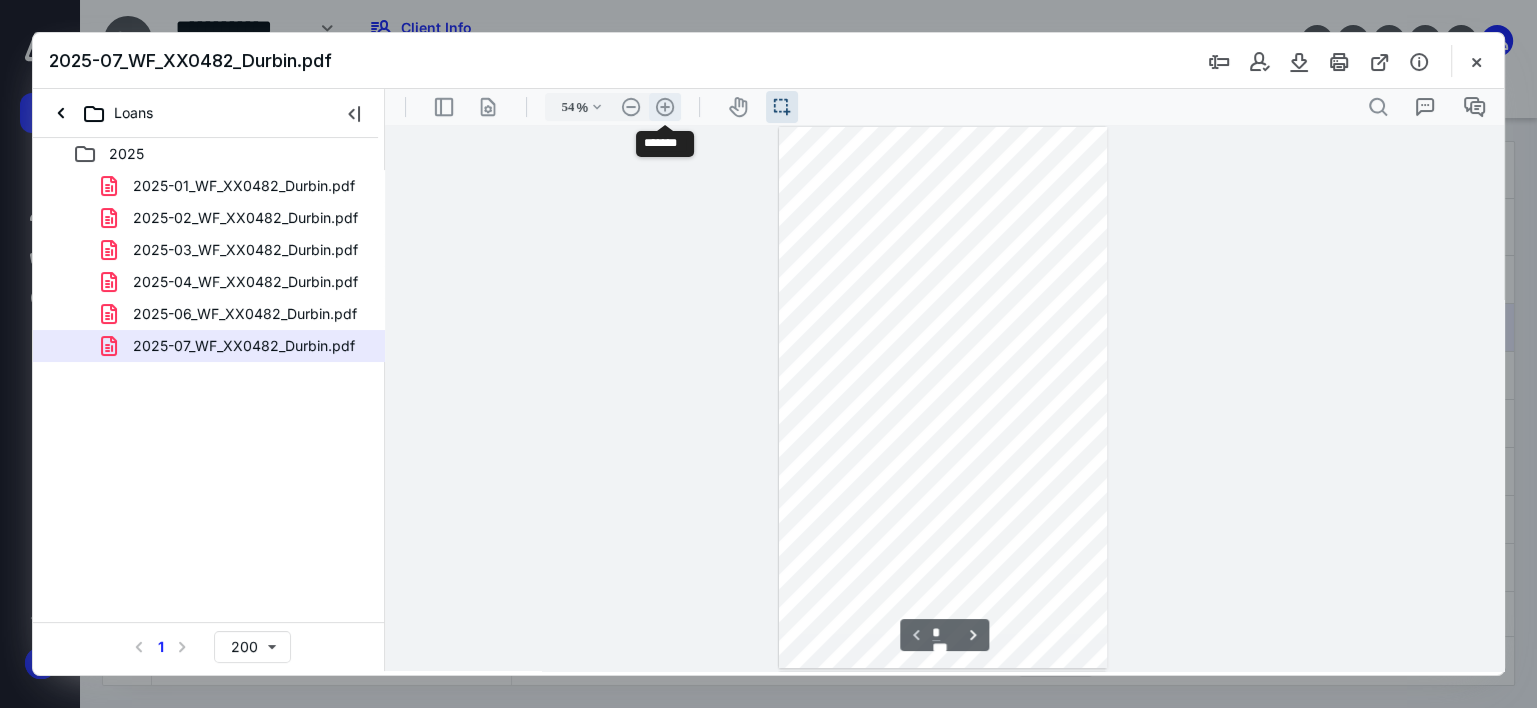 click on ".cls-1{fill:#abb0c4;} icon - header - zoom - in - line" at bounding box center (665, 107) 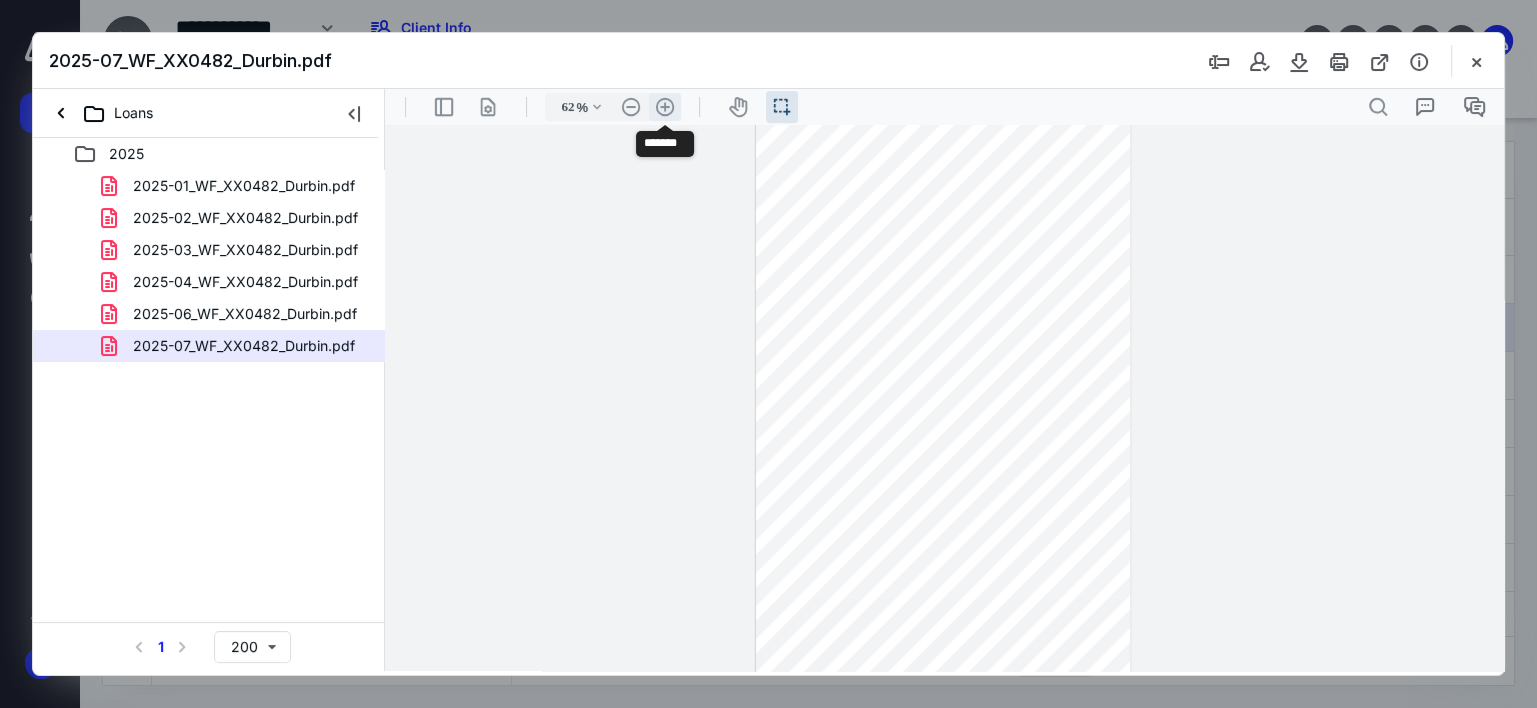 click on ".cls-1{fill:#abb0c4;} icon - header - zoom - in - line" at bounding box center [665, 107] 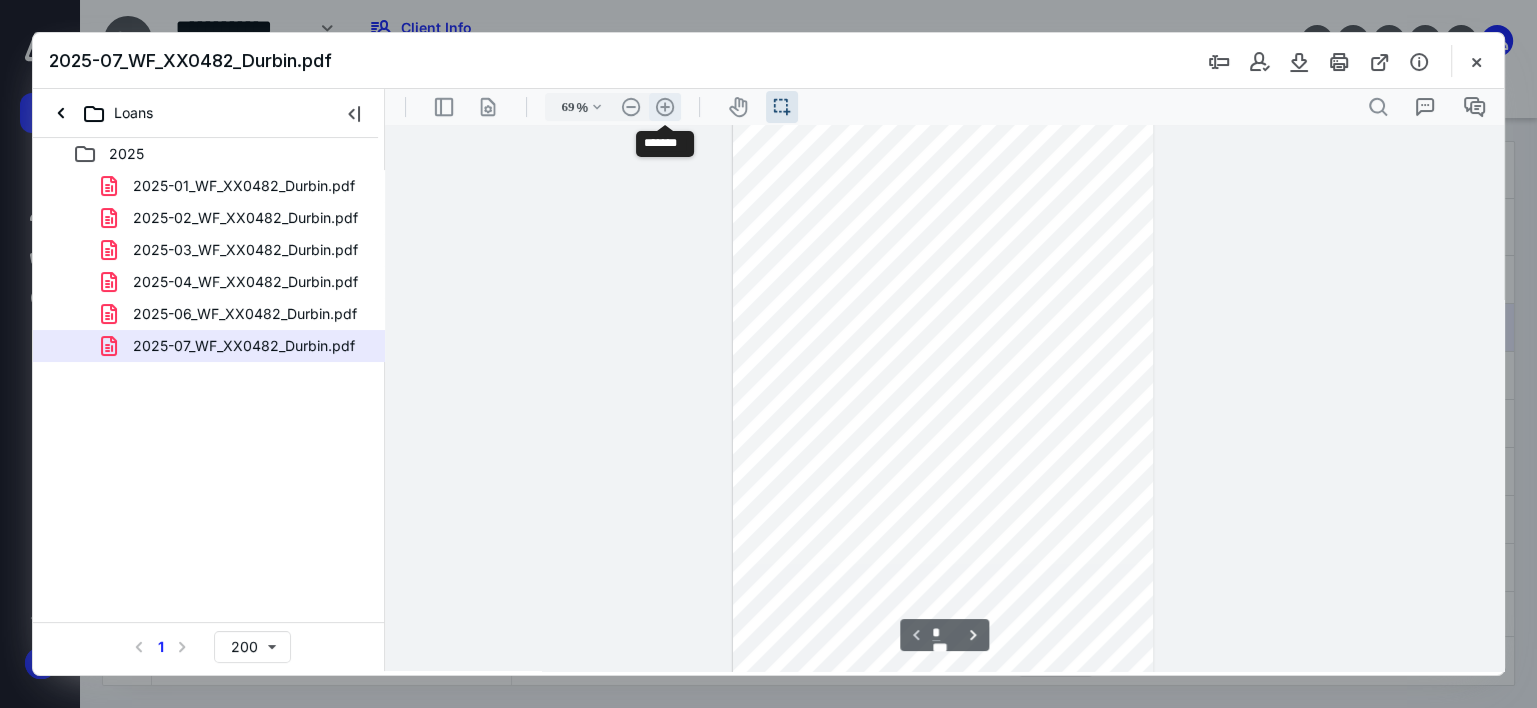 click on ".cls-1{fill:#abb0c4;} icon - header - zoom - in - line" at bounding box center [665, 107] 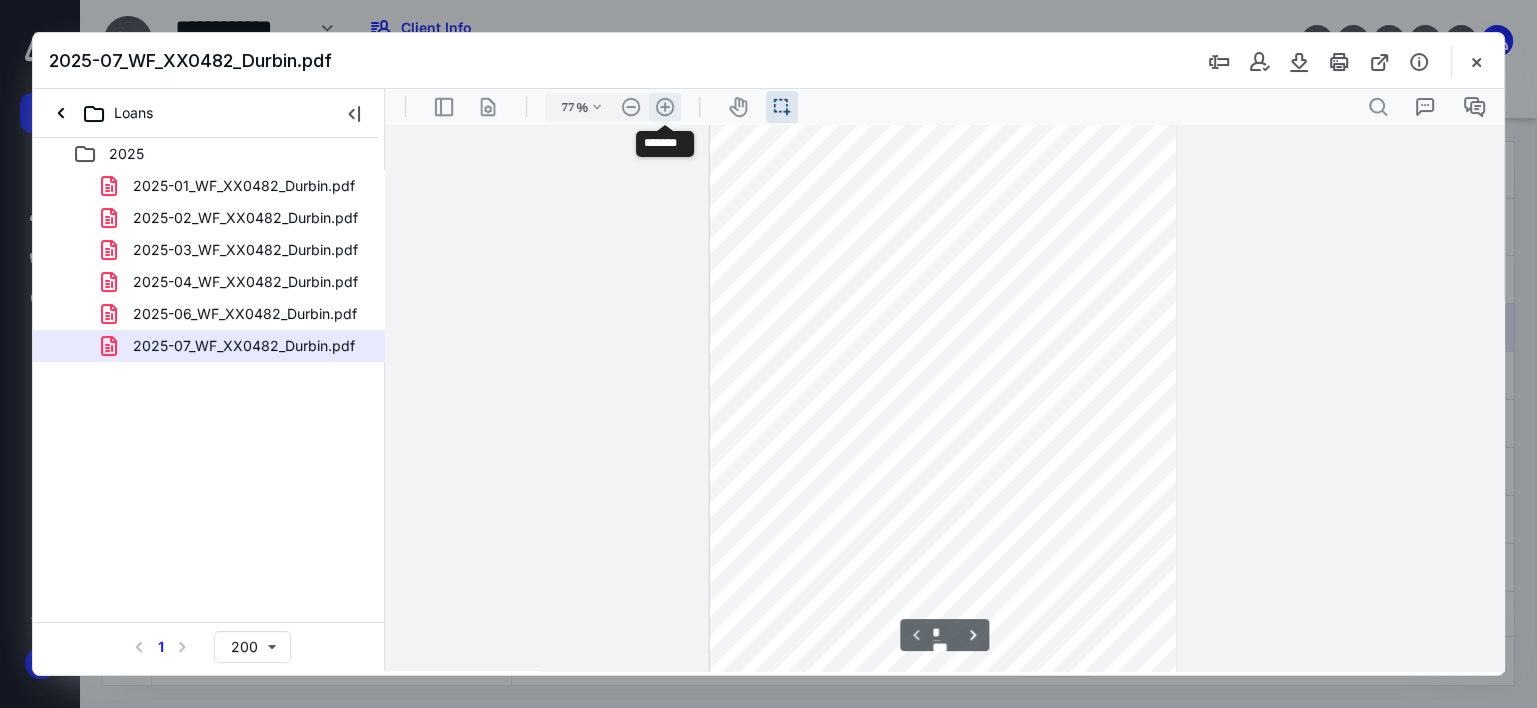 click on ".cls-1{fill:#abb0c4;} icon - header - zoom - in - line" at bounding box center (665, 107) 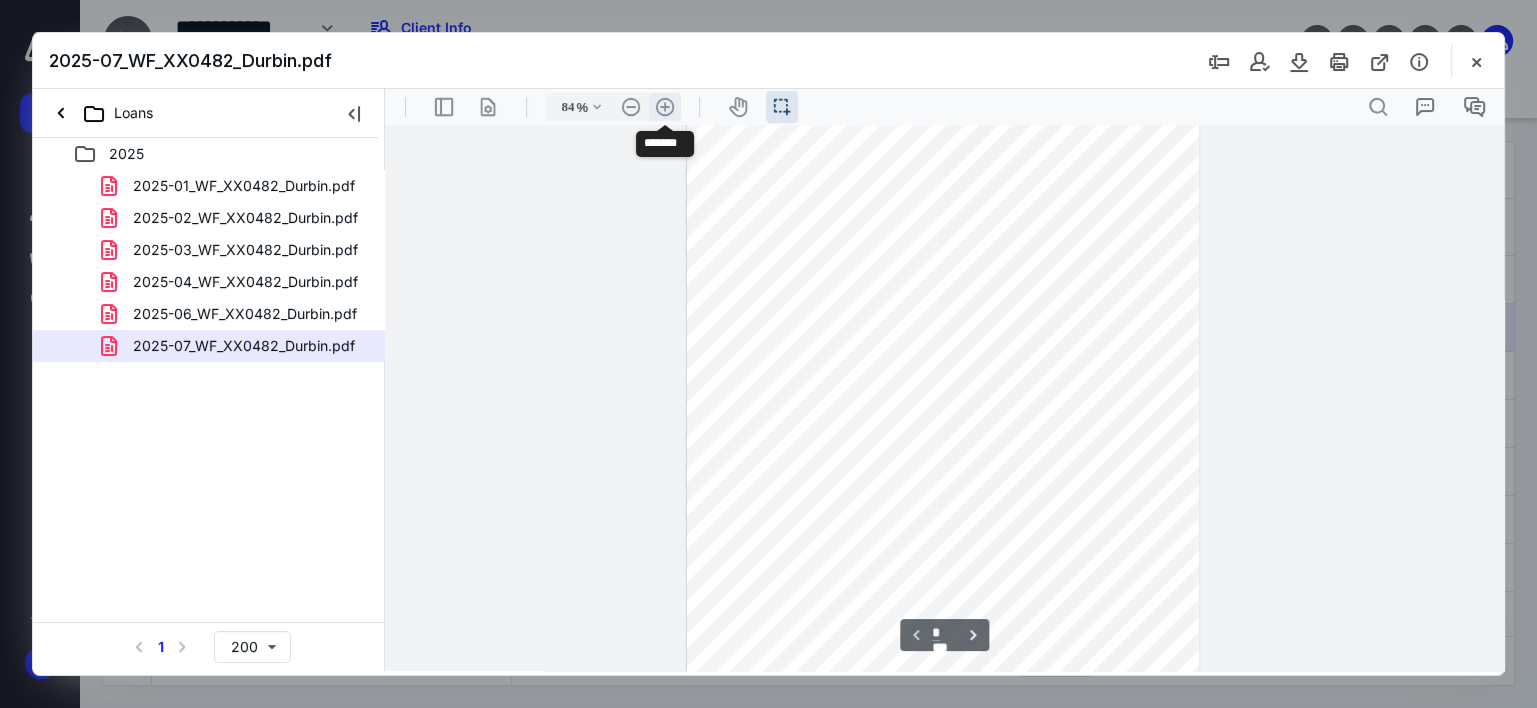 click on ".cls-1{fill:#abb0c4;} icon - header - zoom - in - line" at bounding box center (665, 107) 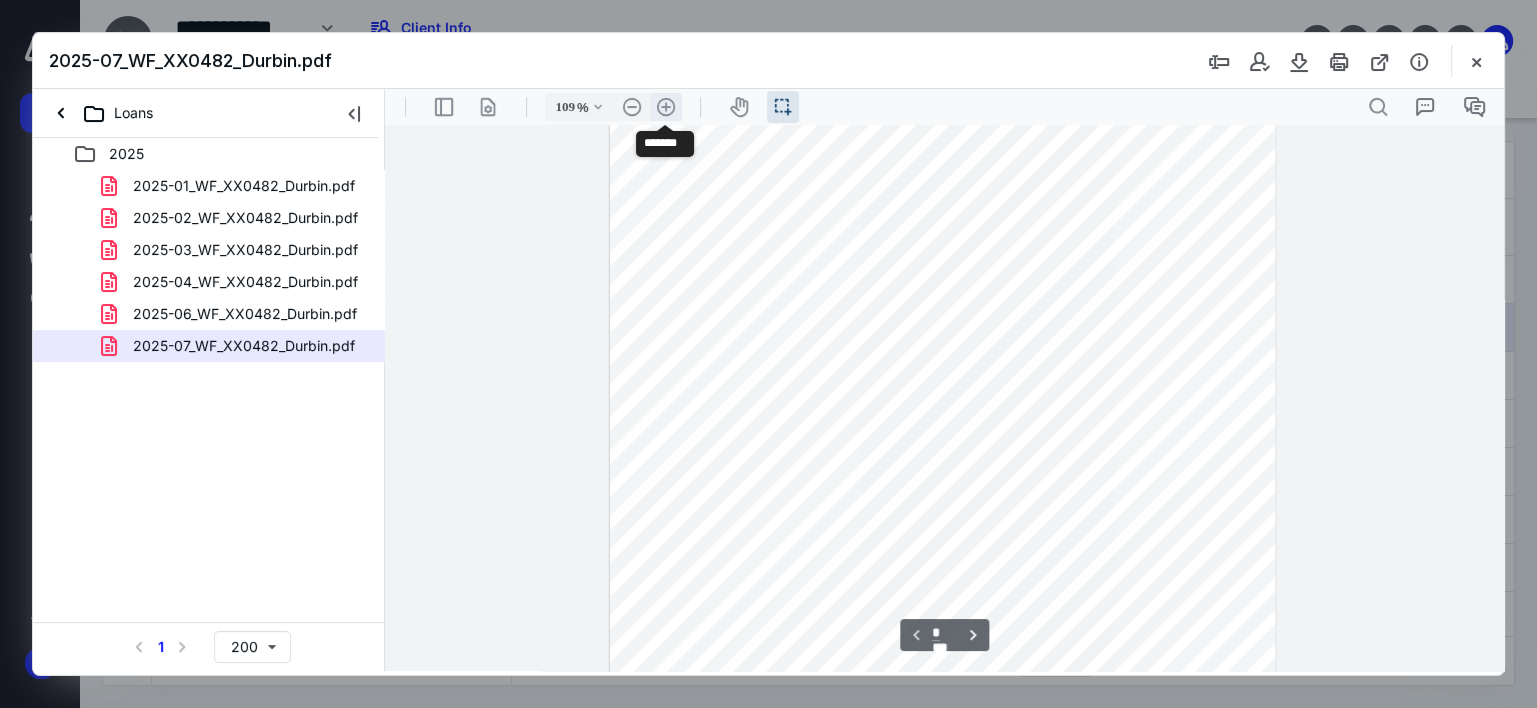 click on ".cls-1{fill:#abb0c4;} icon - header - zoom - in - line" at bounding box center [666, 107] 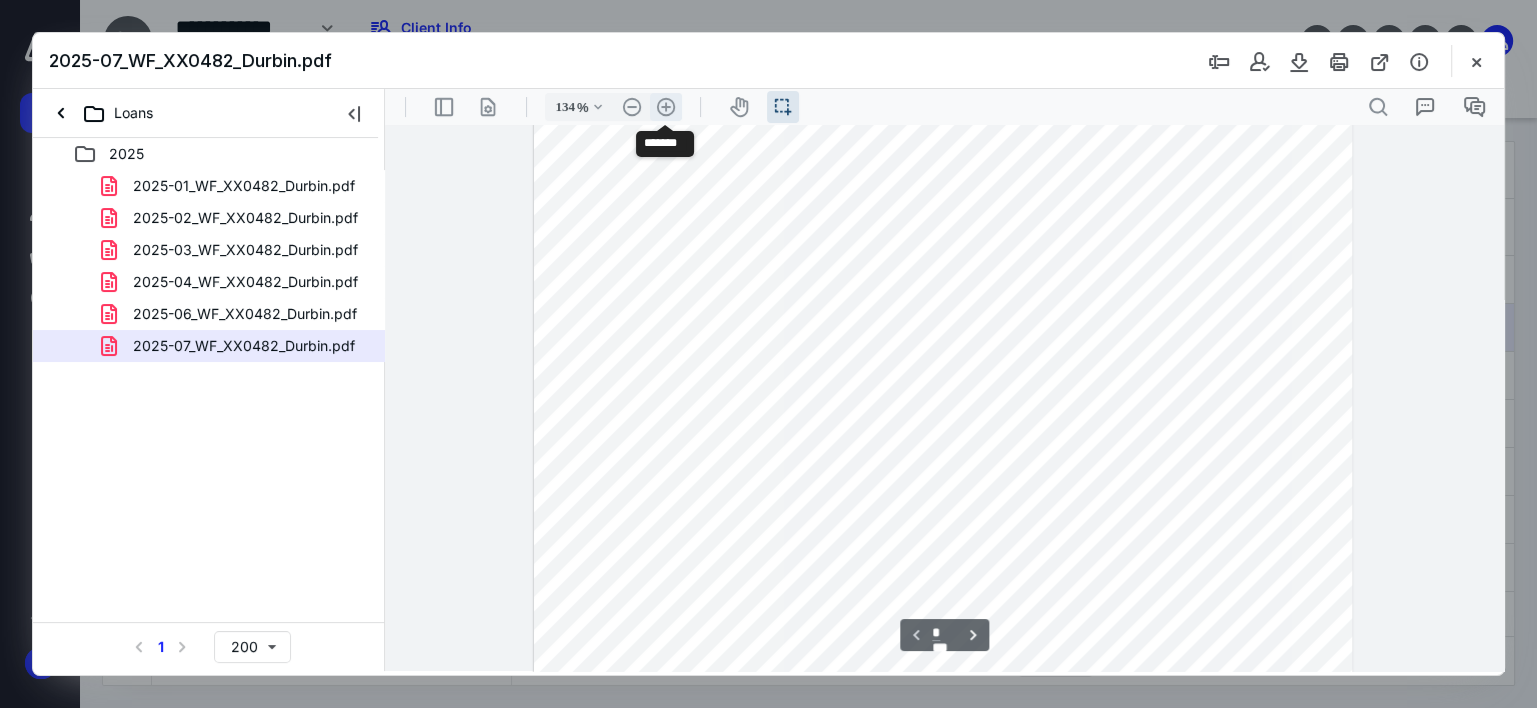 click on ".cls-1{fill:#abb0c4;} icon - header - zoom - in - line" at bounding box center (666, 107) 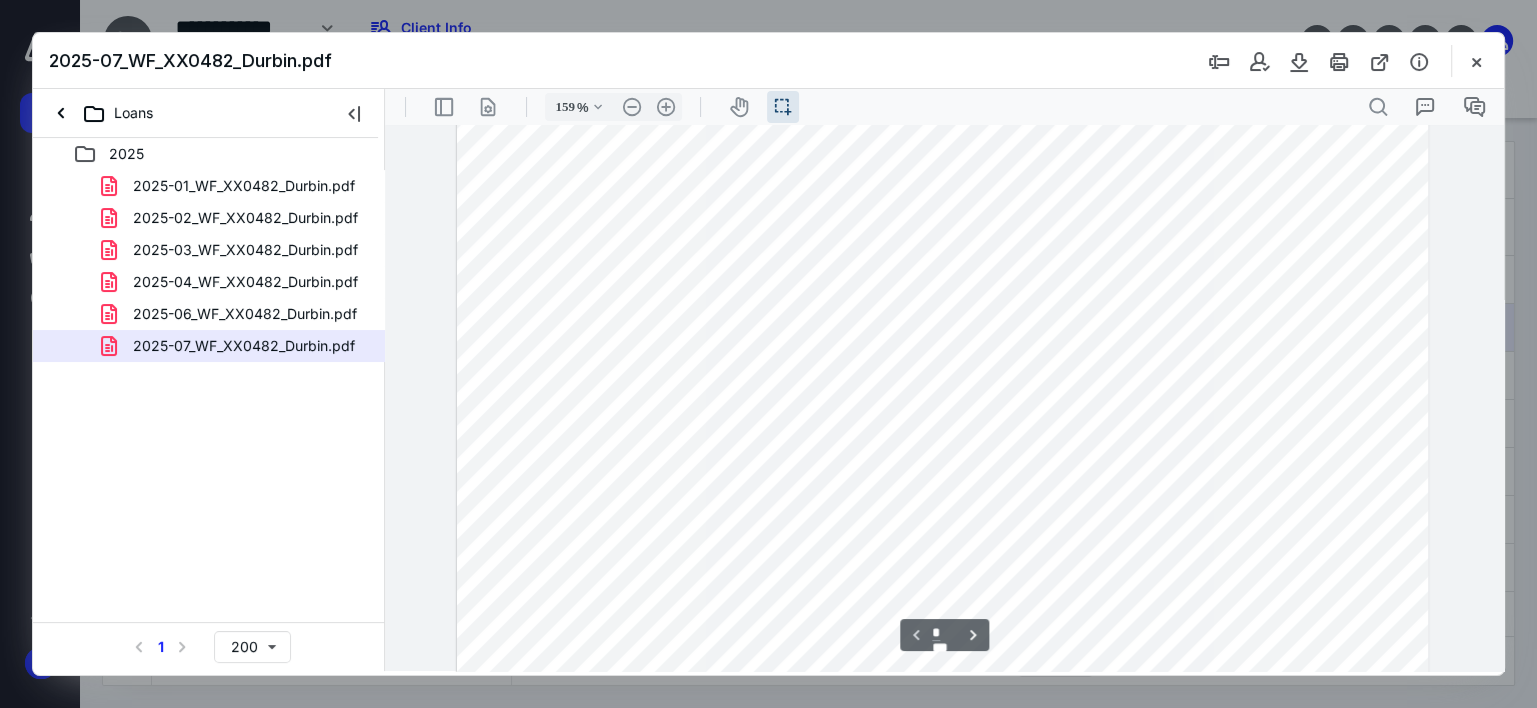 scroll, scrollTop: 246, scrollLeft: 0, axis: vertical 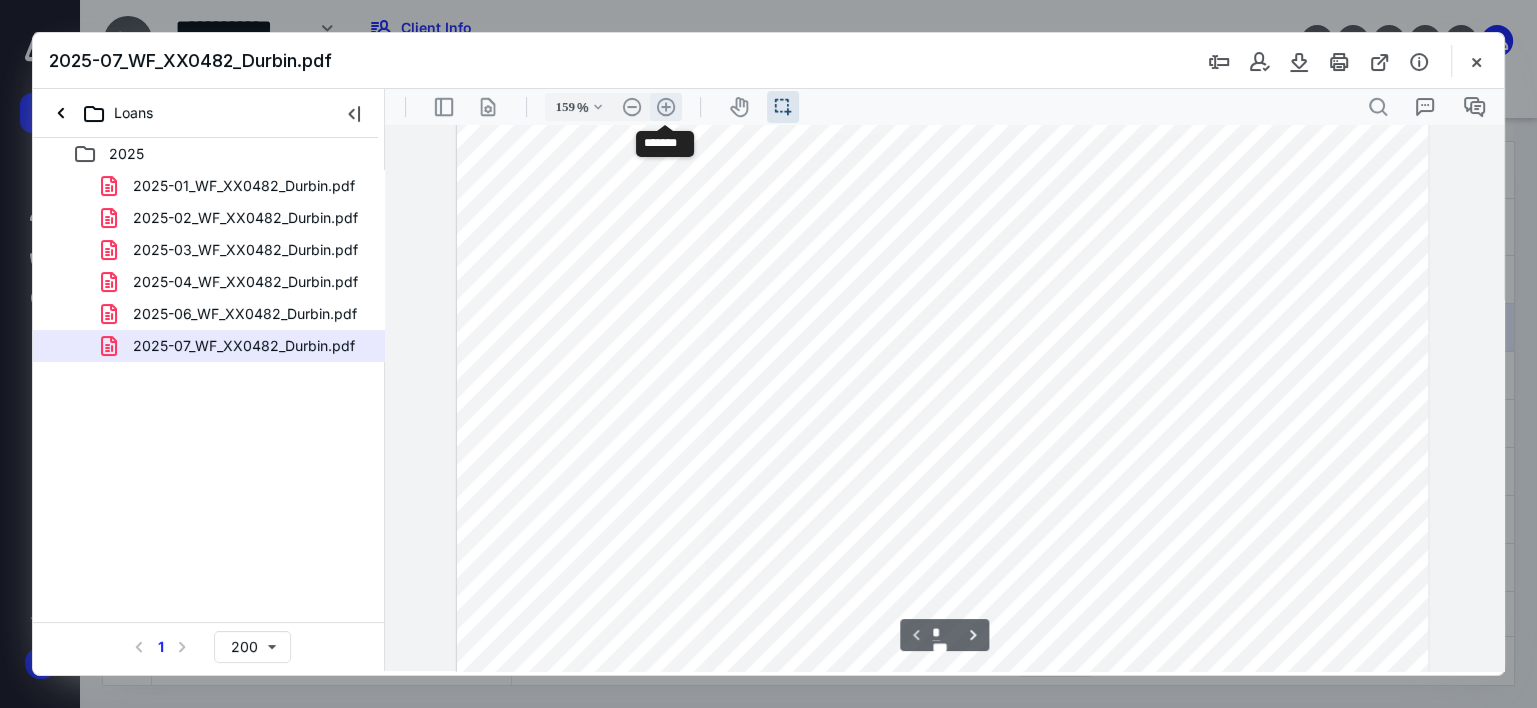 click on ".cls-1{fill:#abb0c4;} icon - header - zoom - in - line" at bounding box center (666, 107) 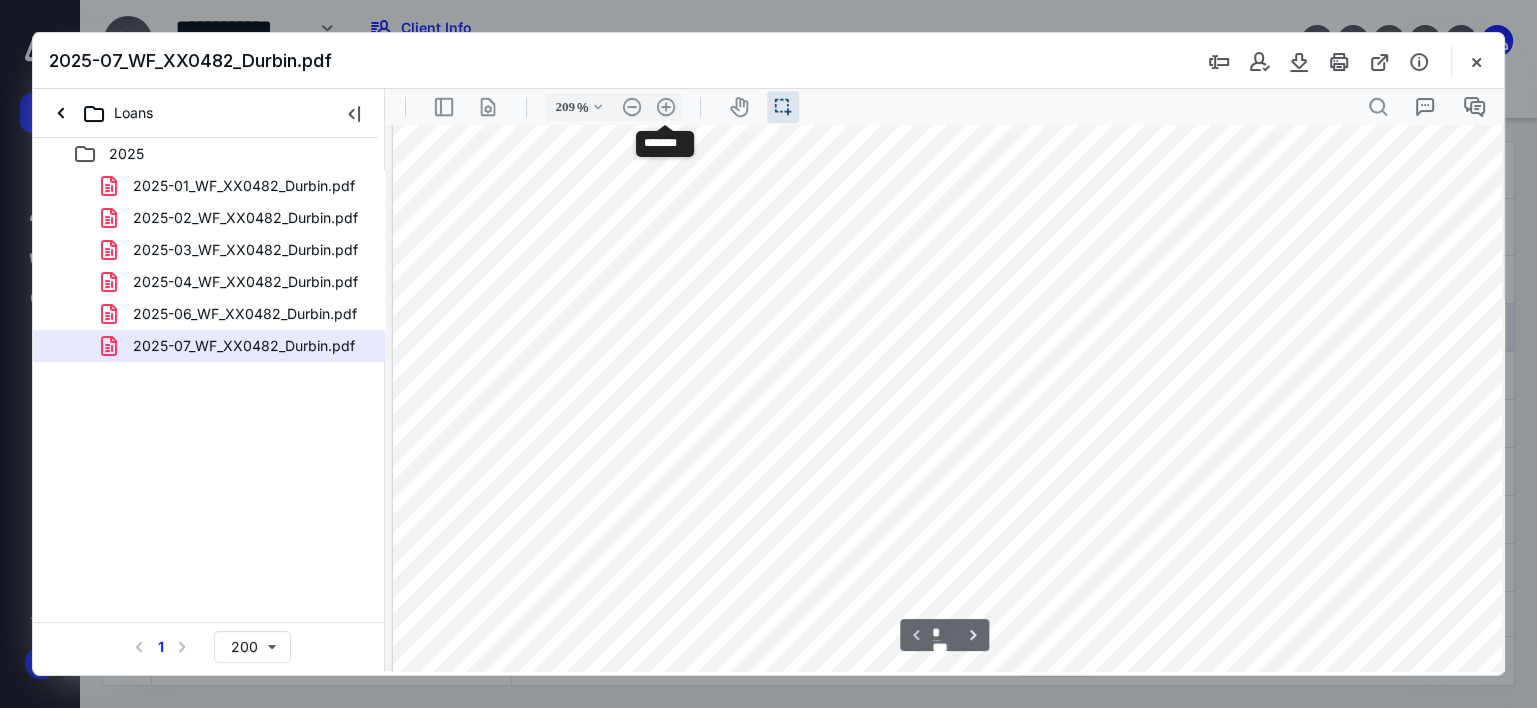 scroll, scrollTop: 404, scrollLeft: 93, axis: both 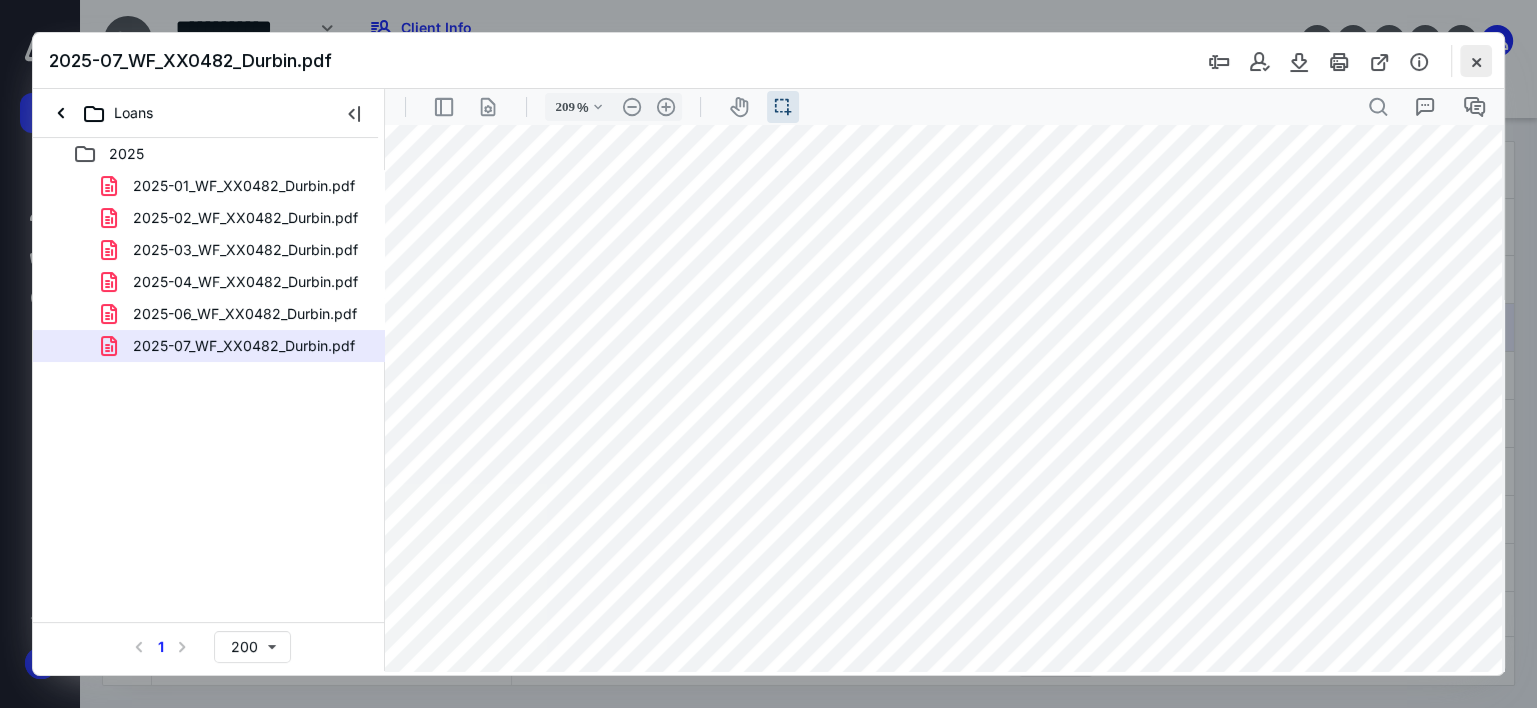 click at bounding box center [1476, 61] 